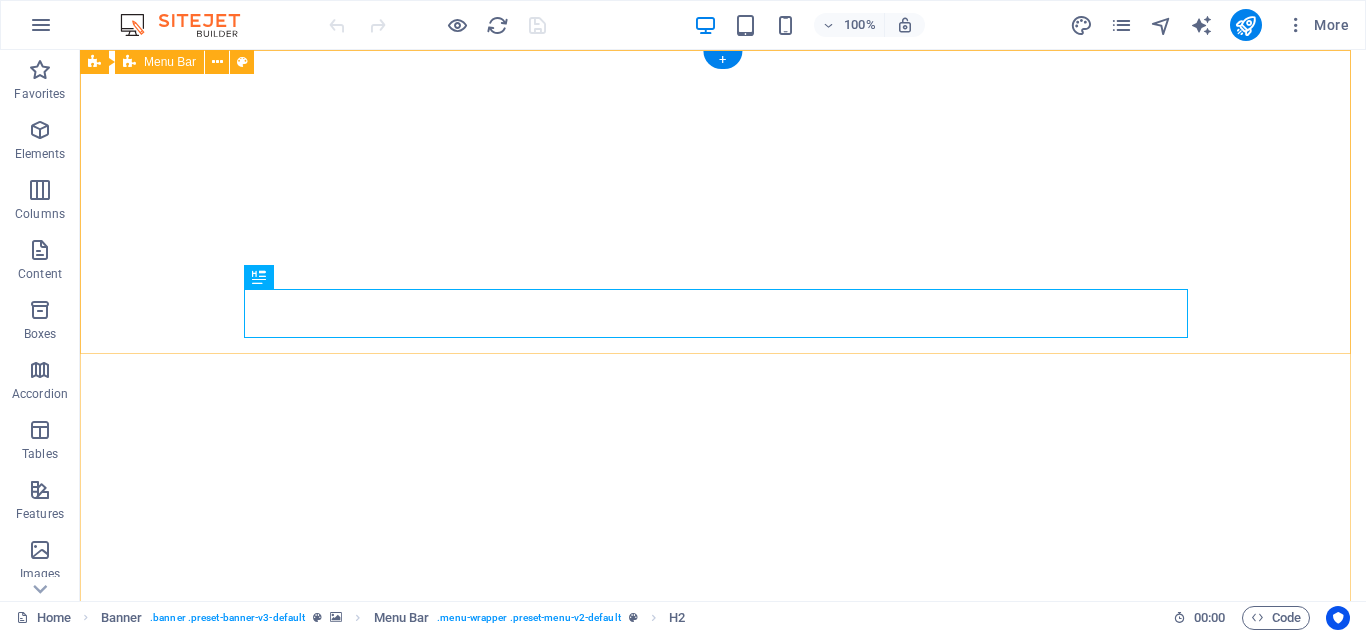 scroll, scrollTop: 0, scrollLeft: 0, axis: both 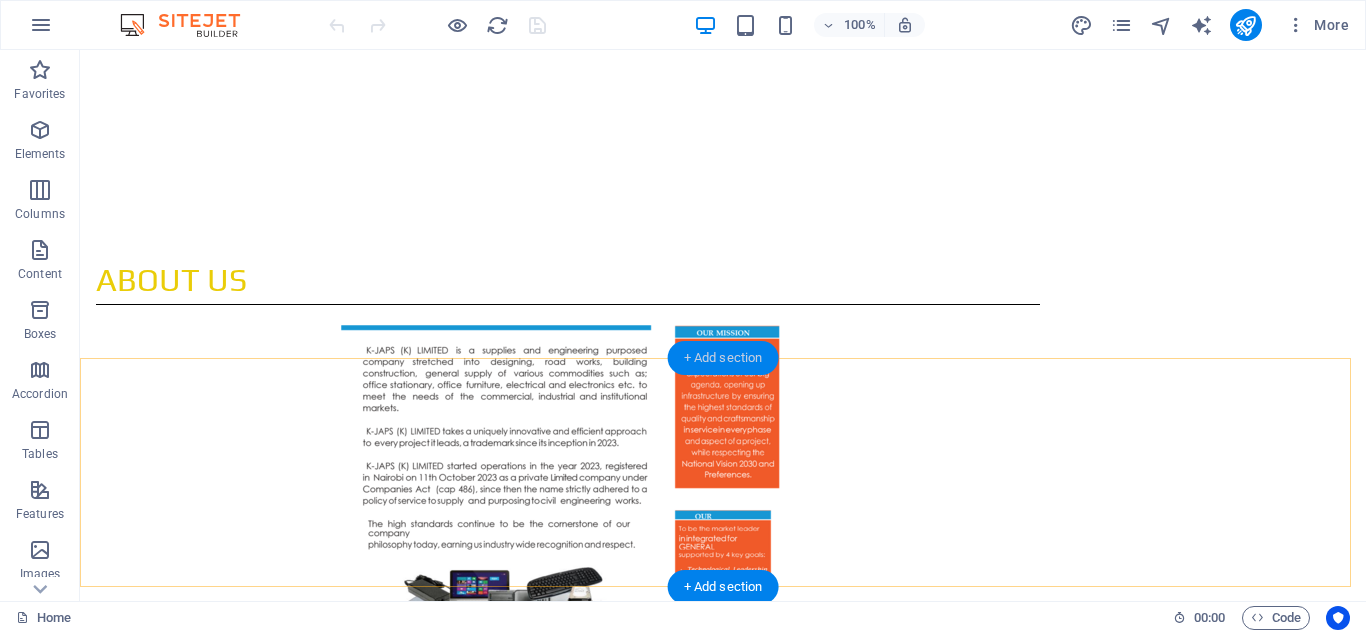 click on "+ Add section" at bounding box center (723, 358) 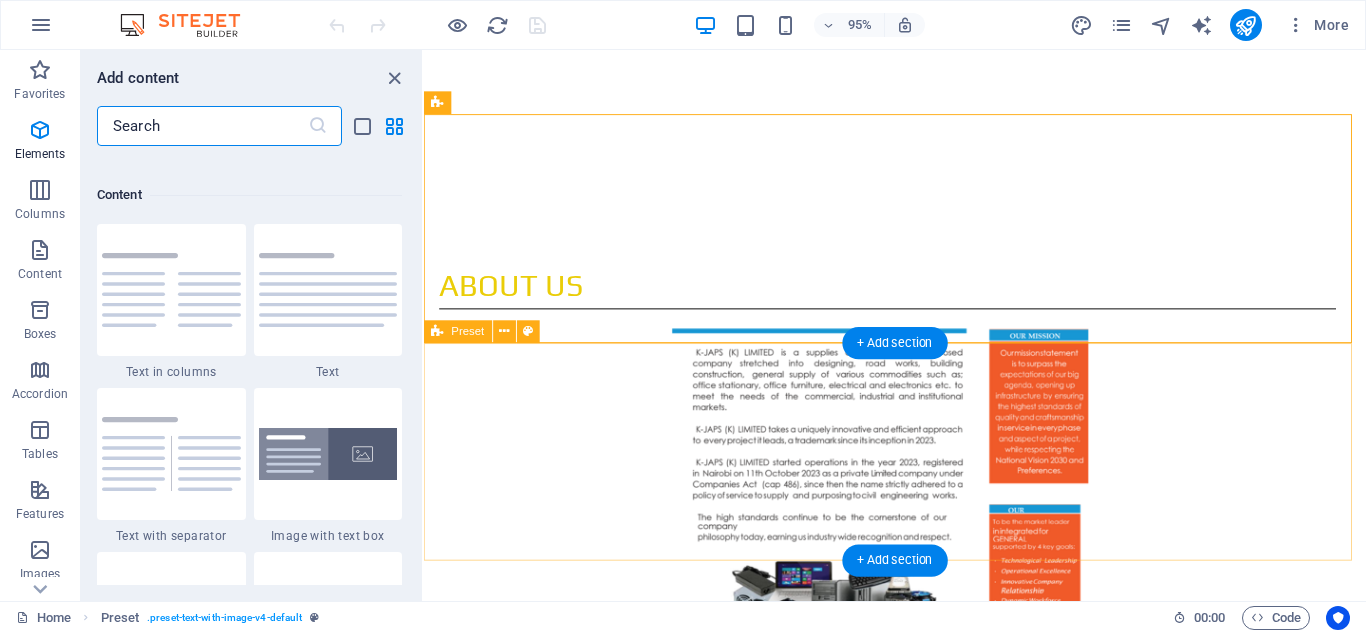 scroll, scrollTop: 3499, scrollLeft: 0, axis: vertical 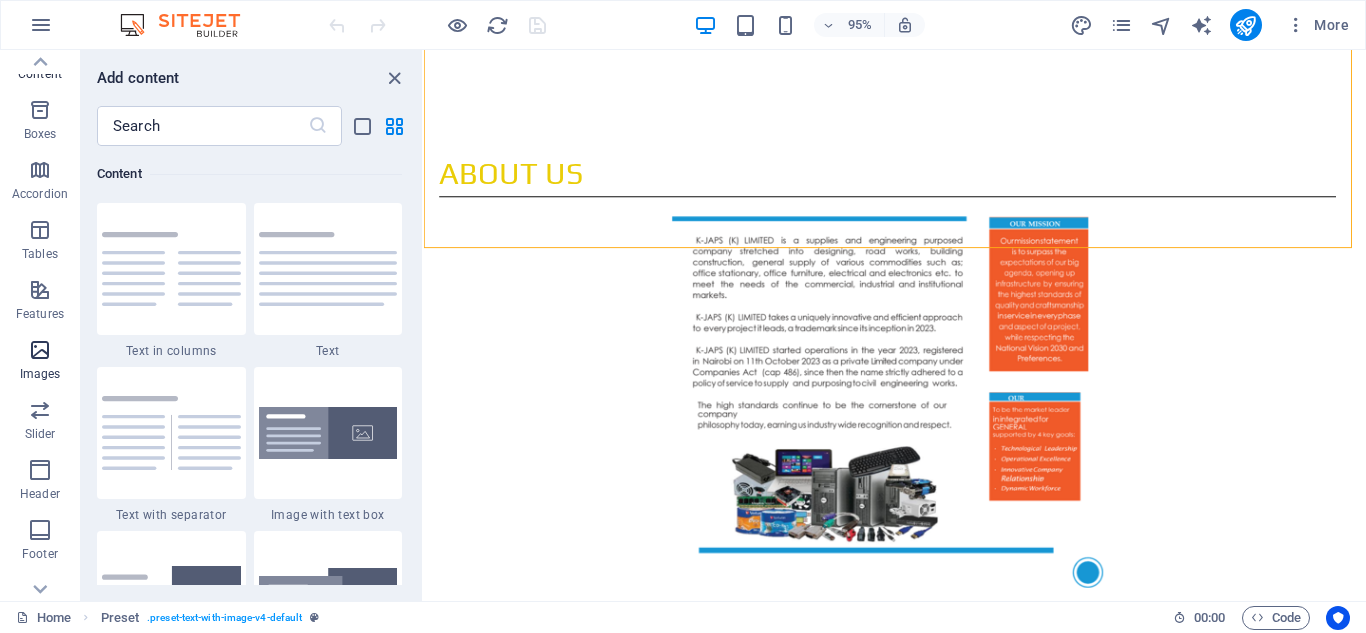 click at bounding box center [40, 350] 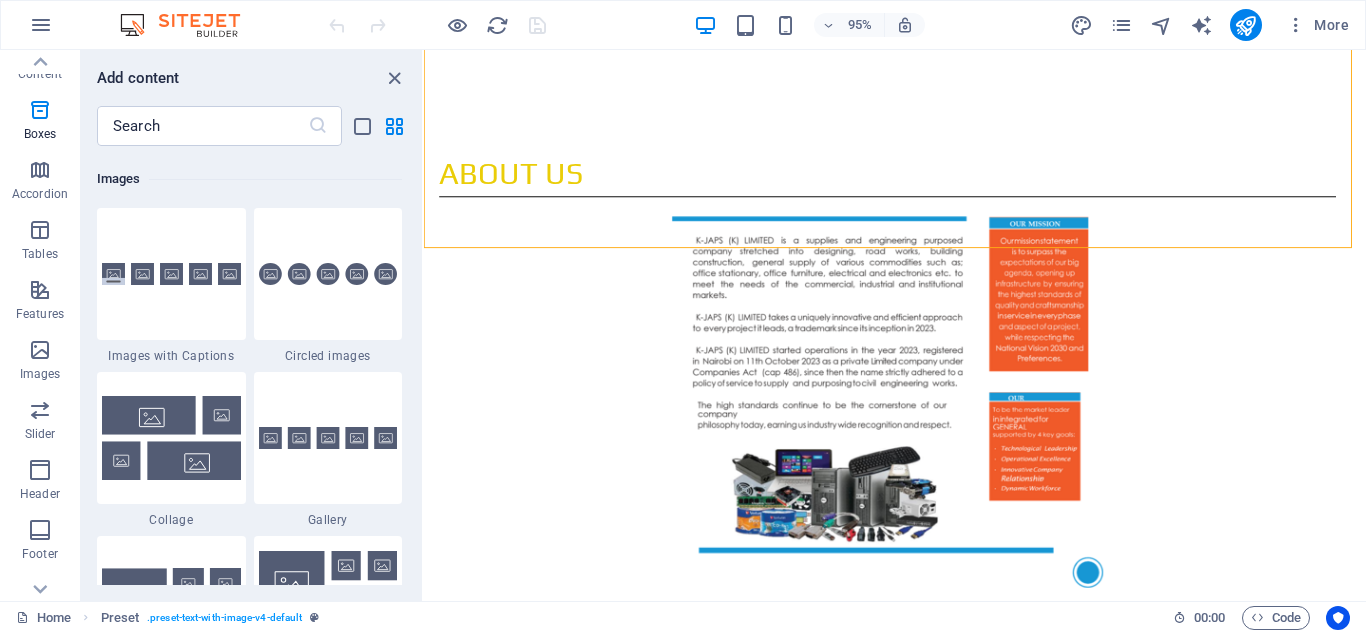 scroll, scrollTop: 10140, scrollLeft: 0, axis: vertical 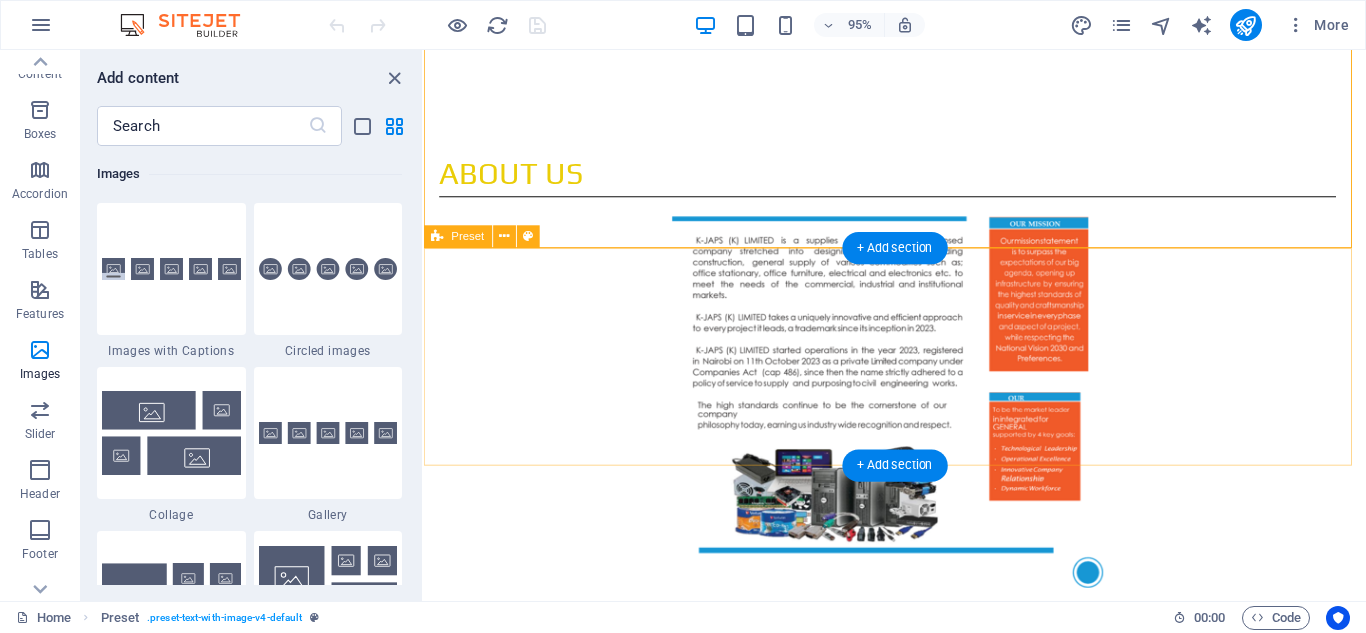 click on "Our Services" at bounding box center [920, 1167] 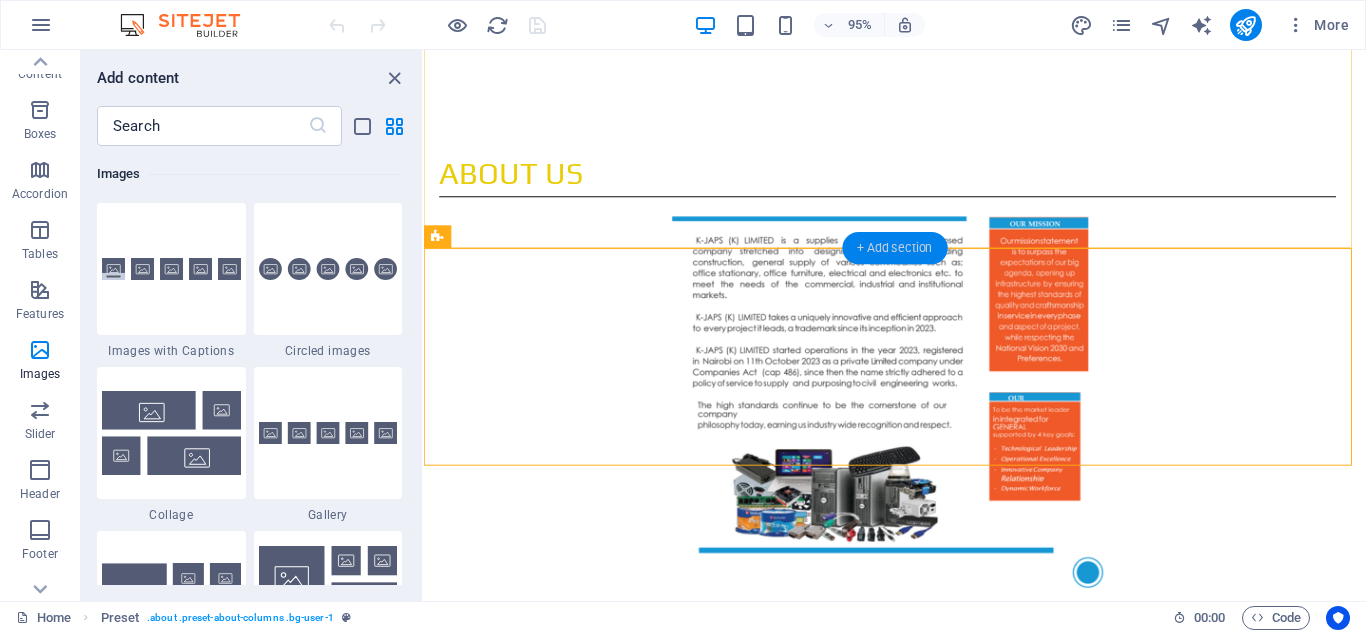 click on "+ Add section" at bounding box center (894, 247) 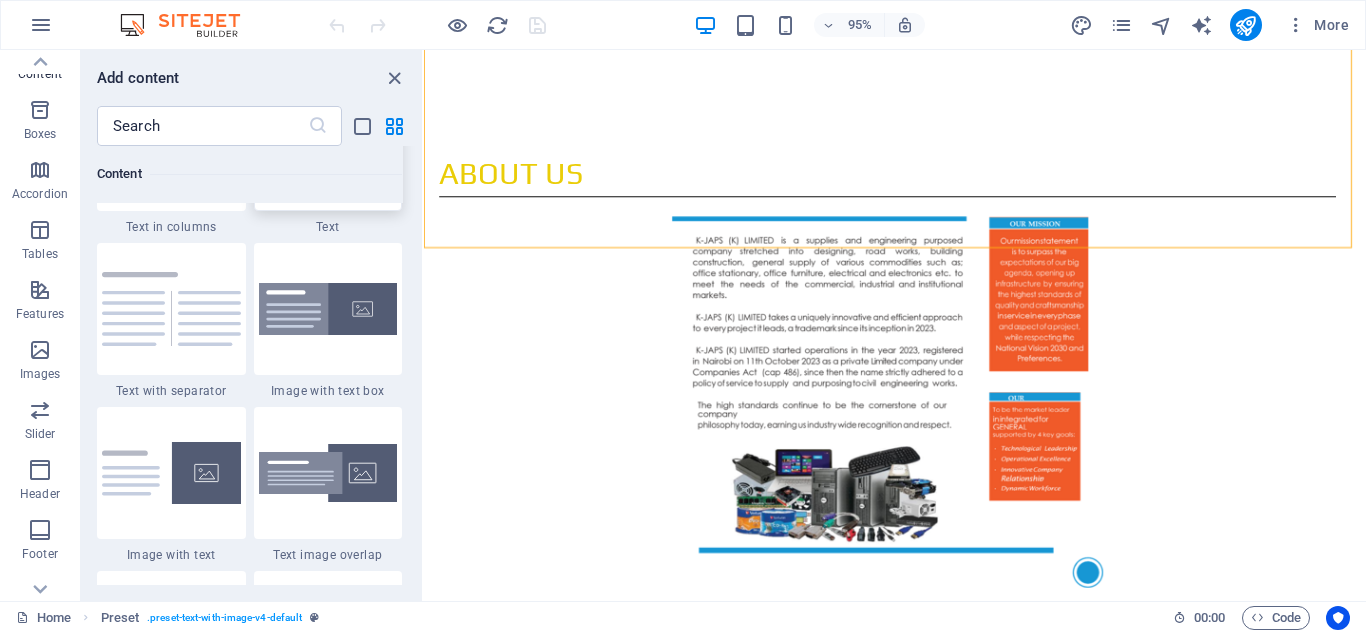 scroll, scrollTop: 3799, scrollLeft: 0, axis: vertical 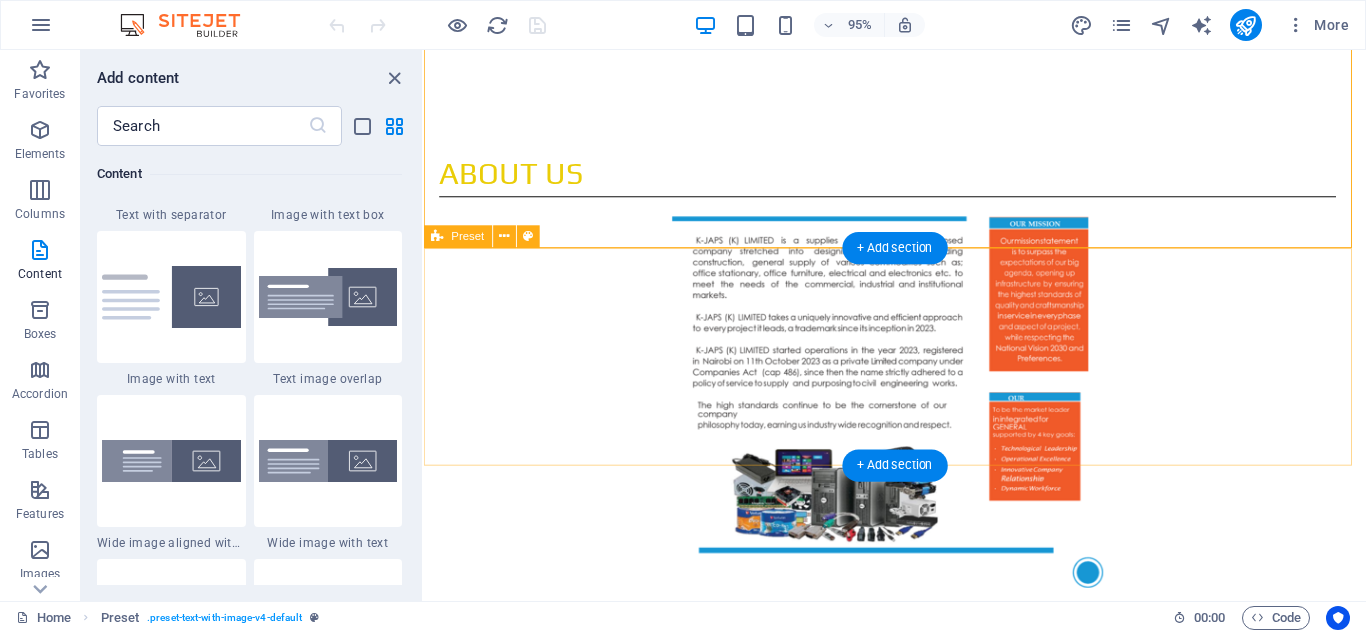 click on "Our Services" at bounding box center [920, 1167] 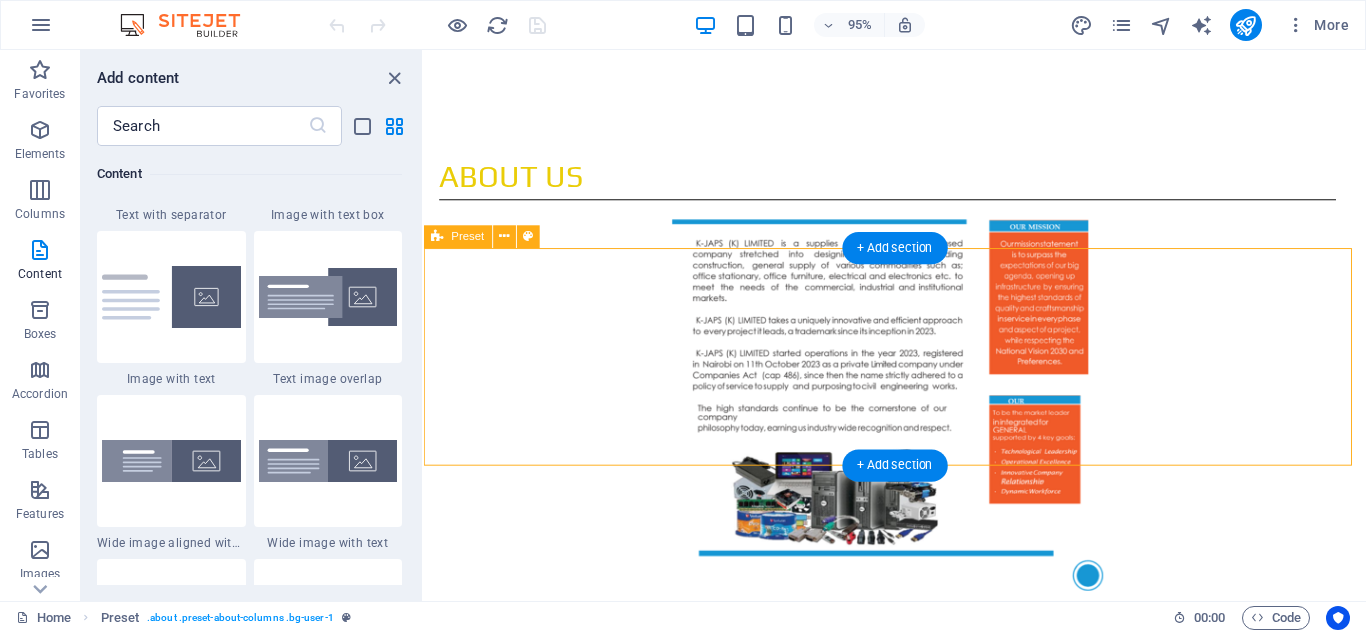 scroll, scrollTop: 1300, scrollLeft: 0, axis: vertical 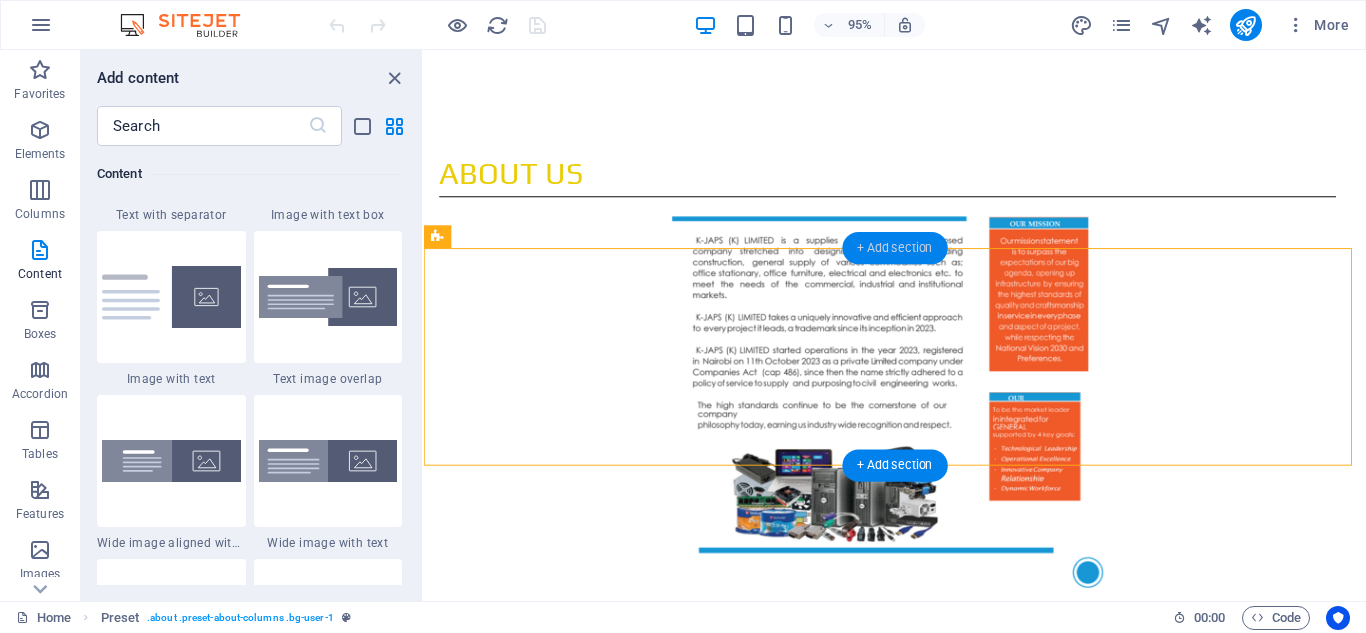 click on "+ Add section" at bounding box center [894, 247] 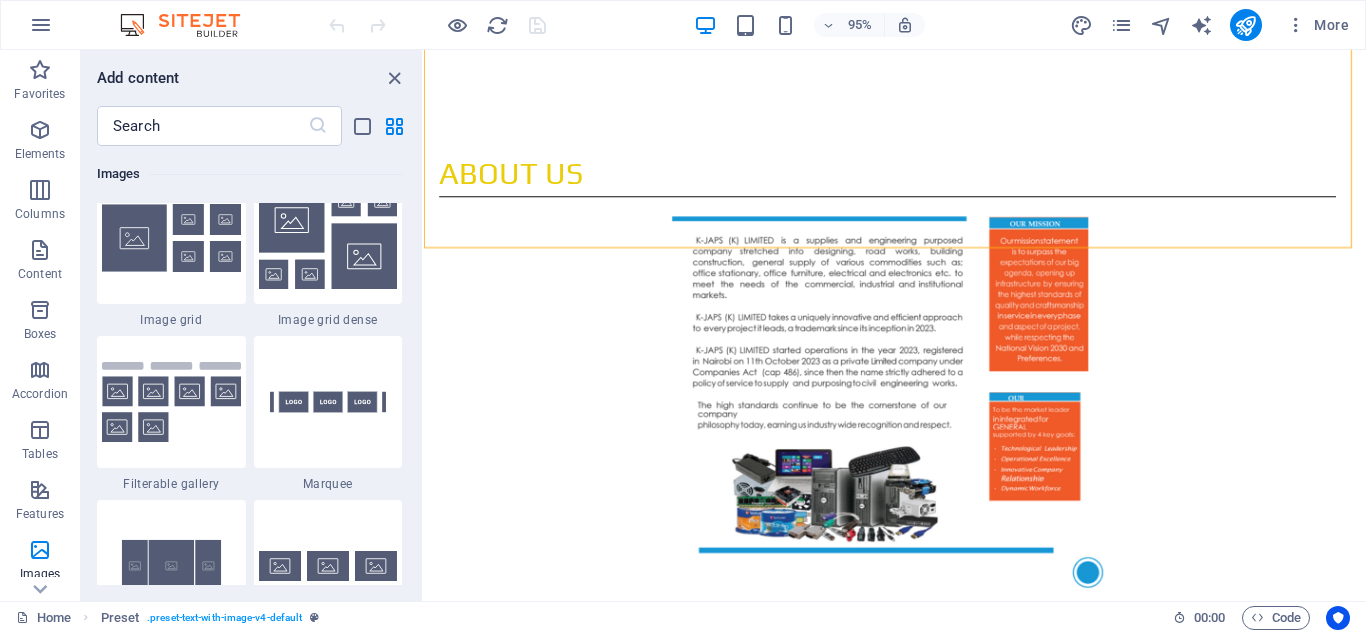 scroll, scrollTop: 10599, scrollLeft: 0, axis: vertical 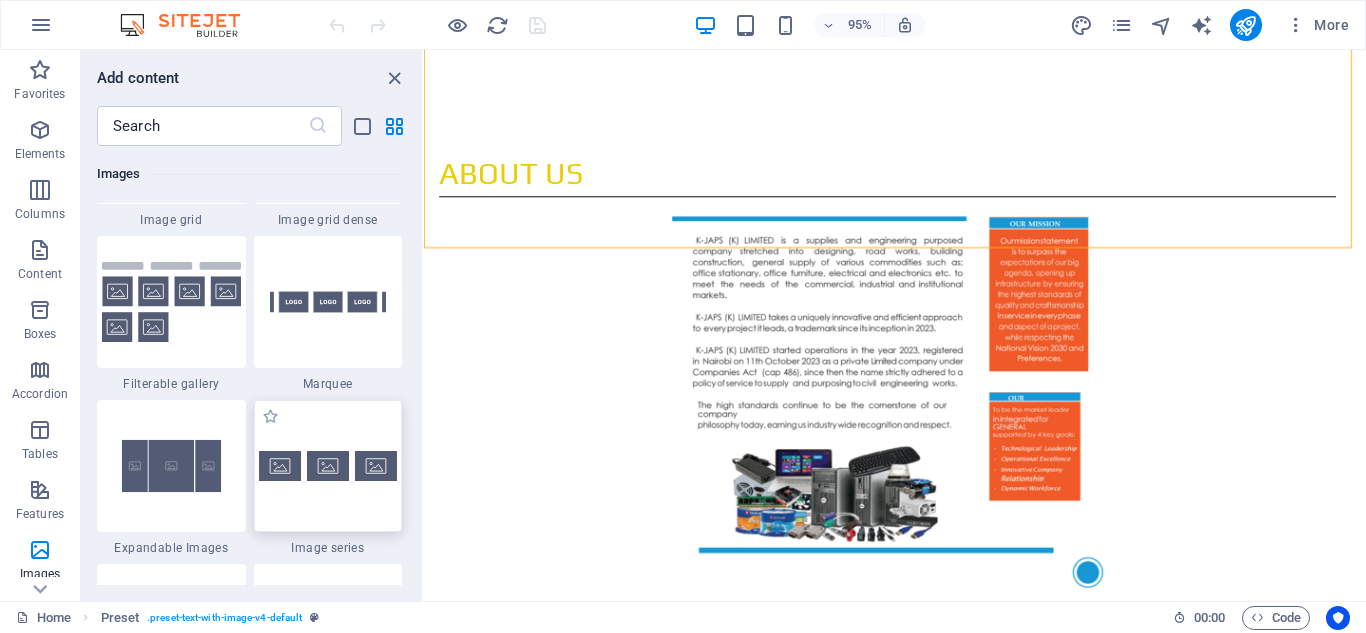 click at bounding box center [328, 466] 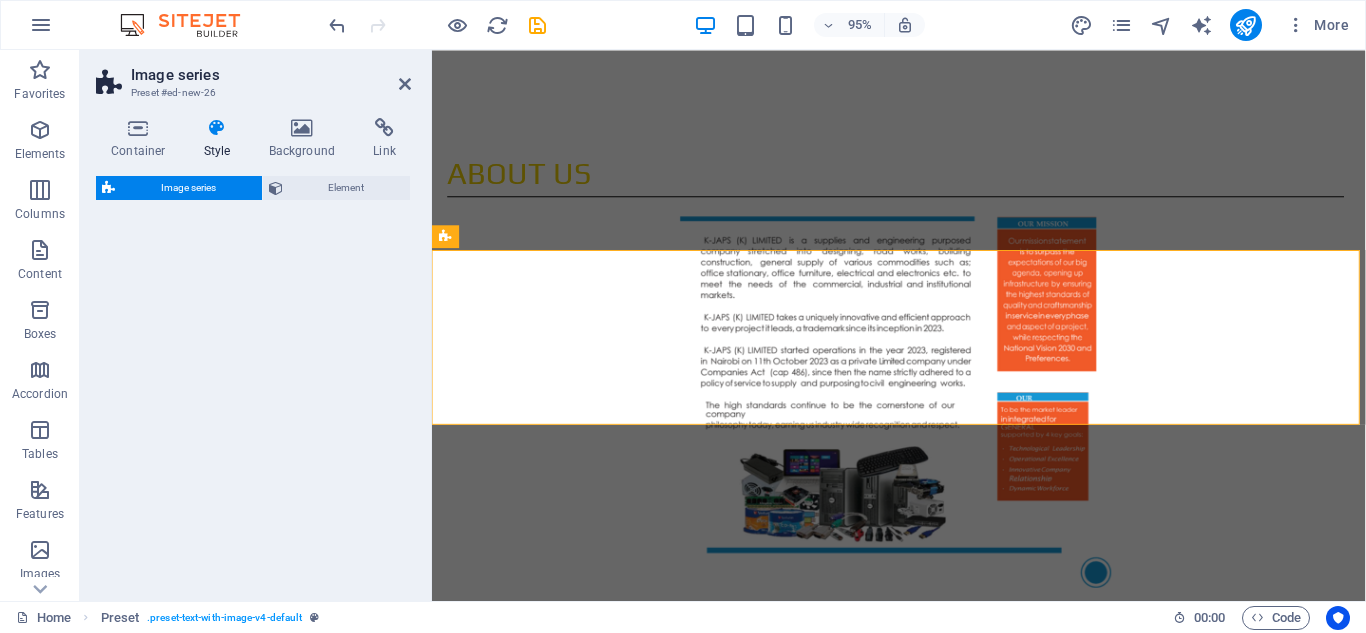select on "rem" 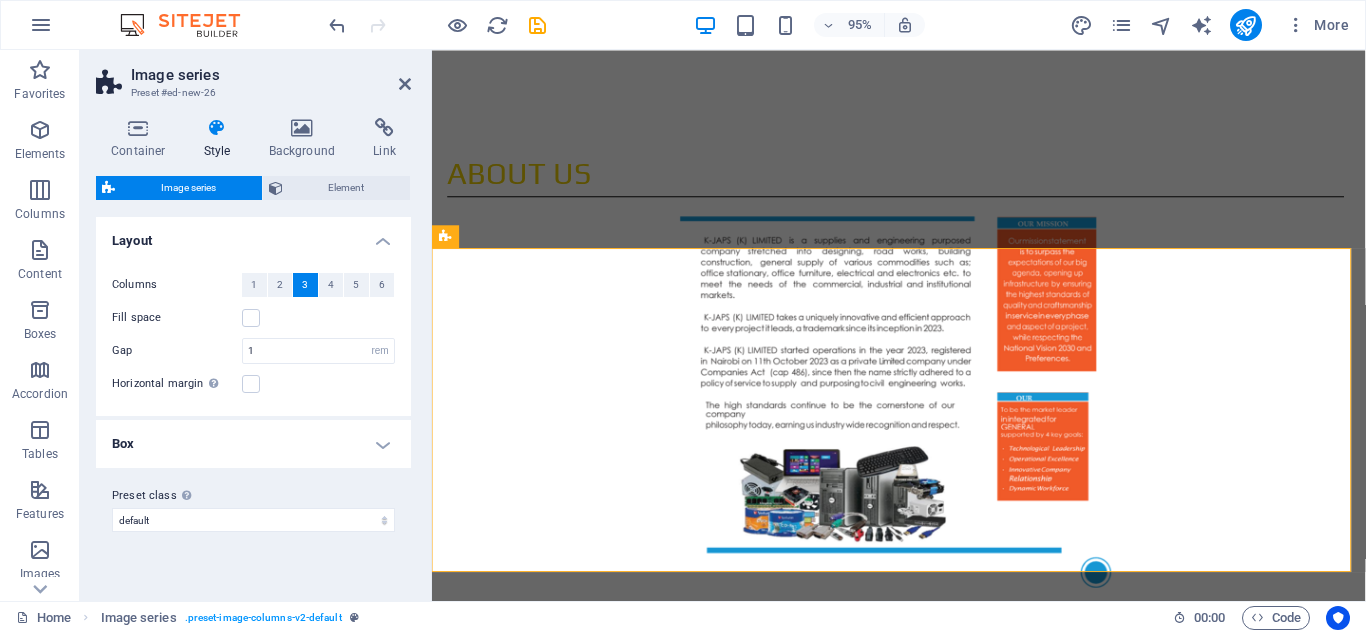 scroll, scrollTop: 1298, scrollLeft: 0, axis: vertical 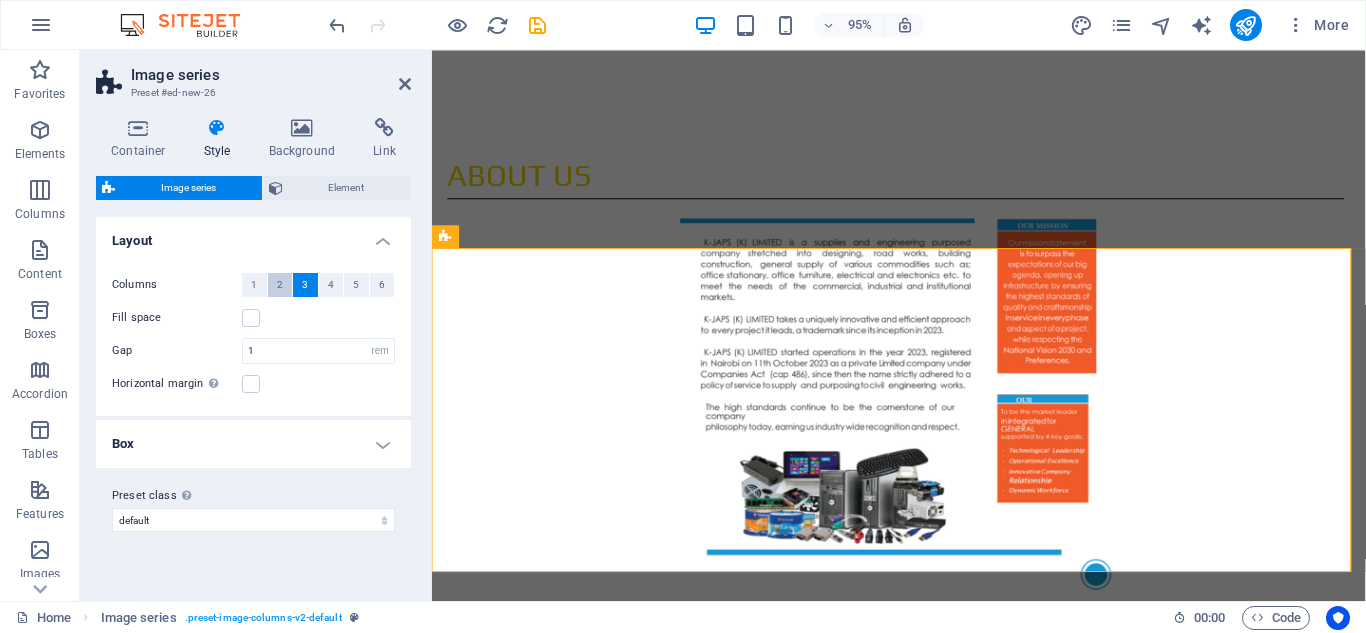 click on "2" at bounding box center (280, 285) 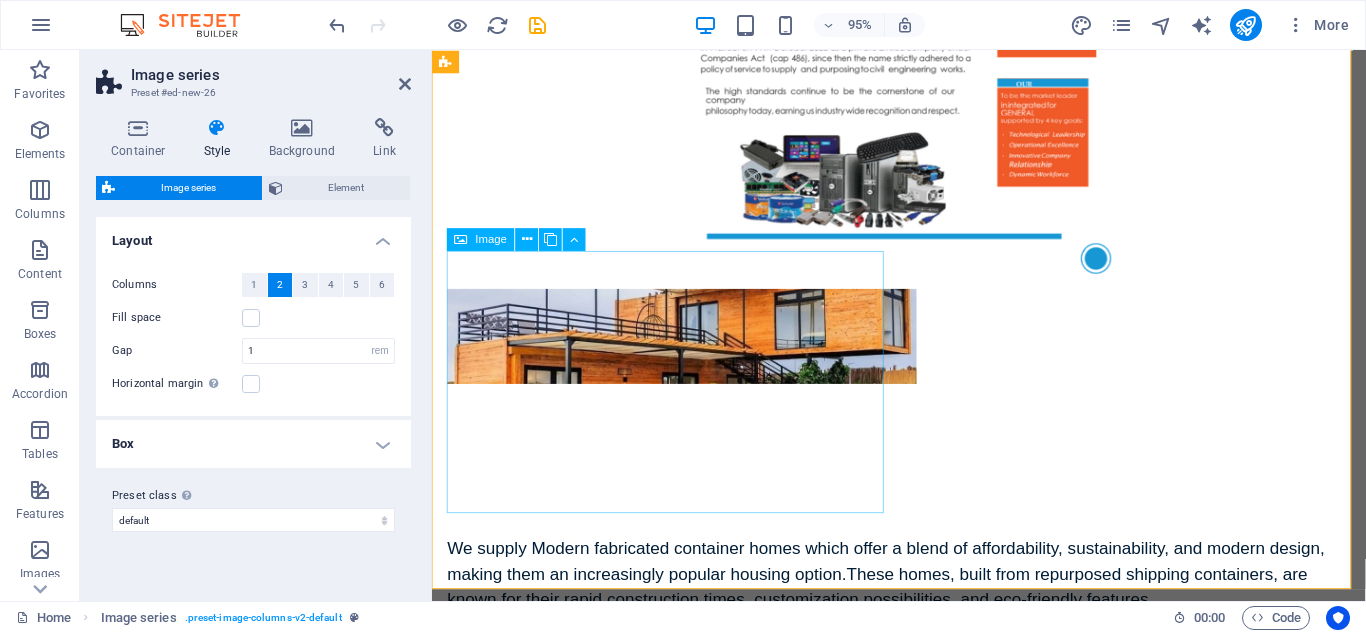 scroll, scrollTop: 1698, scrollLeft: 0, axis: vertical 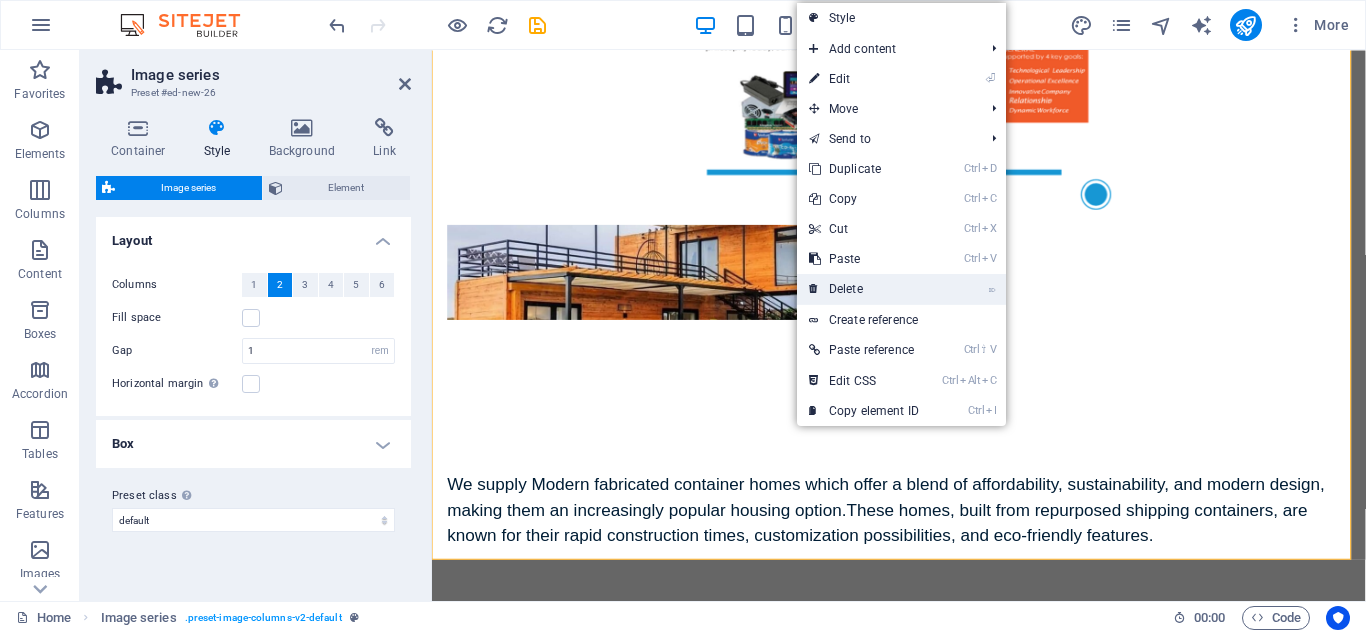 click on "⌦  Delete" at bounding box center (864, 289) 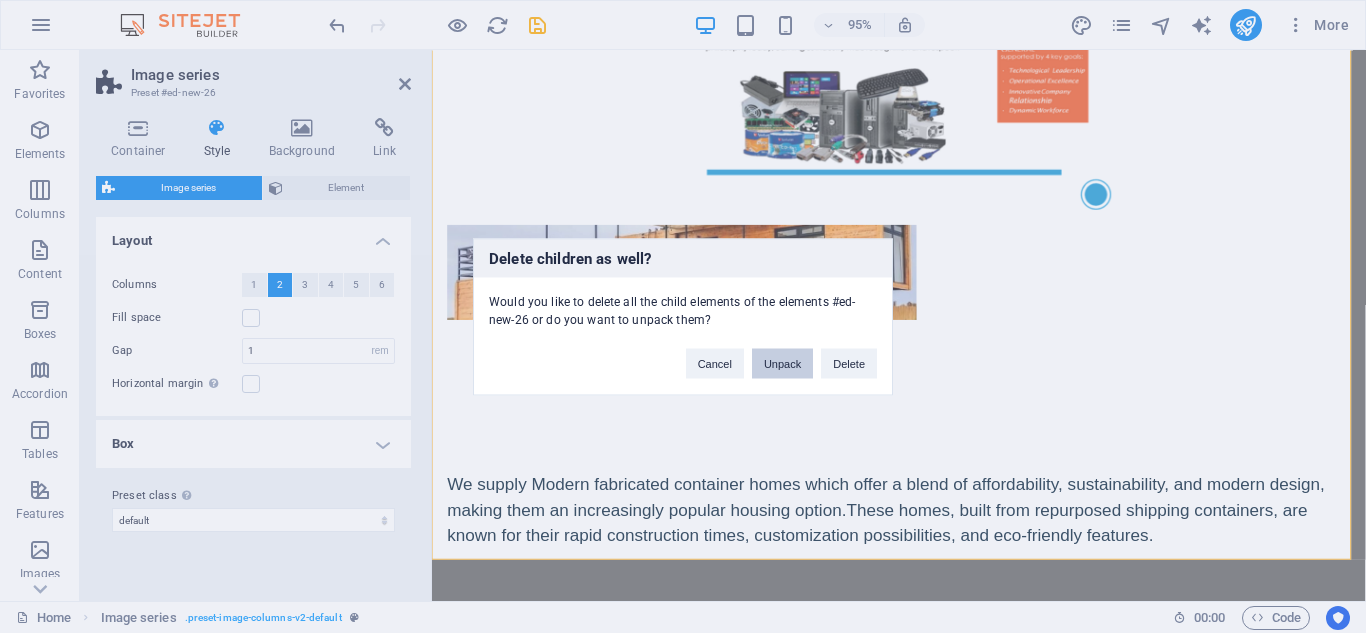click on "Unpack" at bounding box center [782, 363] 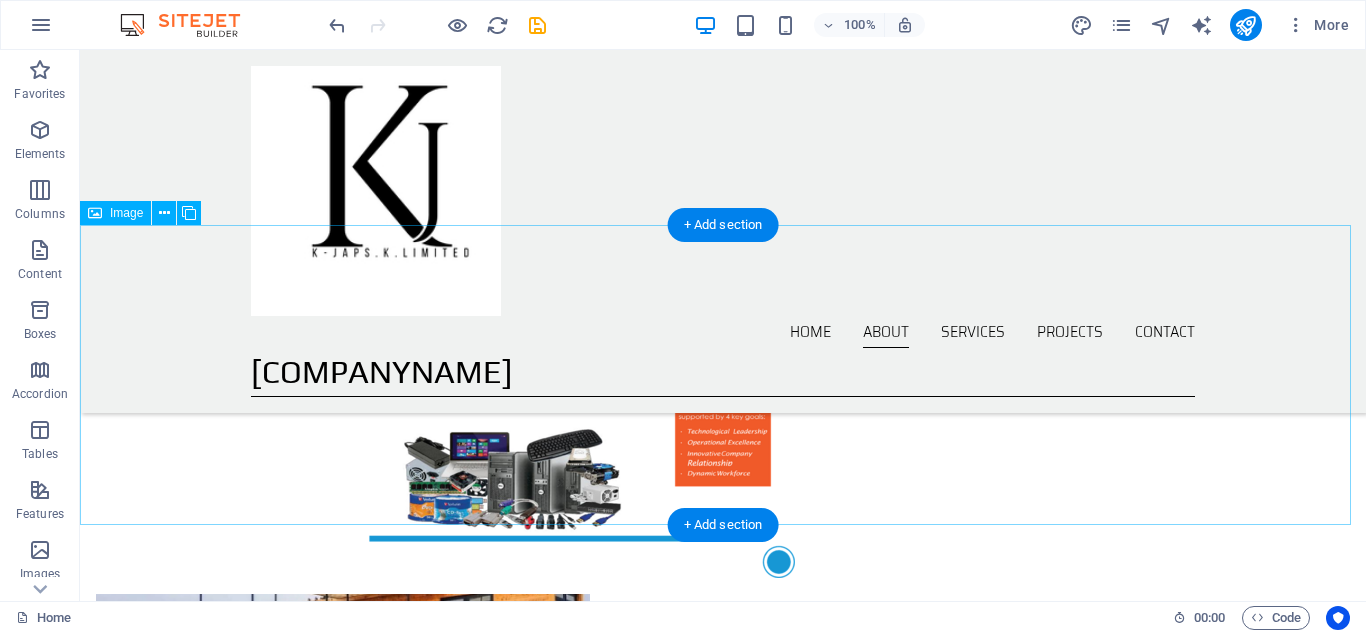 scroll, scrollTop: 1305, scrollLeft: 0, axis: vertical 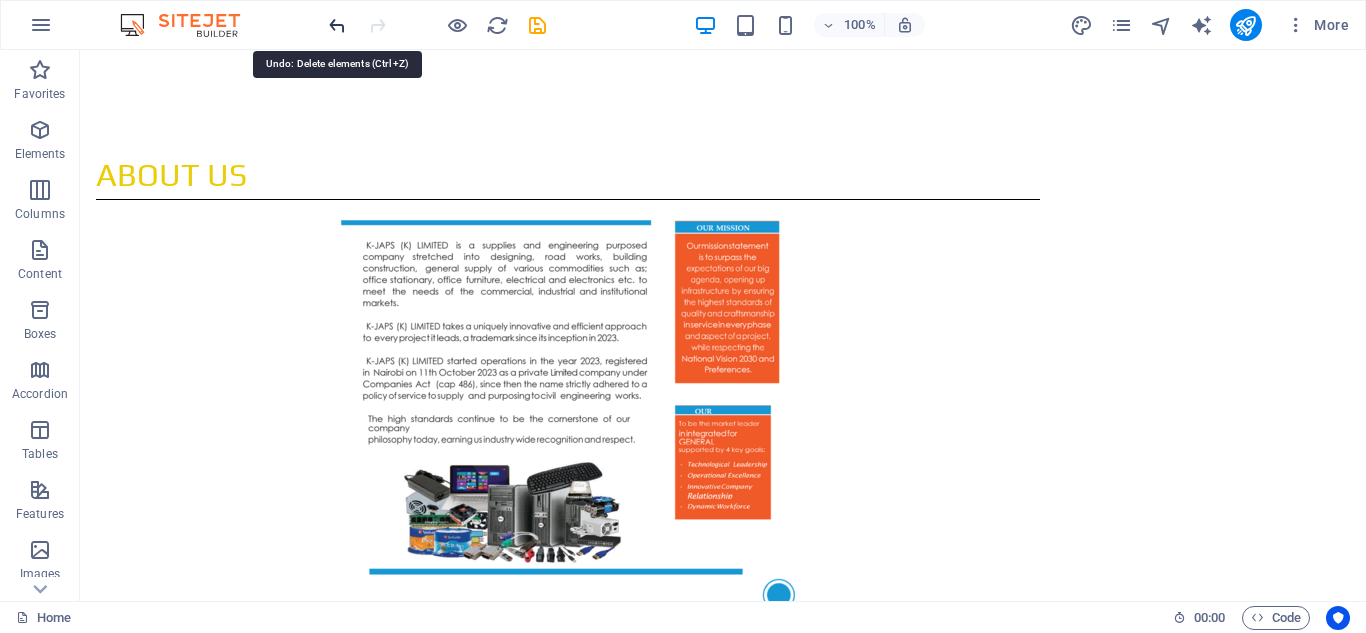 click at bounding box center (337, 25) 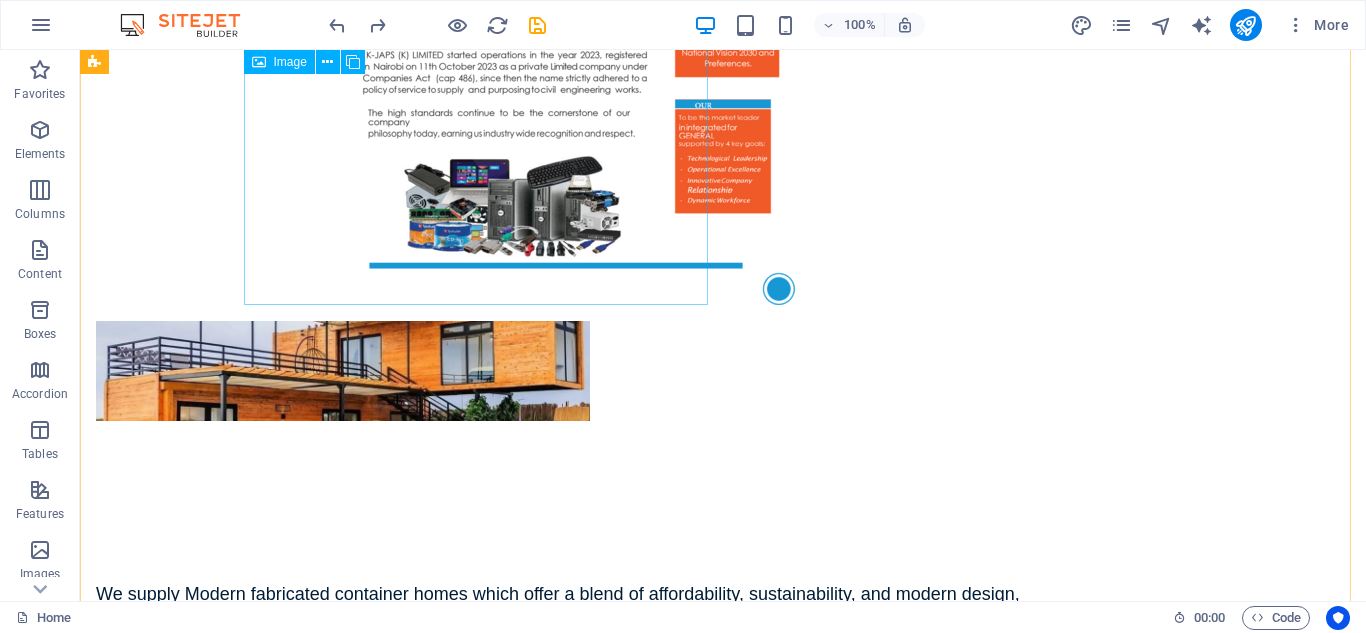 scroll, scrollTop: 1505, scrollLeft: 0, axis: vertical 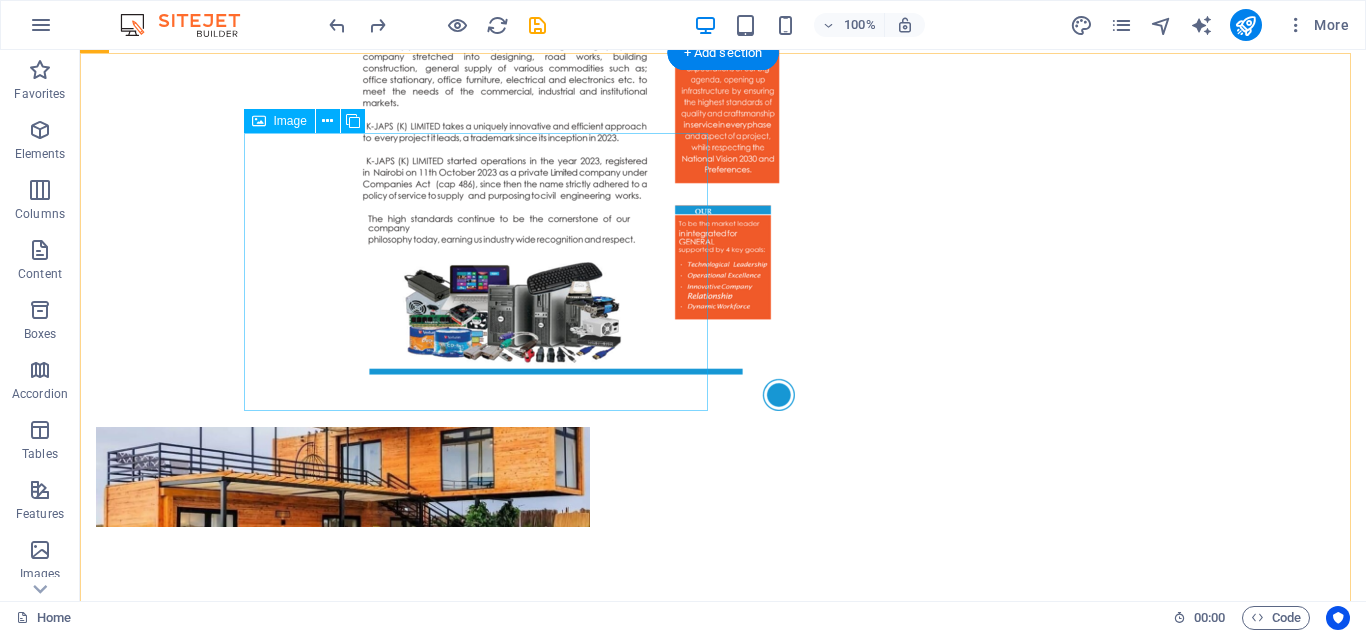 click at bounding box center [328, 1067] 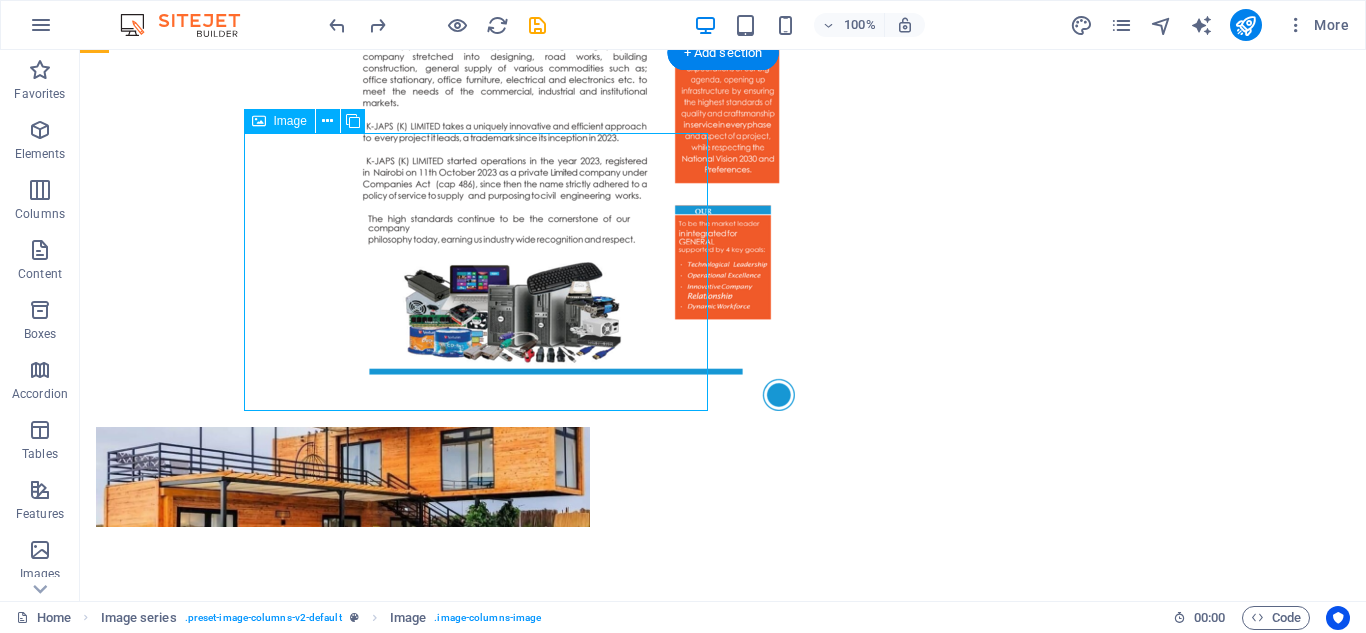 click at bounding box center [328, 1067] 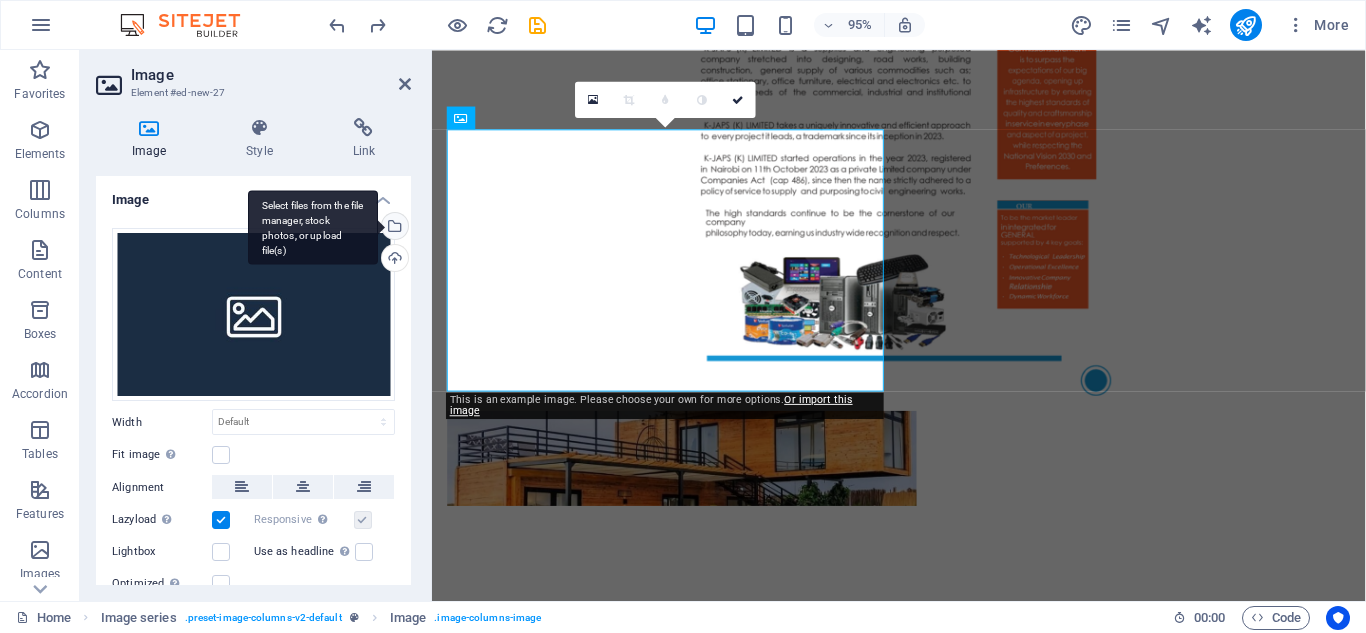 click on "Select files from the file manager, stock photos, or upload file(s)" at bounding box center [393, 228] 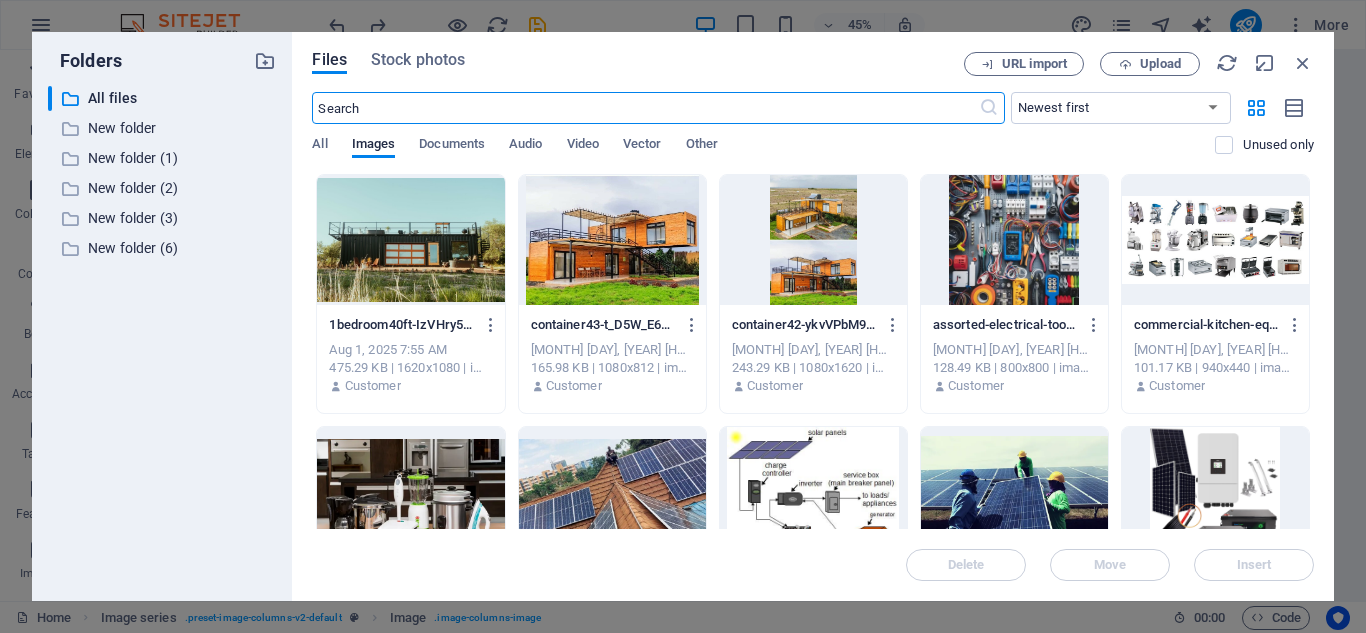 scroll, scrollTop: 2082, scrollLeft: 0, axis: vertical 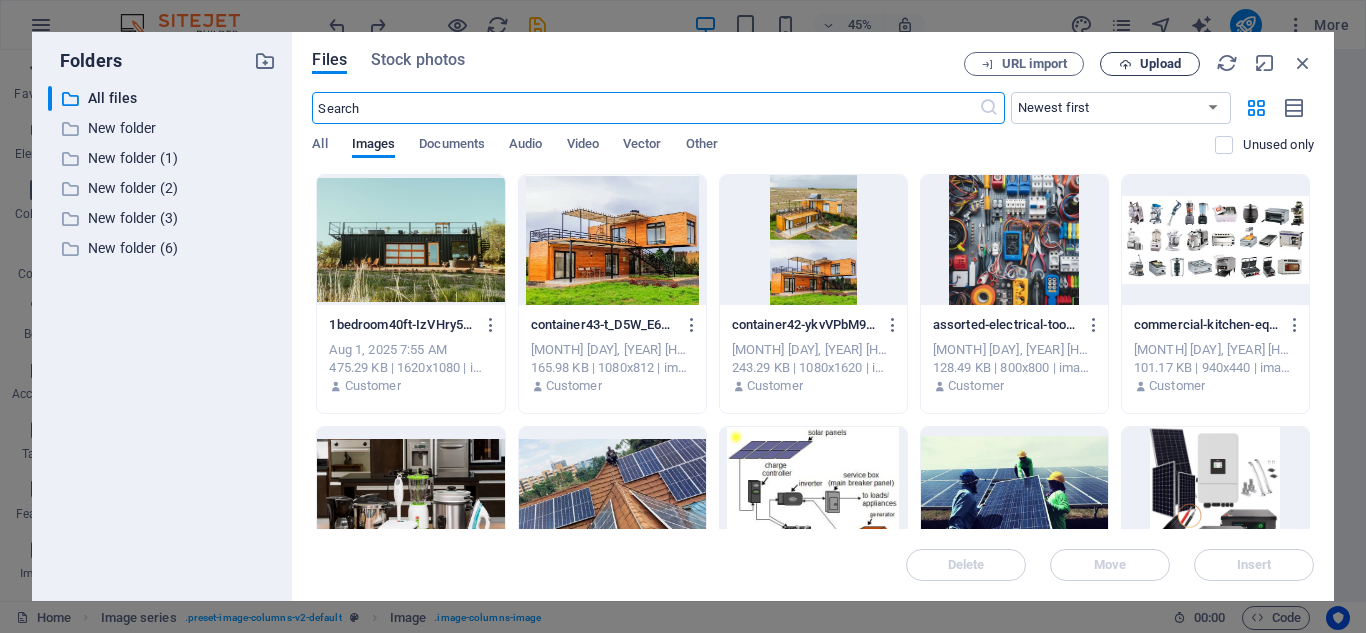 click on "Upload" at bounding box center [1160, 64] 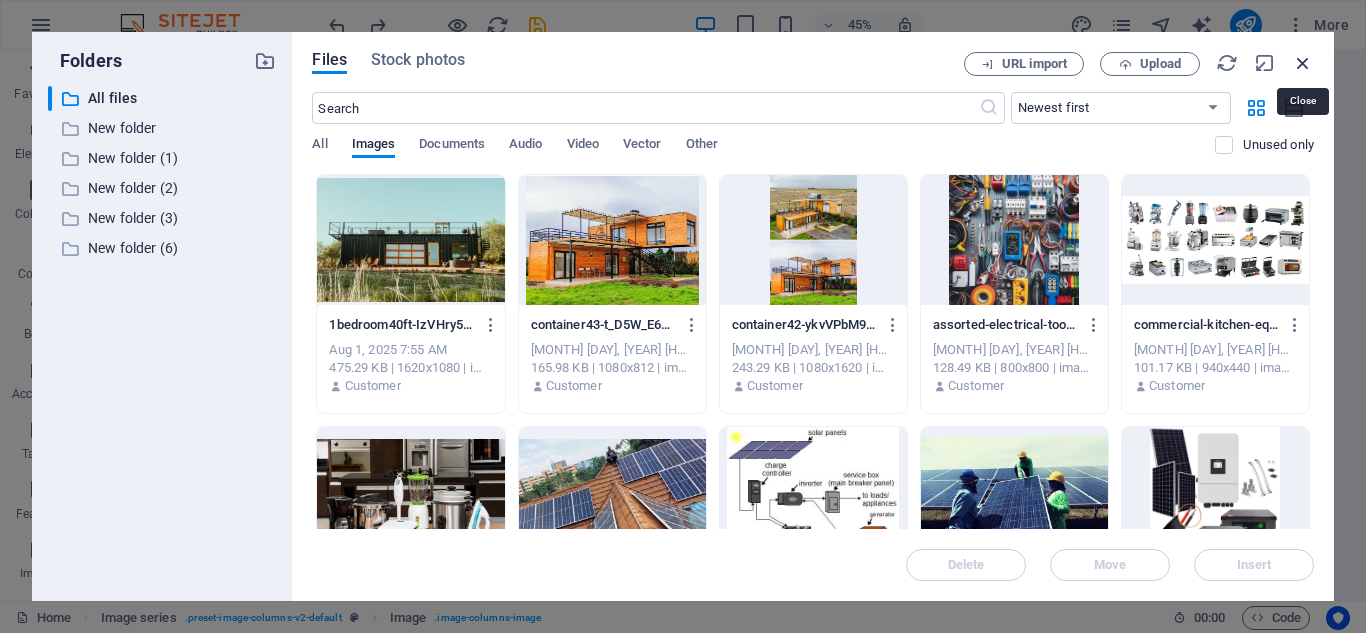 click at bounding box center [1303, 63] 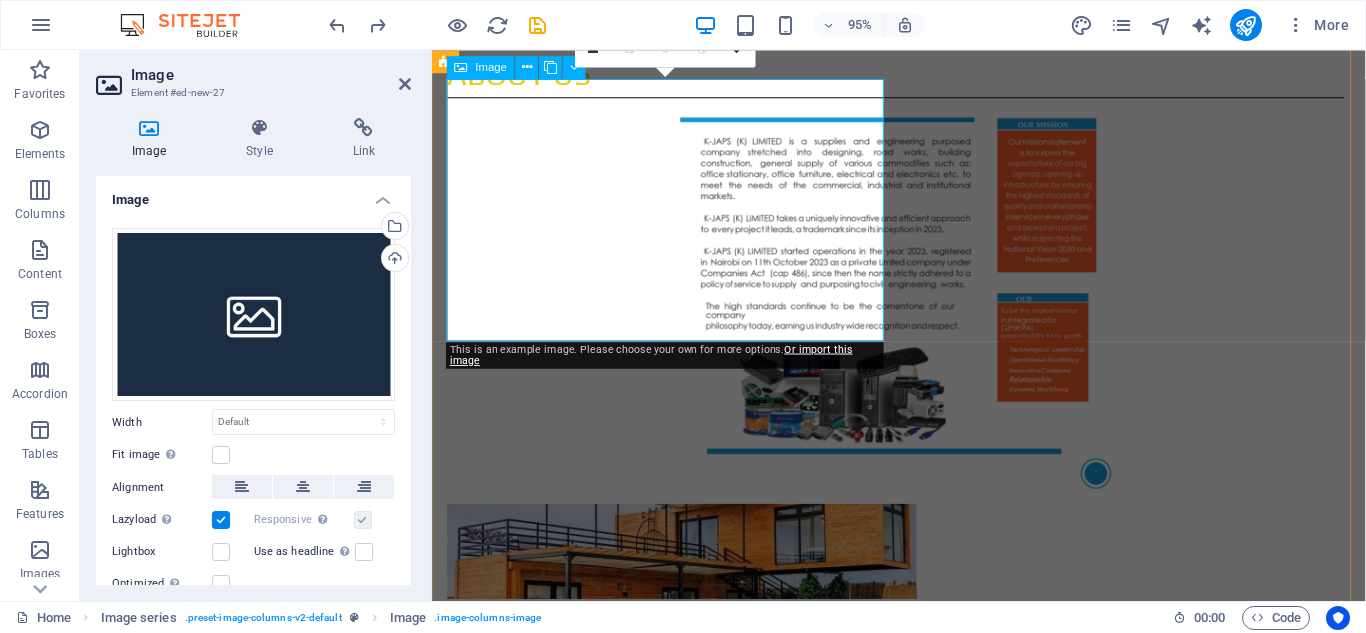 scroll, scrollTop: 1402, scrollLeft: 0, axis: vertical 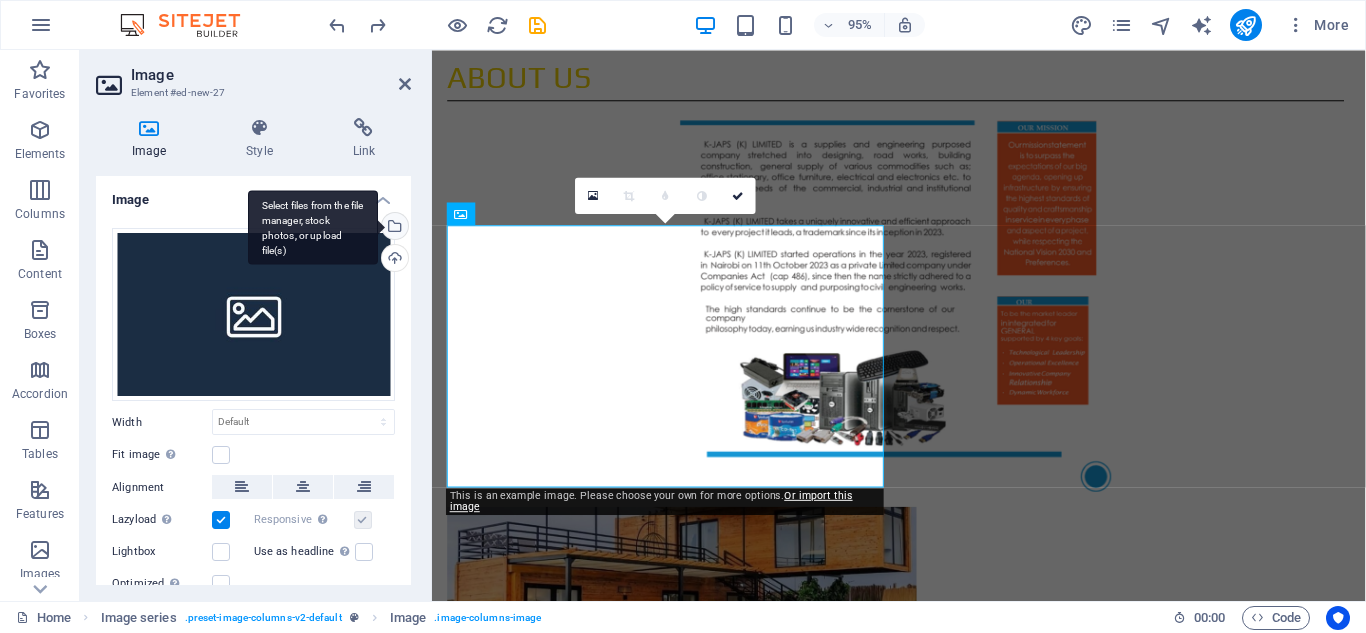 click on "Select files from the file manager, stock photos, or upload file(s)" at bounding box center (393, 228) 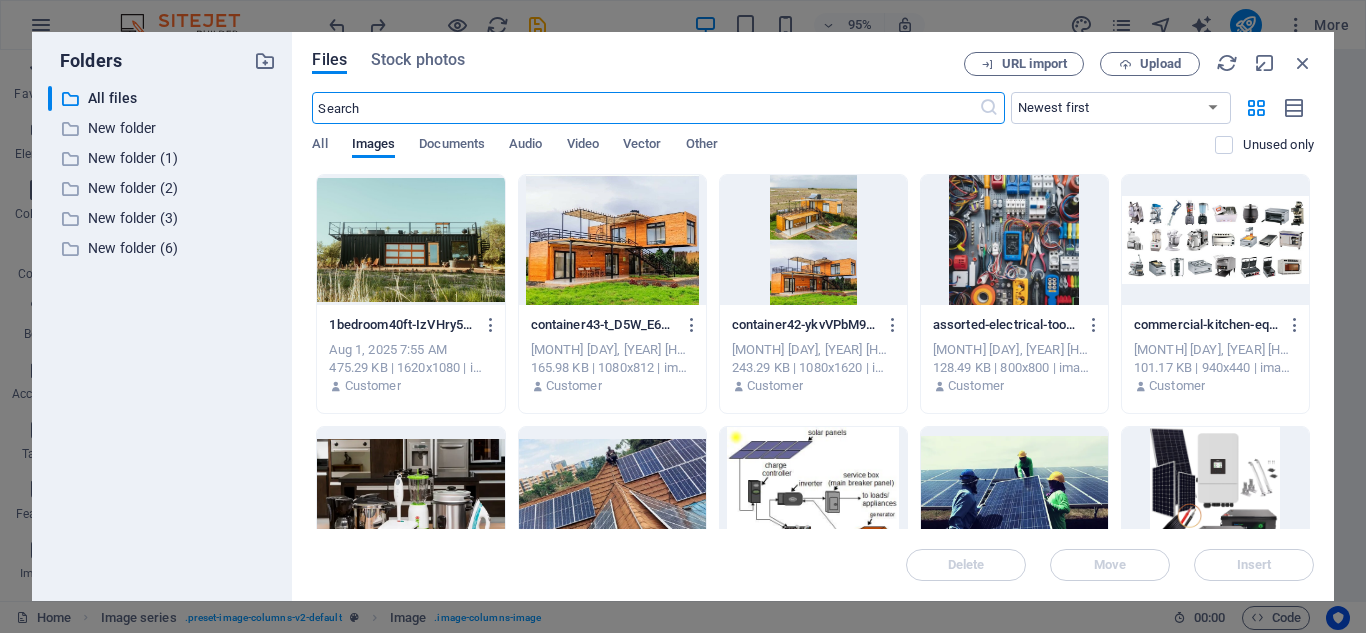 scroll, scrollTop: 1981, scrollLeft: 0, axis: vertical 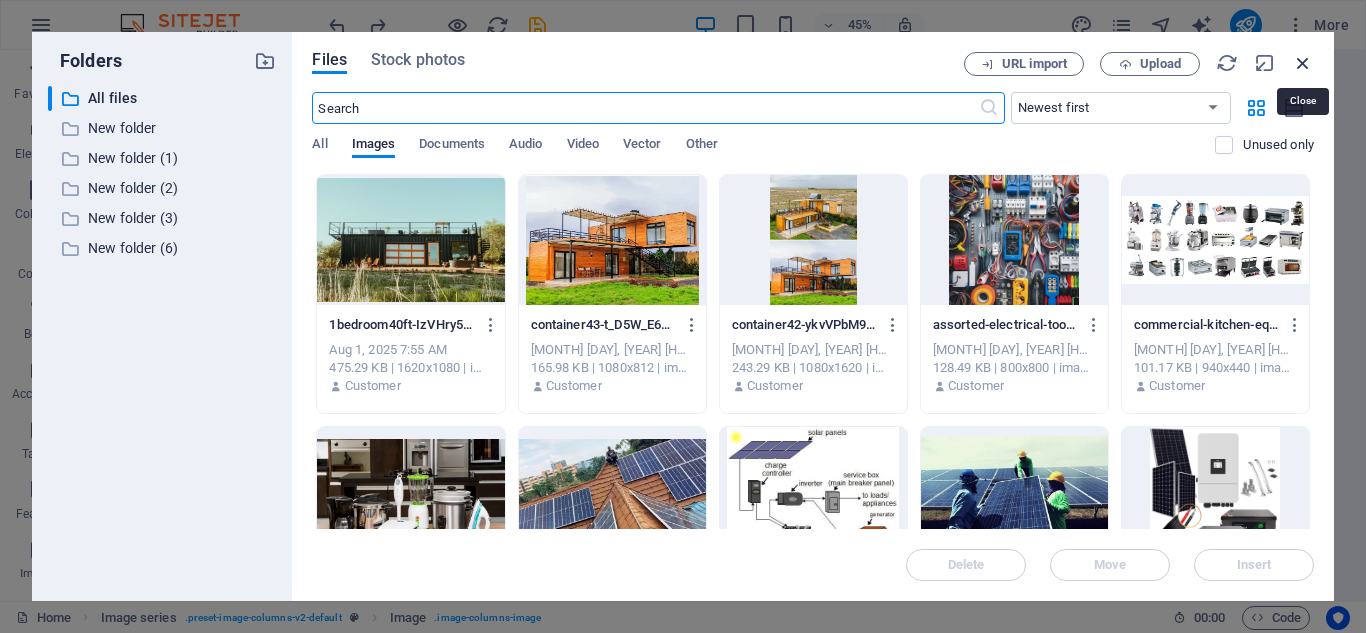 click at bounding box center (1303, 63) 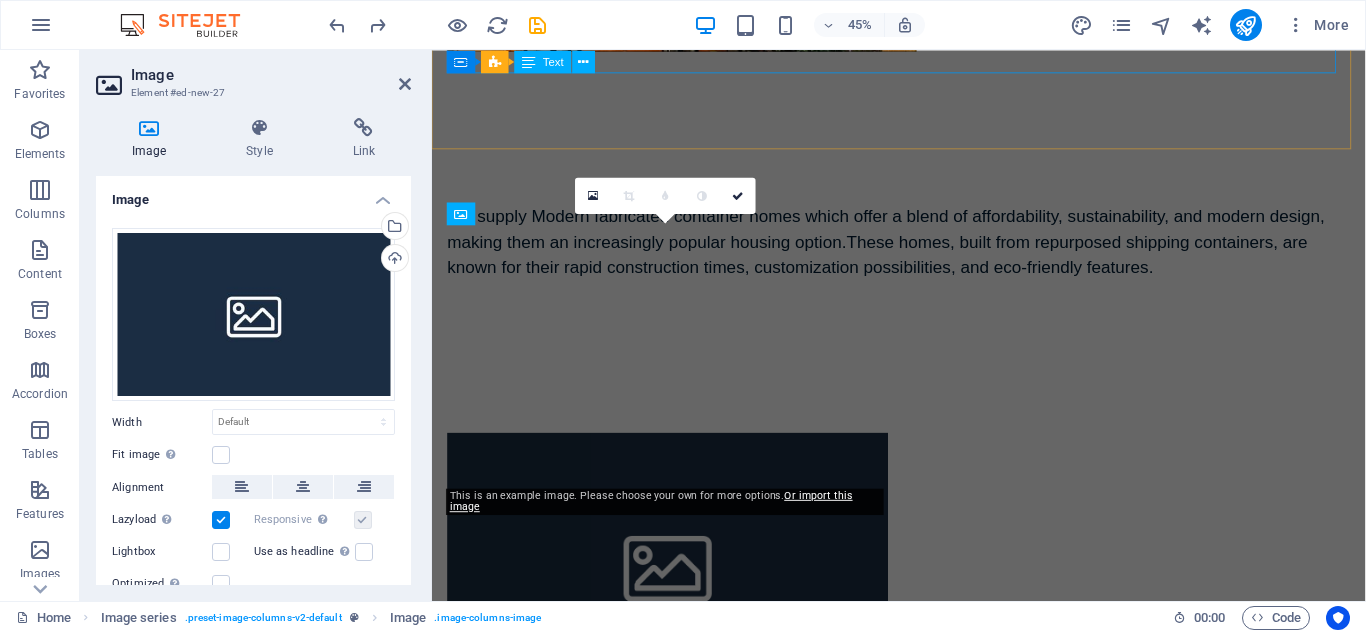 scroll, scrollTop: 1402, scrollLeft: 0, axis: vertical 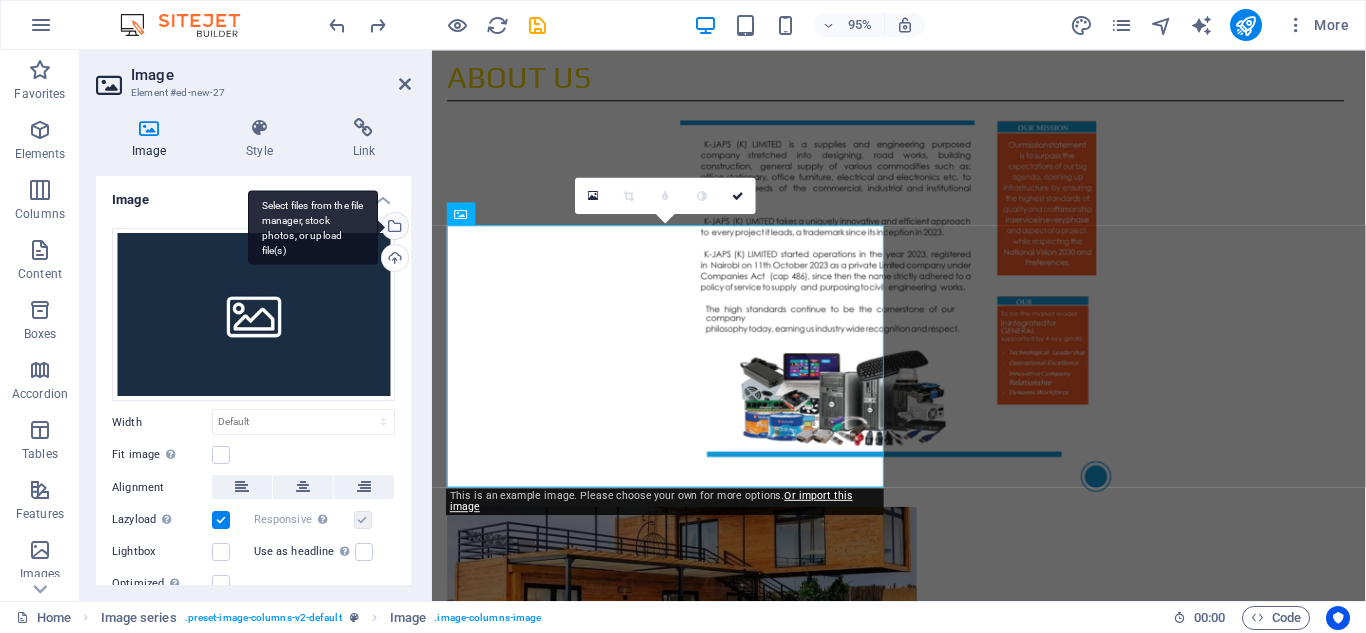 click on "Select files from the file manager, stock photos, or upload file(s)" at bounding box center [393, 228] 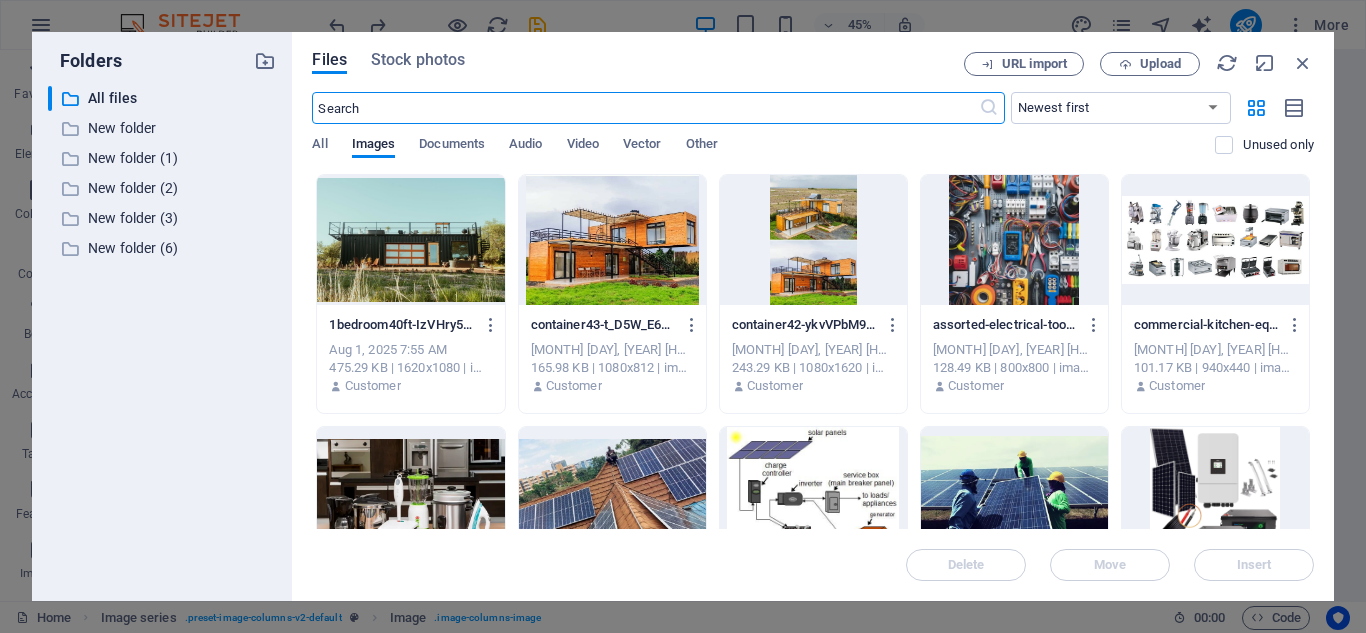 scroll, scrollTop: 1981, scrollLeft: 0, axis: vertical 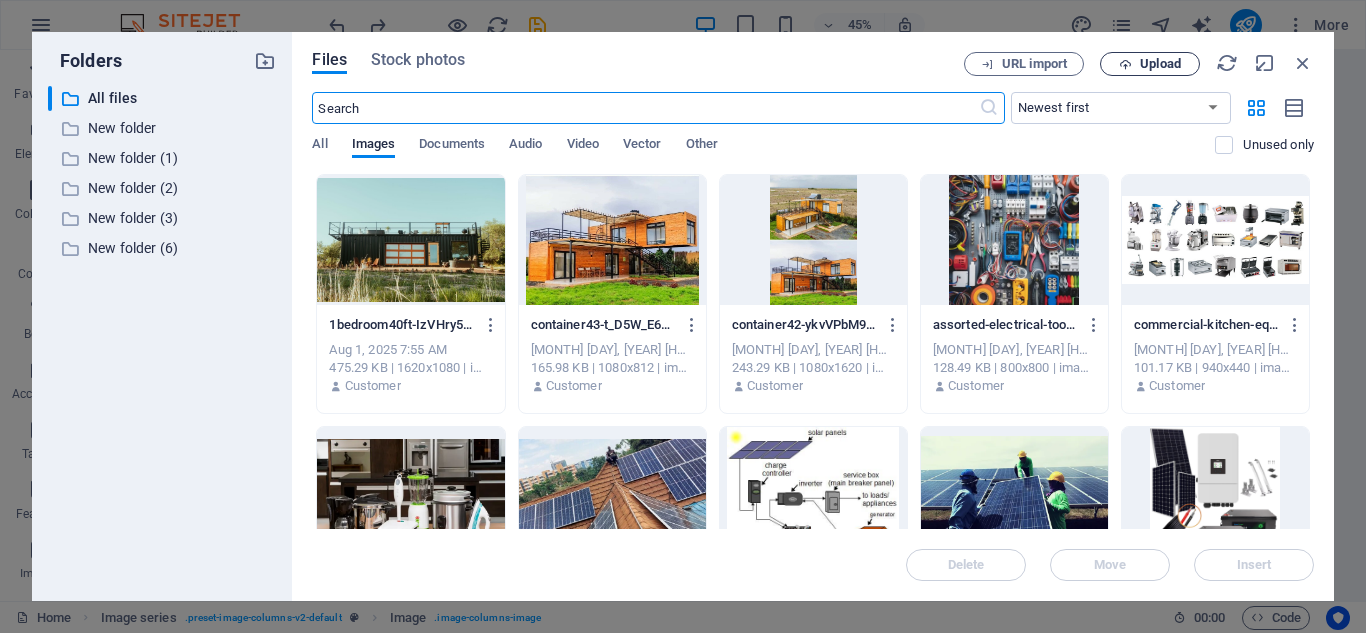click on "Upload" at bounding box center [1150, 64] 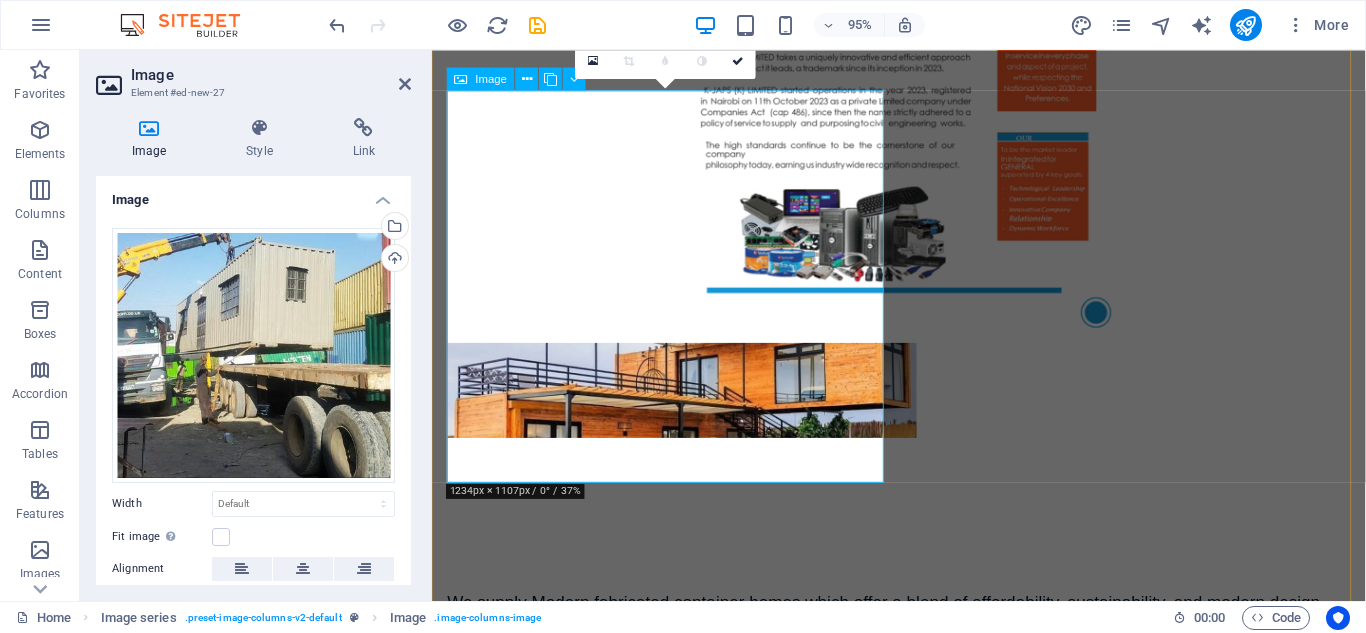 scroll, scrollTop: 1602, scrollLeft: 0, axis: vertical 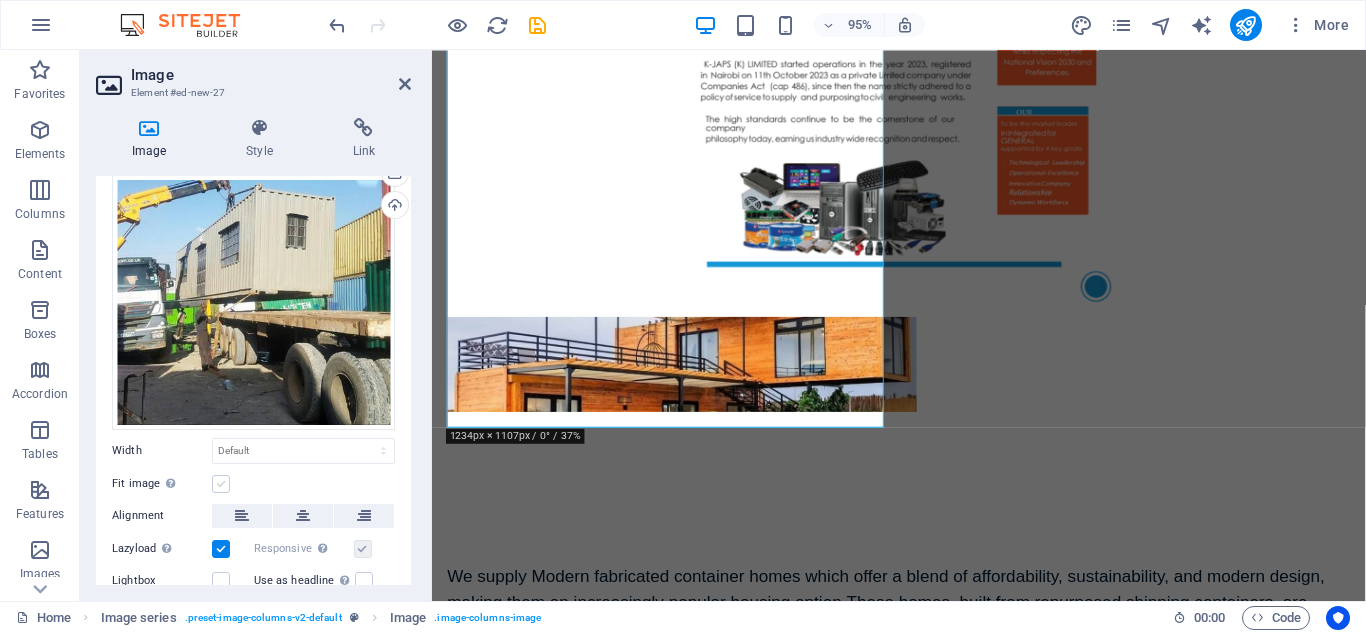 click at bounding box center (221, 484) 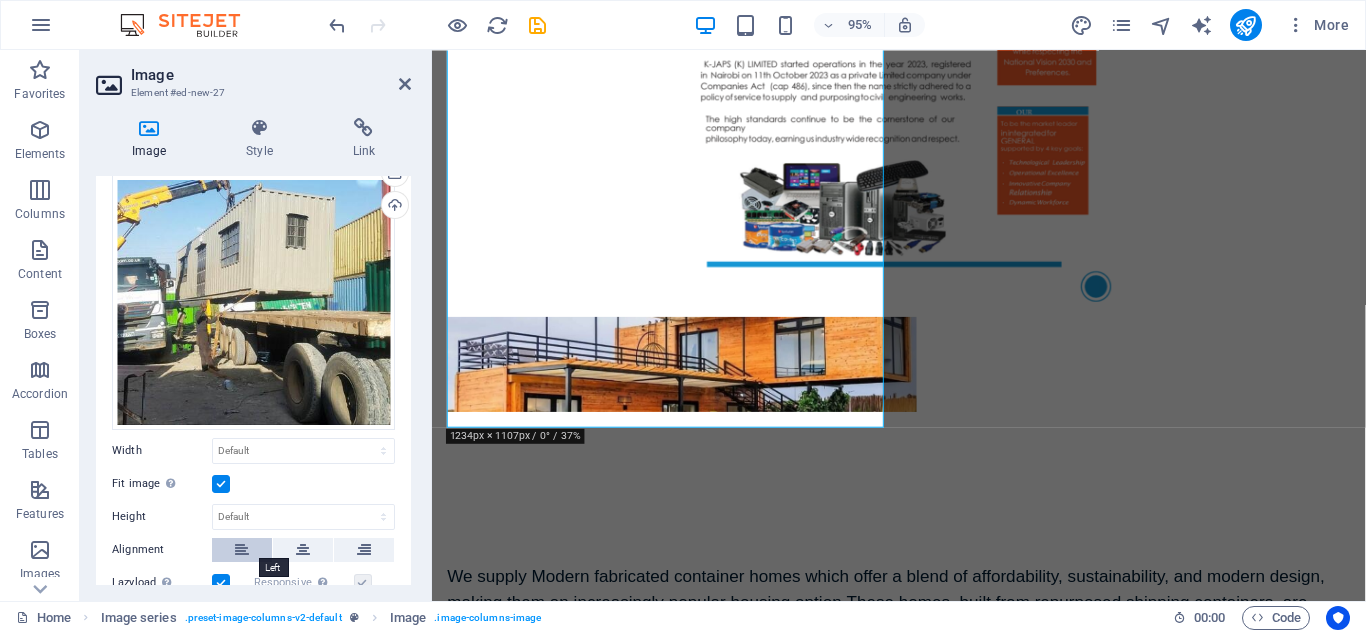 click at bounding box center [242, 550] 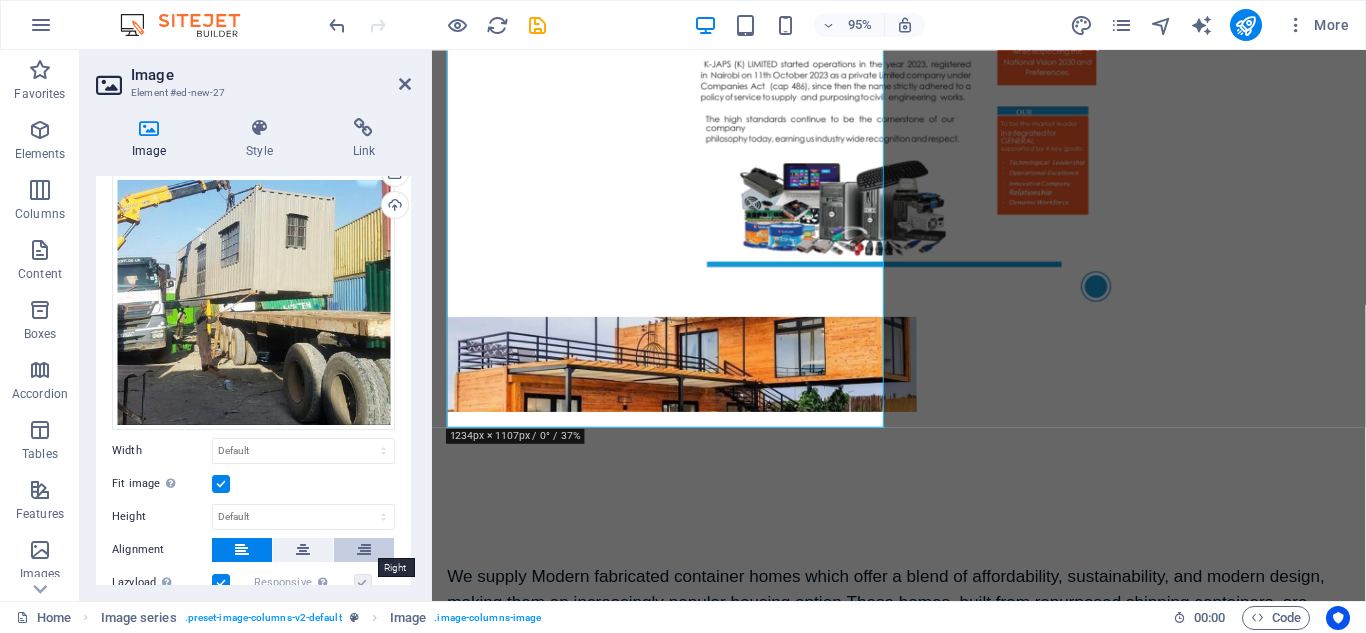 click at bounding box center (364, 550) 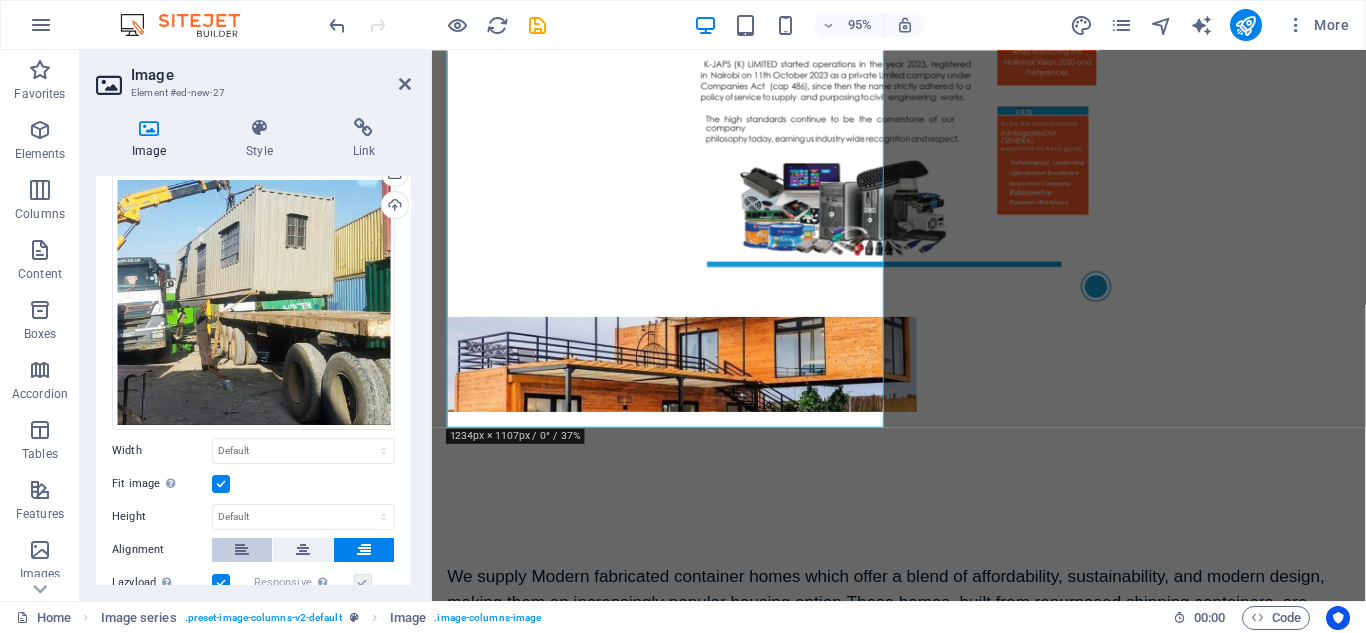 click at bounding box center [242, 550] 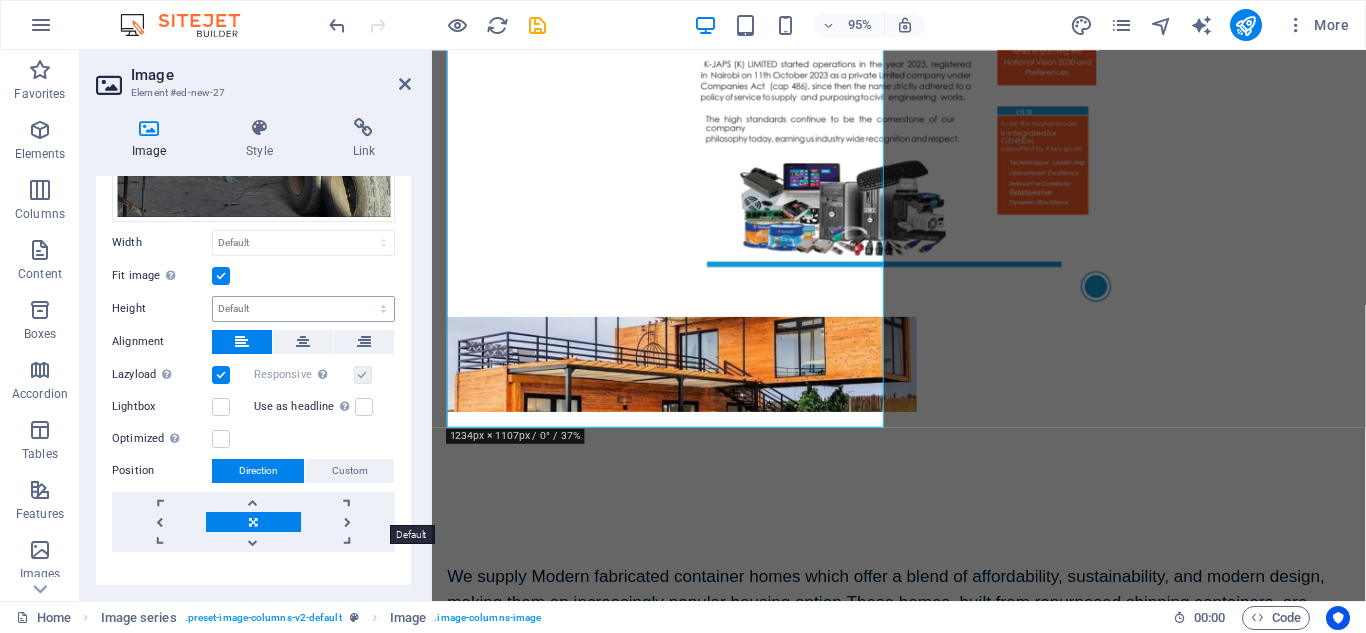 scroll, scrollTop: 288, scrollLeft: 0, axis: vertical 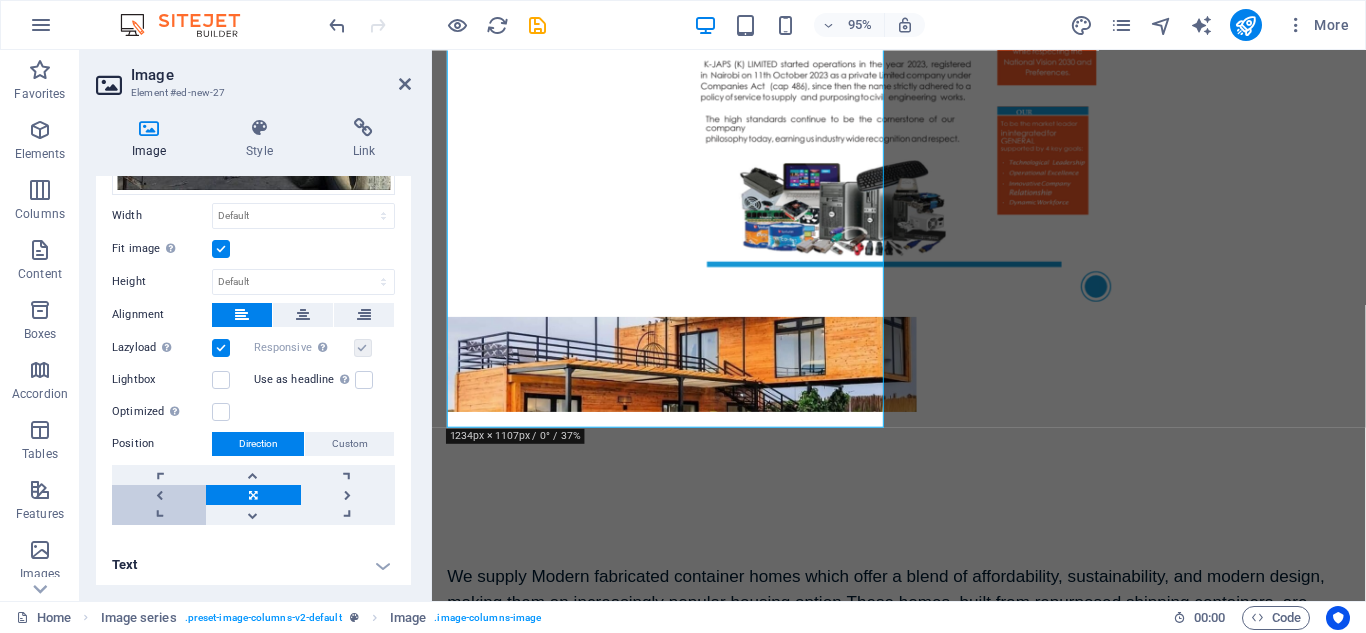 click at bounding box center (253, 495) 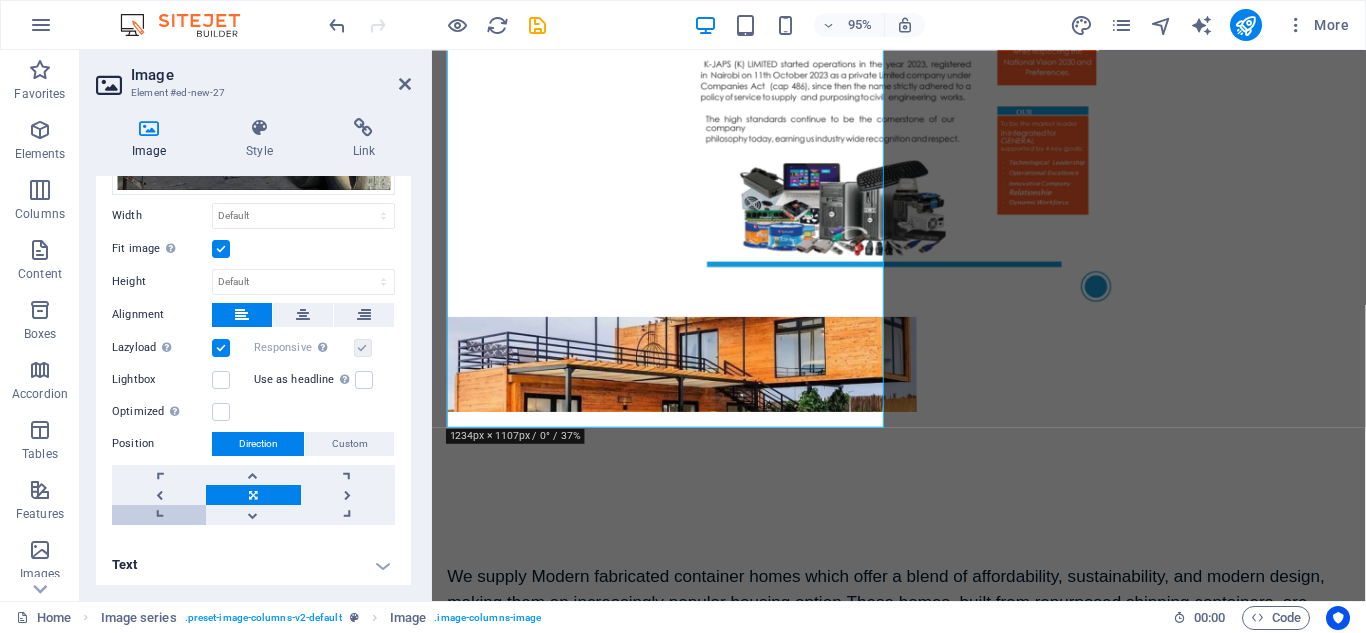 click at bounding box center [159, 515] 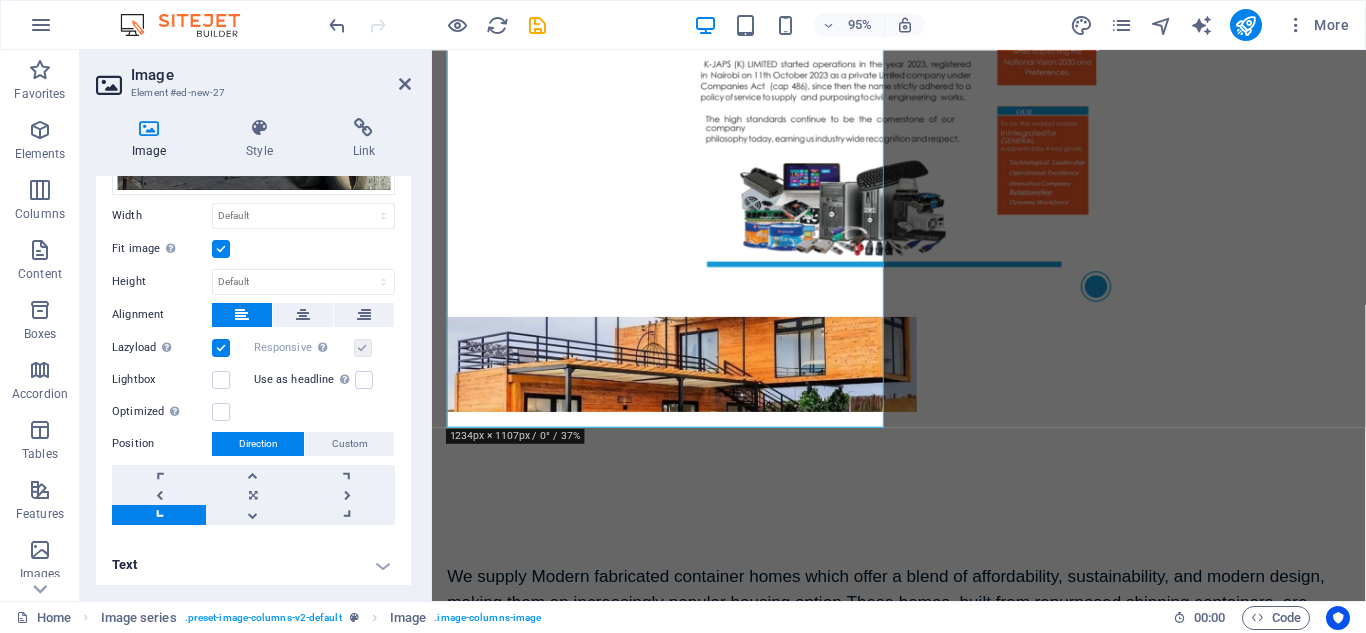 click at bounding box center [159, 515] 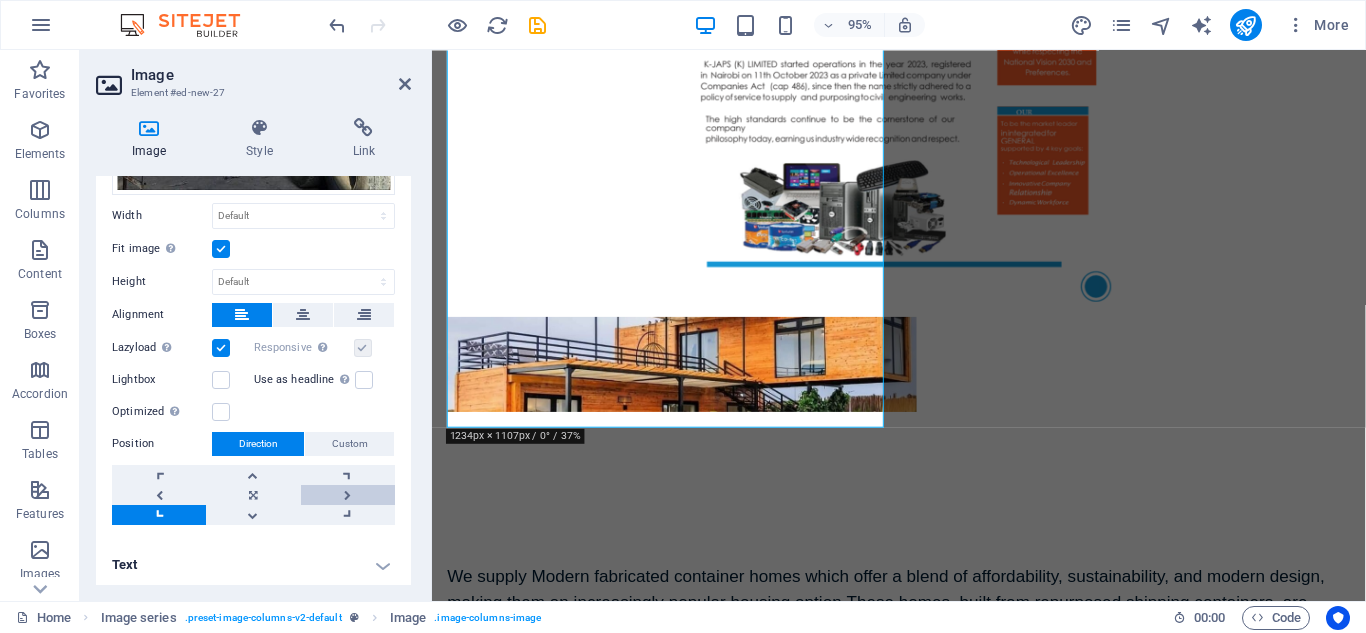 click at bounding box center (348, 495) 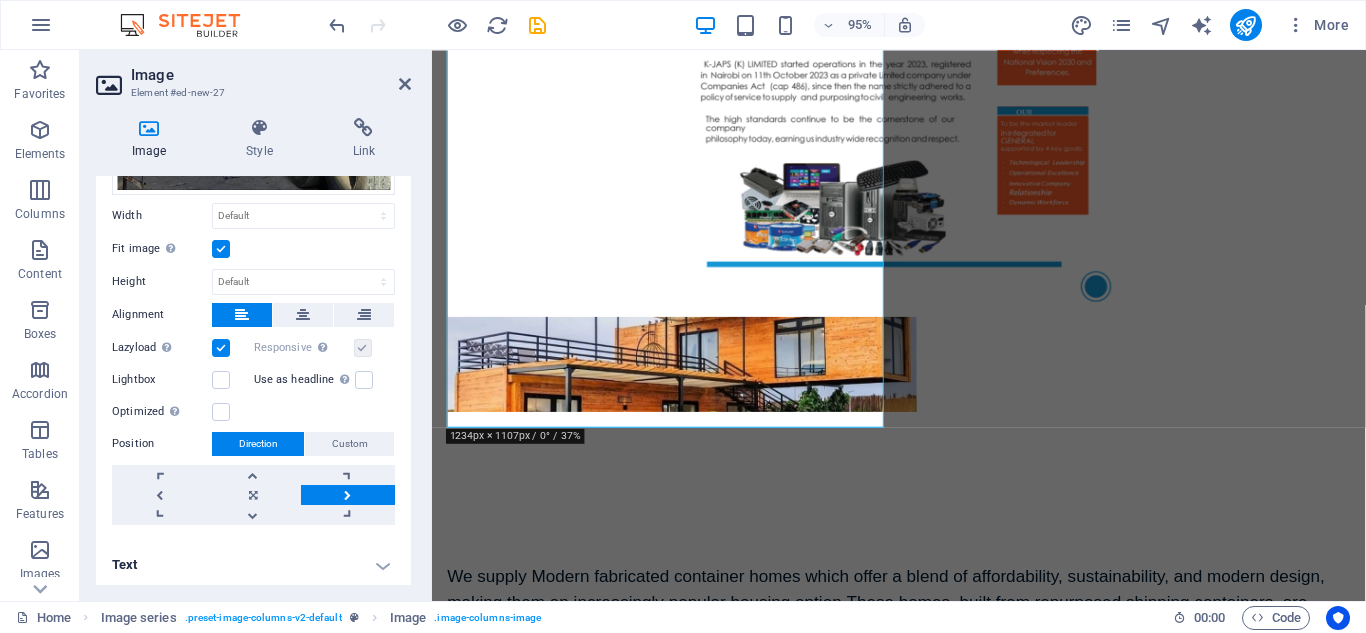 click at bounding box center (348, 495) 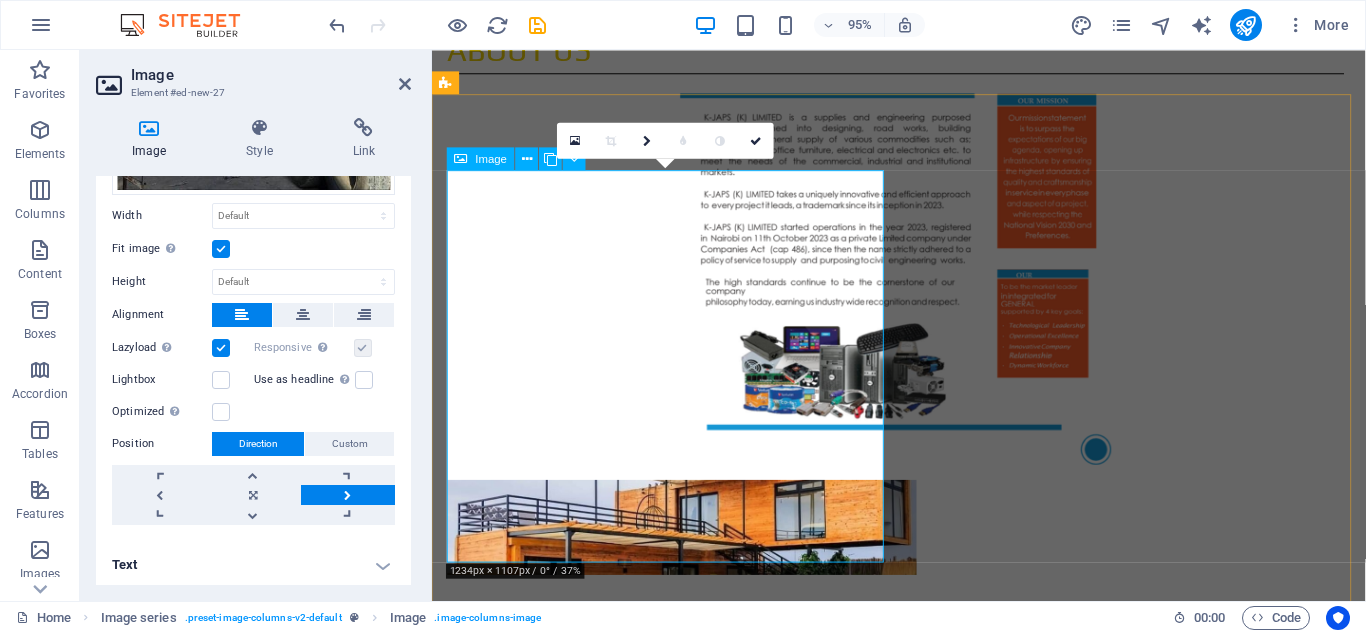 scroll, scrollTop: 1402, scrollLeft: 0, axis: vertical 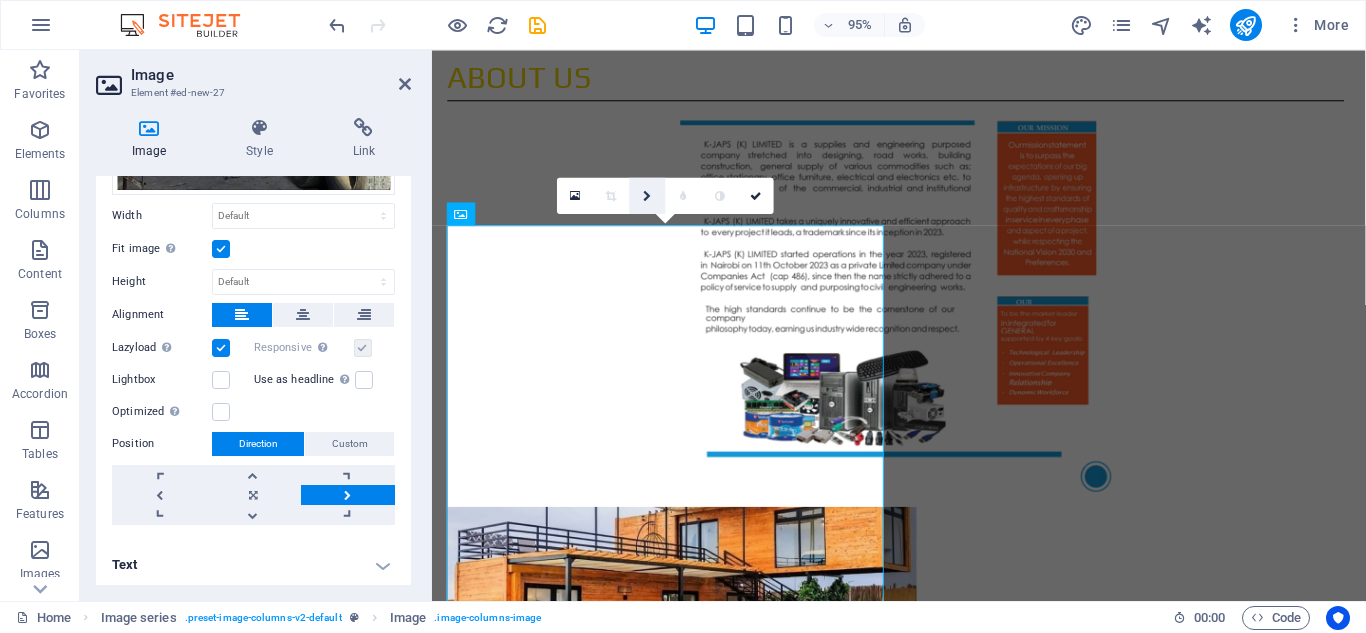 click at bounding box center (648, 196) 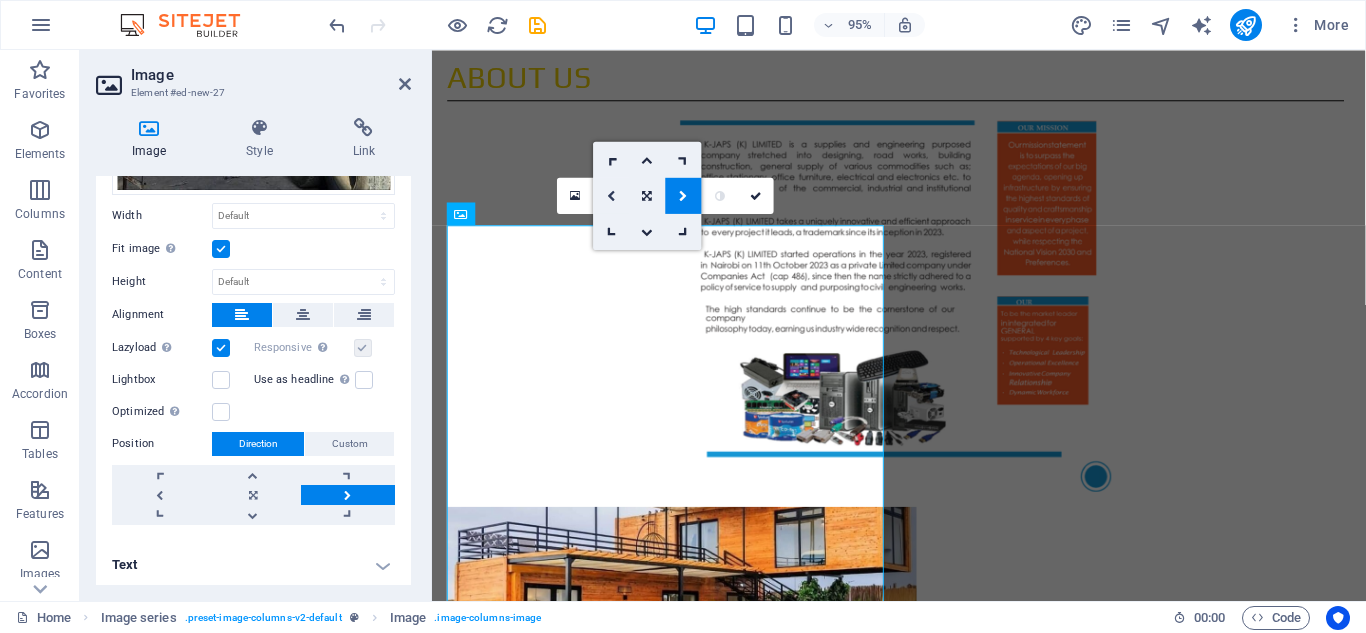 click at bounding box center (611, 195) 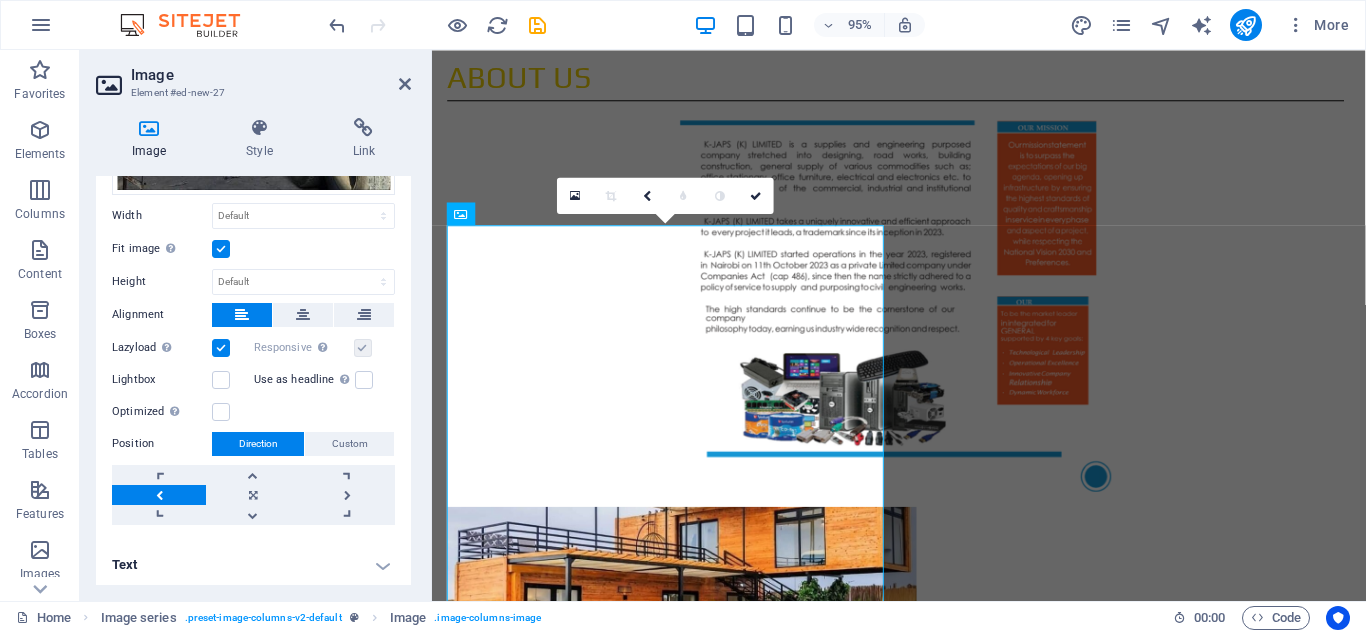 click at bounding box center (611, 195) 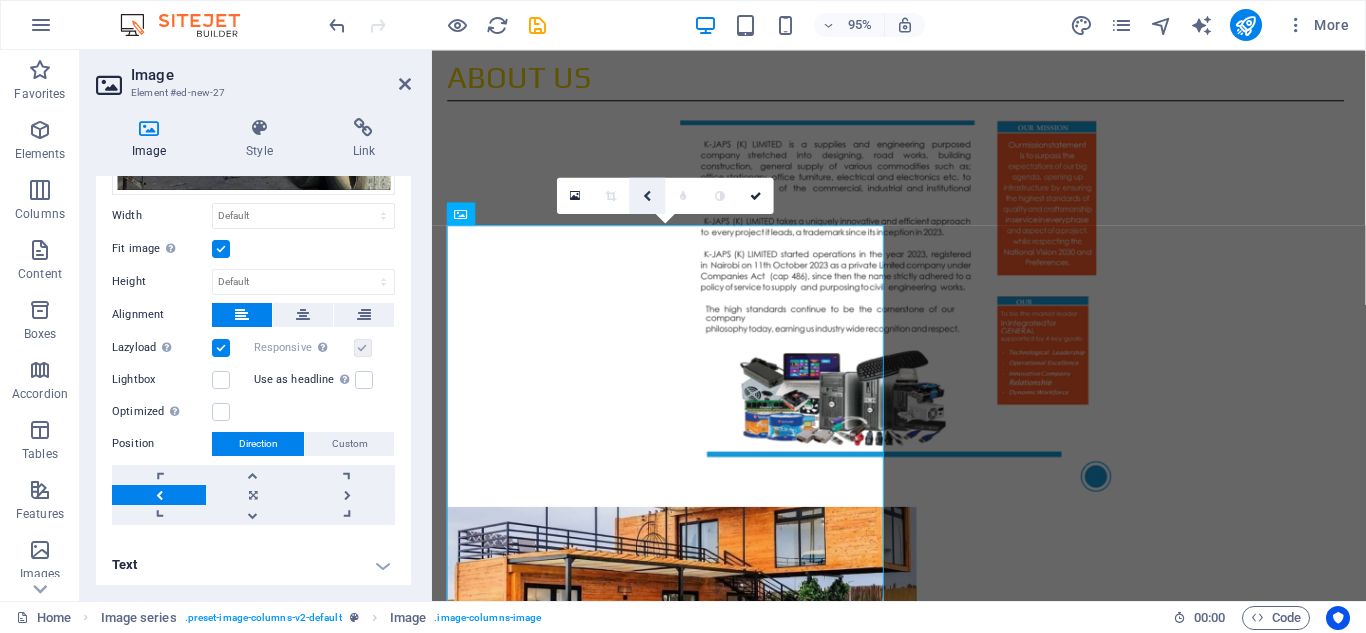 click at bounding box center (648, 196) 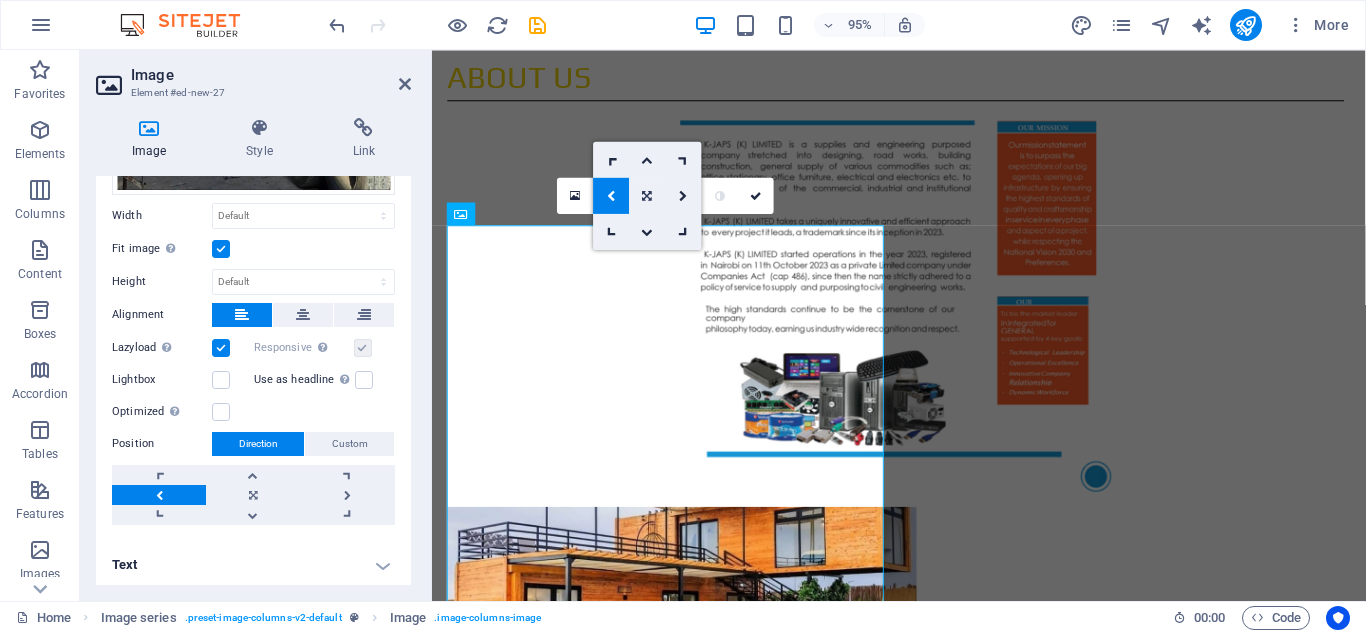 click at bounding box center [648, 195] 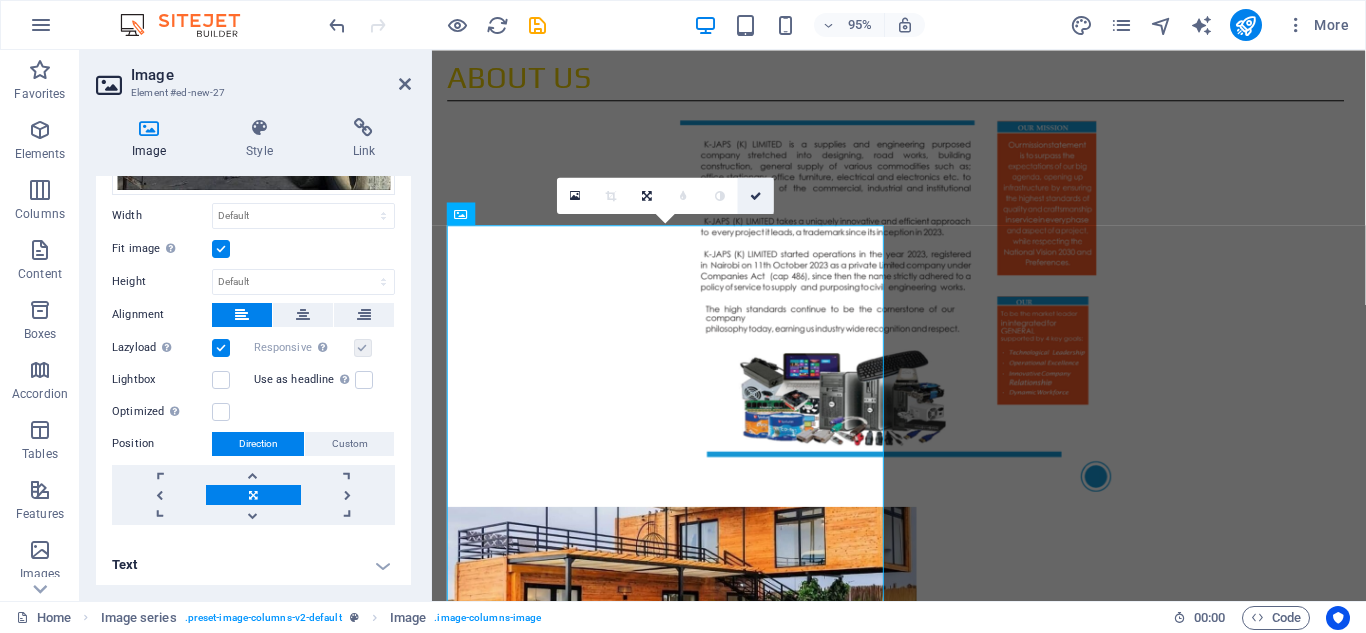 click at bounding box center (756, 196) 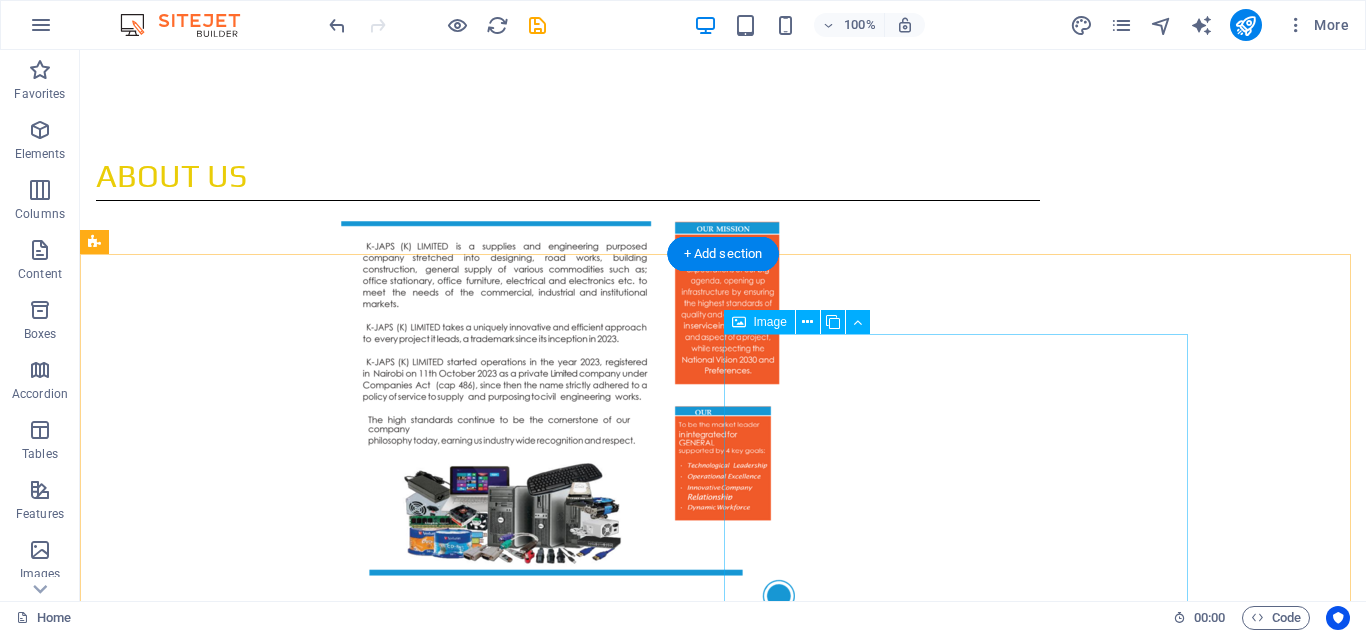 scroll, scrollTop: 1404, scrollLeft: 0, axis: vertical 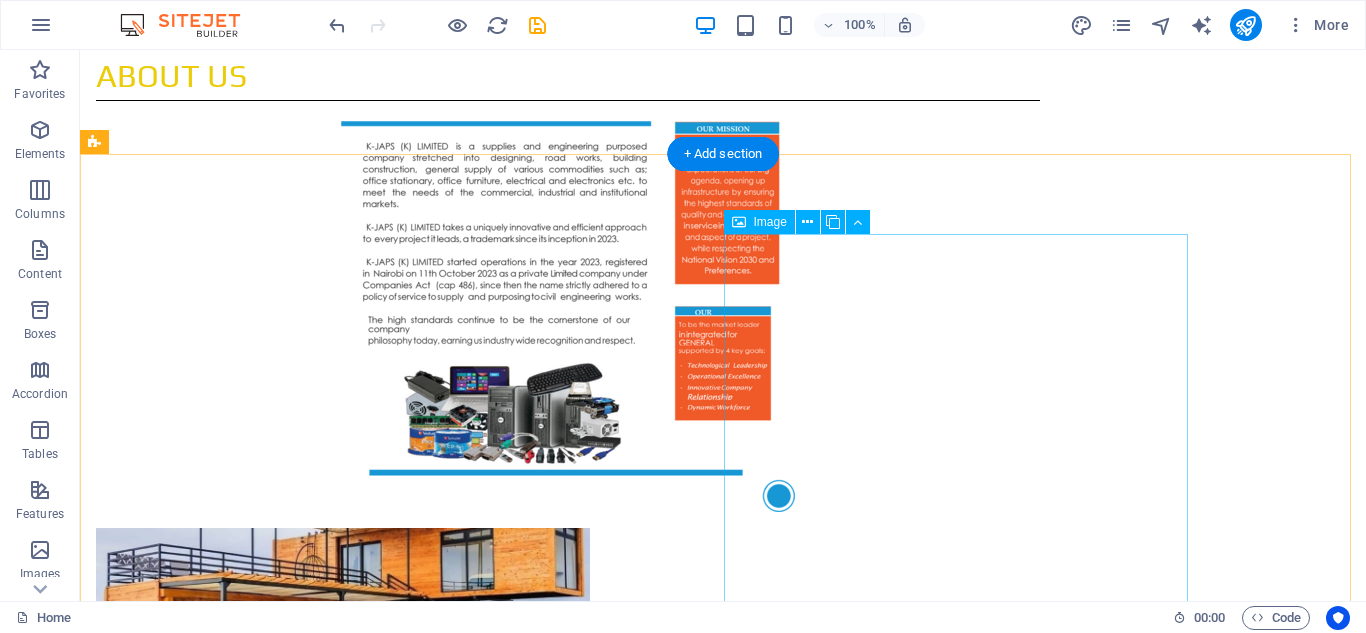 click at bounding box center [328, 1592] 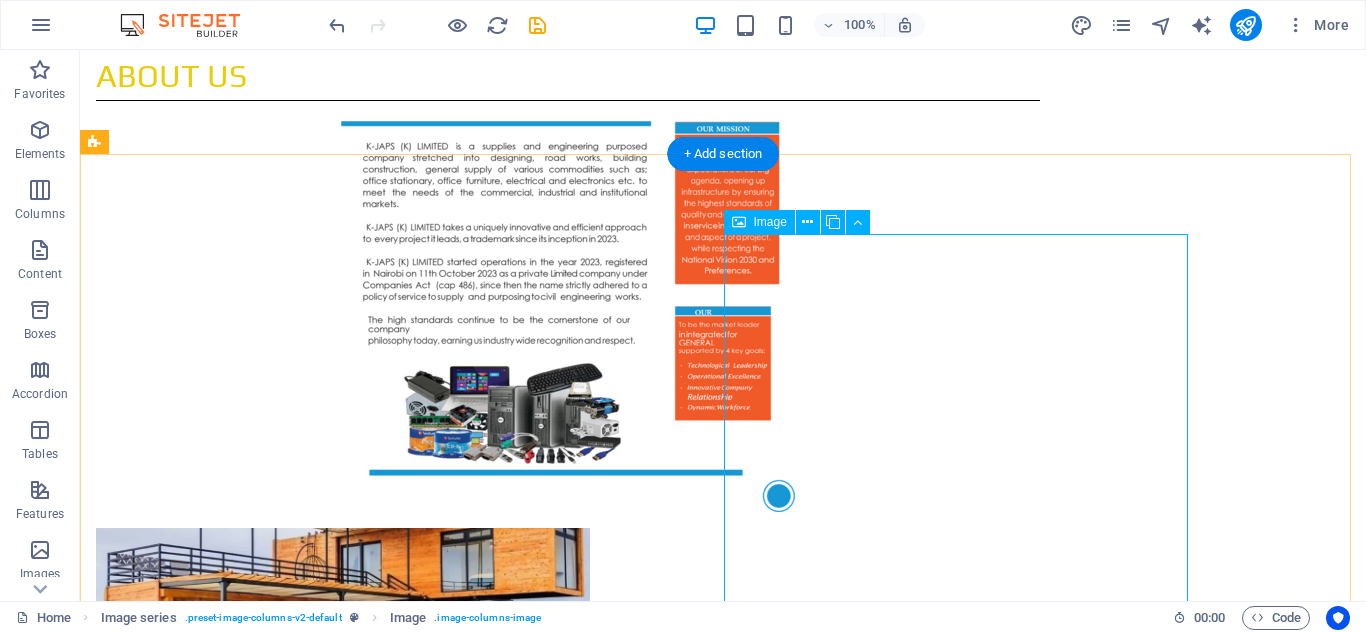 click at bounding box center [328, 1592] 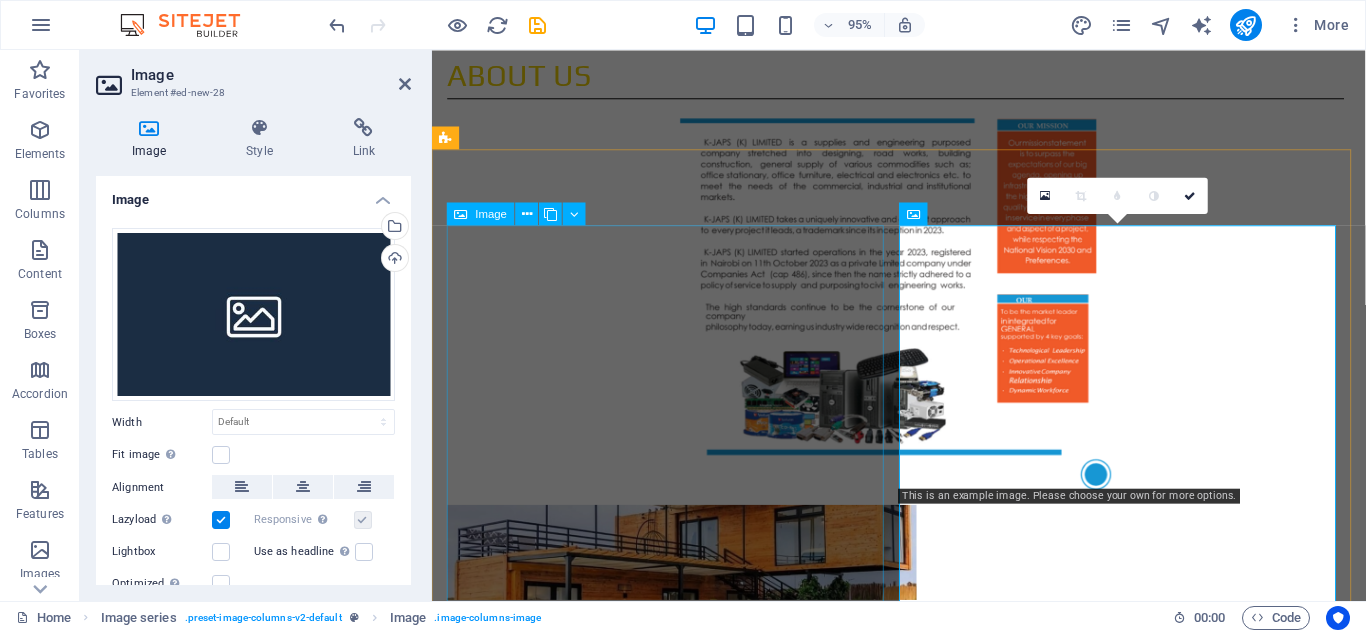 scroll, scrollTop: 1402, scrollLeft: 0, axis: vertical 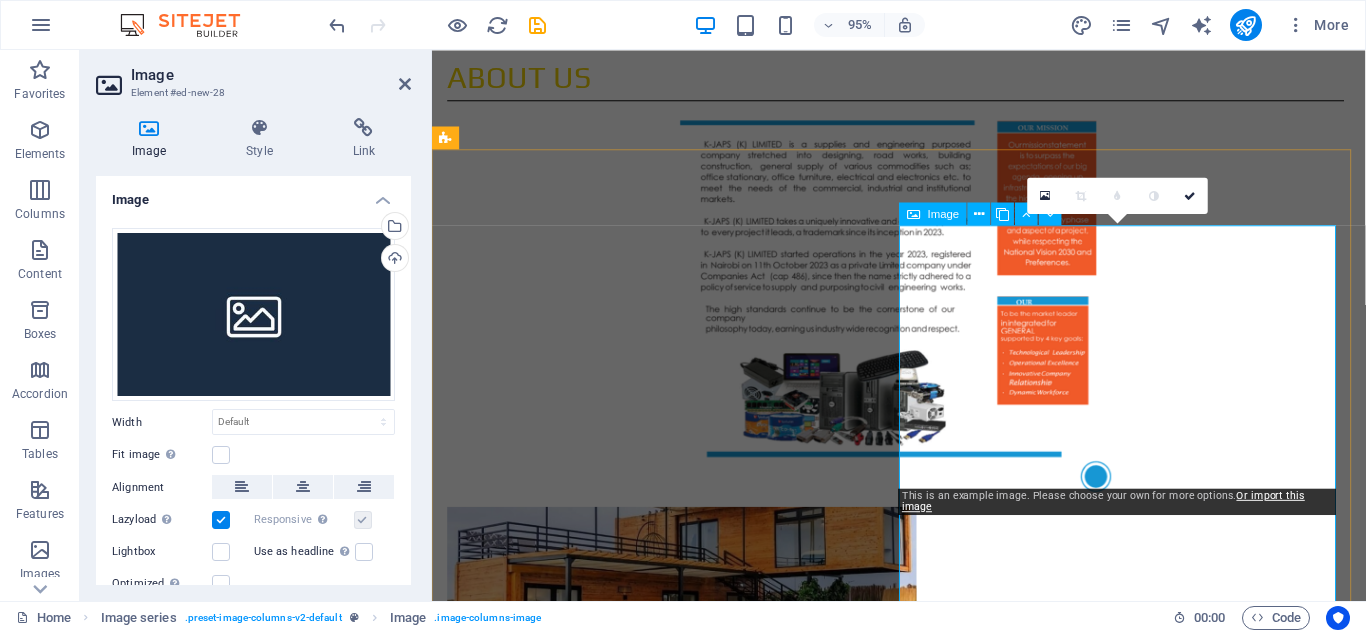 click at bounding box center [680, 1594] 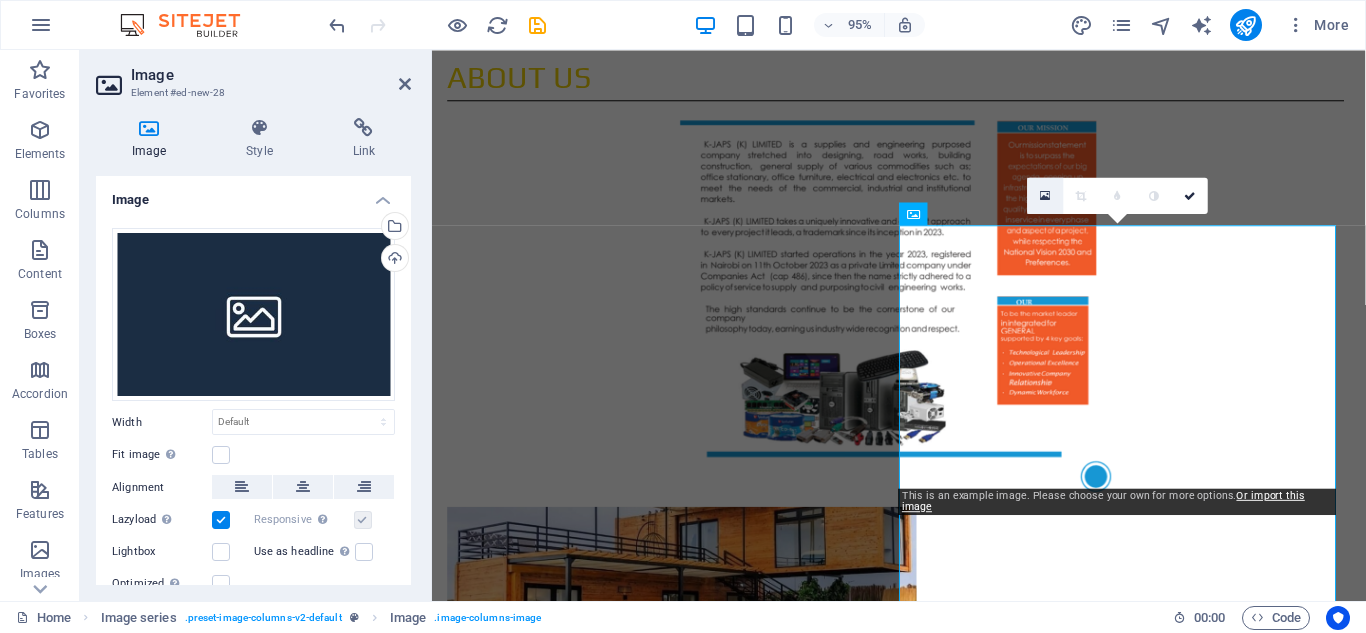 click at bounding box center (1046, 196) 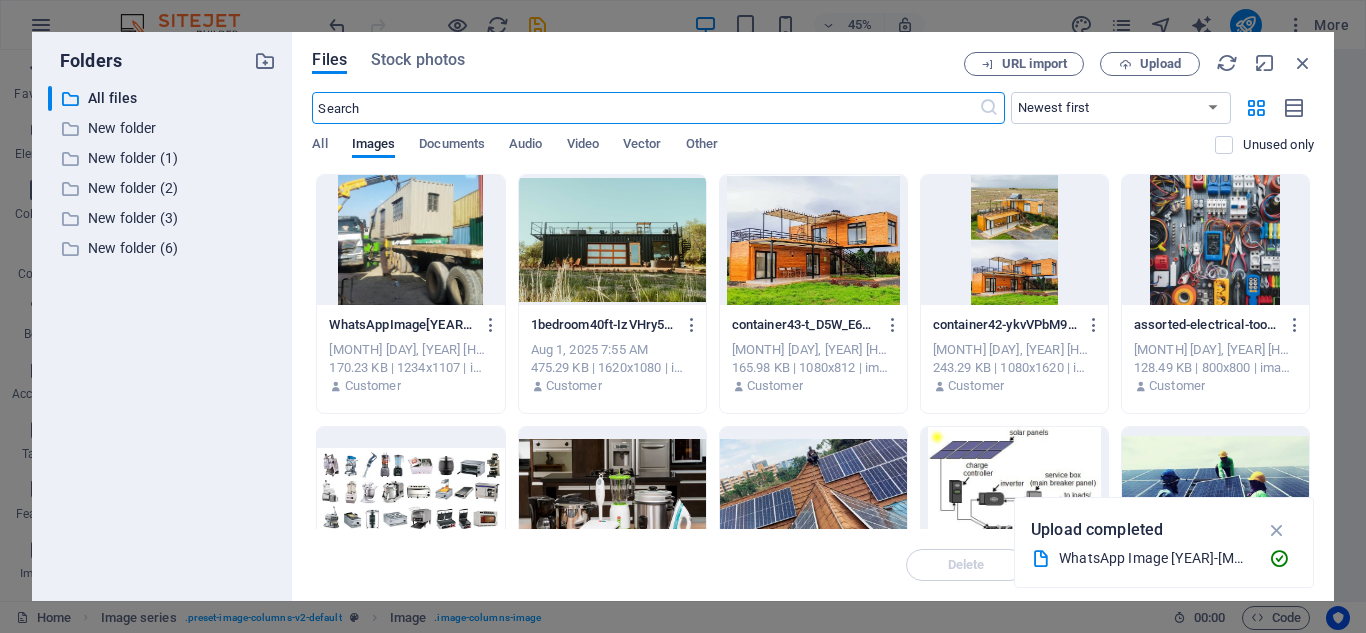 scroll, scrollTop: 1981, scrollLeft: 0, axis: vertical 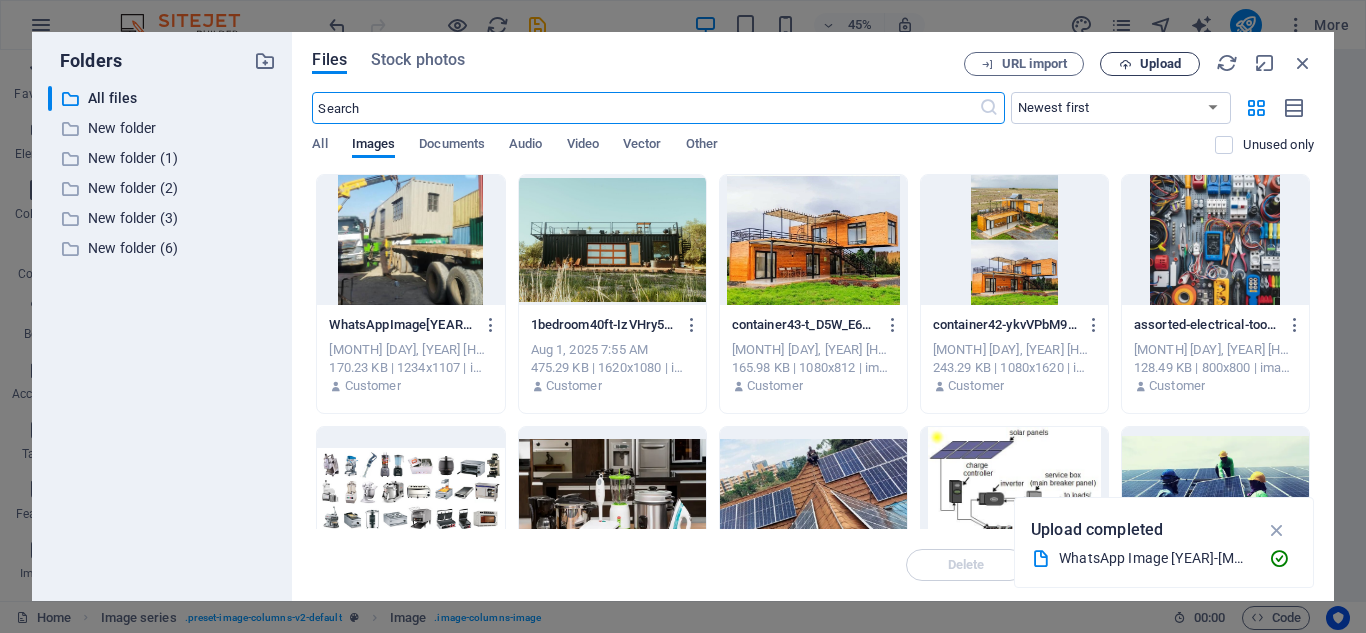 click on "Upload" at bounding box center [1160, 64] 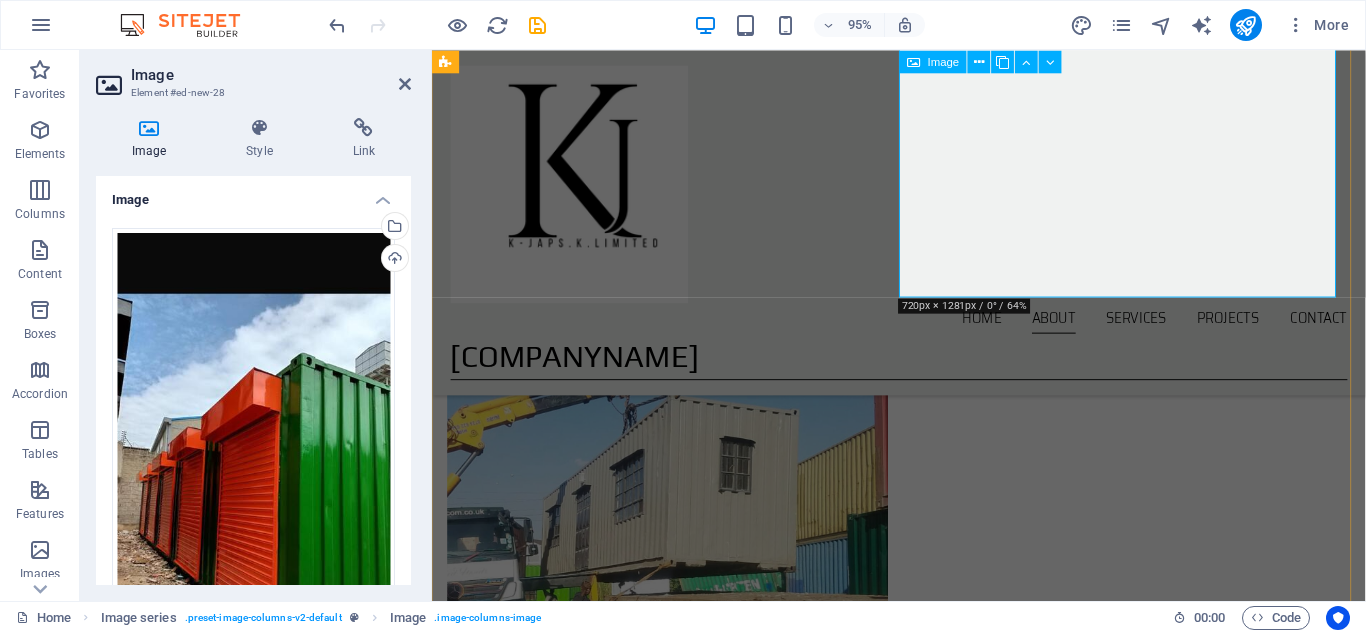 scroll, scrollTop: 1702, scrollLeft: 0, axis: vertical 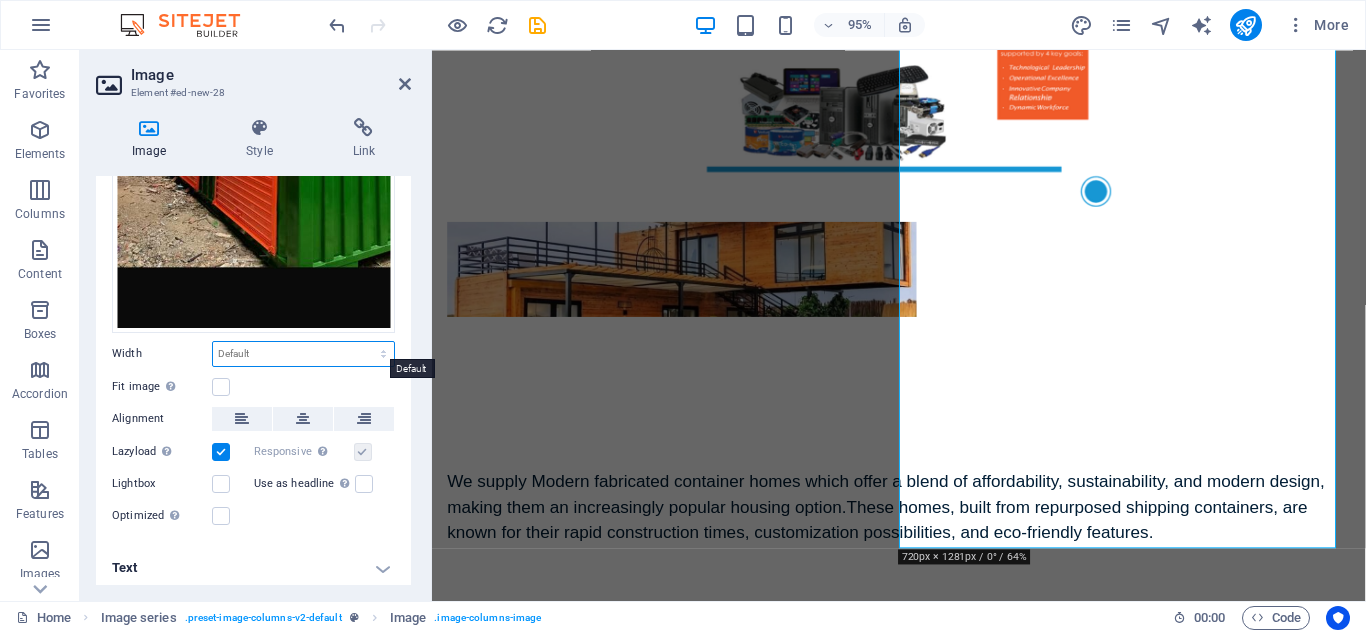 click on "Default auto px rem % em vh vw" at bounding box center [303, 354] 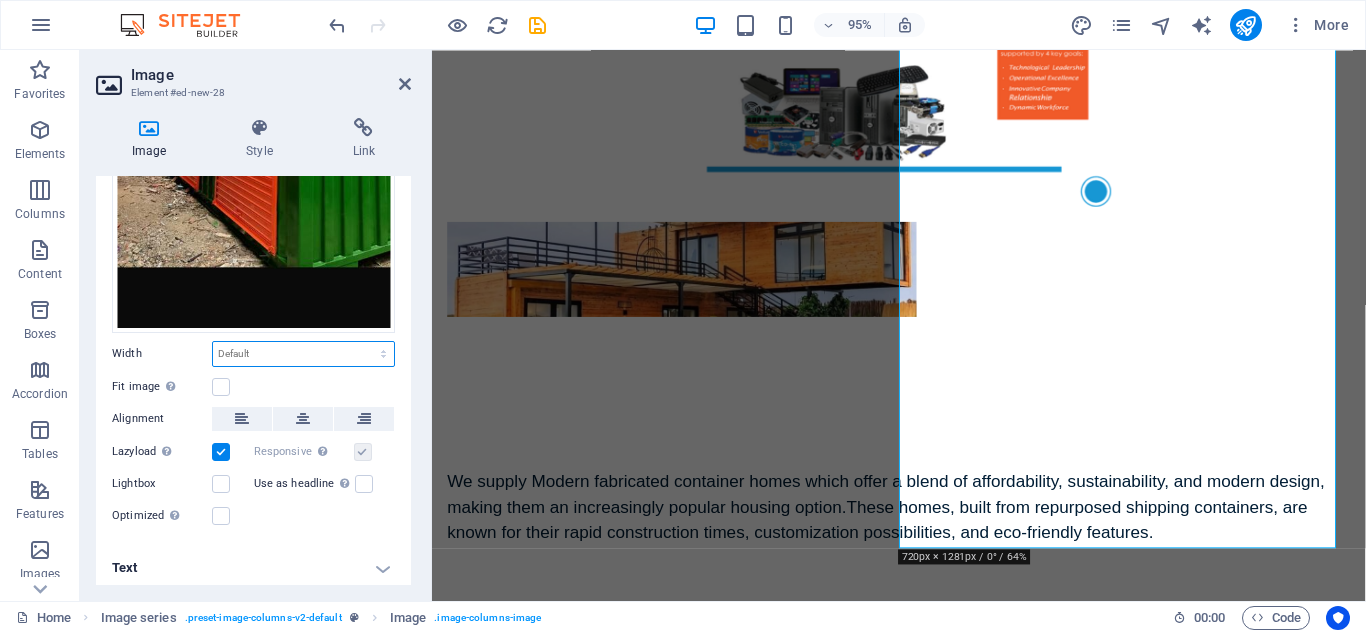 click on "Default auto px rem % em vh vw" at bounding box center (303, 354) 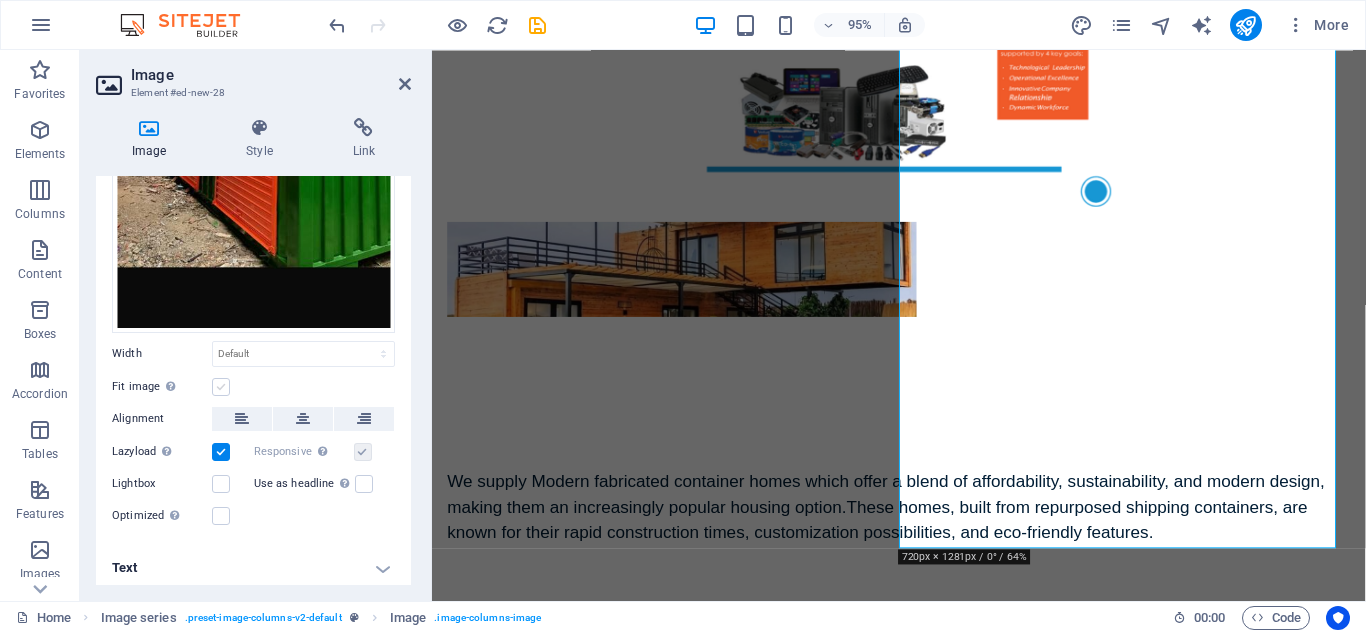 click at bounding box center [221, 387] 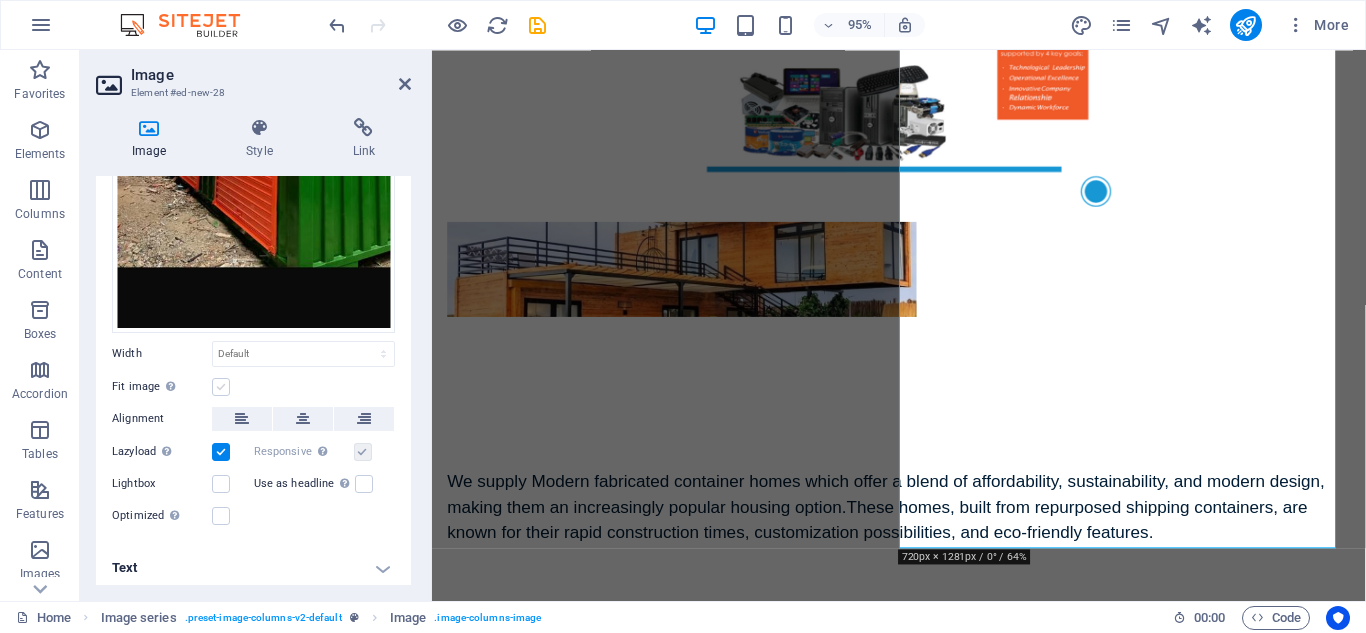 click on "Fit image Automatically fit image to a fixed width and height" at bounding box center (0, 0) 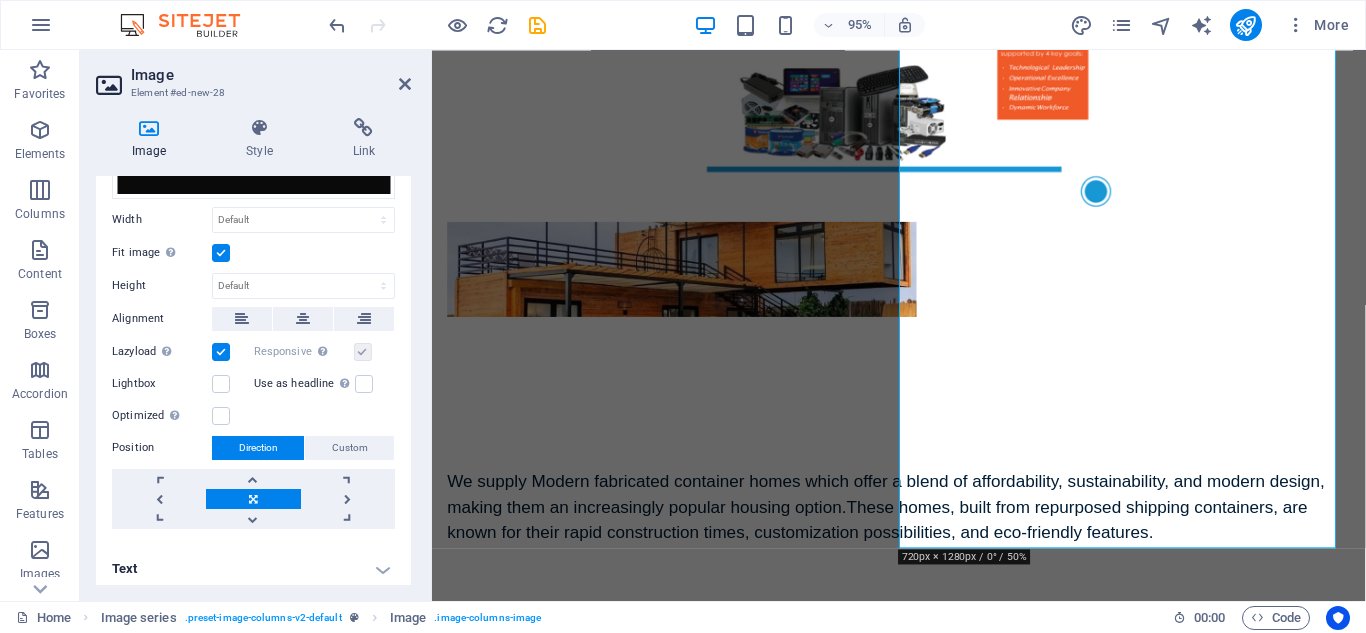 scroll, scrollTop: 525, scrollLeft: 0, axis: vertical 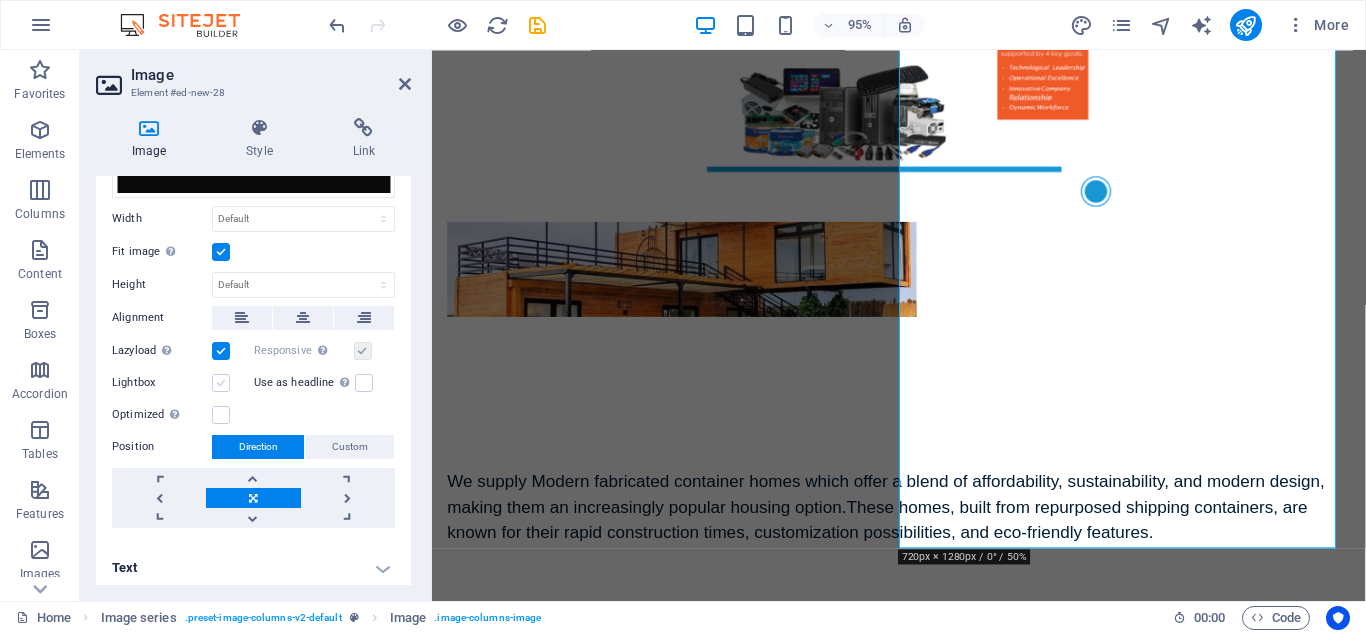 click at bounding box center (221, 383) 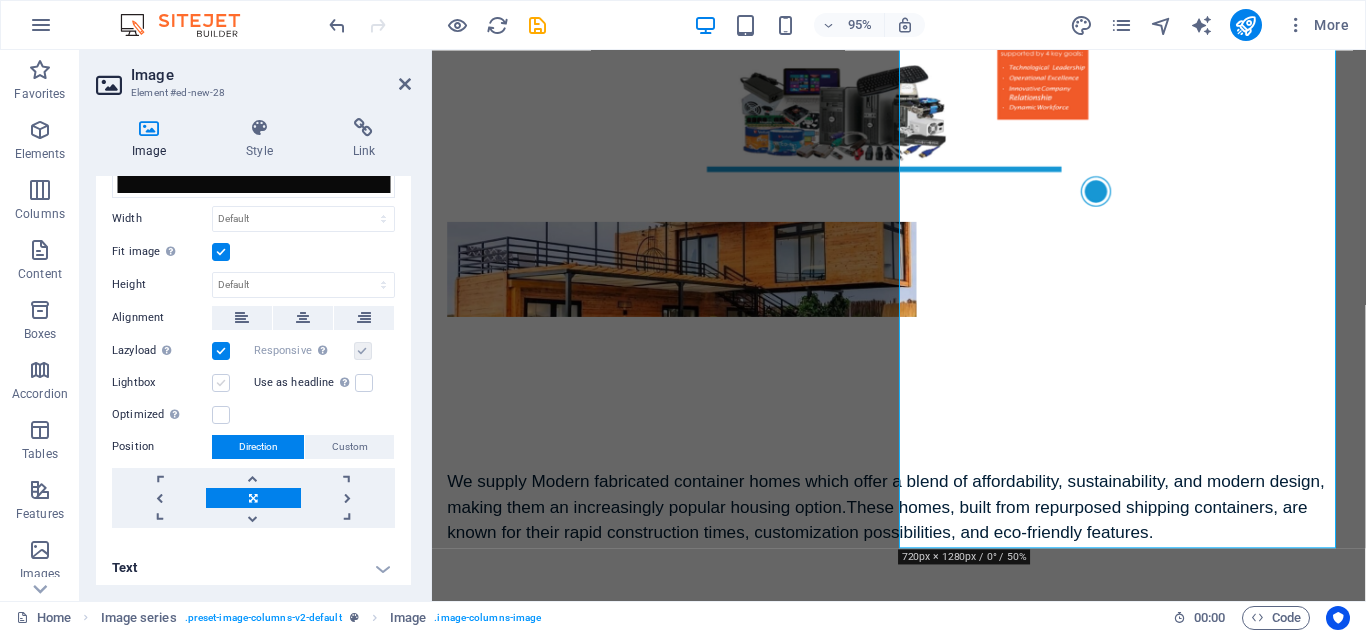 click on "Lightbox" at bounding box center (0, 0) 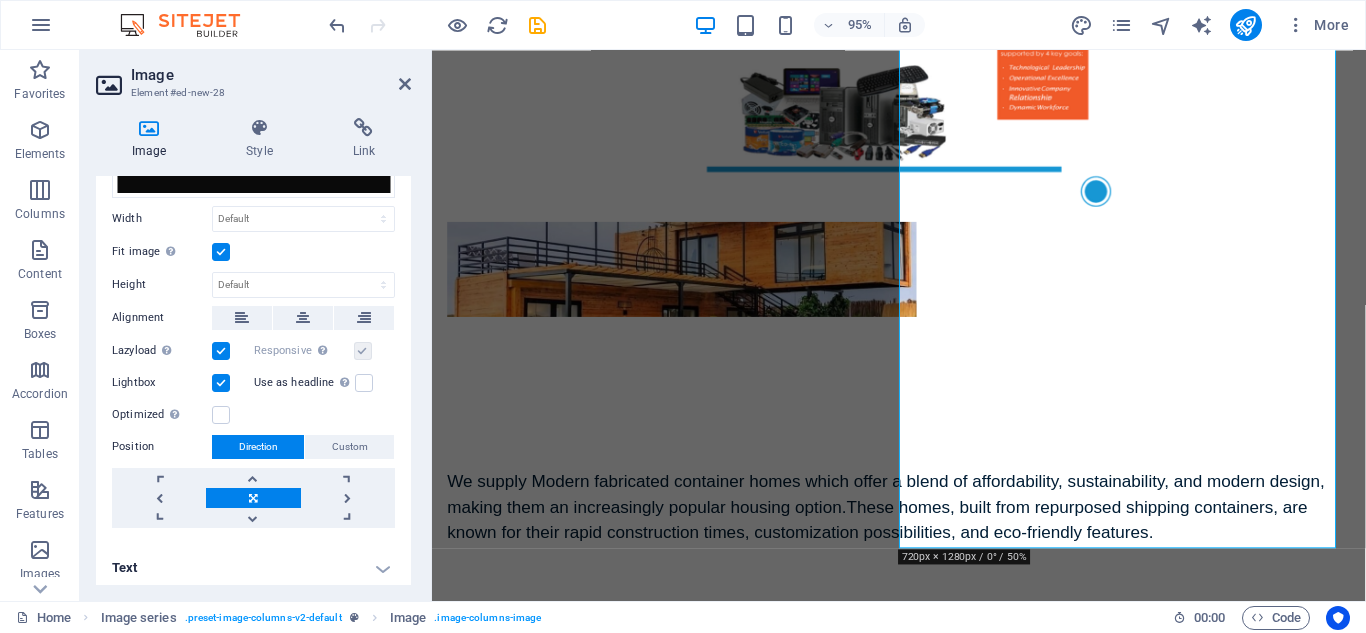 click on "Optimized Images are compressed to improve page speed." at bounding box center [162, 415] 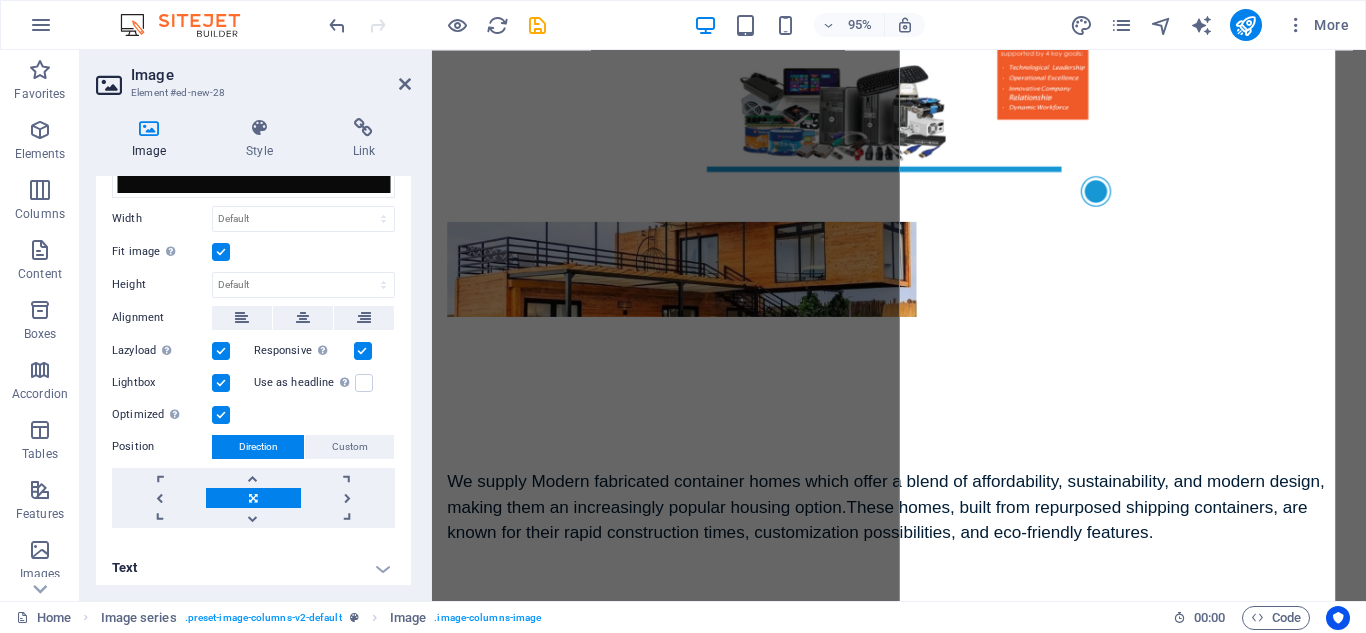 click at bounding box center (221, 415) 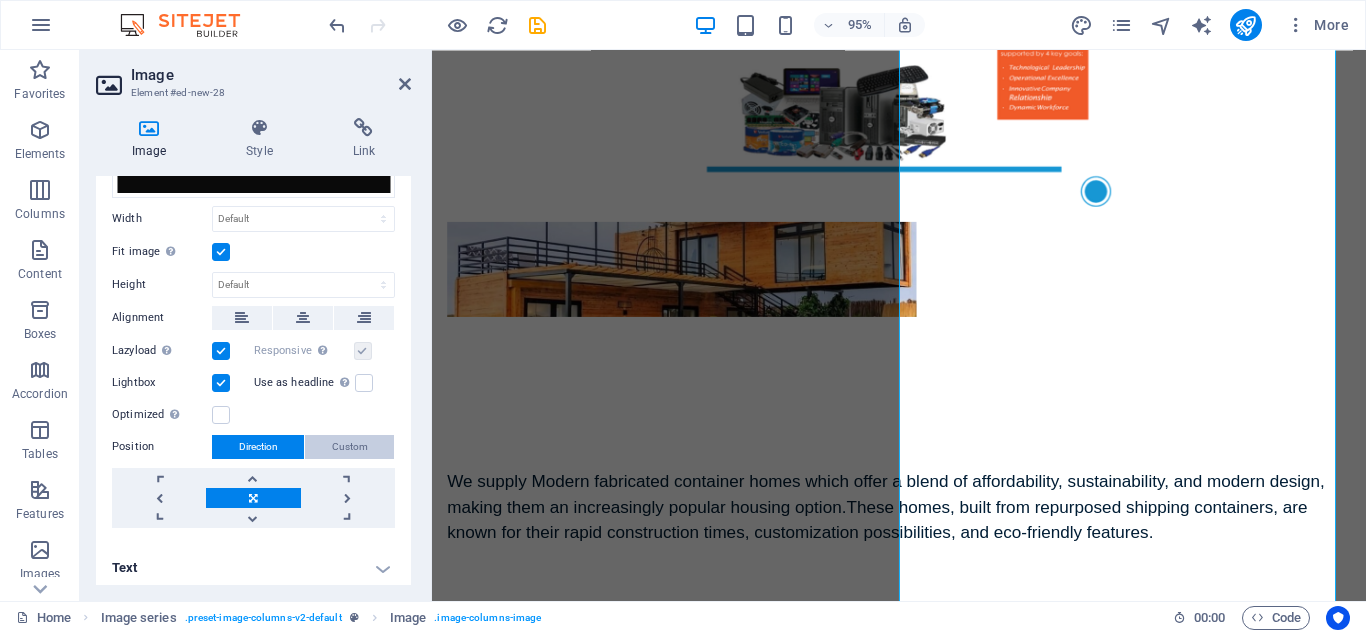 click on "Custom" at bounding box center [350, 447] 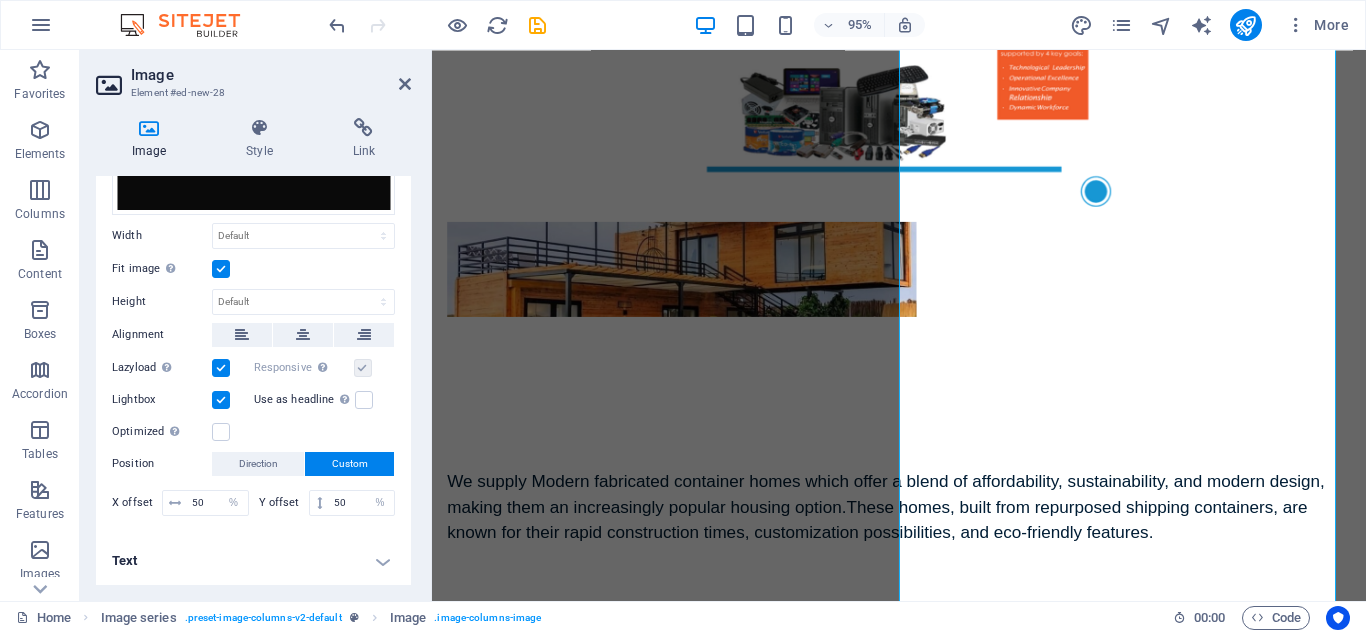 scroll, scrollTop: 501, scrollLeft: 0, axis: vertical 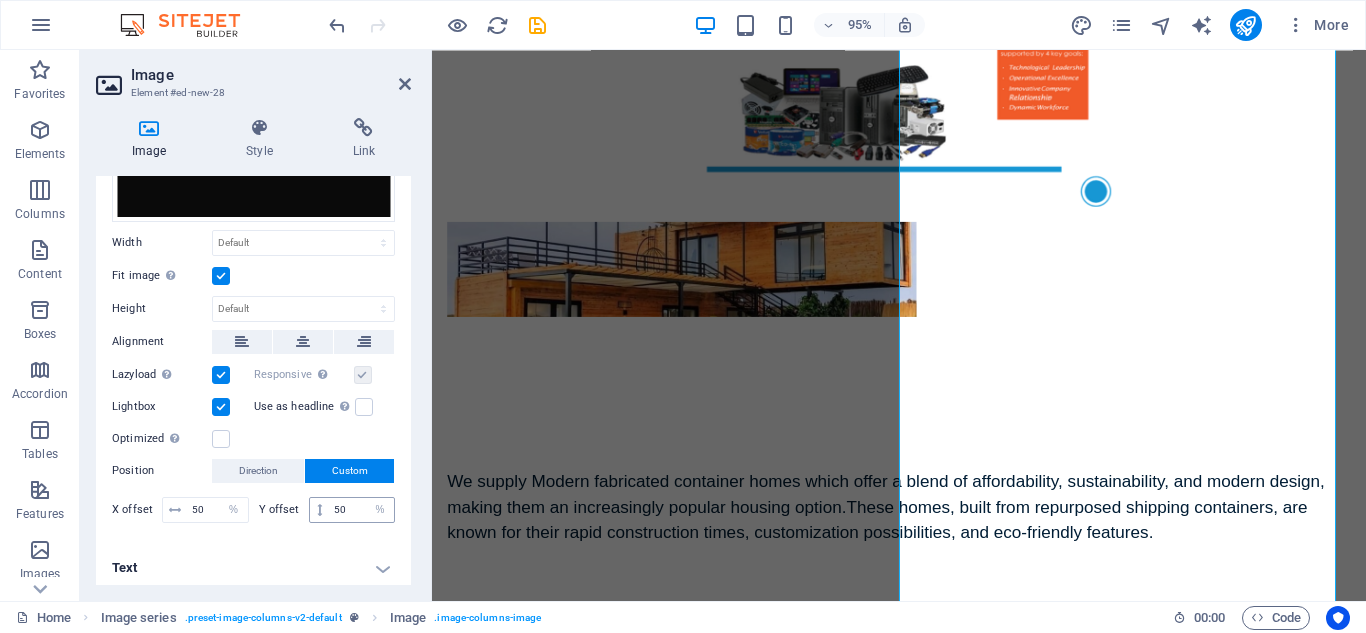 click at bounding box center [319, 510] 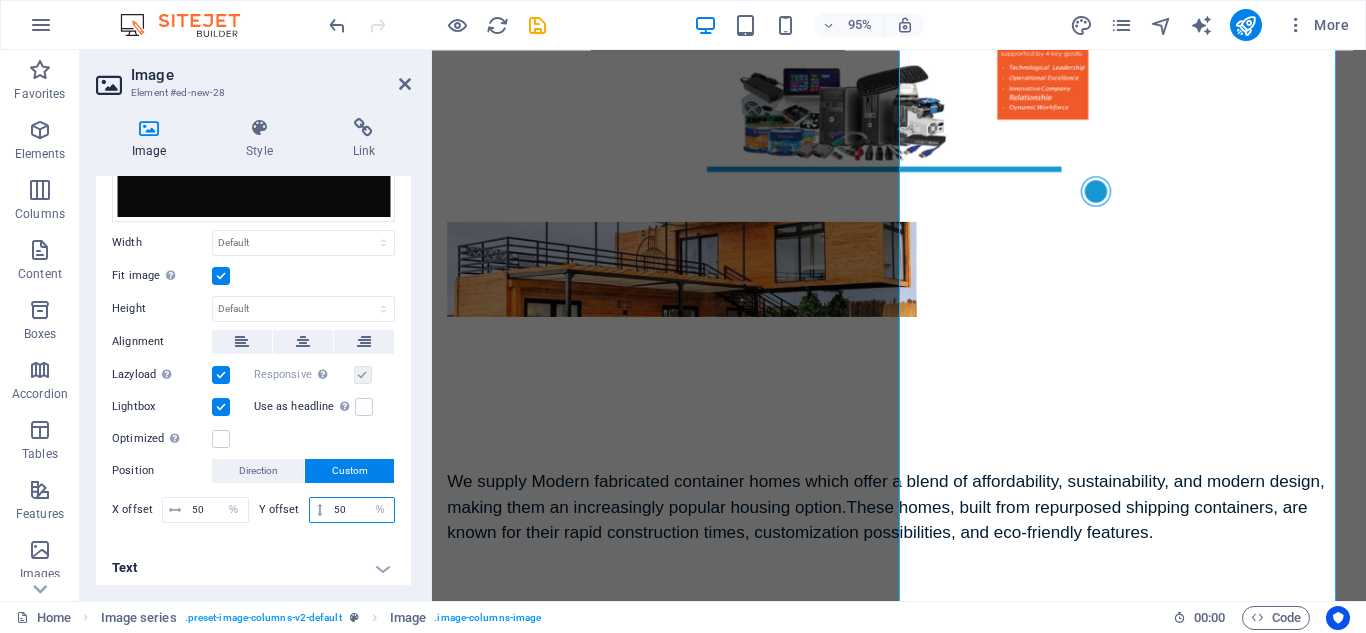 click on "50" at bounding box center (361, 510) 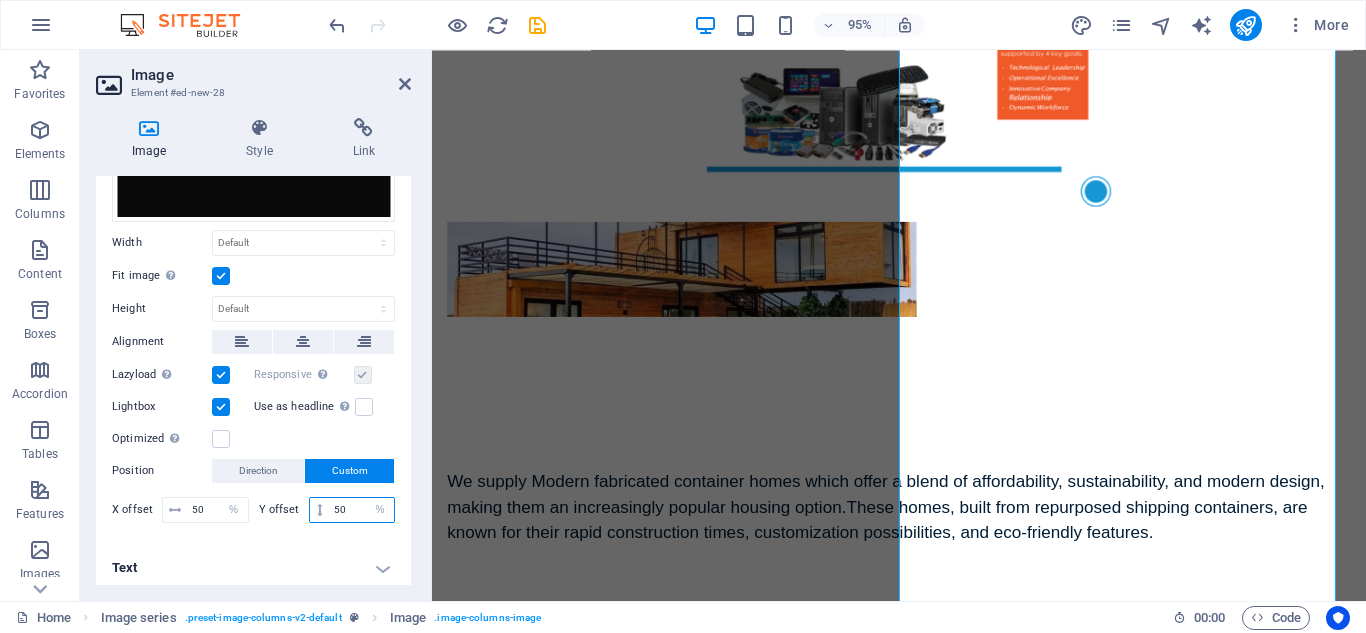 type on "5" 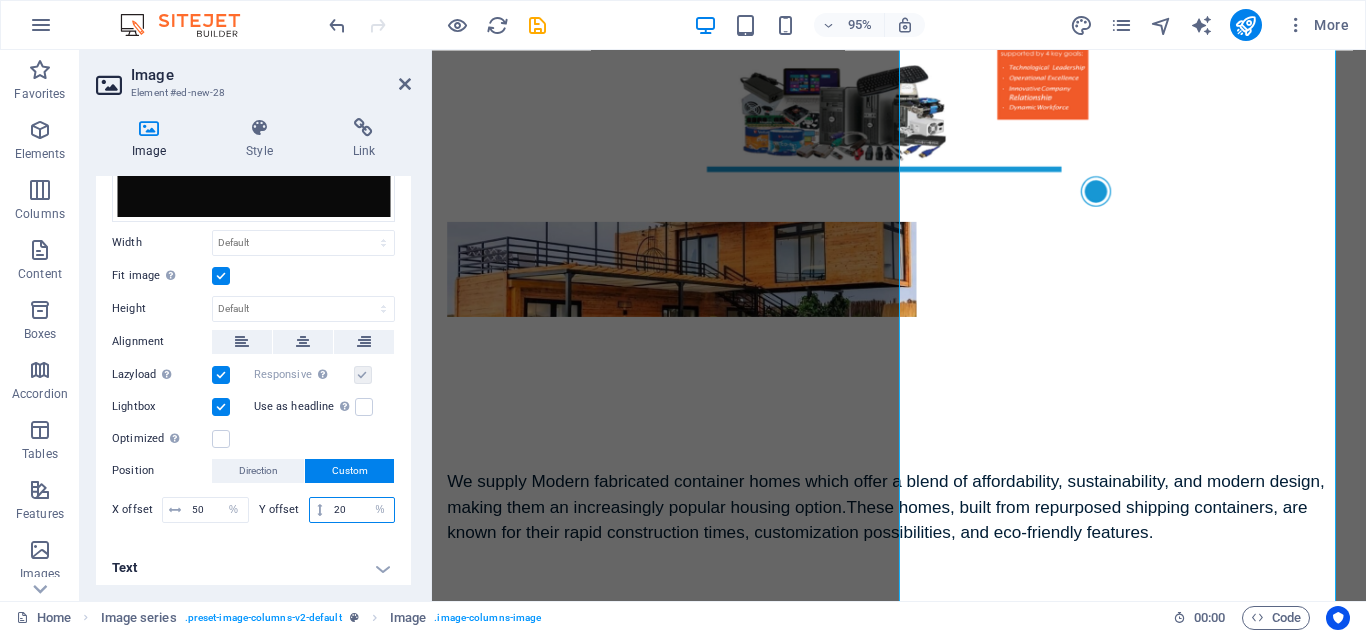 type on "20" 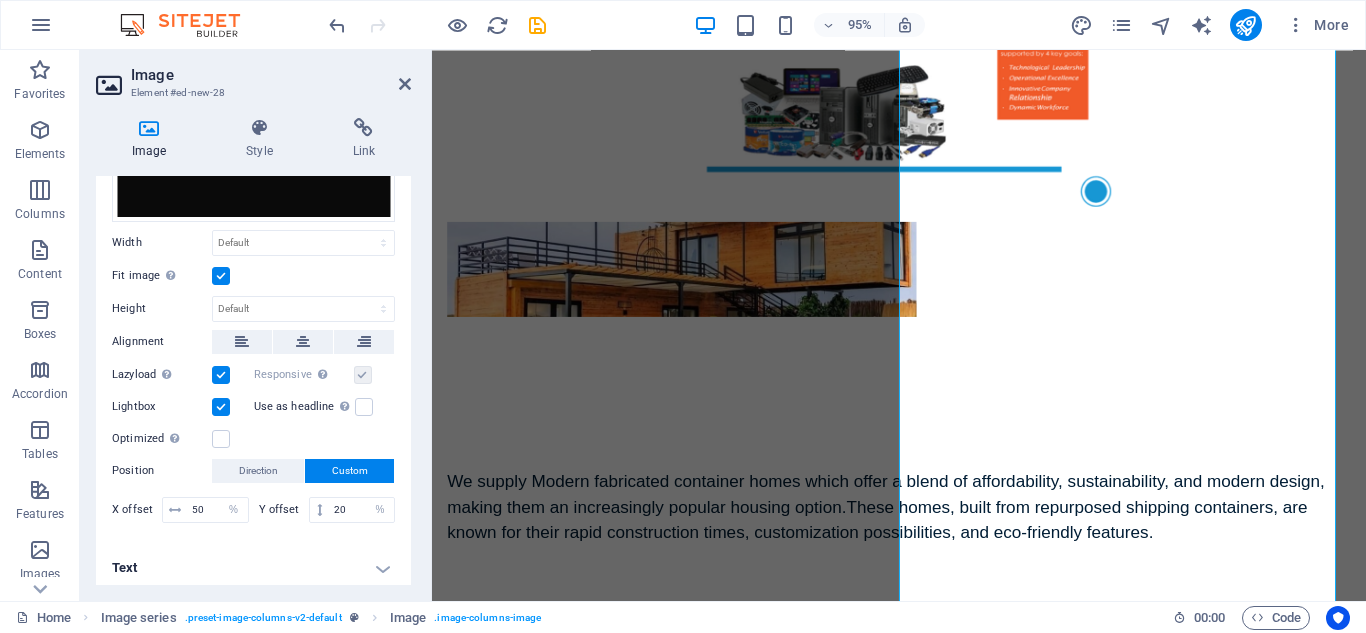 click on "Text" at bounding box center [253, 568] 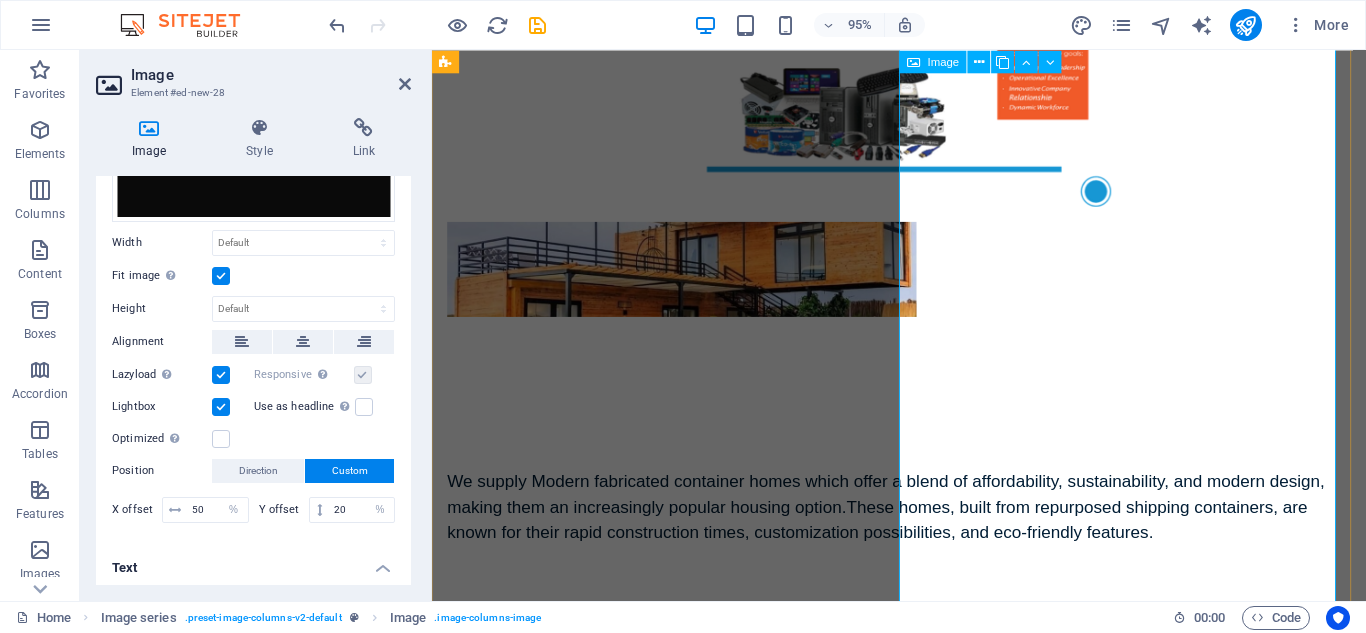 click at bounding box center [680, 1567] 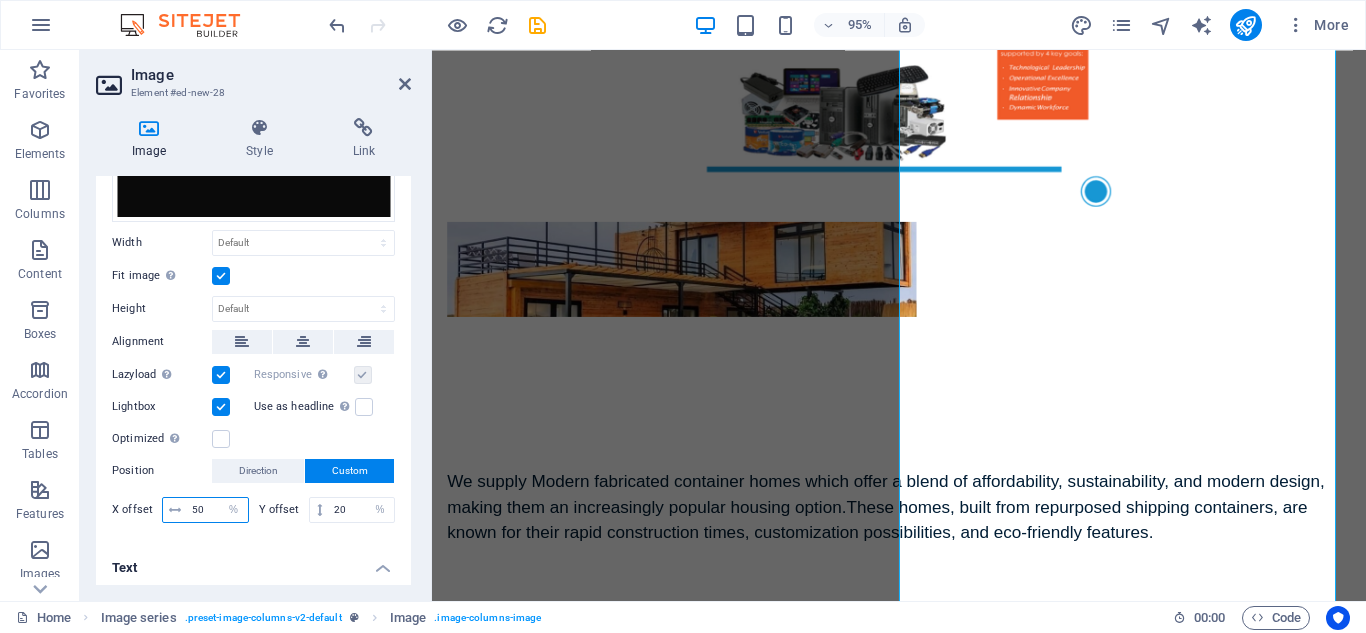 click on "50" at bounding box center [217, 510] 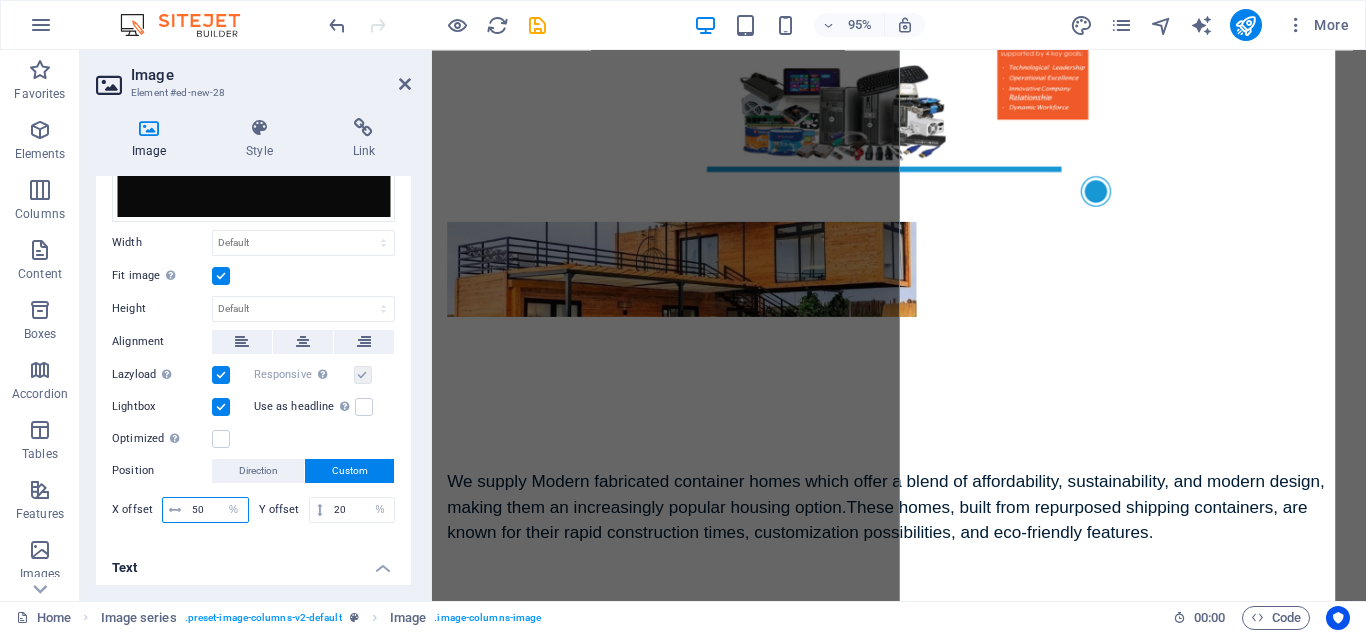 type on "5" 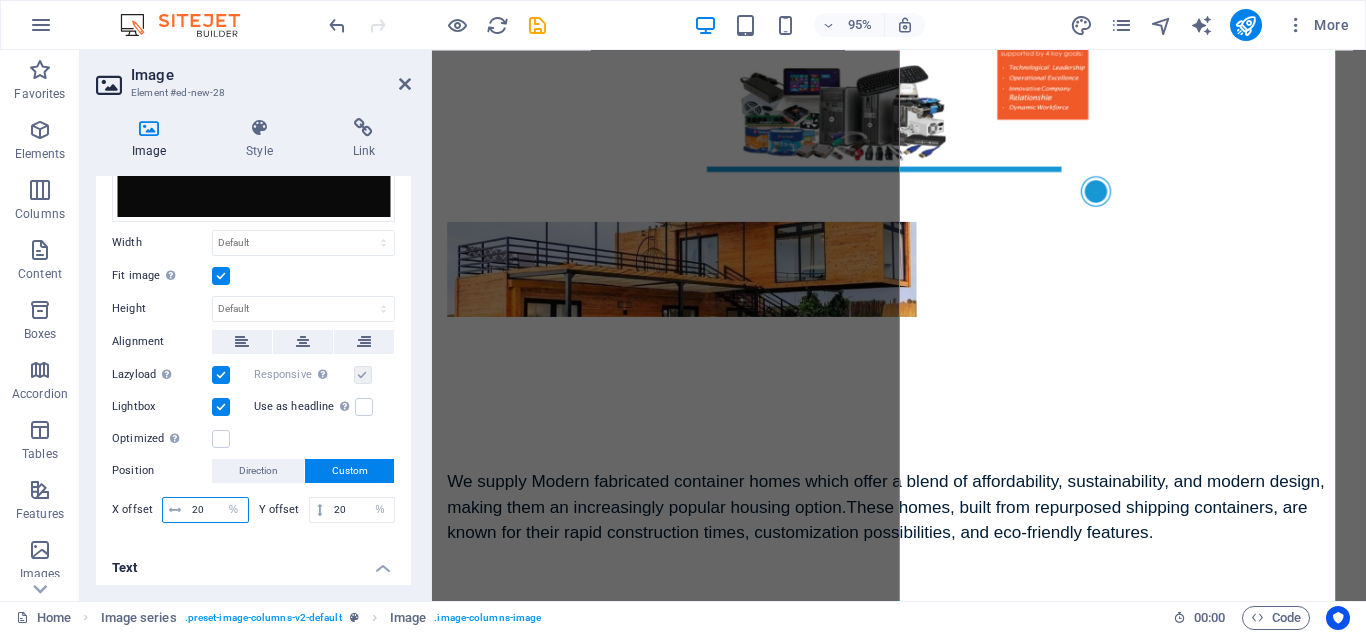 type on "20" 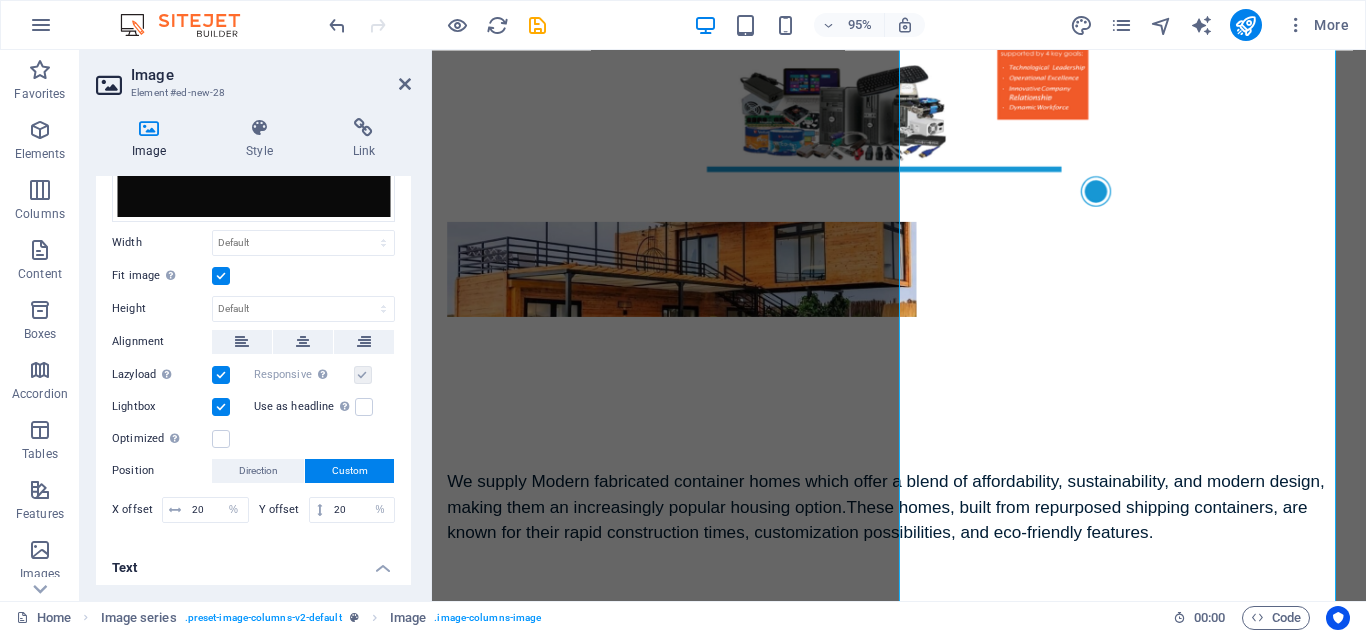 click on "Text" at bounding box center [253, 562] 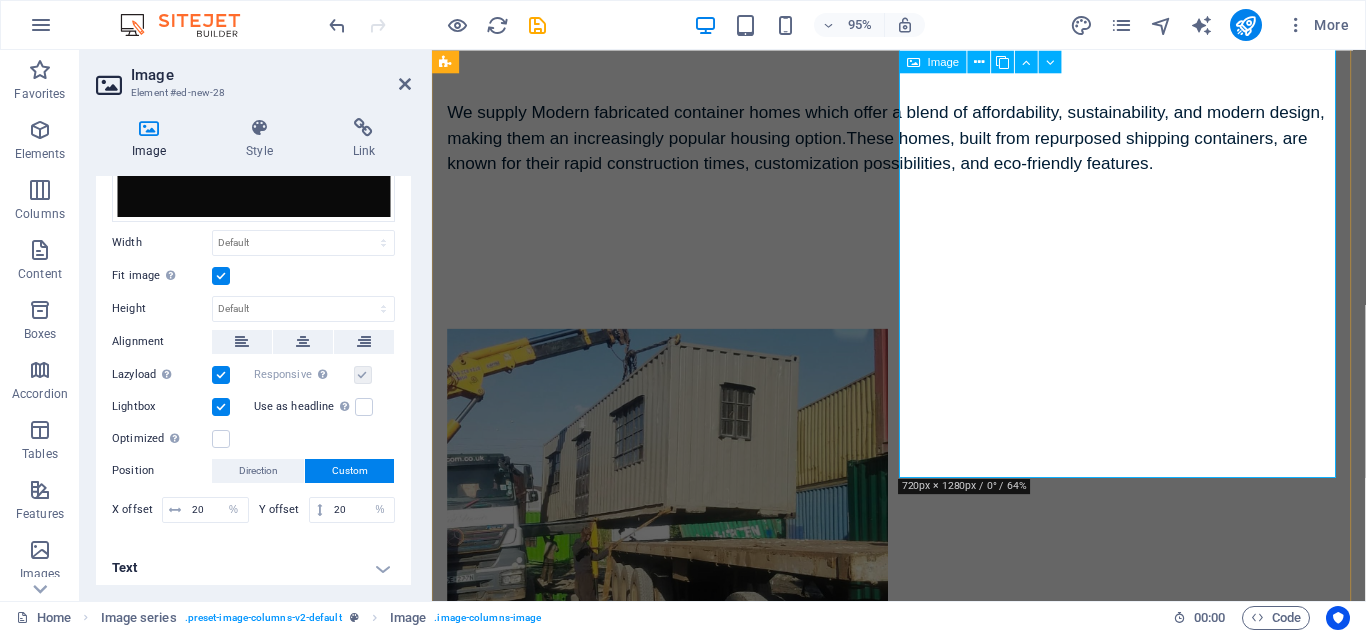 scroll, scrollTop: 2102, scrollLeft: 0, axis: vertical 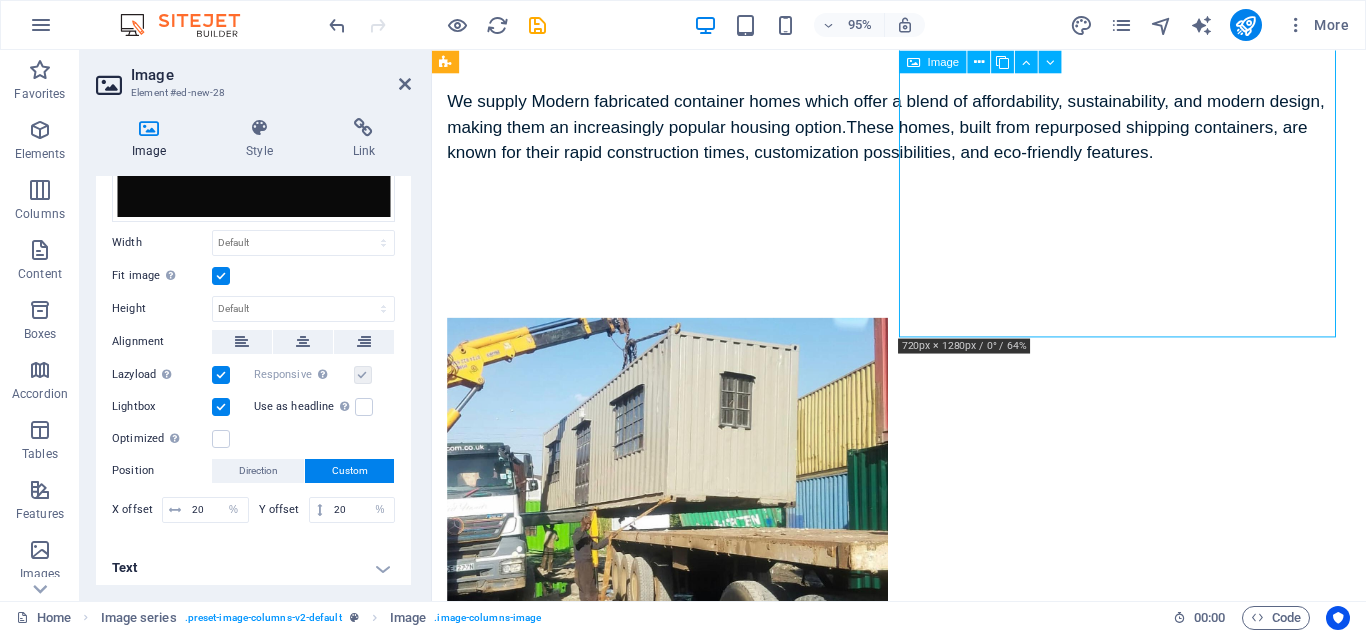 drag, startPoint x: 1228, startPoint y: 346, endPoint x: 1208, endPoint y: 268, distance: 80.523285 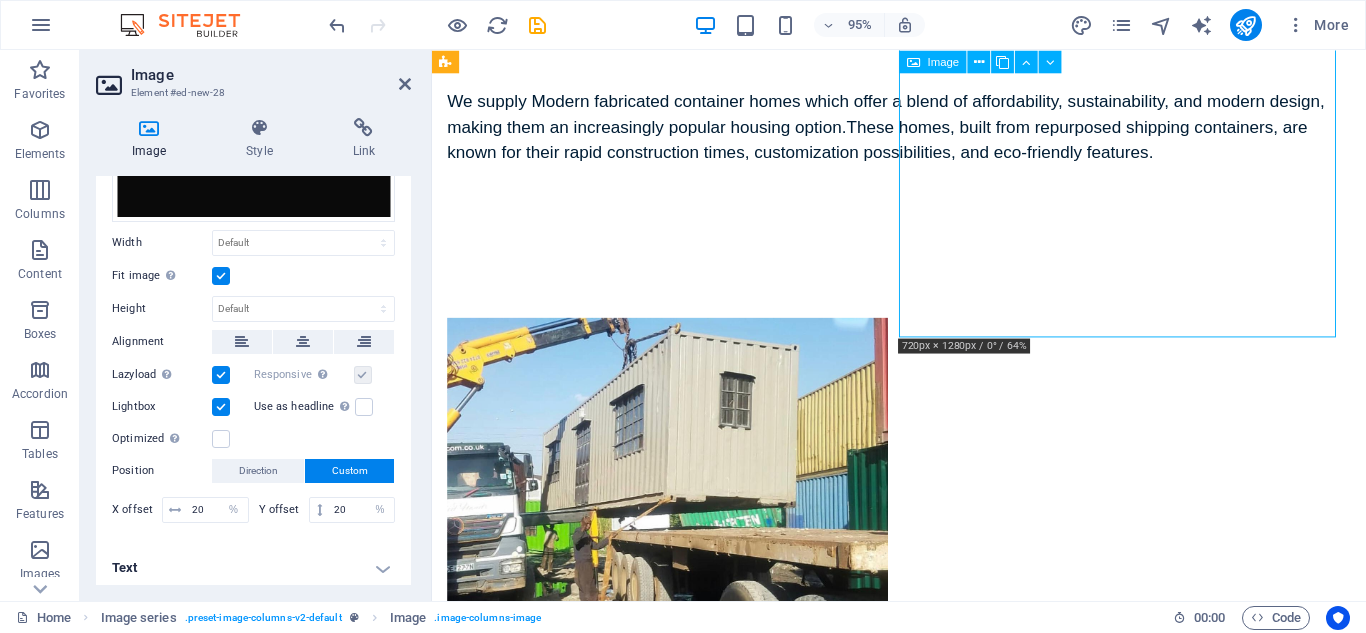 click at bounding box center [680, 1167] 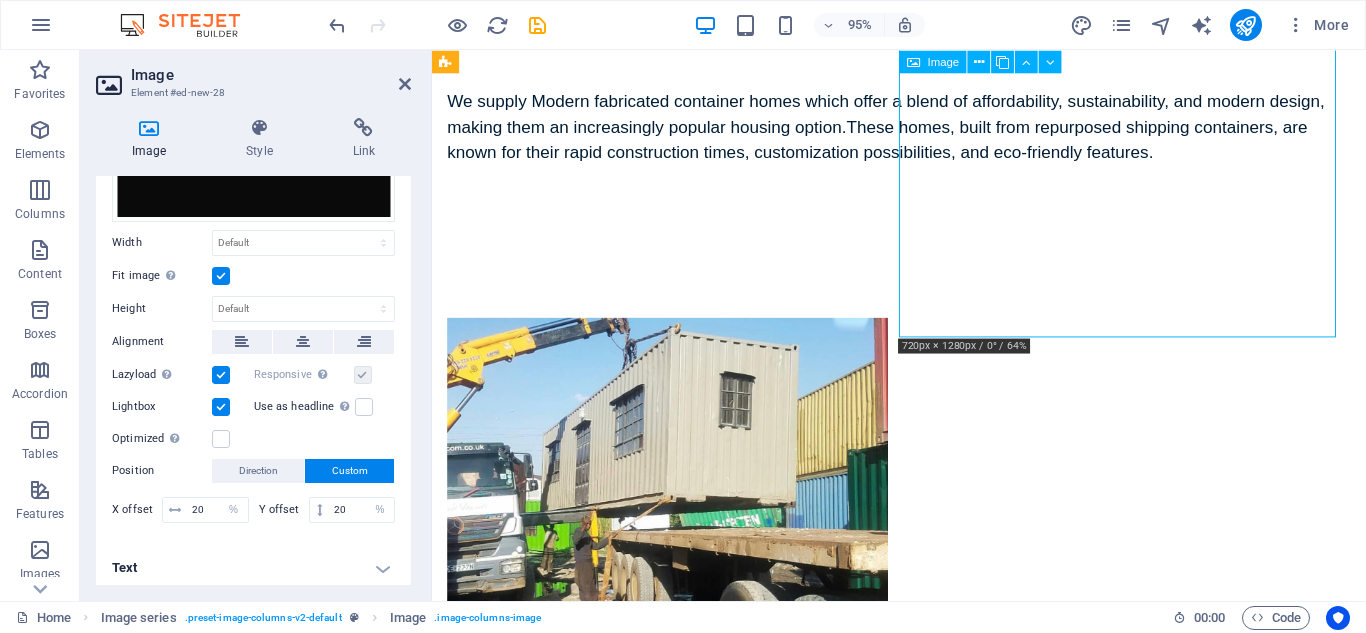 drag, startPoint x: 1208, startPoint y: 268, endPoint x: 1208, endPoint y: 115, distance: 153 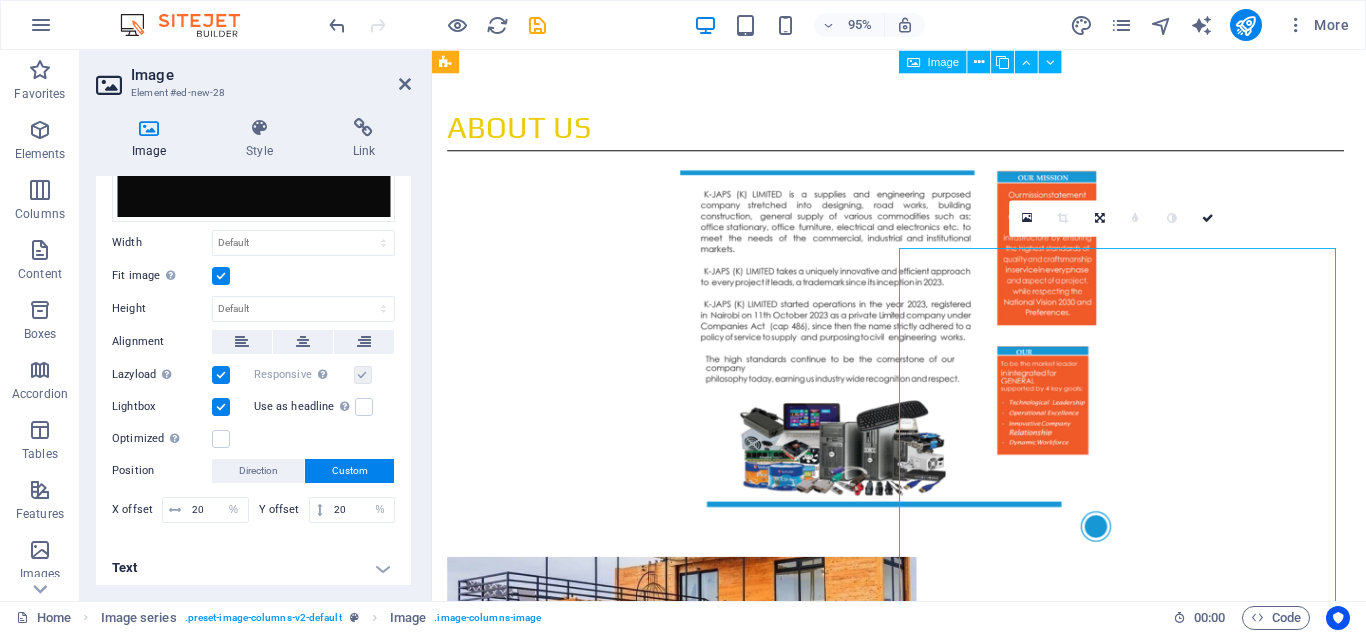 scroll, scrollTop: 1344, scrollLeft: 0, axis: vertical 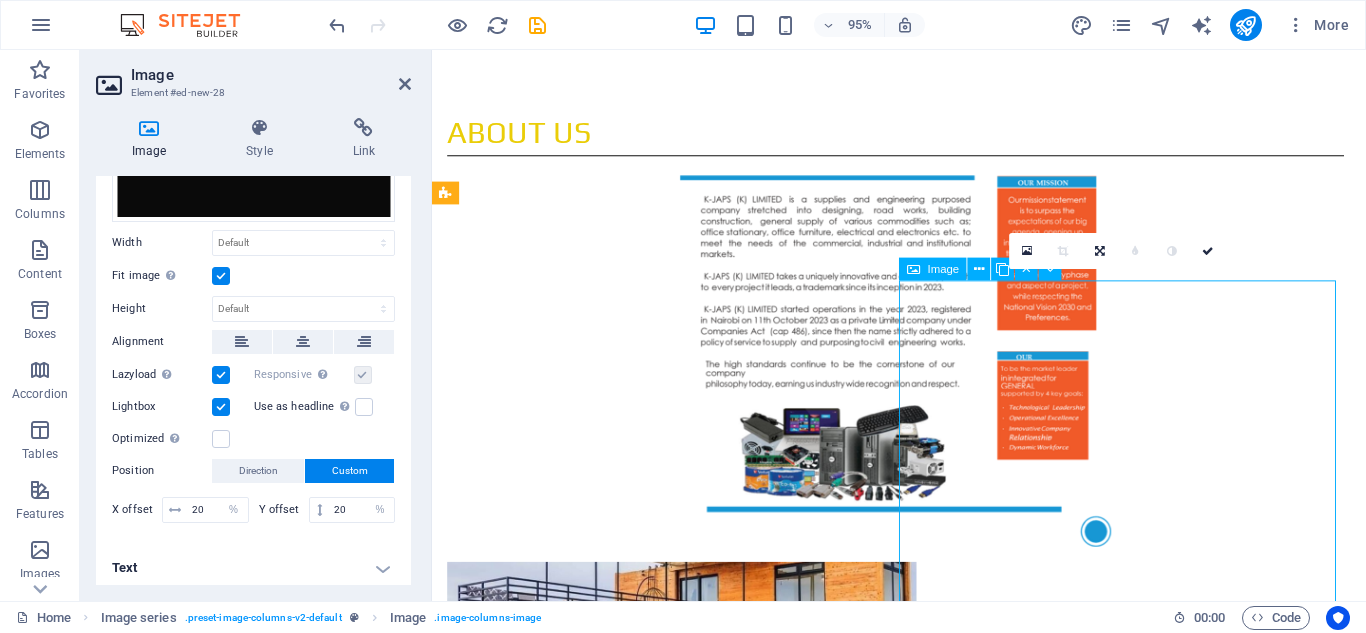 drag, startPoint x: 1211, startPoint y: 503, endPoint x: 1205, endPoint y: 344, distance: 159.11317 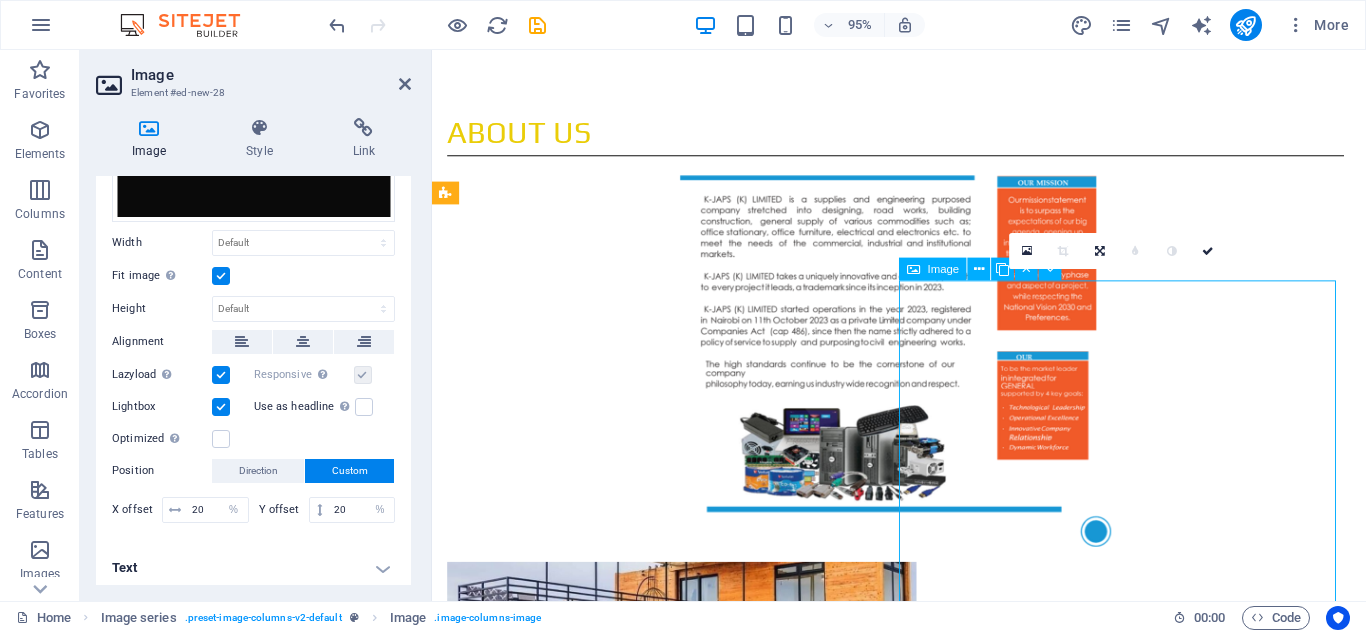 click at bounding box center (680, 1925) 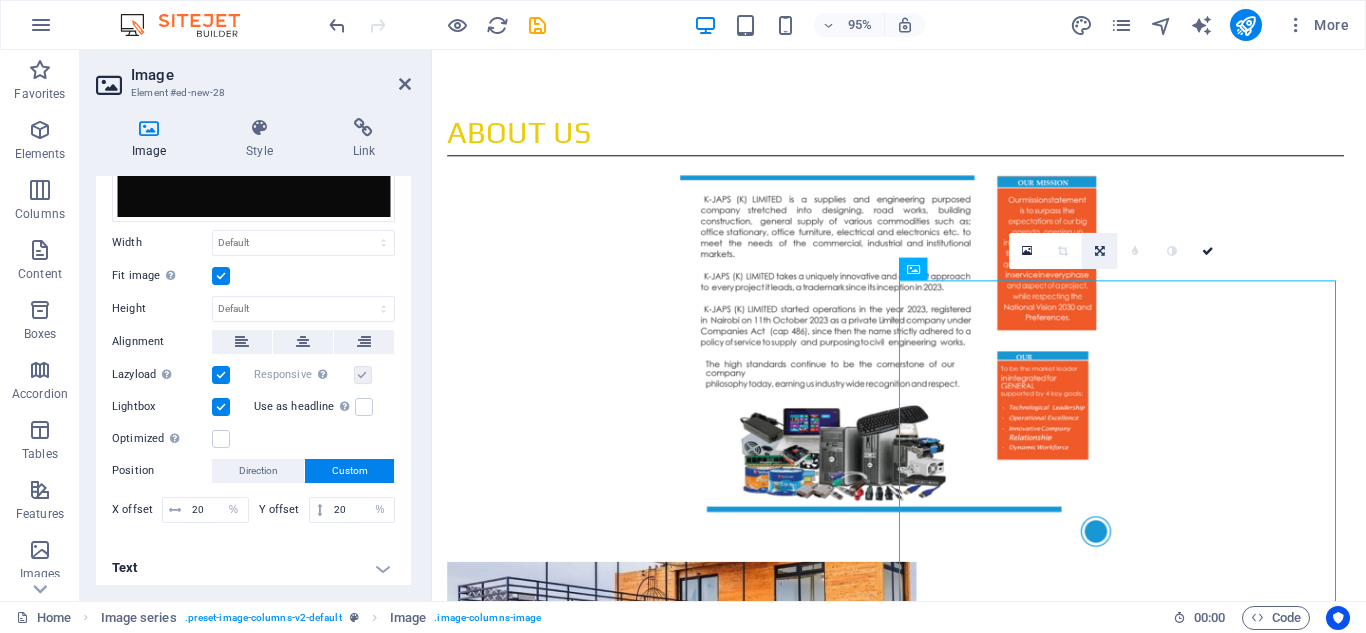 click at bounding box center [1100, 251] 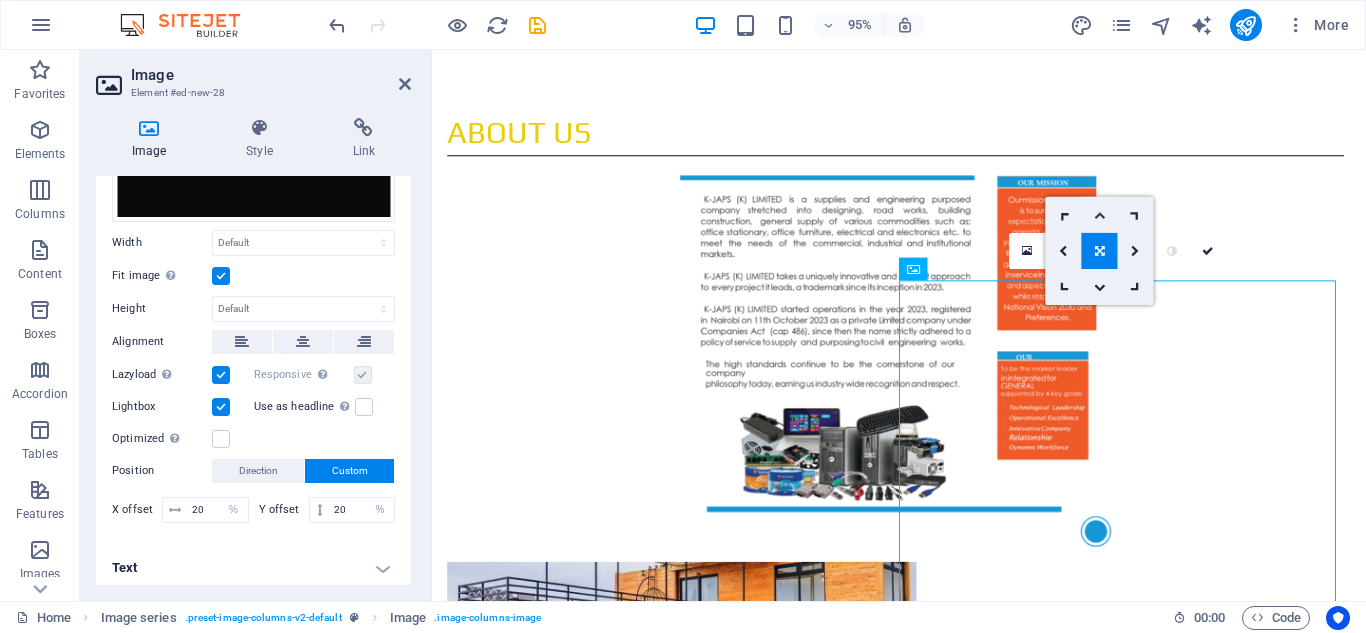 click at bounding box center (1100, 214) 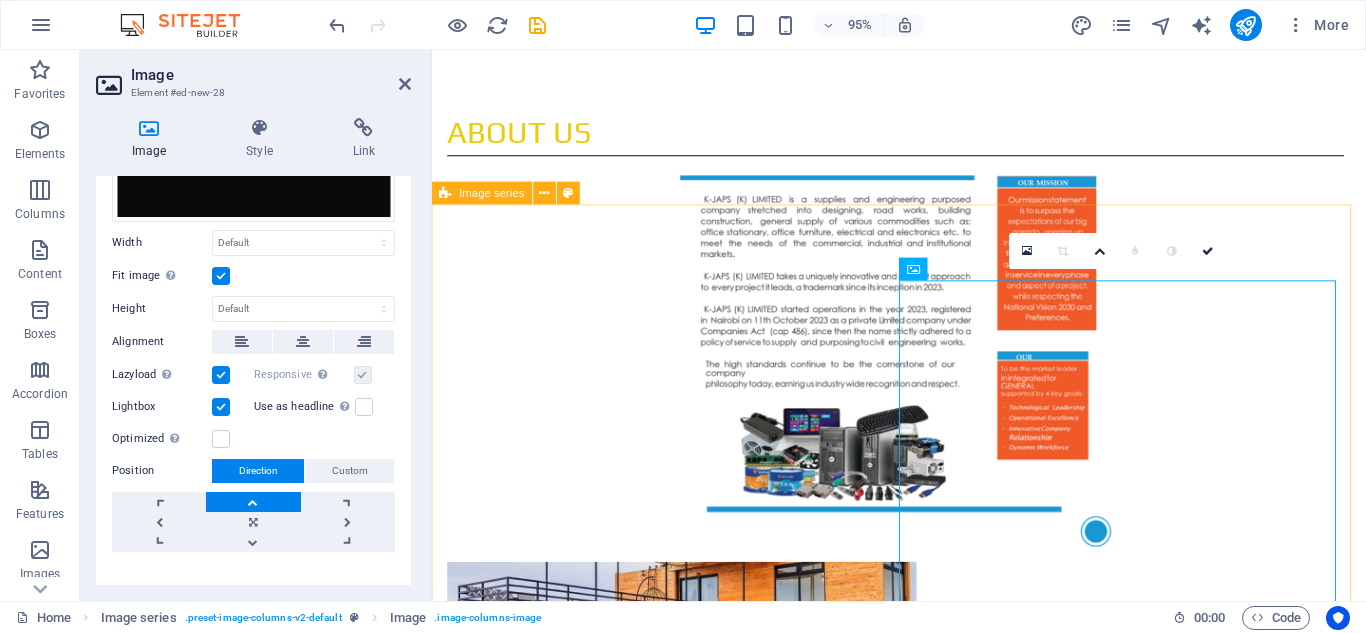 click at bounding box center (923, 1857) 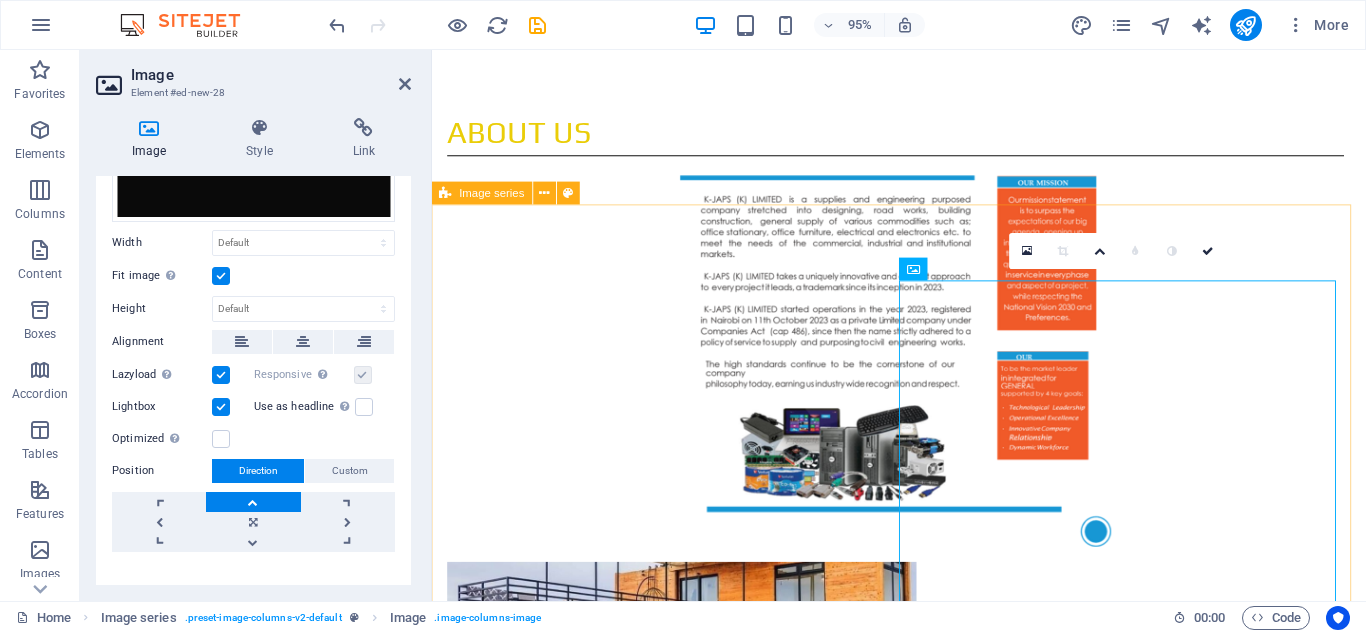 click at bounding box center (923, 1857) 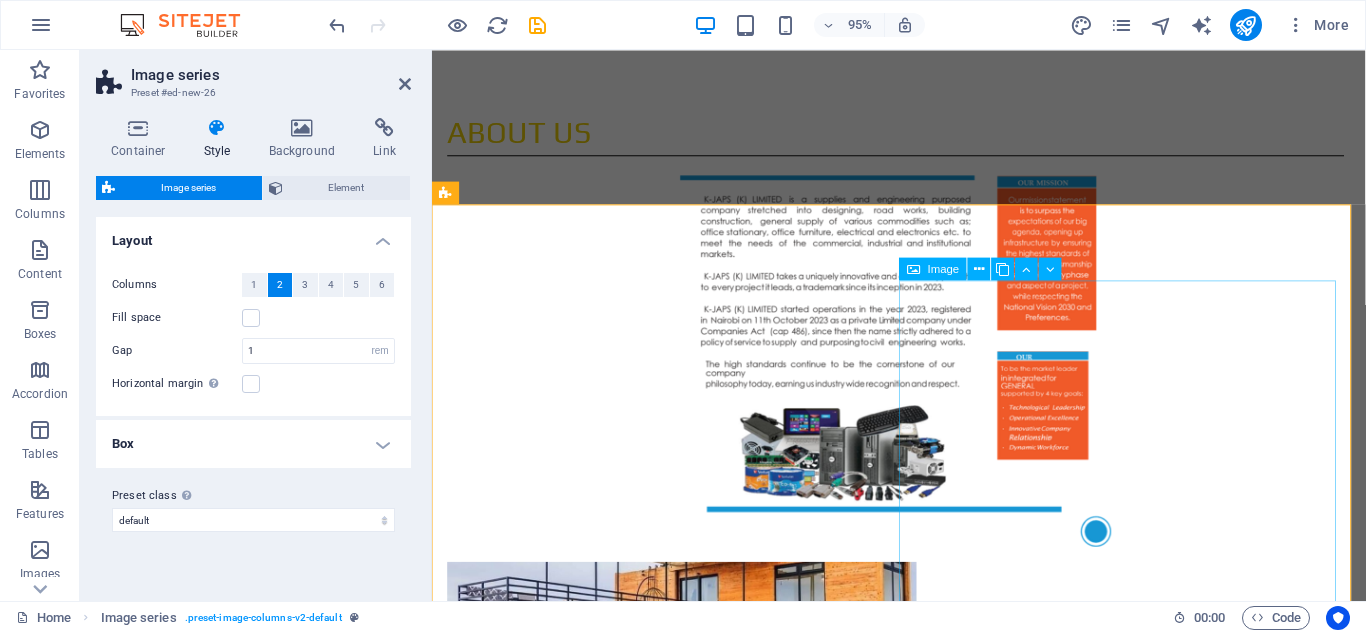 click at bounding box center [680, 1925] 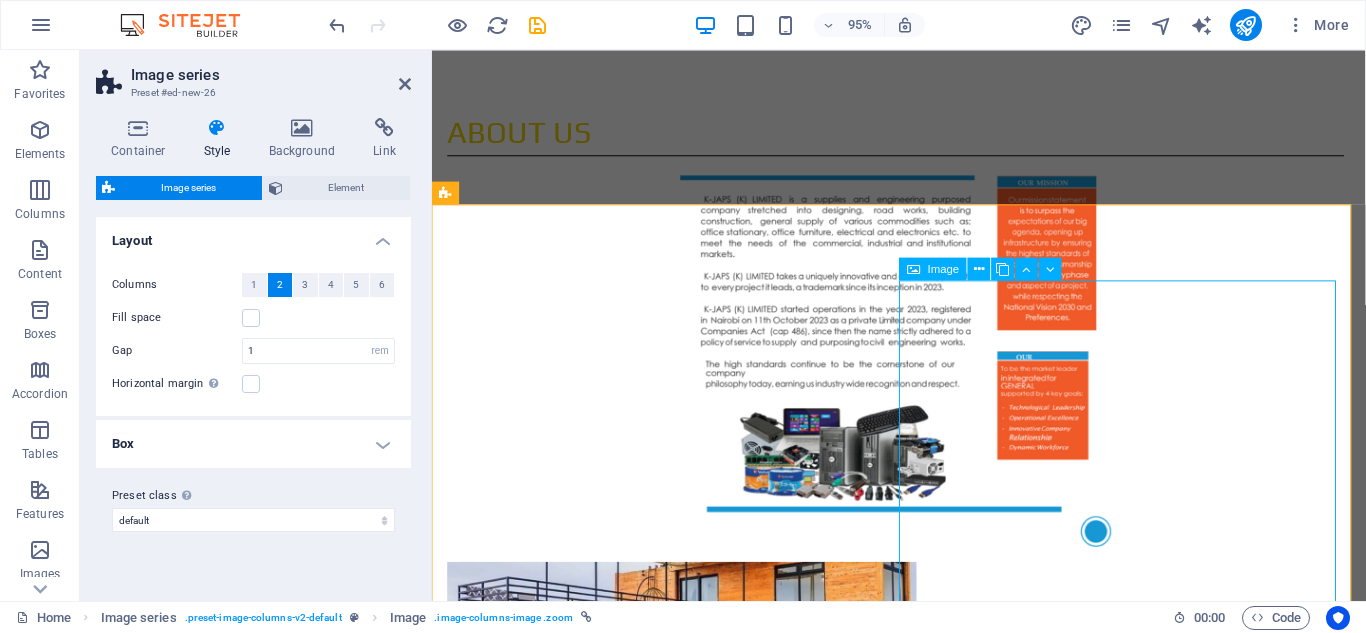 click at bounding box center [680, 1925] 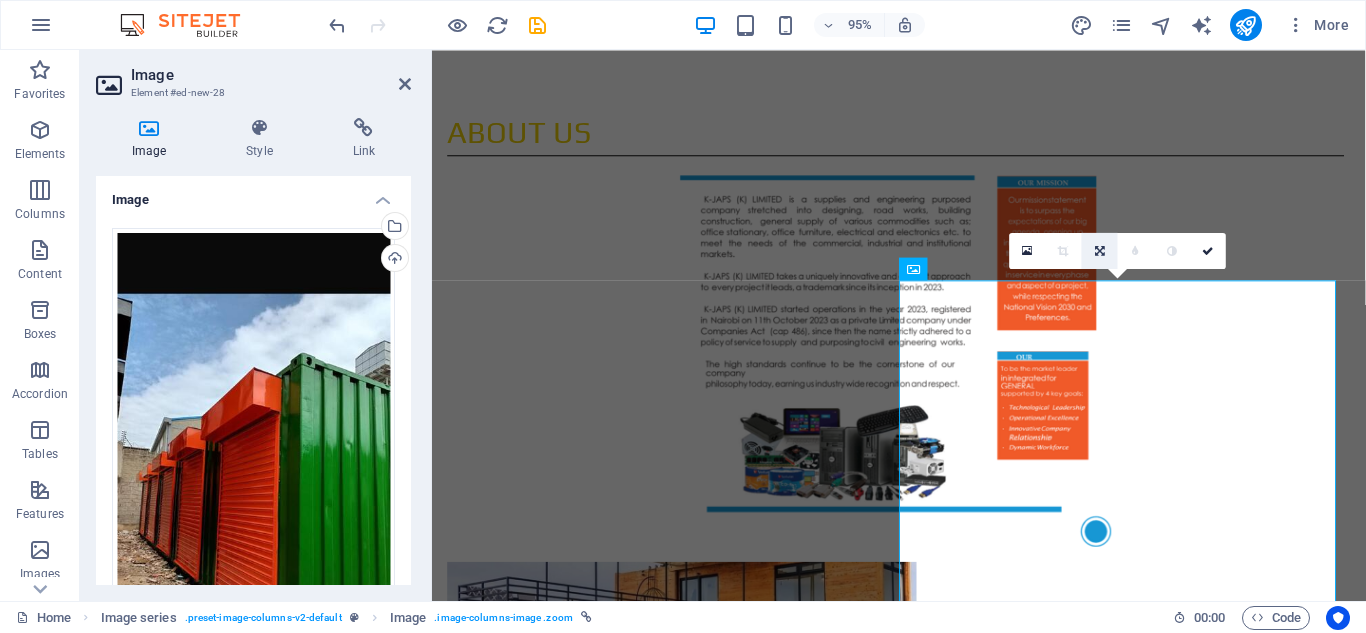 click at bounding box center (1100, 250) 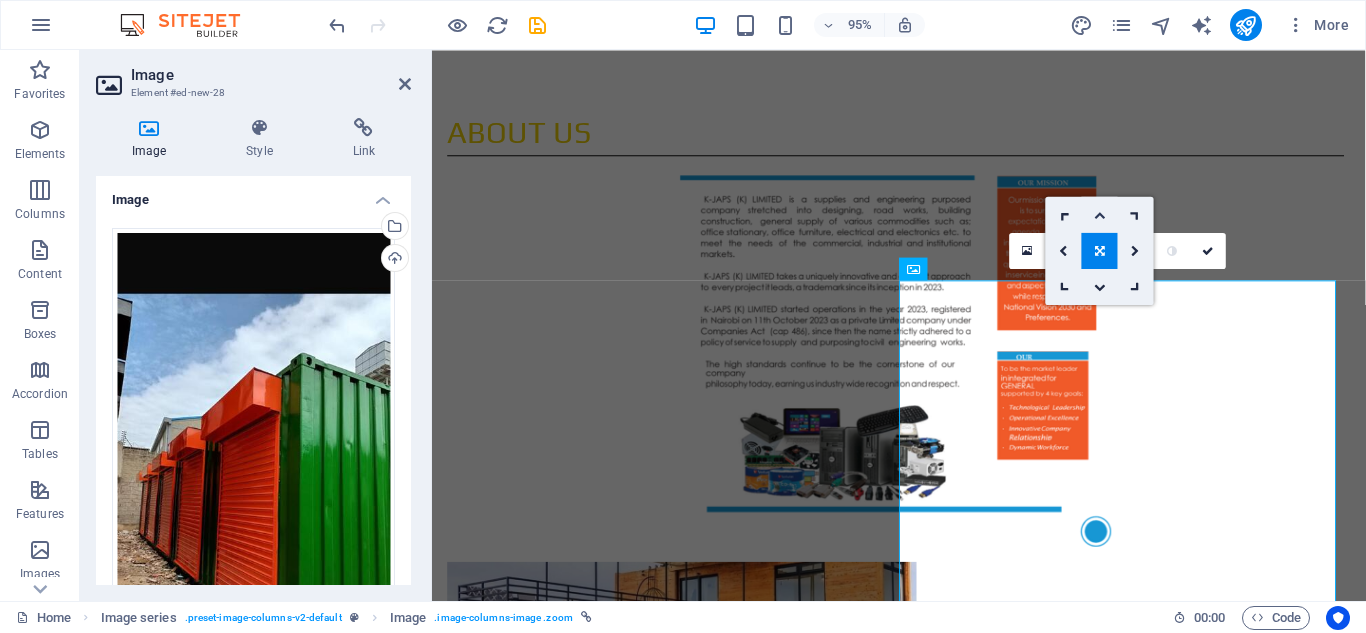 click at bounding box center (1100, 215) 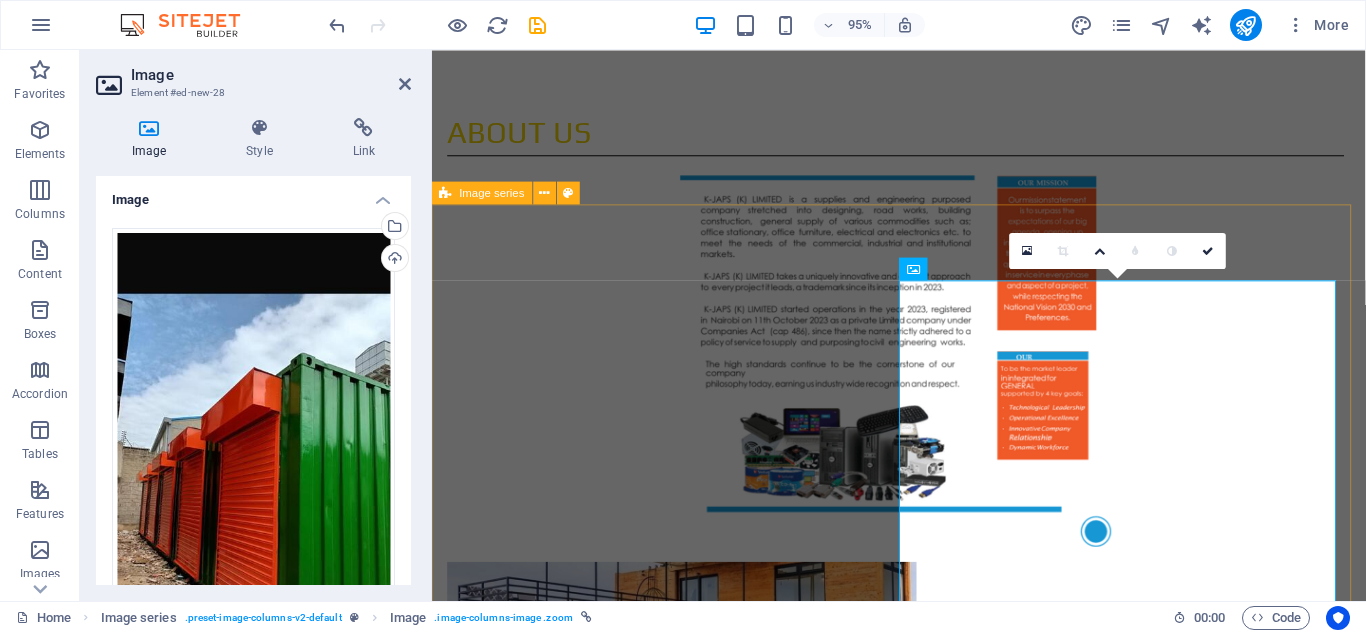 click at bounding box center [923, 1857] 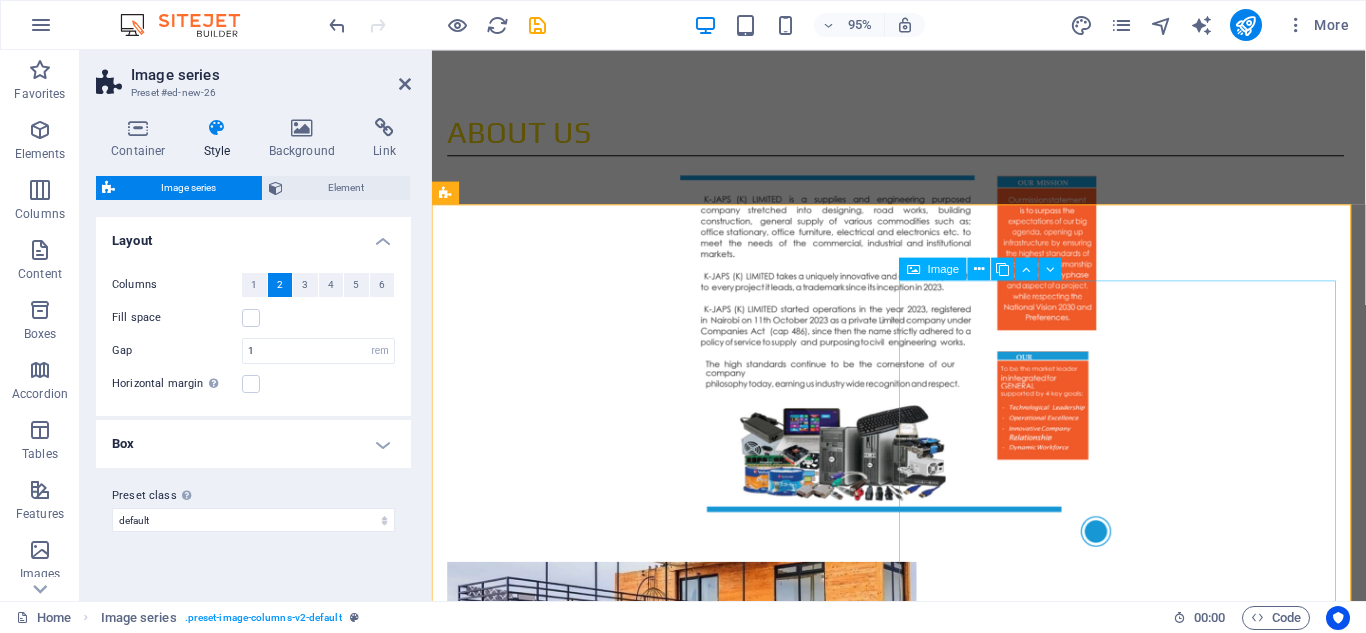 click at bounding box center [680, 1925] 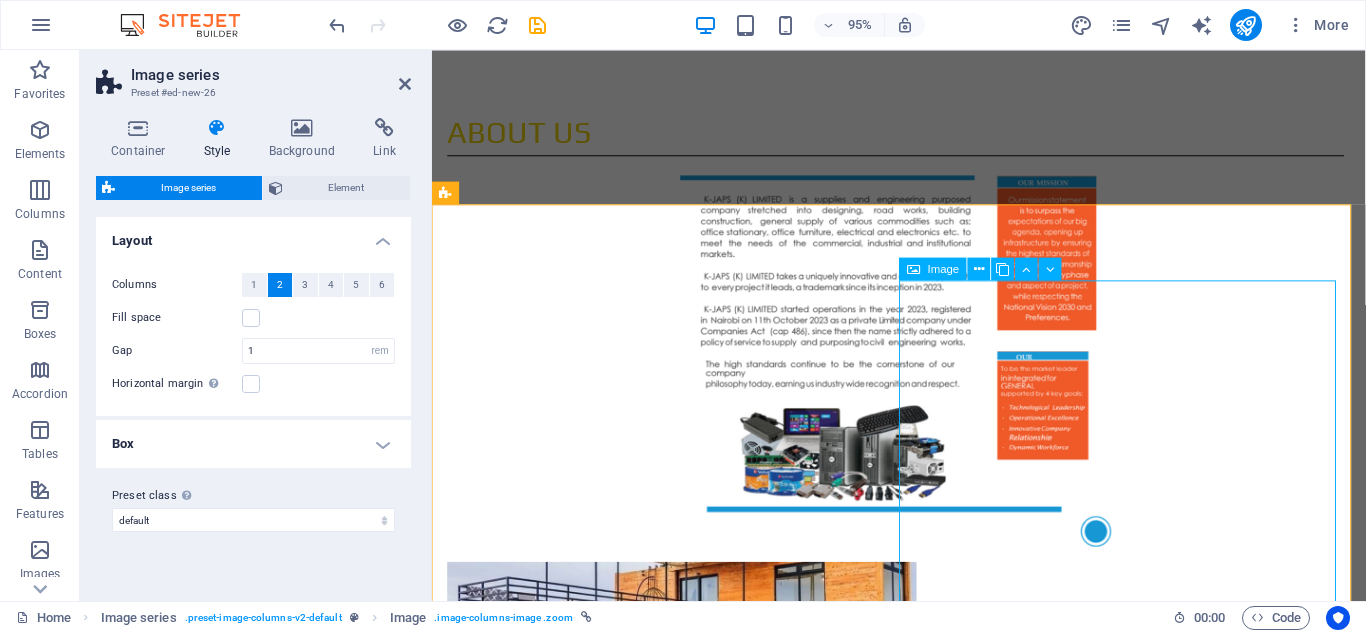 click at bounding box center (680, 1925) 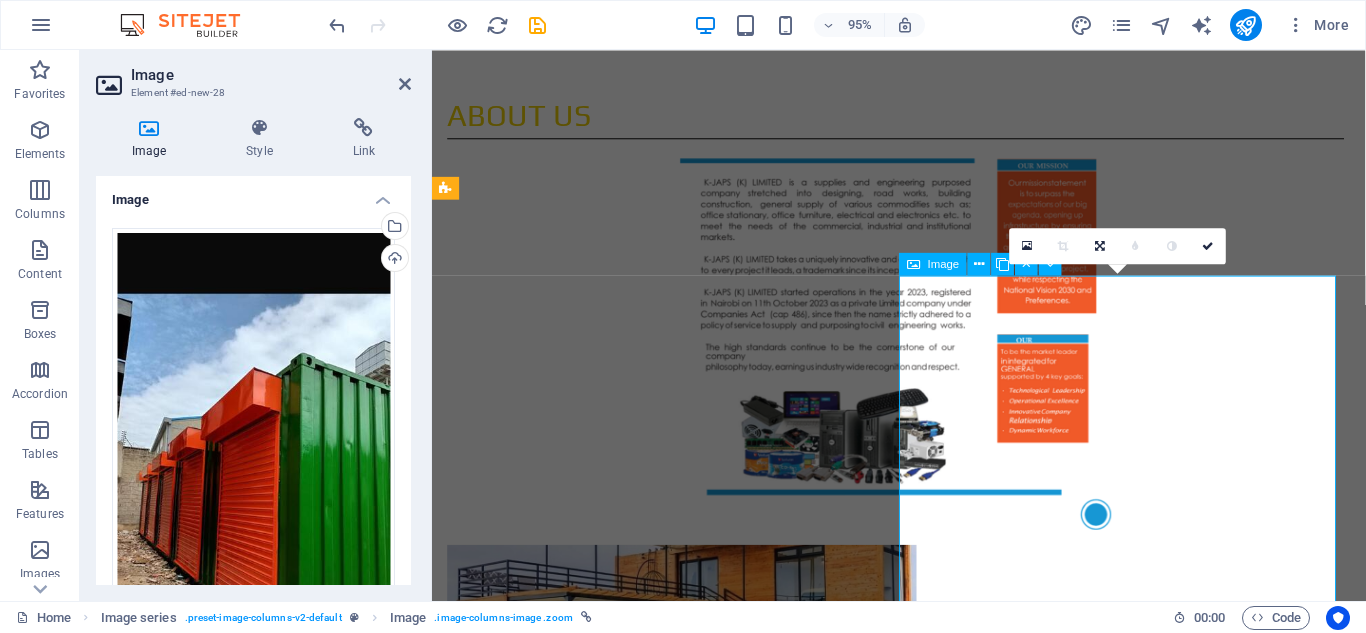 scroll, scrollTop: 1344, scrollLeft: 0, axis: vertical 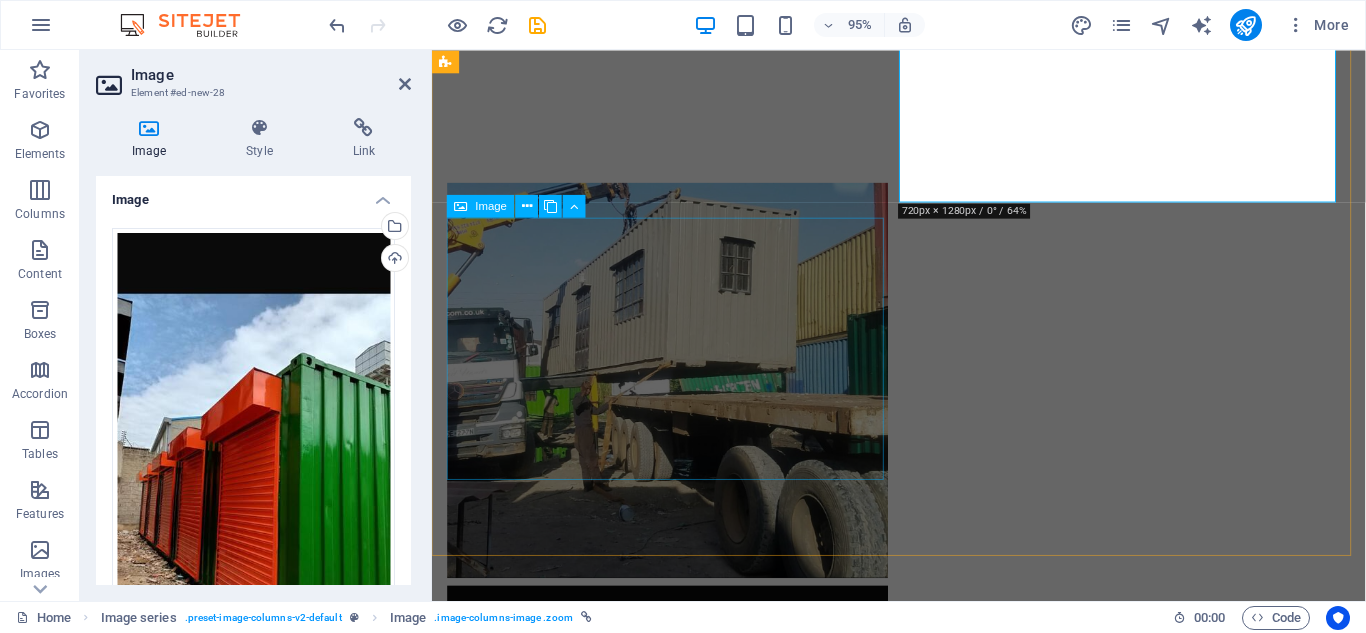click at bounding box center (680, 1585) 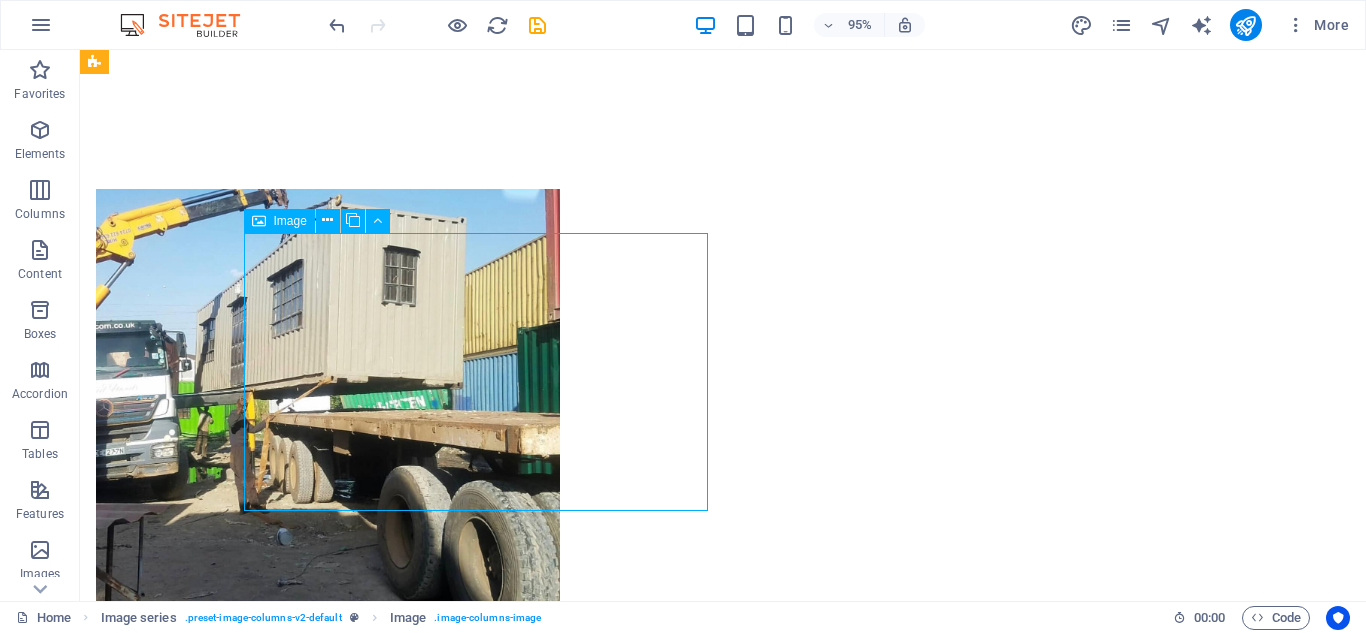 scroll, scrollTop: 2246, scrollLeft: 0, axis: vertical 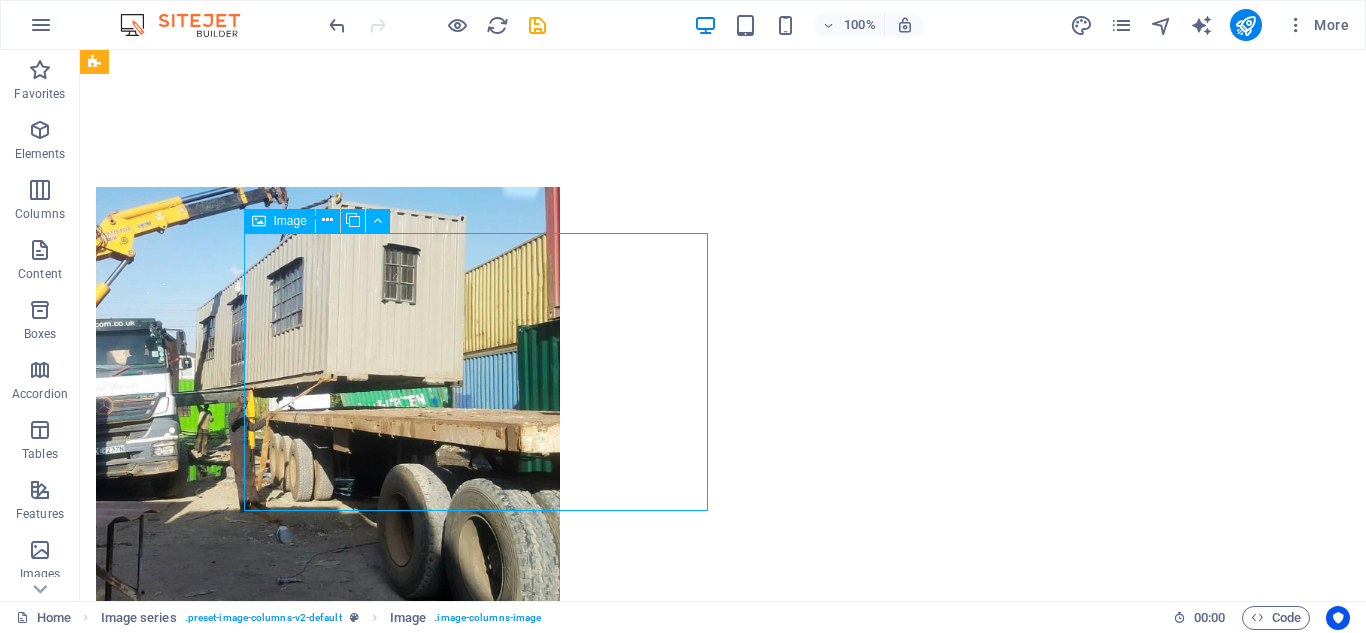 click at bounding box center [328, 1583] 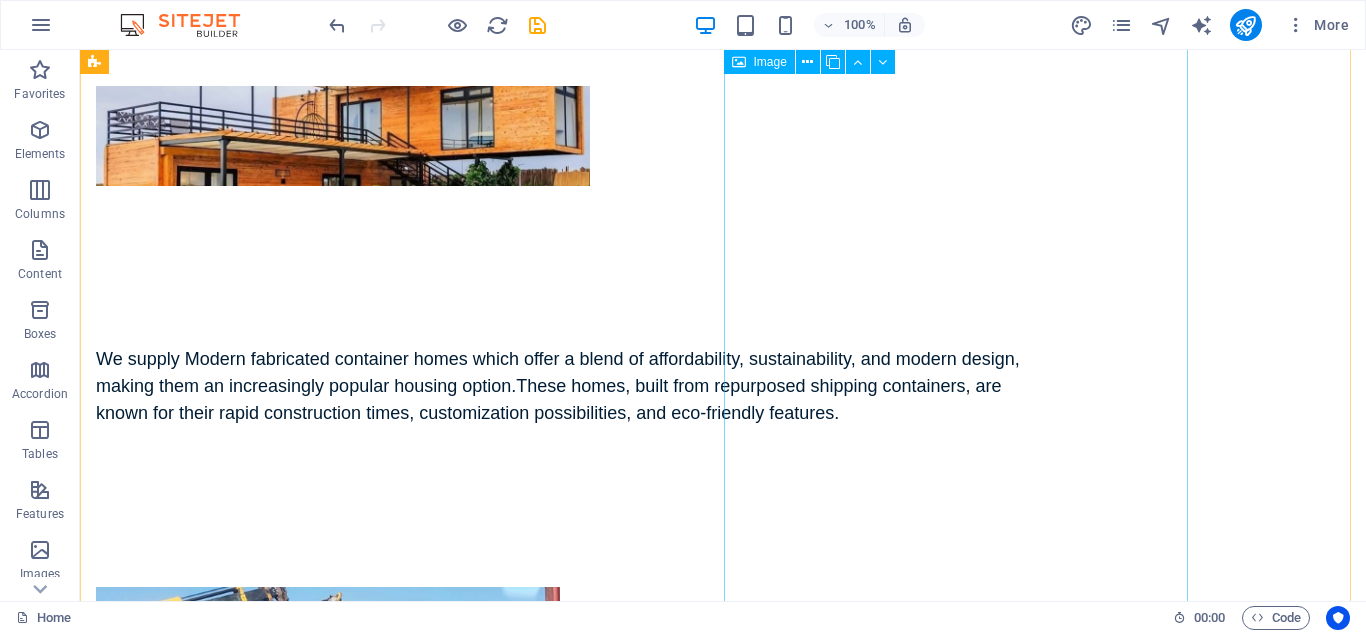 scroll, scrollTop: 2246, scrollLeft: 0, axis: vertical 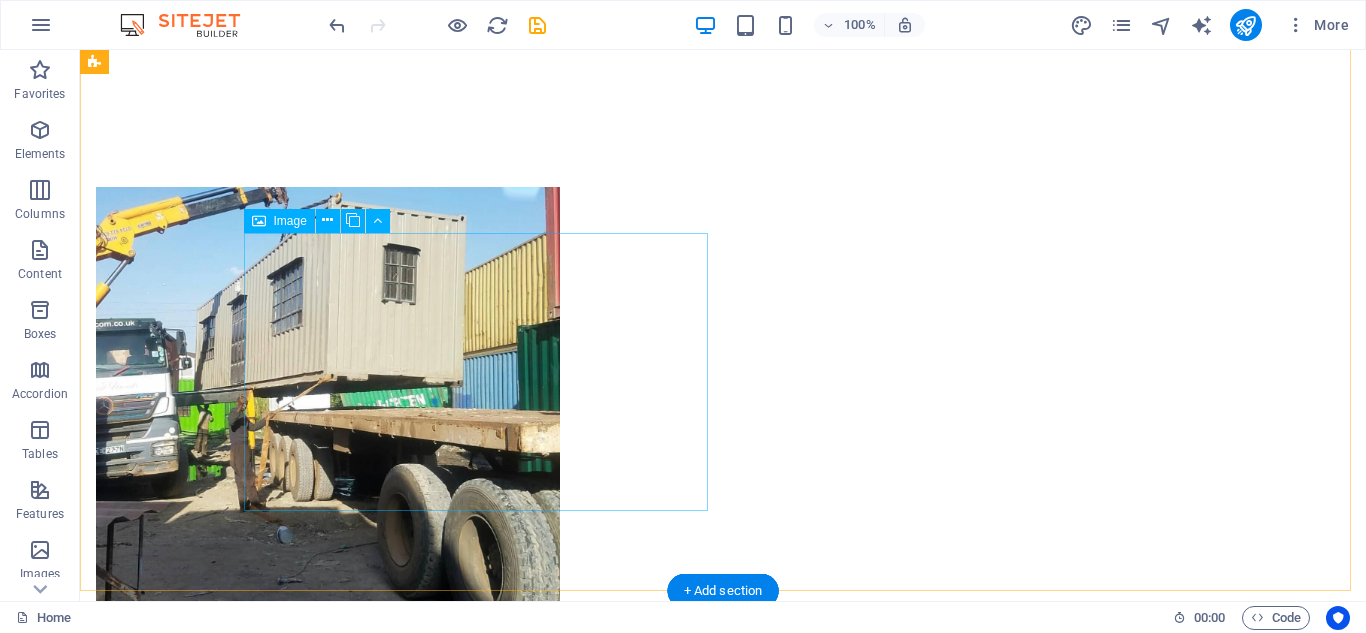 click at bounding box center (328, 1583) 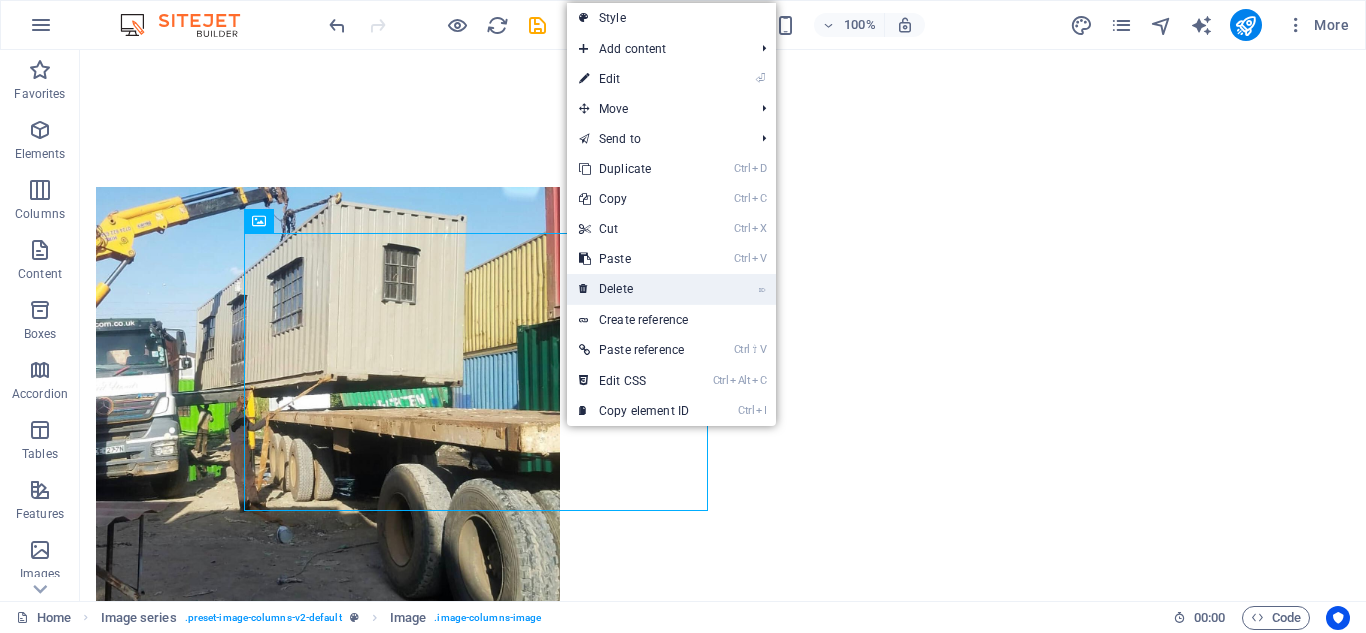 click on "⌦  Delete" at bounding box center (634, 289) 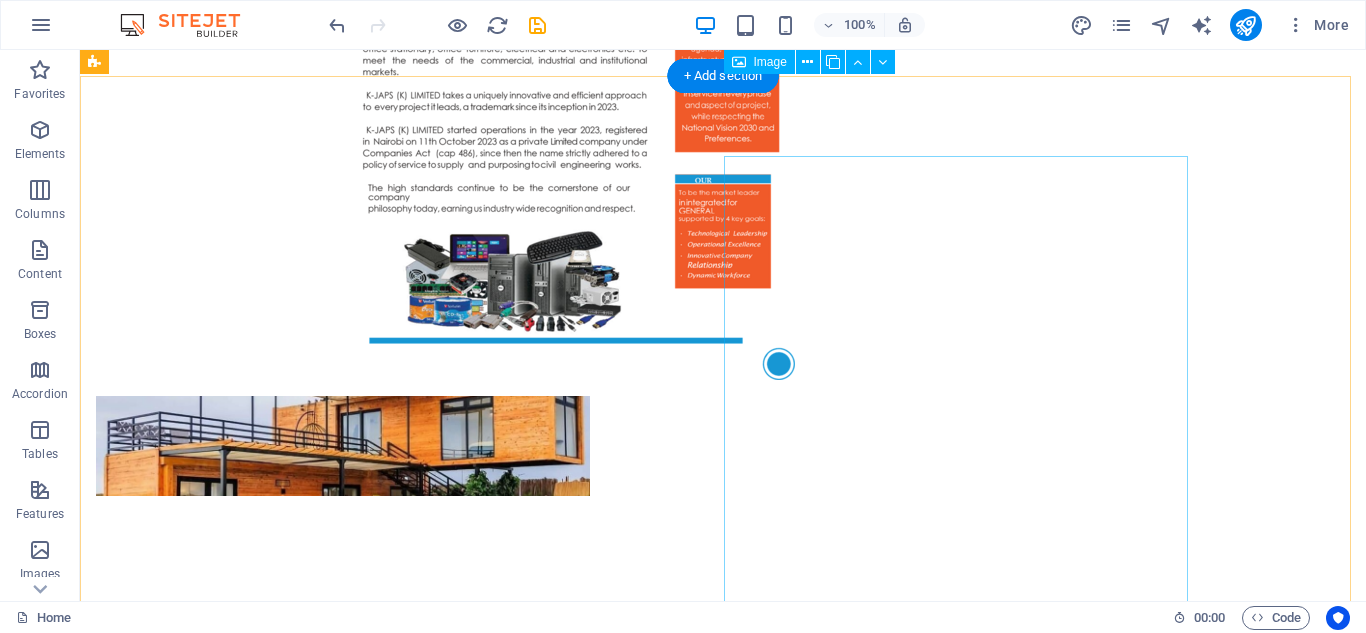 scroll, scrollTop: 1446, scrollLeft: 0, axis: vertical 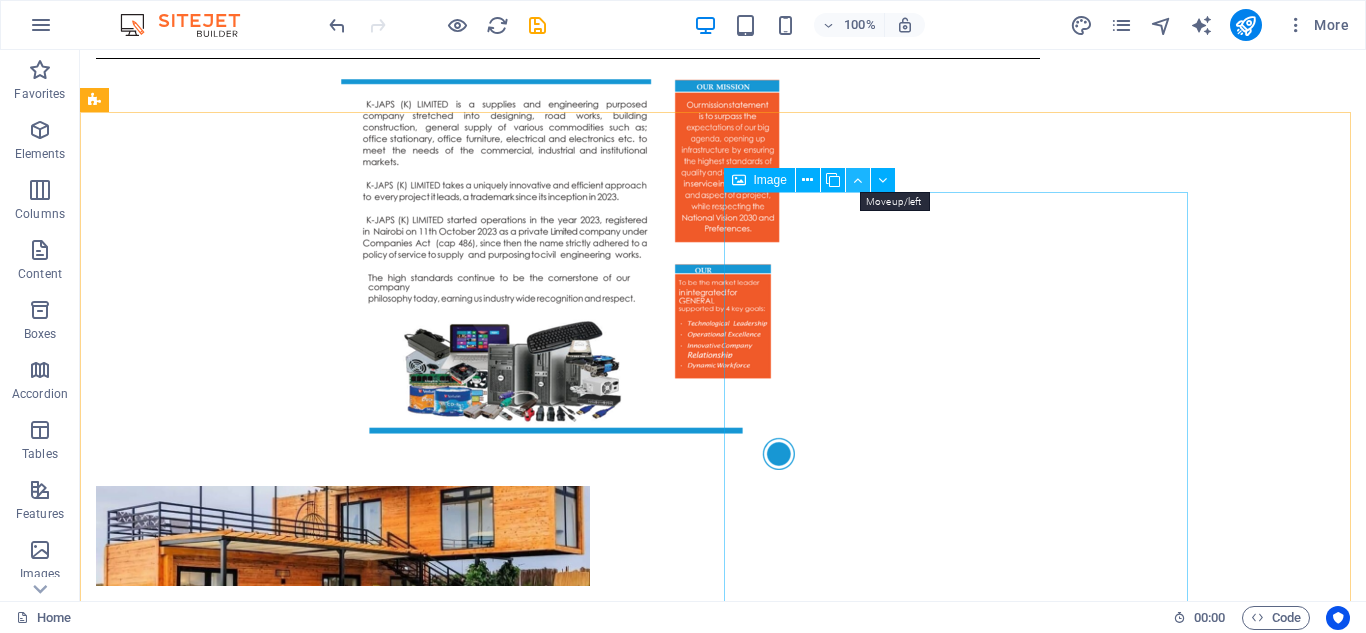 click at bounding box center [857, 180] 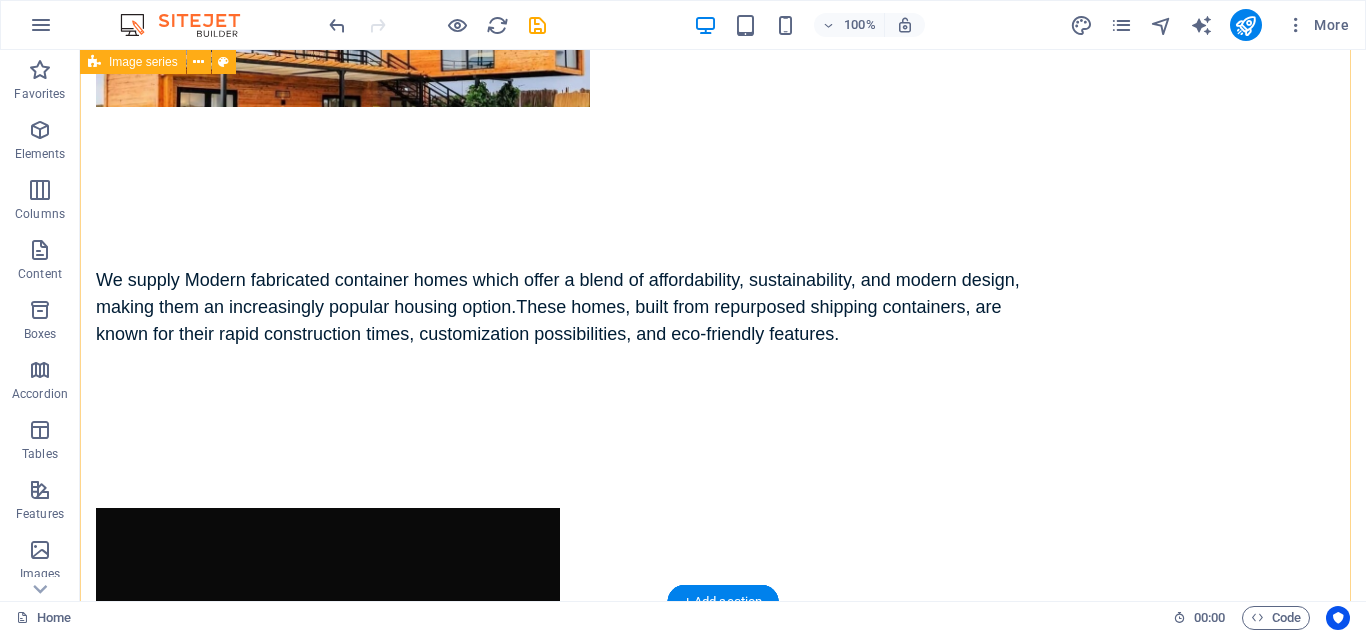 scroll, scrollTop: 1946, scrollLeft: 0, axis: vertical 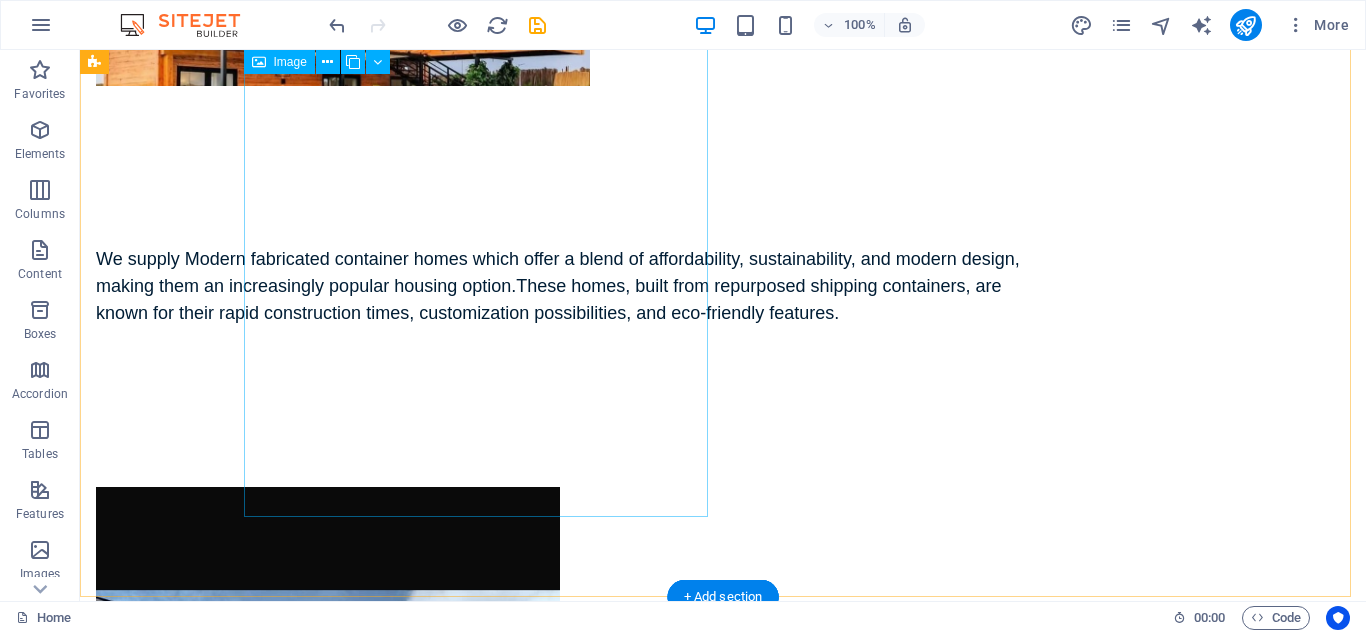 click at bounding box center [328, 899] 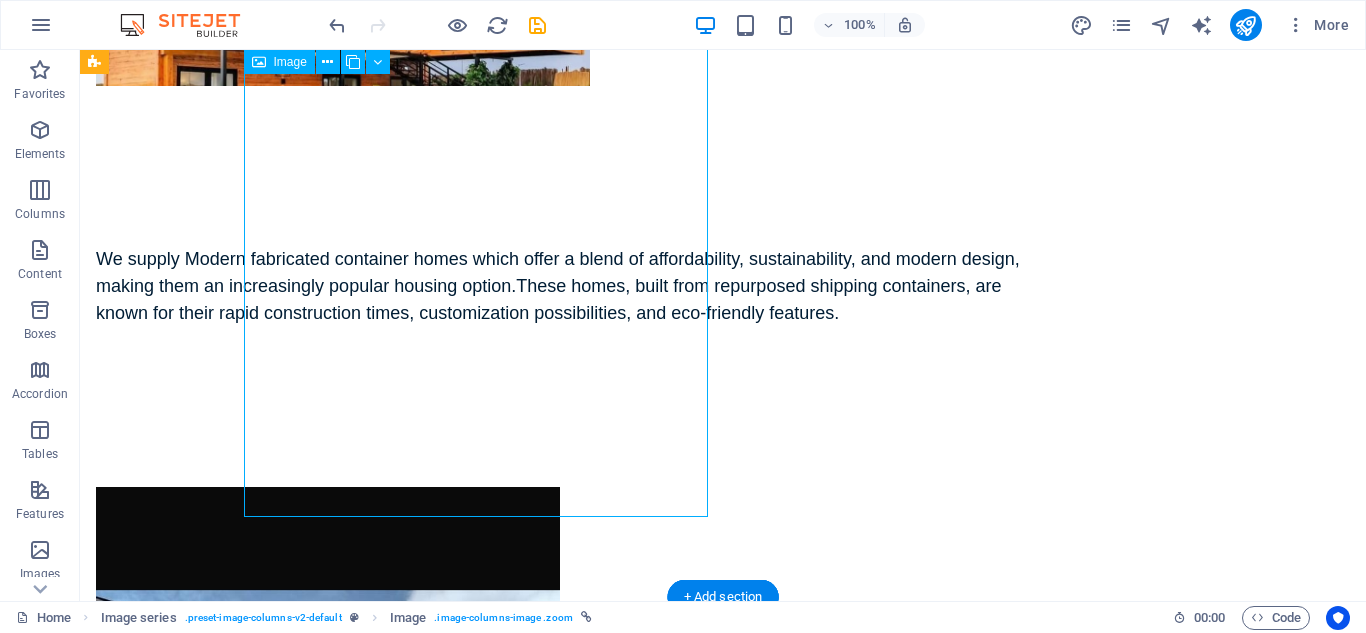 click at bounding box center (328, 899) 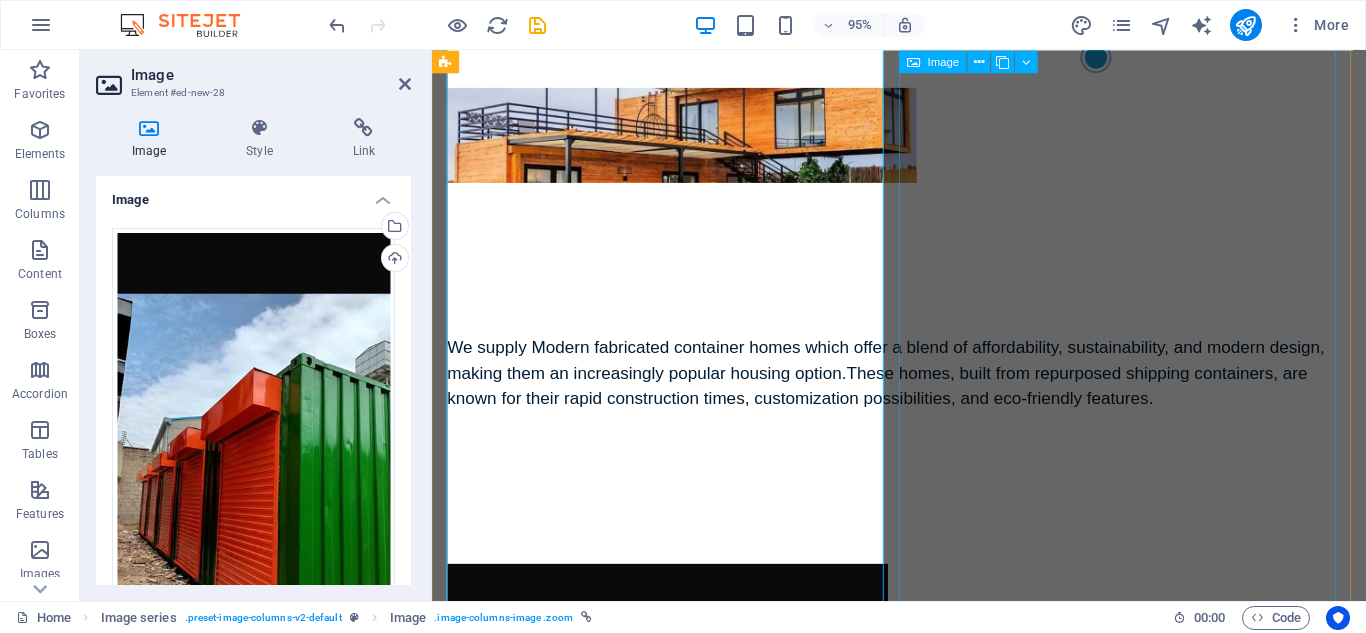 scroll, scrollTop: 2044, scrollLeft: 0, axis: vertical 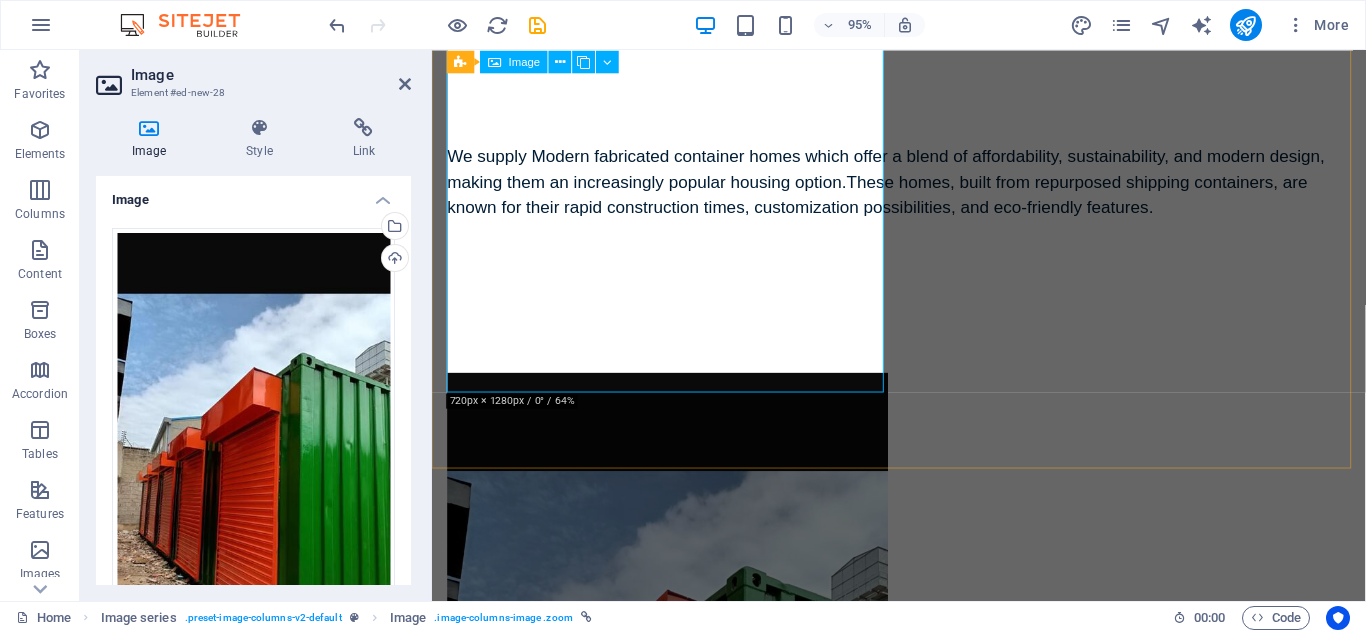 click at bounding box center (680, 801) 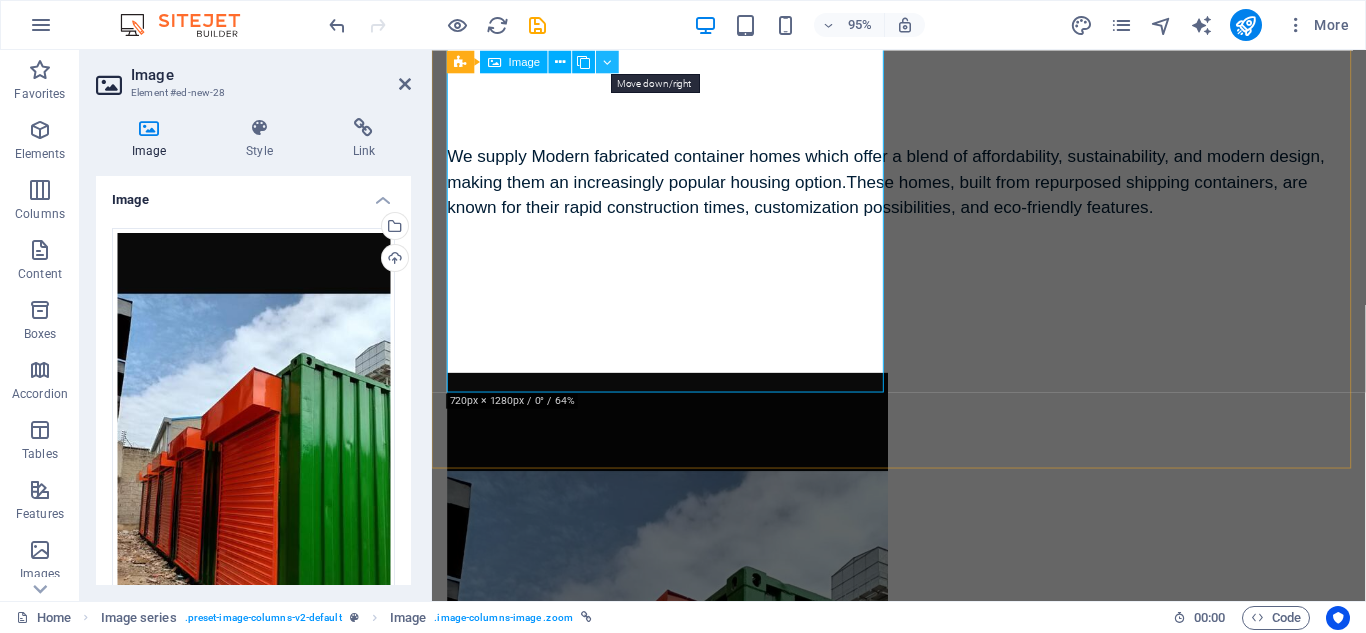 click at bounding box center (608, 61) 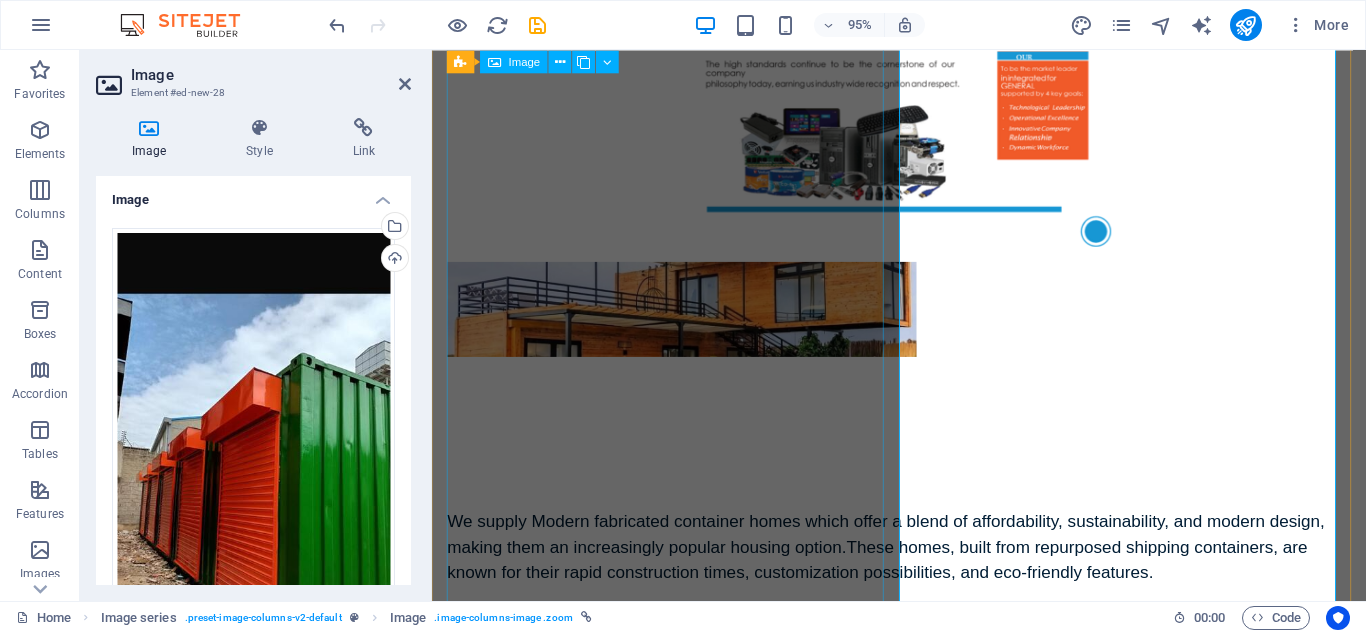 scroll, scrollTop: 1644, scrollLeft: 0, axis: vertical 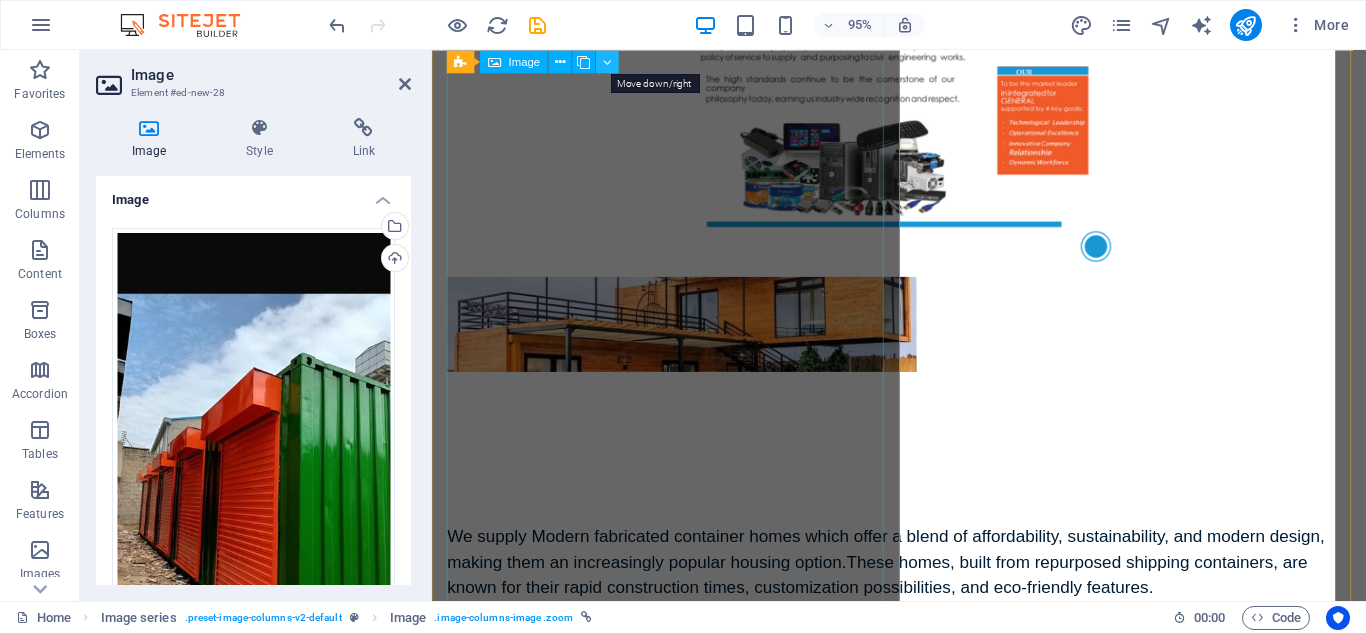 click at bounding box center [608, 61] 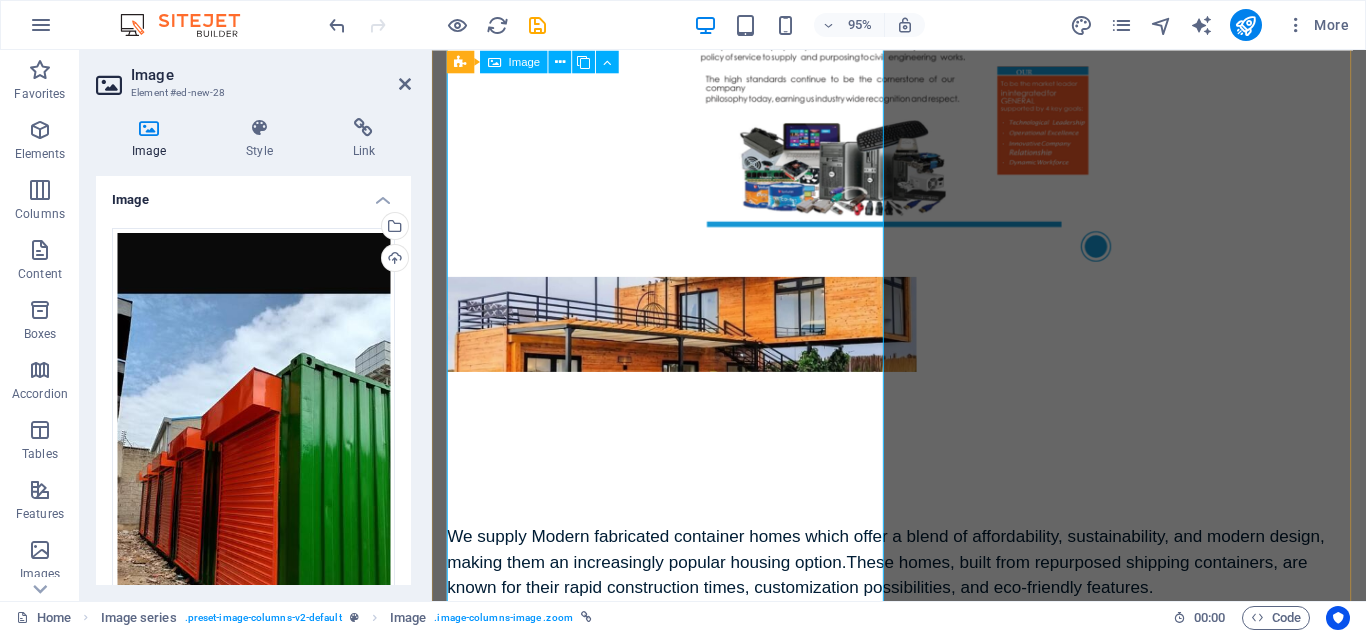 scroll, scrollTop: 1544, scrollLeft: 0, axis: vertical 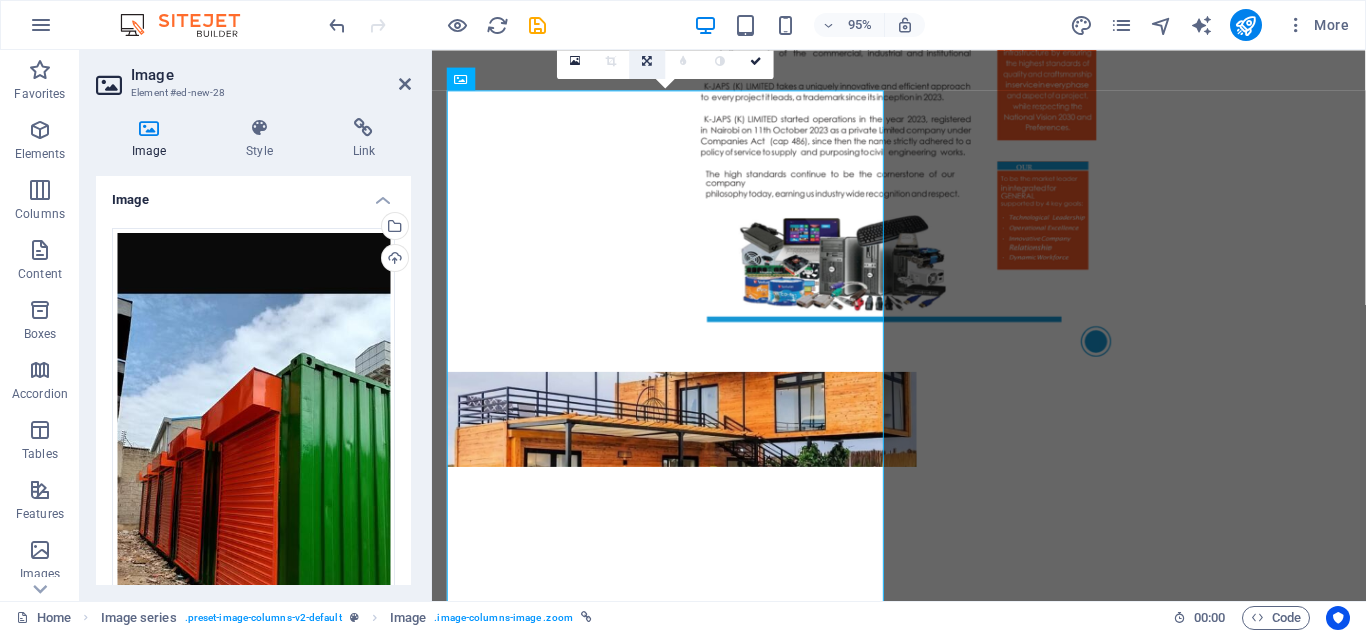 click at bounding box center [648, 60] 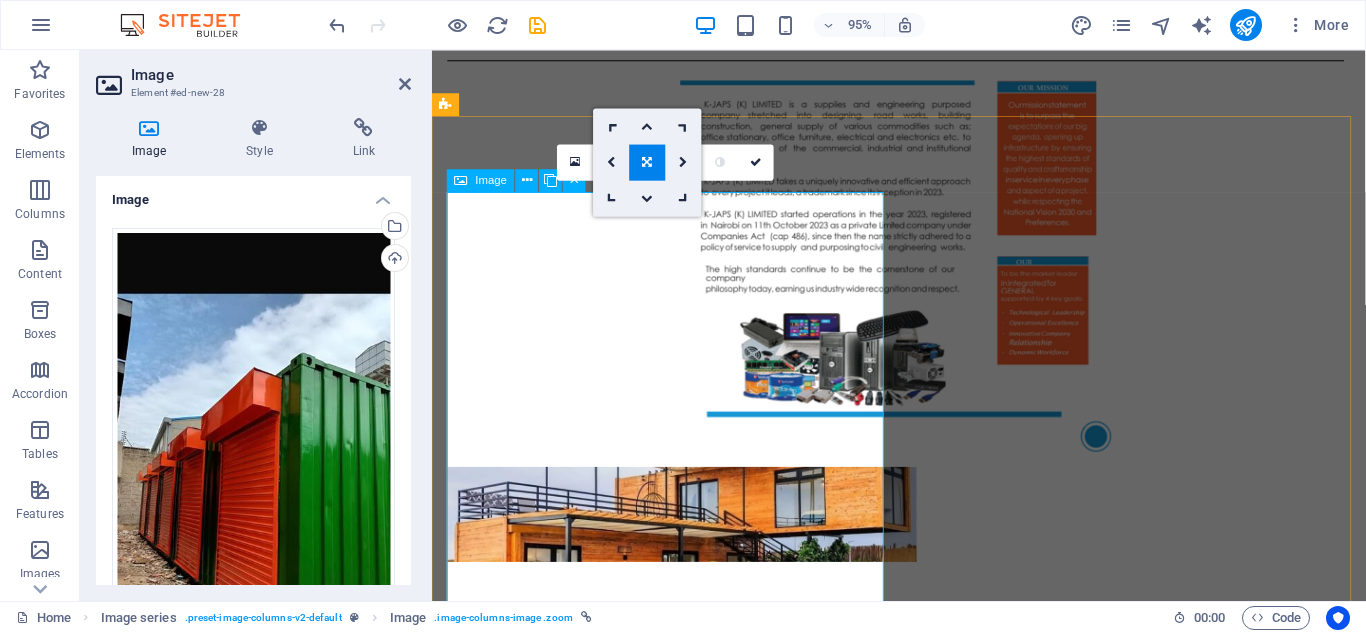 scroll, scrollTop: 1344, scrollLeft: 0, axis: vertical 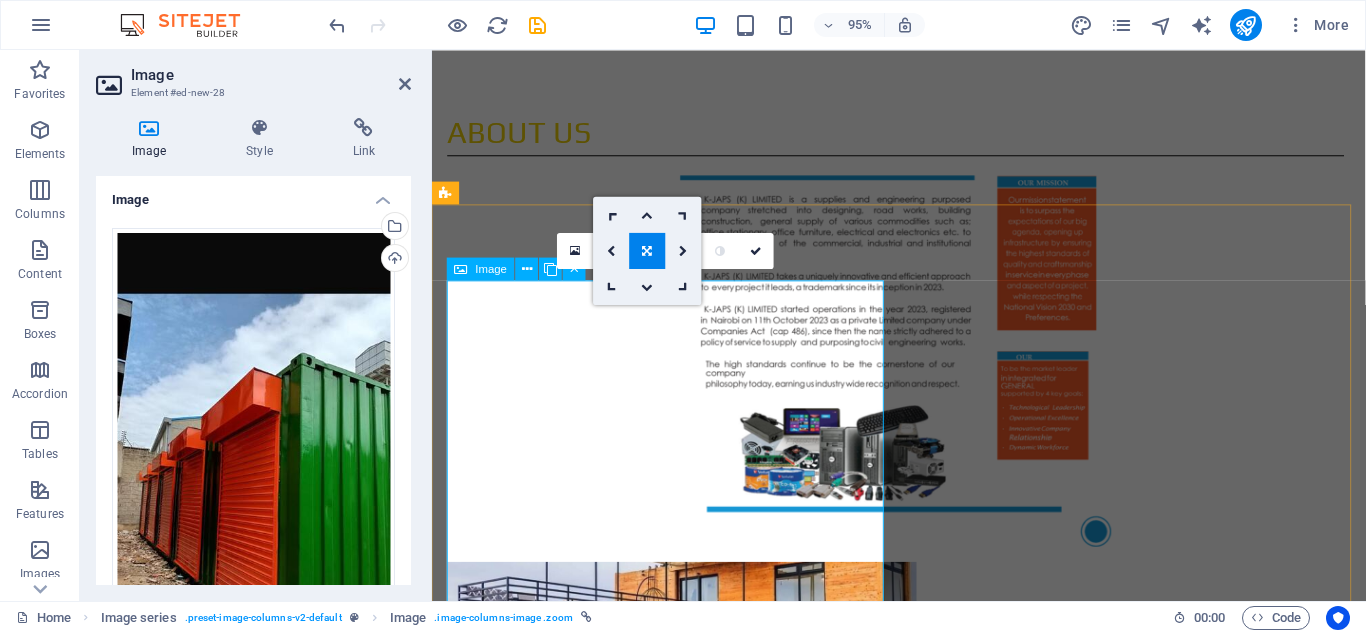 click at bounding box center [680, 1501] 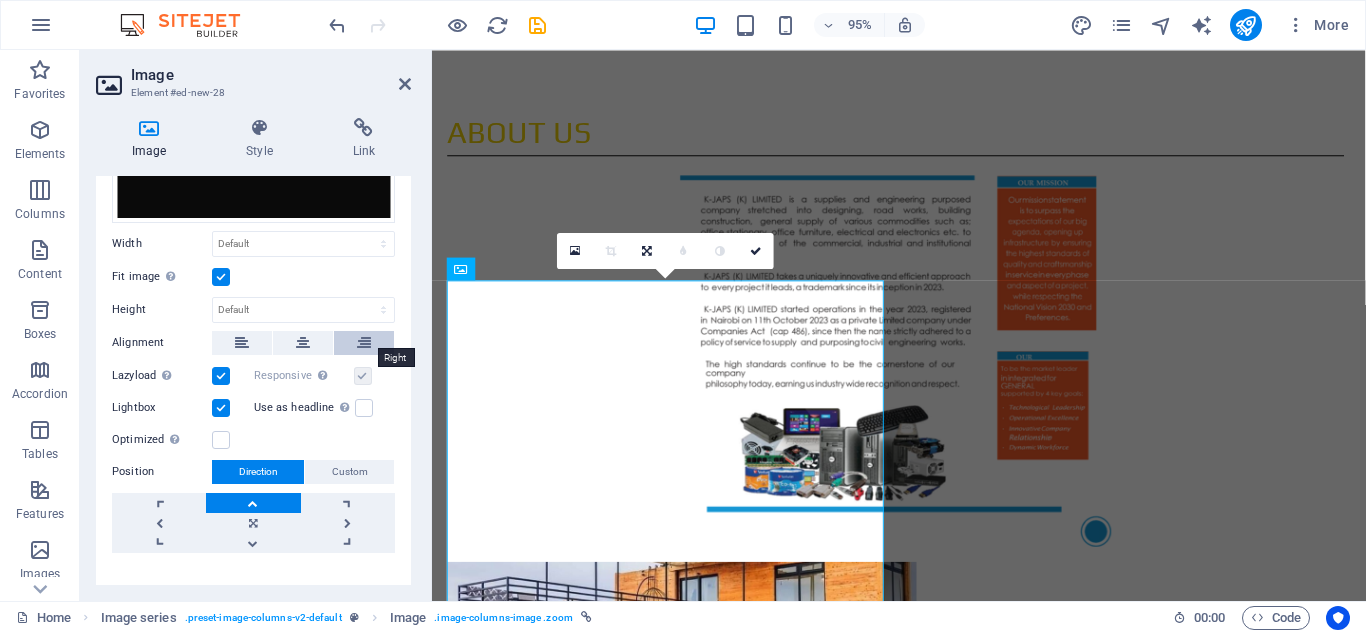 scroll, scrollTop: 525, scrollLeft: 0, axis: vertical 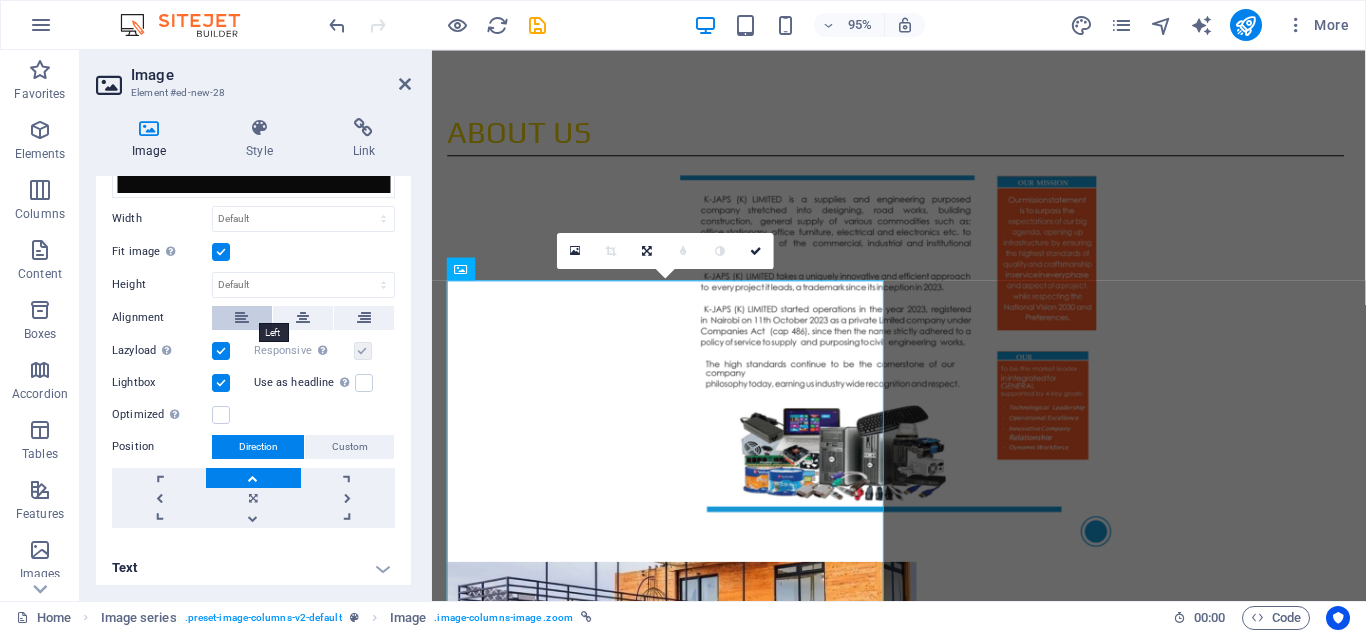 click at bounding box center (242, 318) 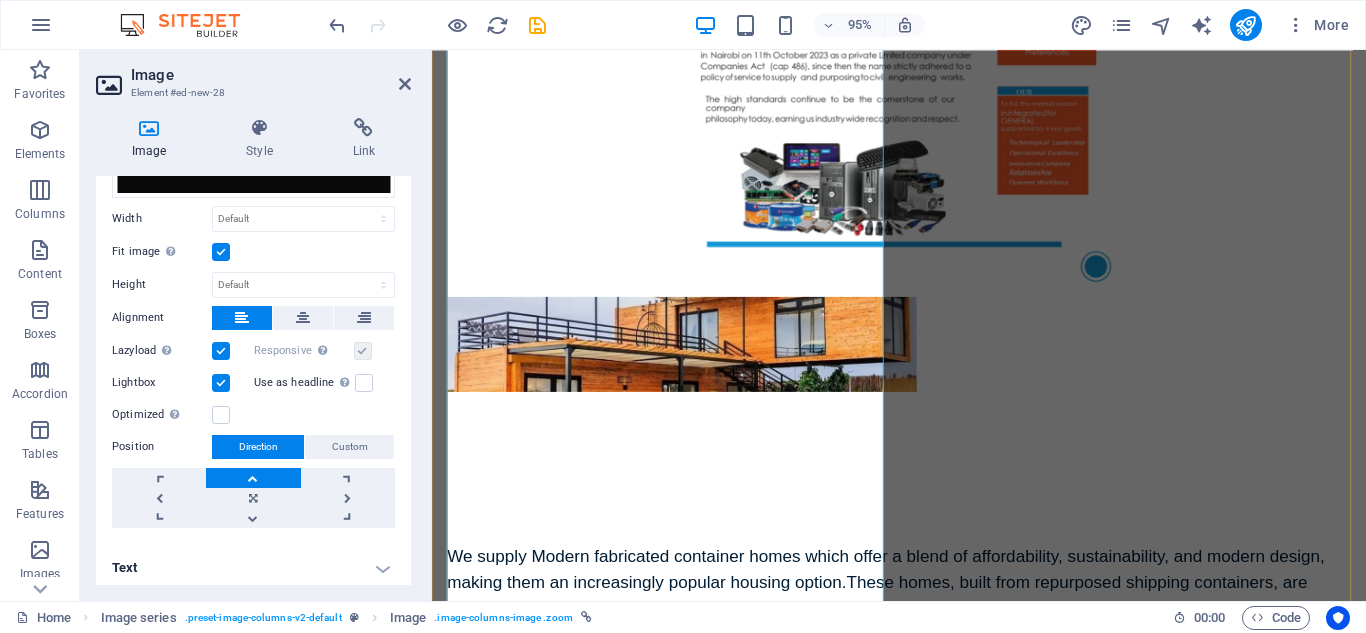 scroll, scrollTop: 1644, scrollLeft: 0, axis: vertical 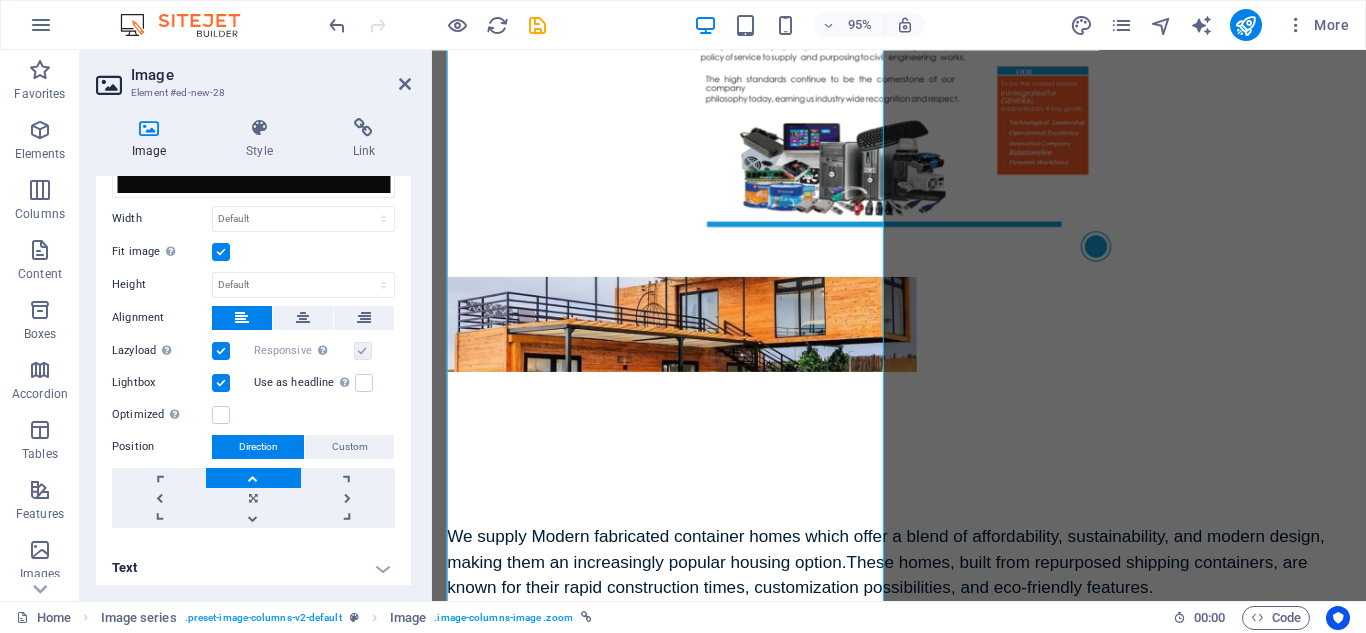 click at bounding box center [363, 351] 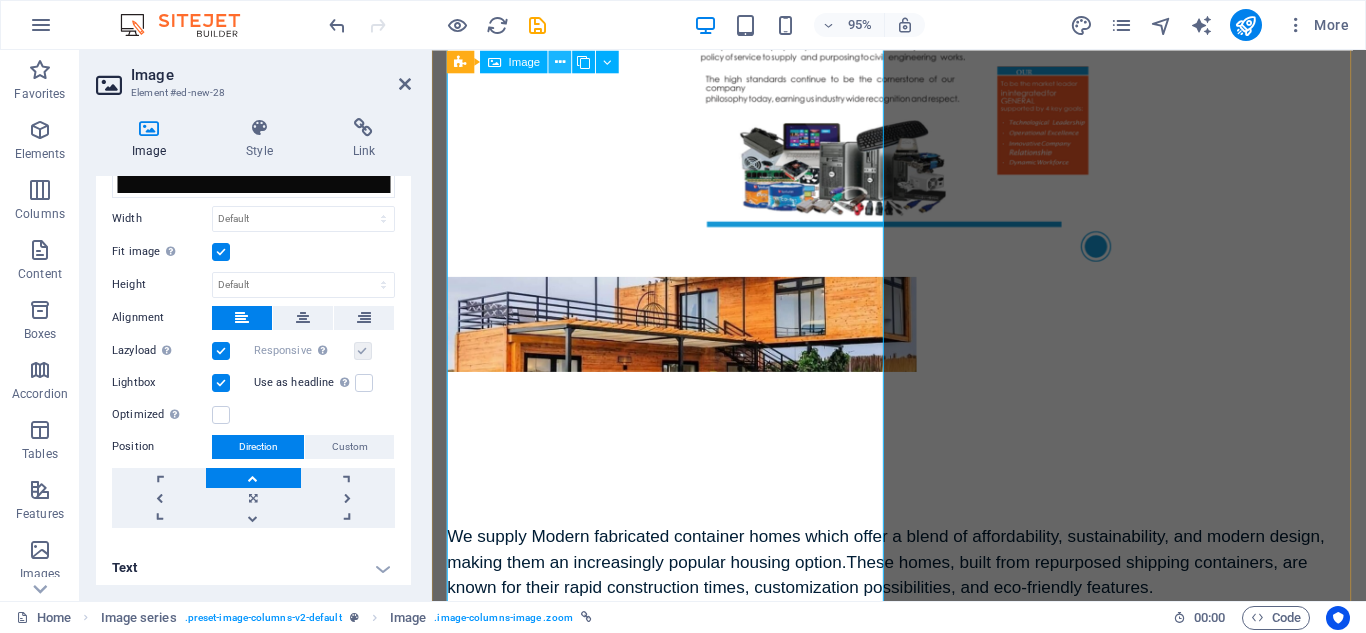 click at bounding box center [560, 61] 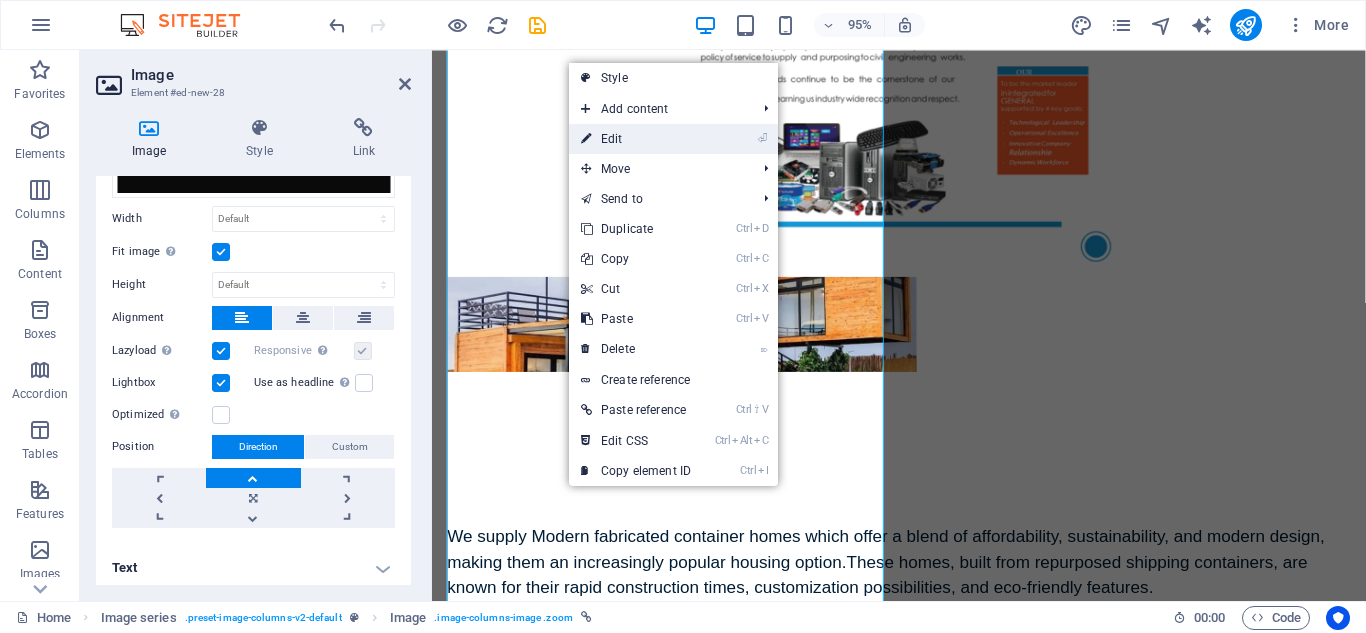 click on "⏎  Edit" at bounding box center [636, 139] 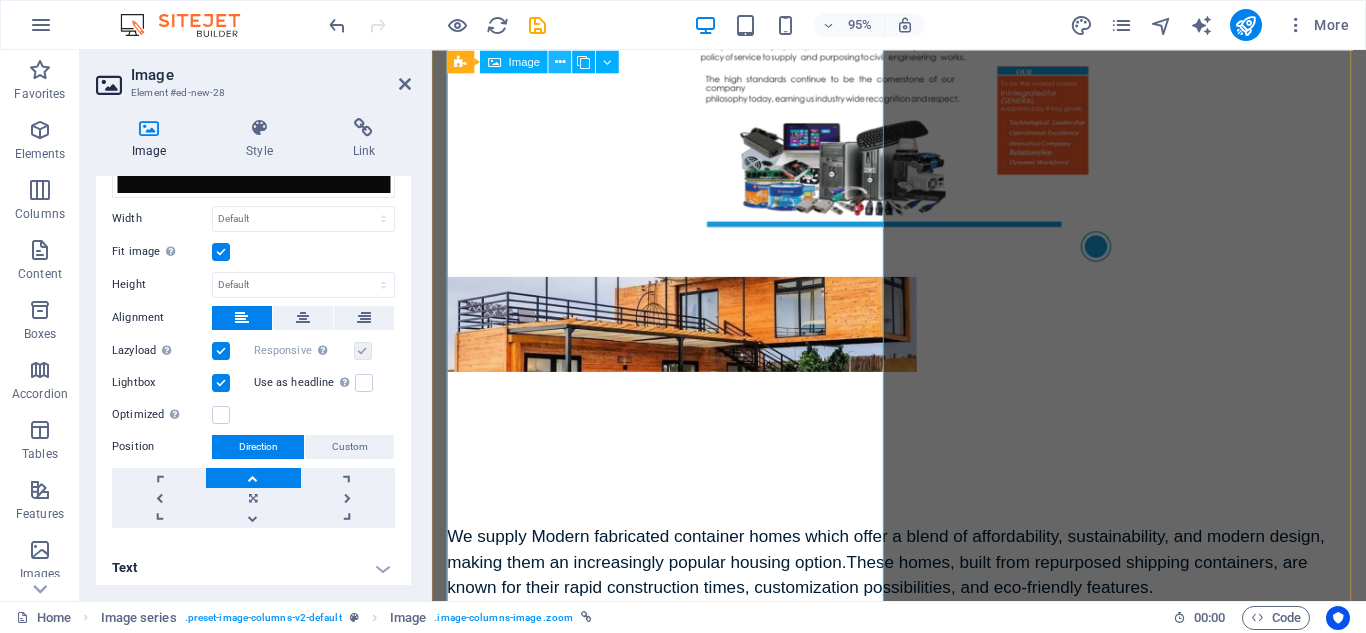 click at bounding box center [560, 61] 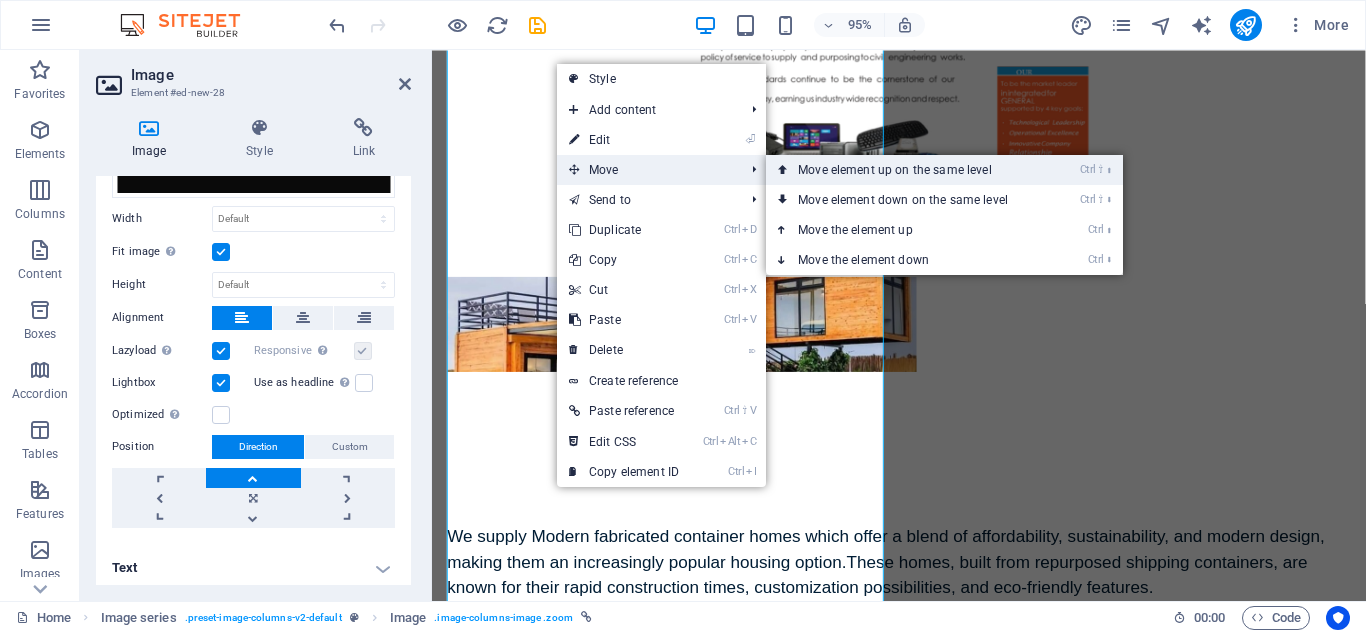 click on "Ctrl ⇧ ⬆  Move element up on the same level" at bounding box center [907, 170] 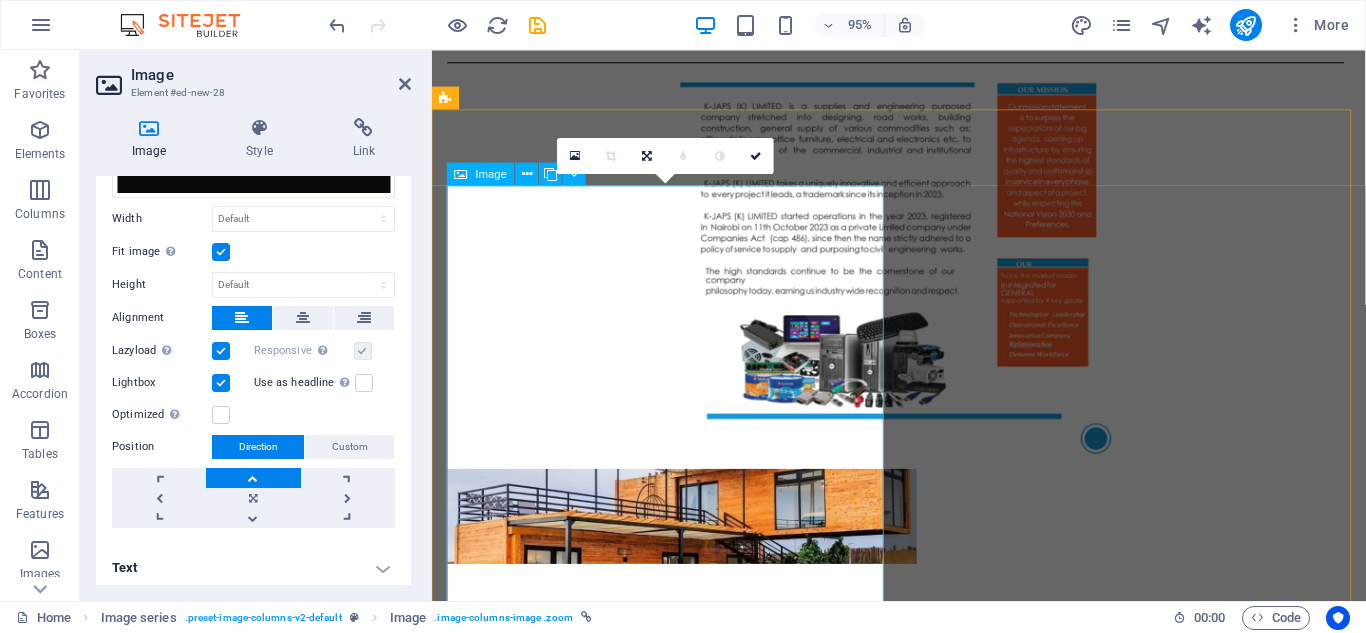 scroll, scrollTop: 1444, scrollLeft: 0, axis: vertical 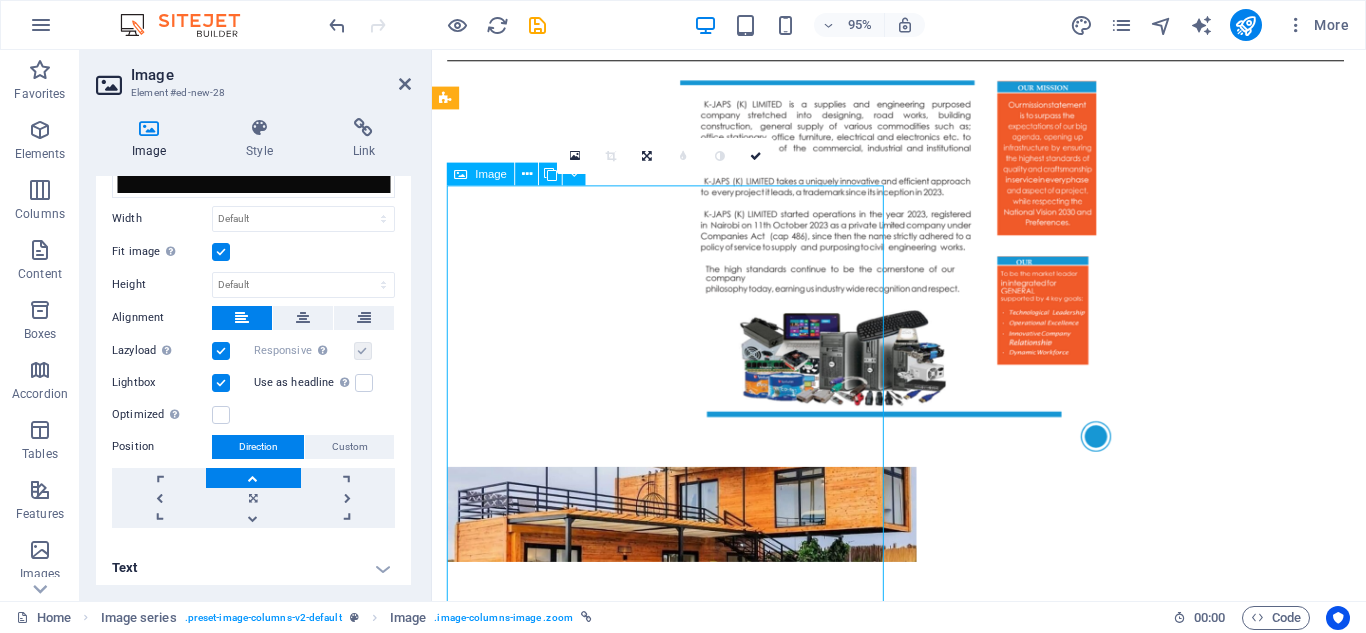 drag, startPoint x: 707, startPoint y: 465, endPoint x: 723, endPoint y: 363, distance: 103.24728 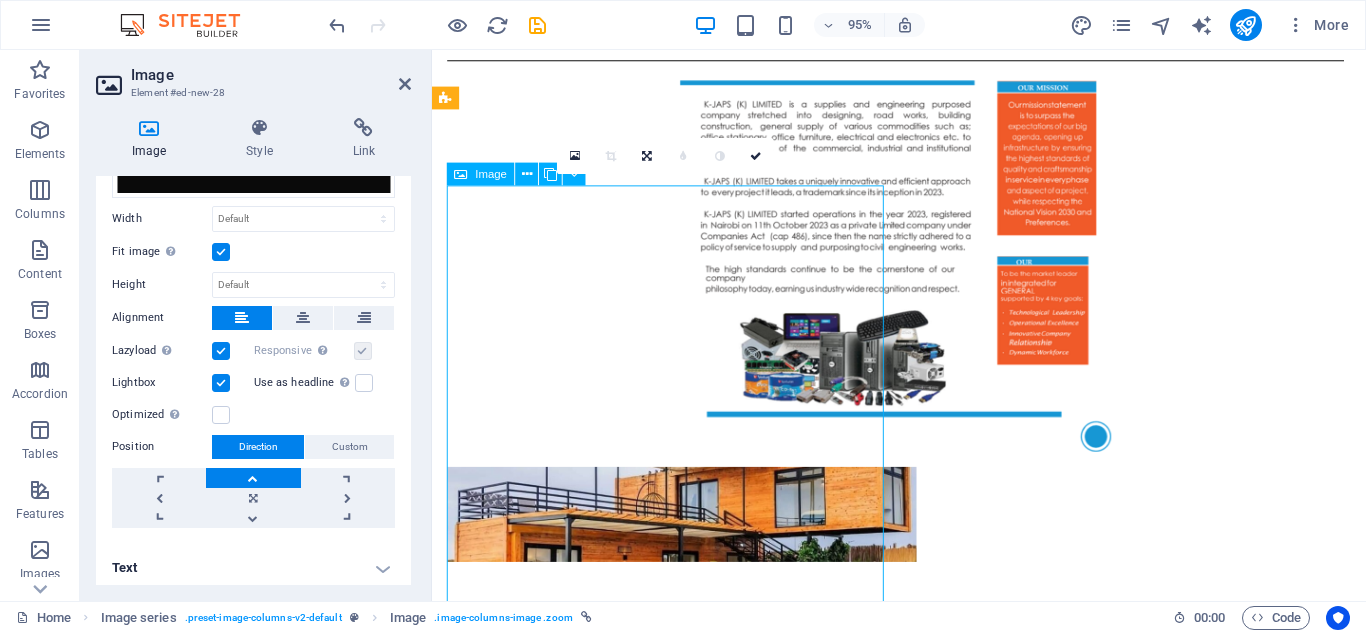 click at bounding box center (680, 1401) 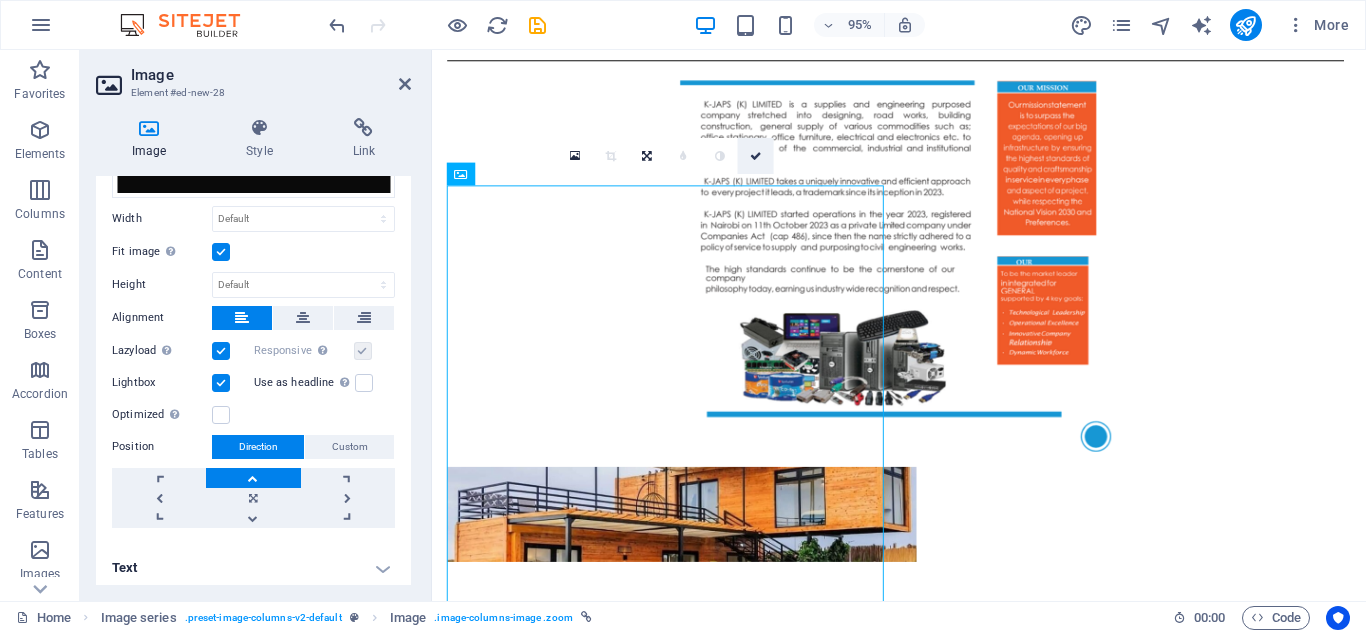 click at bounding box center (756, 155) 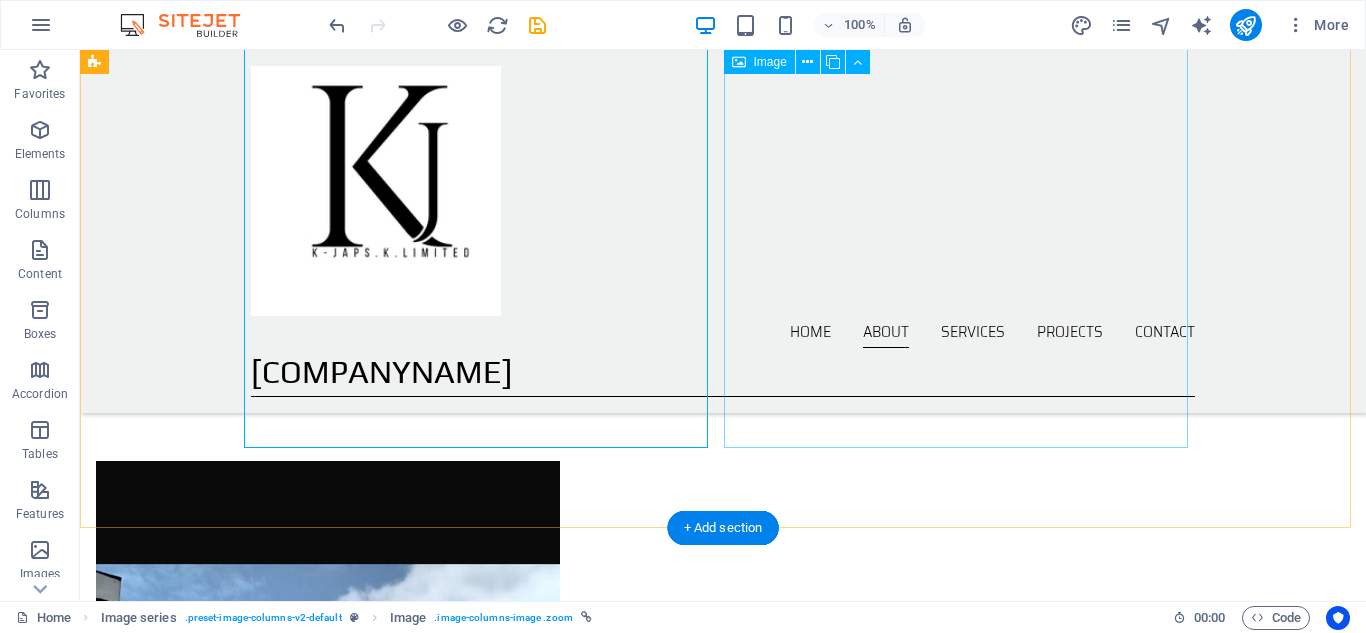 scroll, scrollTop: 1846, scrollLeft: 0, axis: vertical 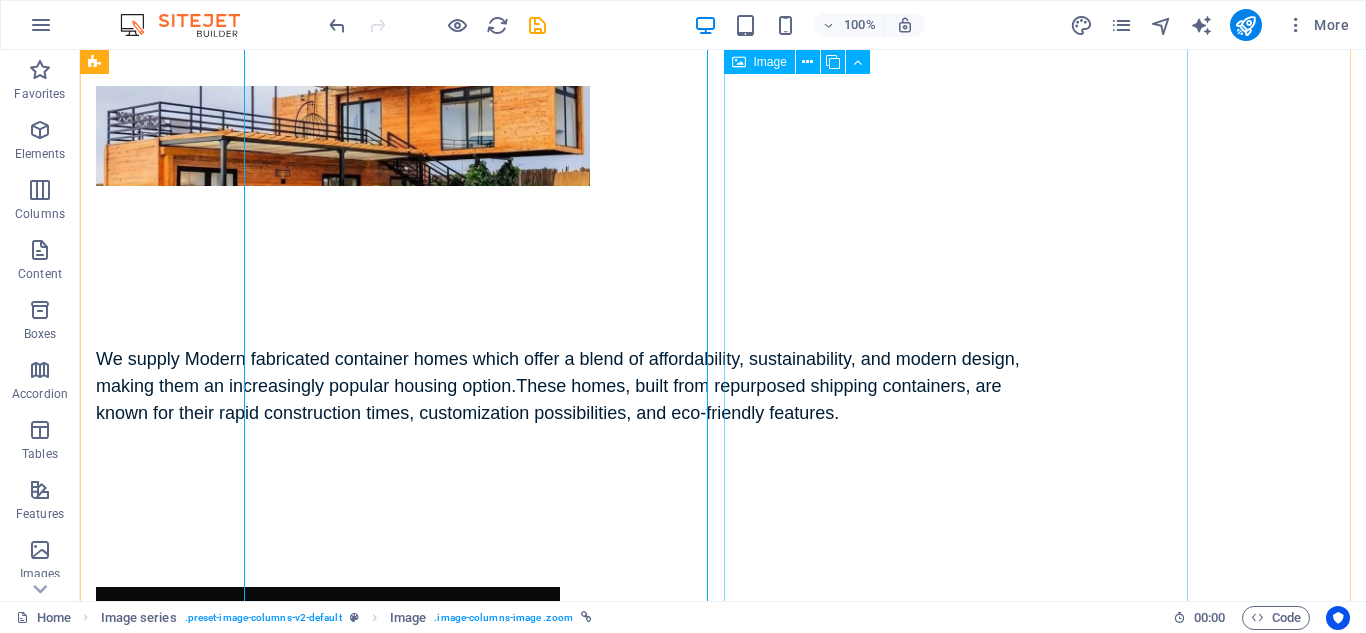 click at bounding box center (328, 1628) 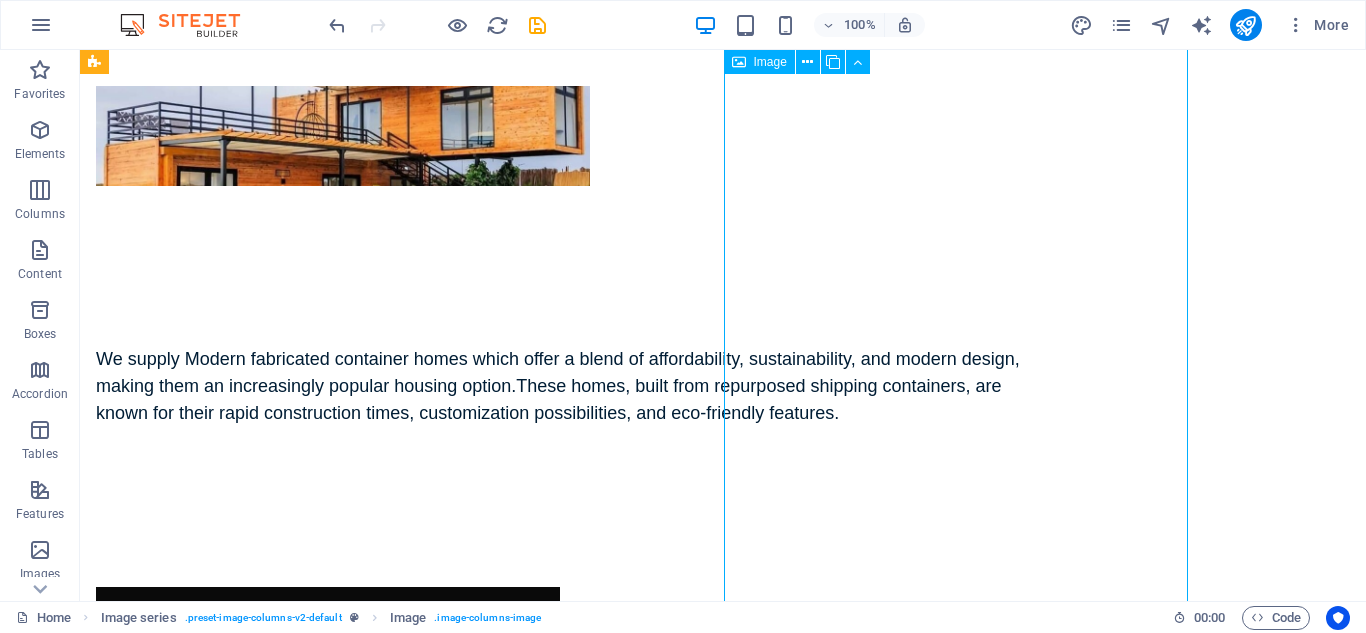 click at bounding box center [328, 1628] 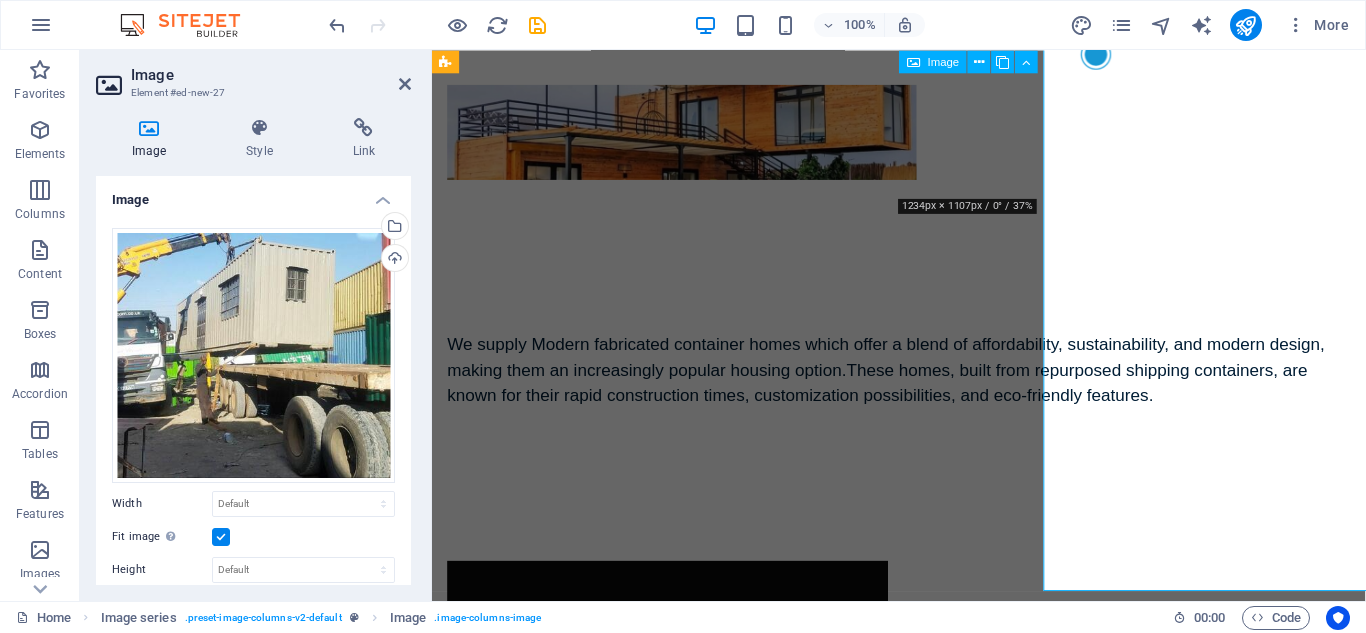 scroll, scrollTop: 1844, scrollLeft: 0, axis: vertical 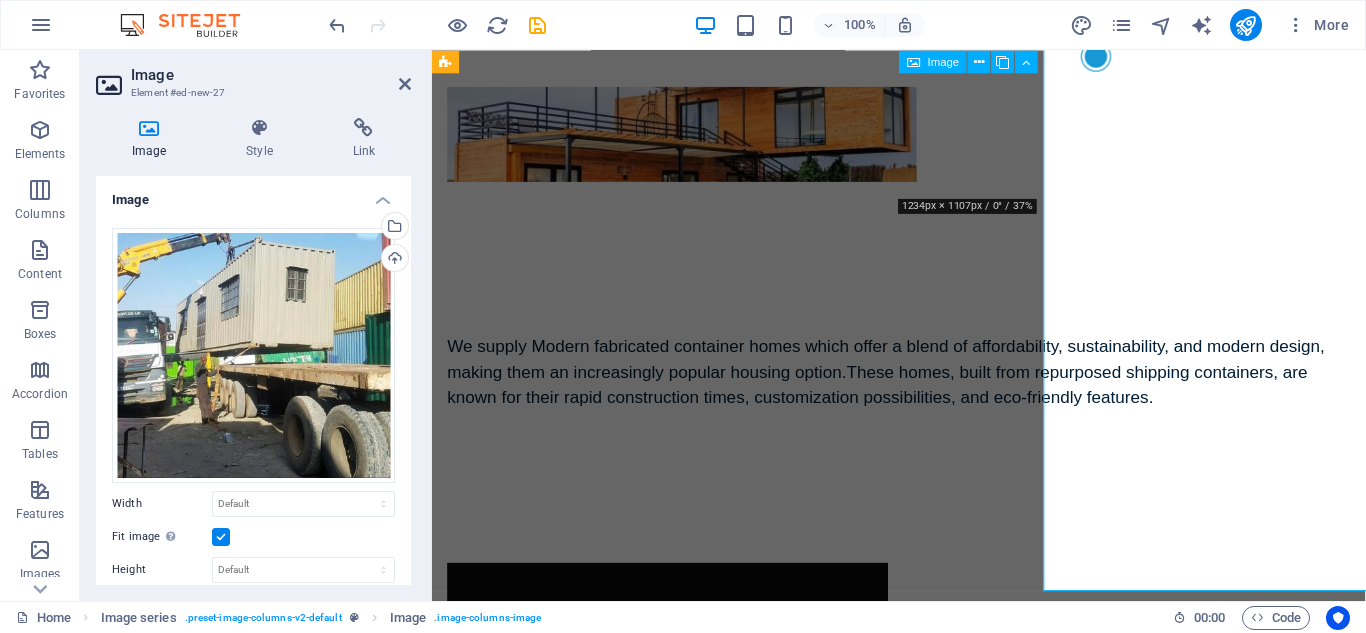 click at bounding box center (680, 1630) 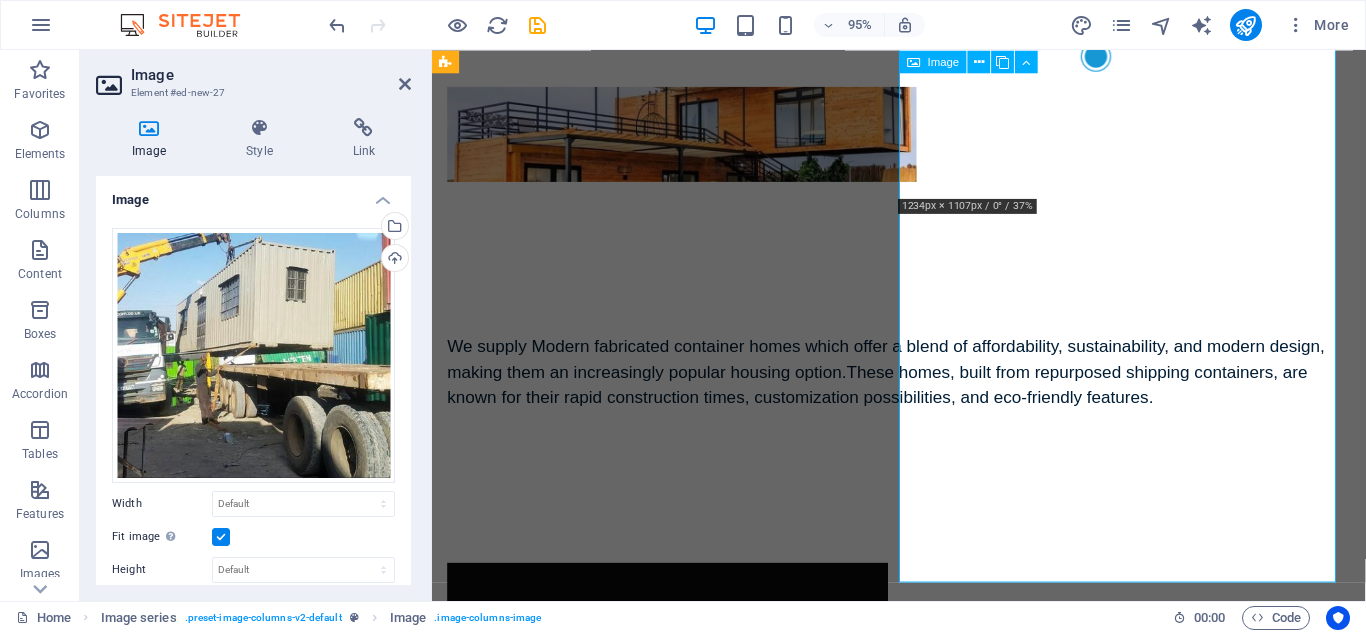 click at bounding box center [680, 1630] 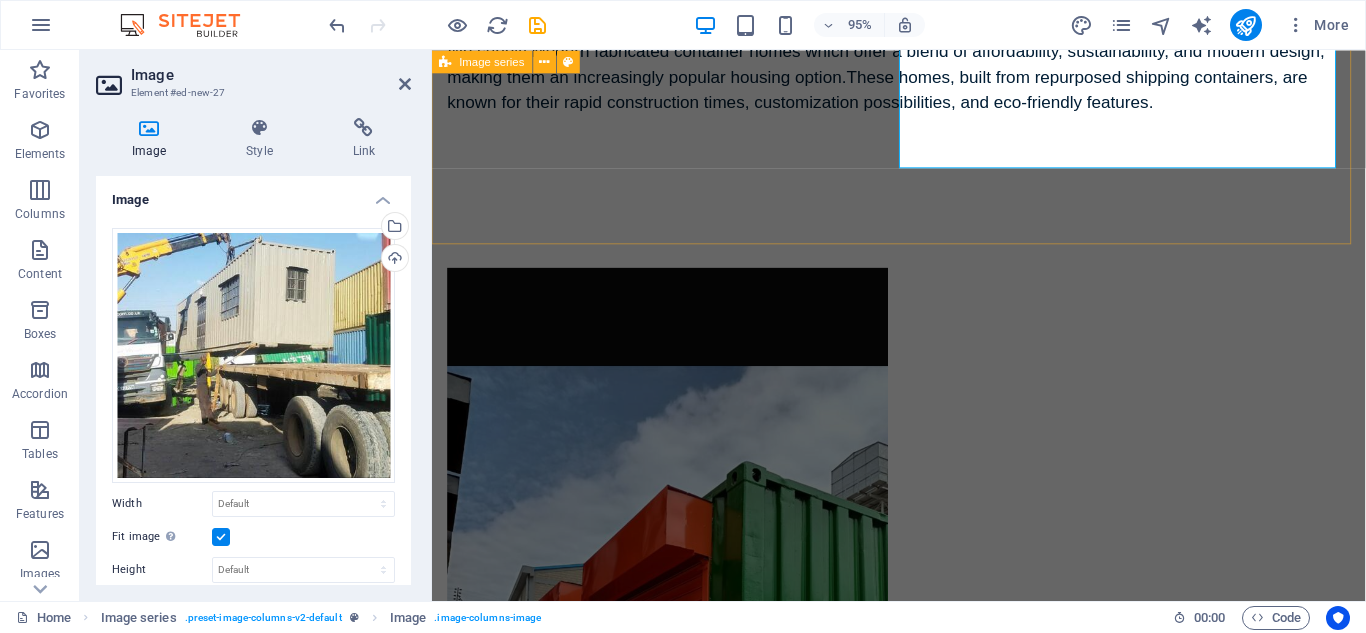 scroll, scrollTop: 2151, scrollLeft: 0, axis: vertical 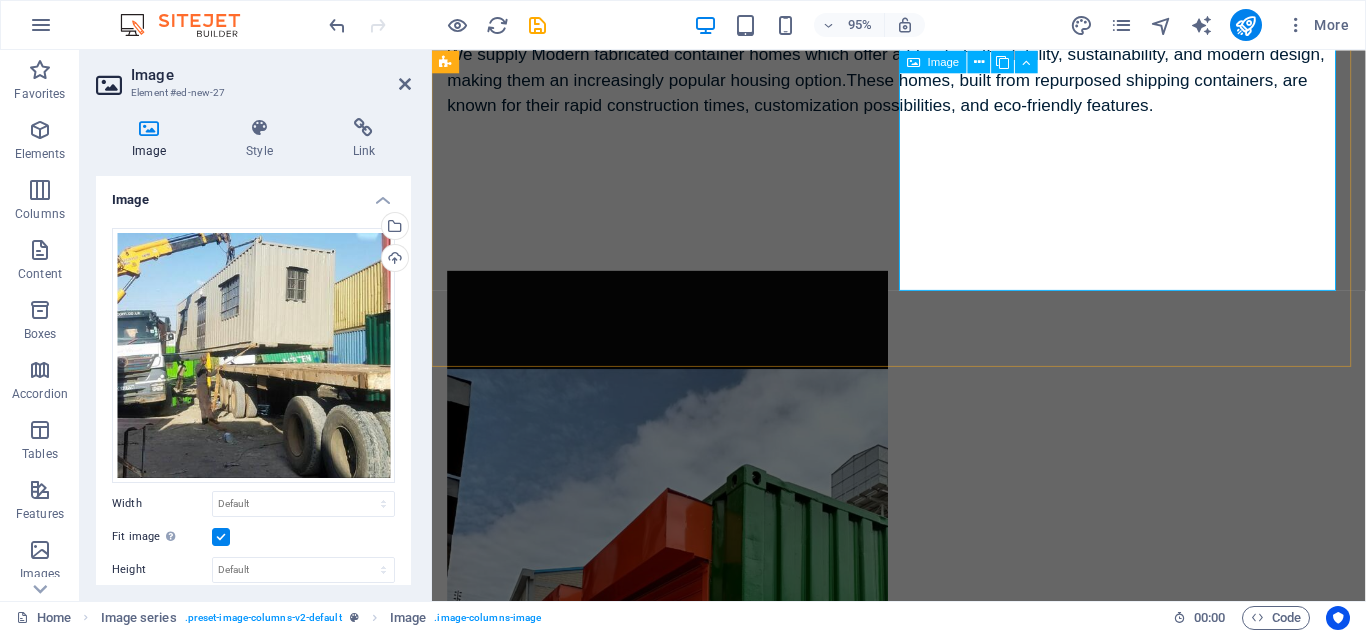 click at bounding box center [680, 1323] 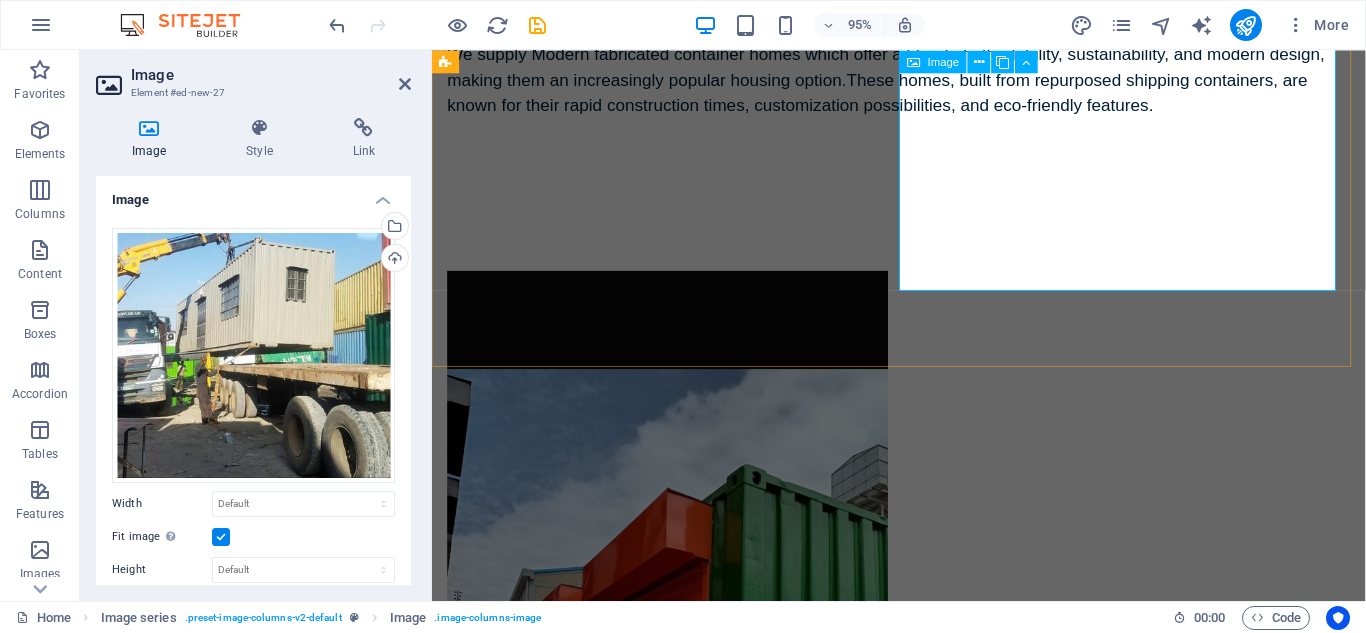 click at bounding box center [680, 1323] 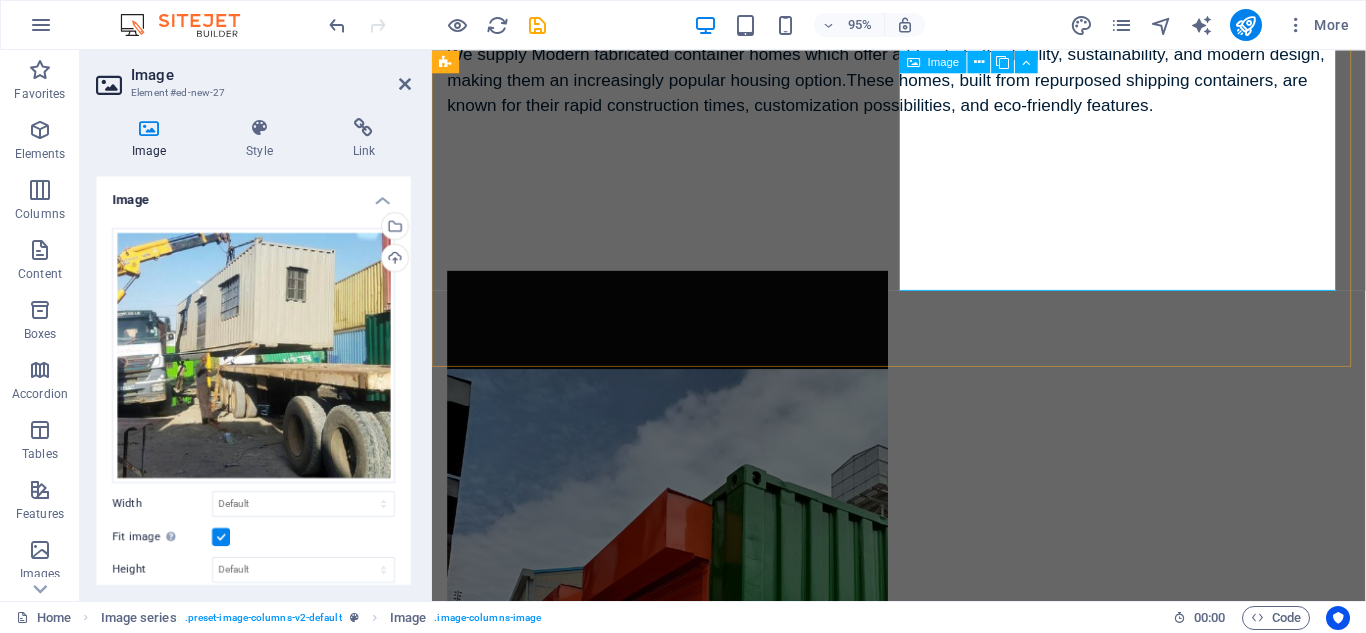 click at bounding box center (680, 1323) 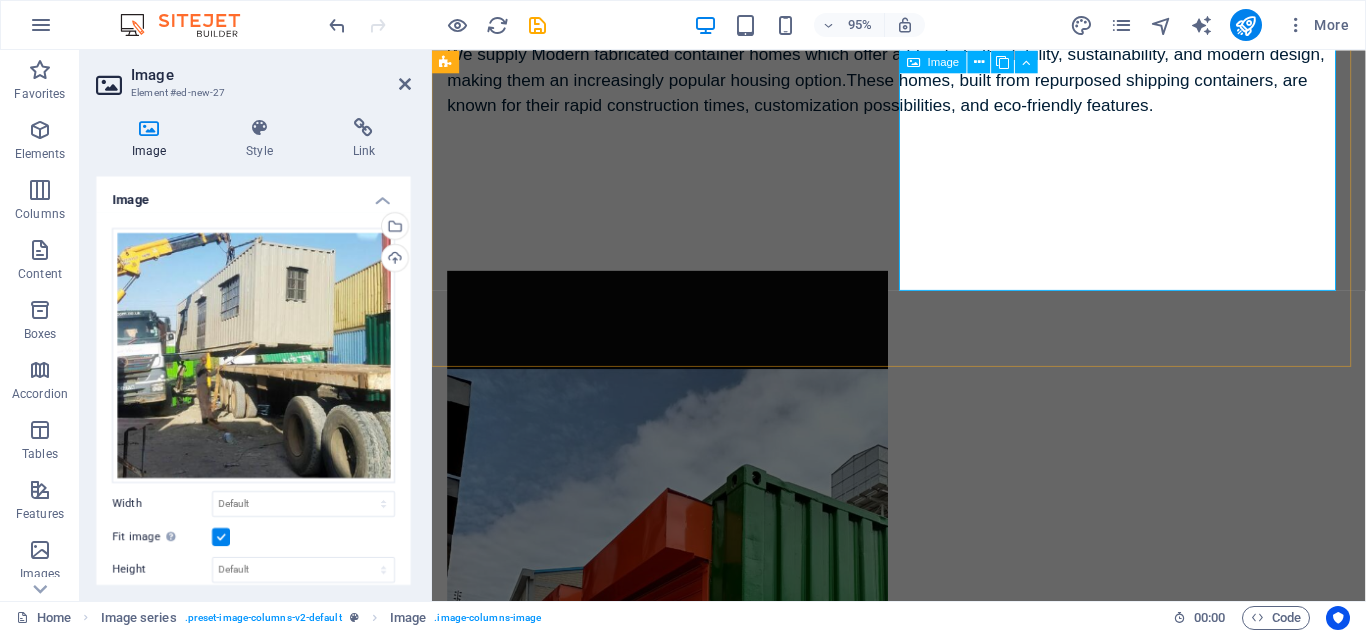 click at bounding box center (680, 1323) 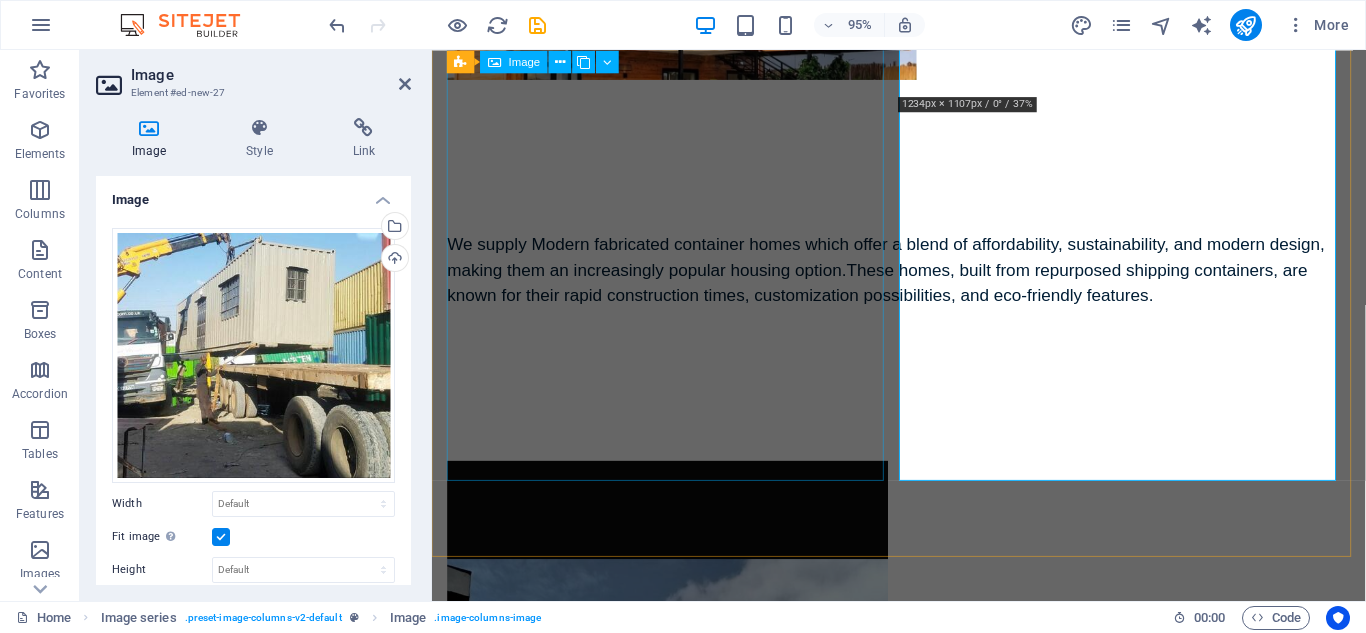 click at bounding box center [680, 894] 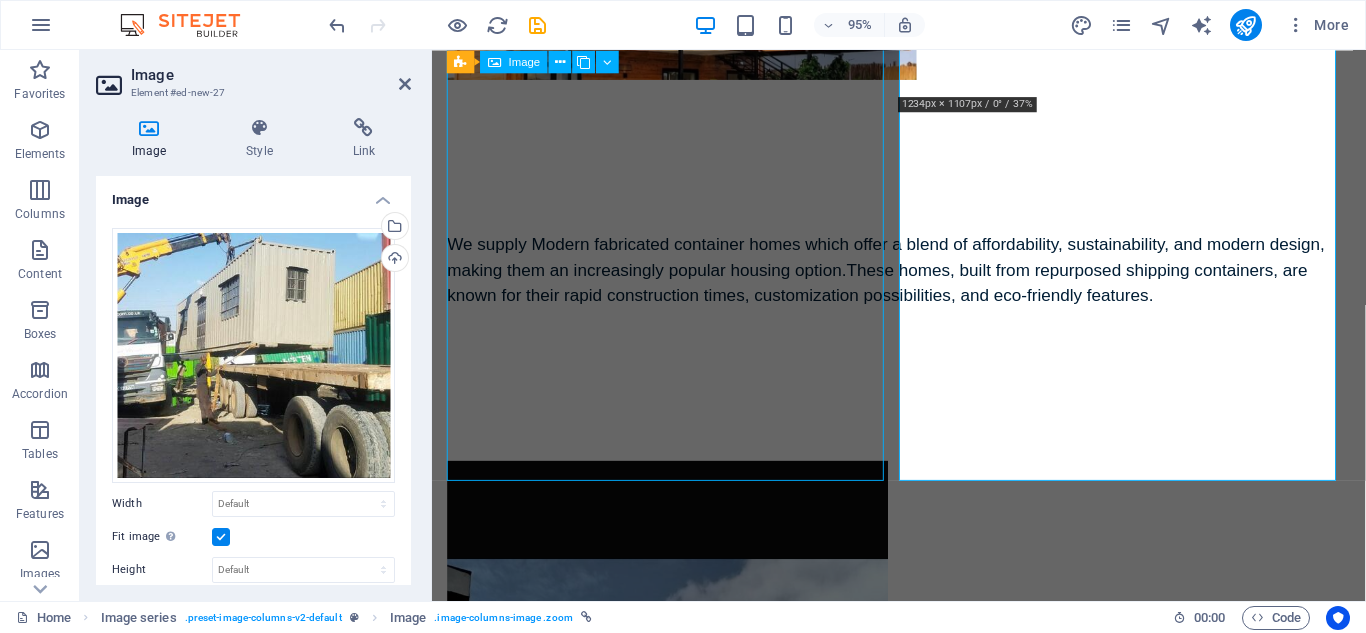 scroll, scrollTop: 1953, scrollLeft: 0, axis: vertical 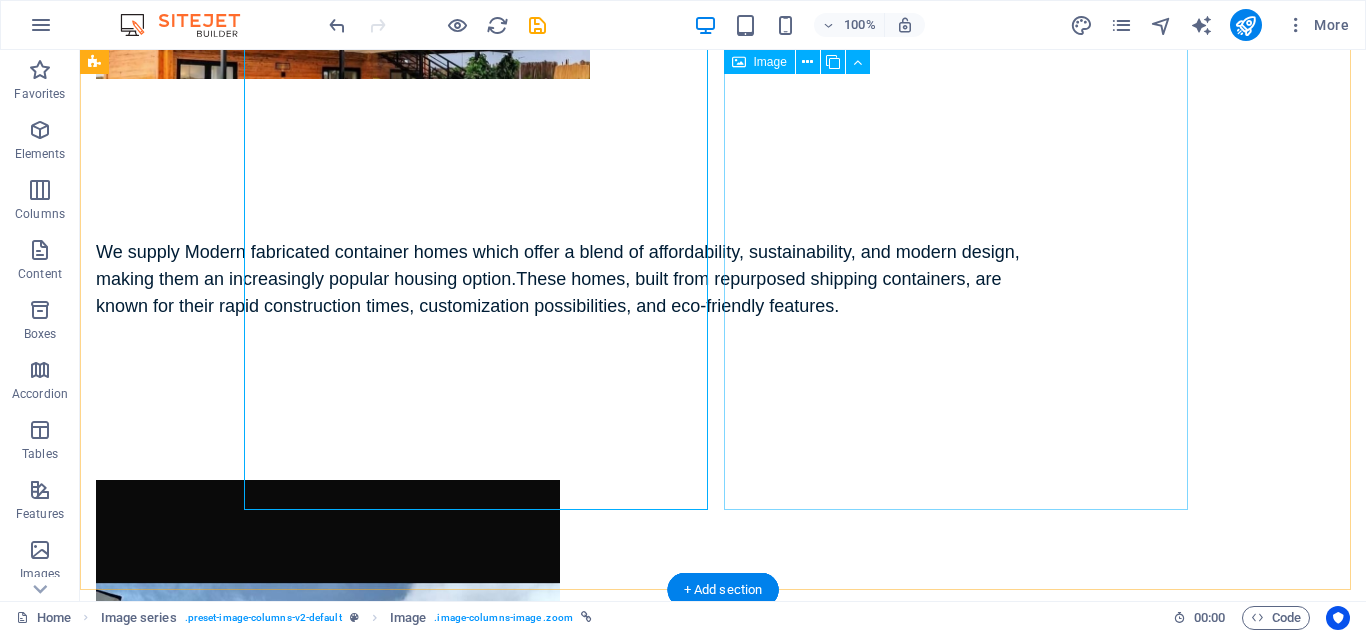 click at bounding box center (328, 1521) 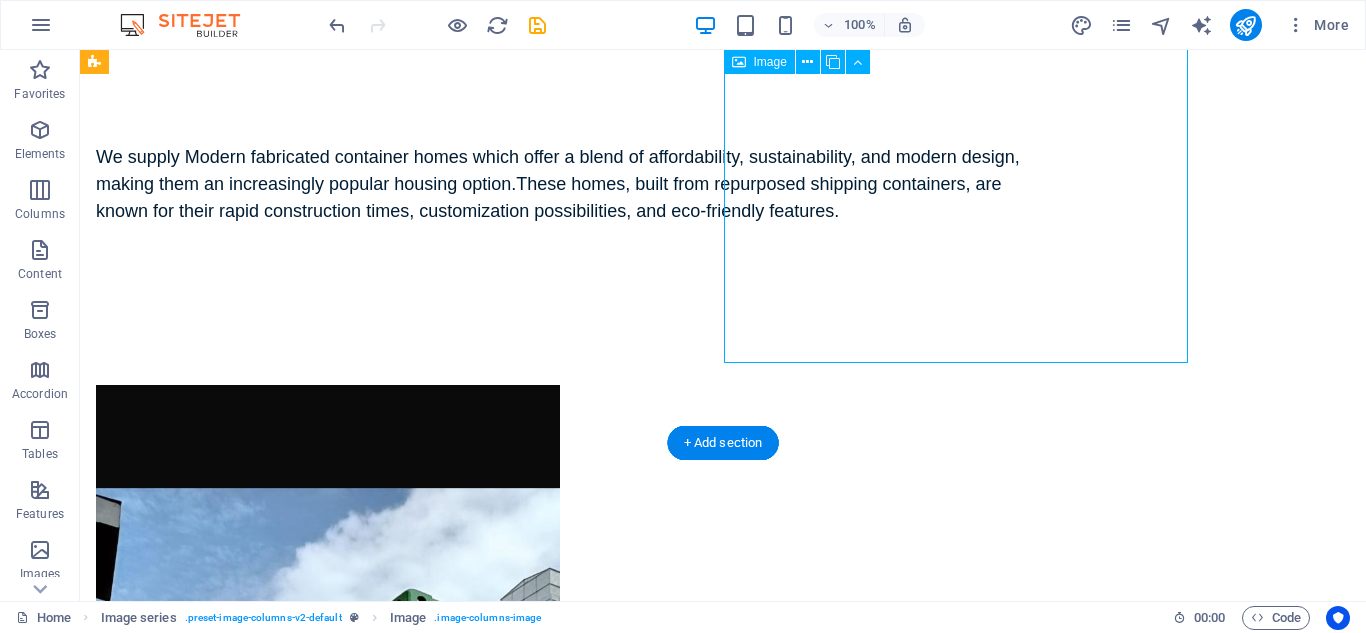 scroll, scrollTop: 2153, scrollLeft: 0, axis: vertical 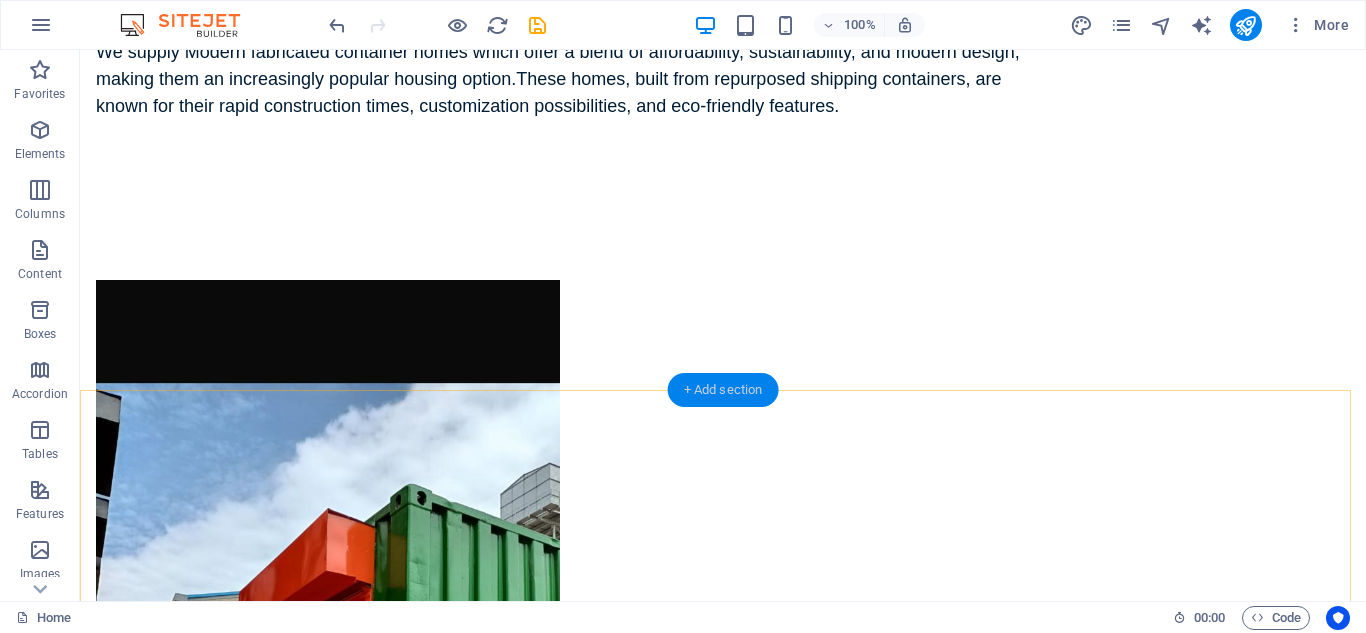 click on "+ Add section" at bounding box center [723, 390] 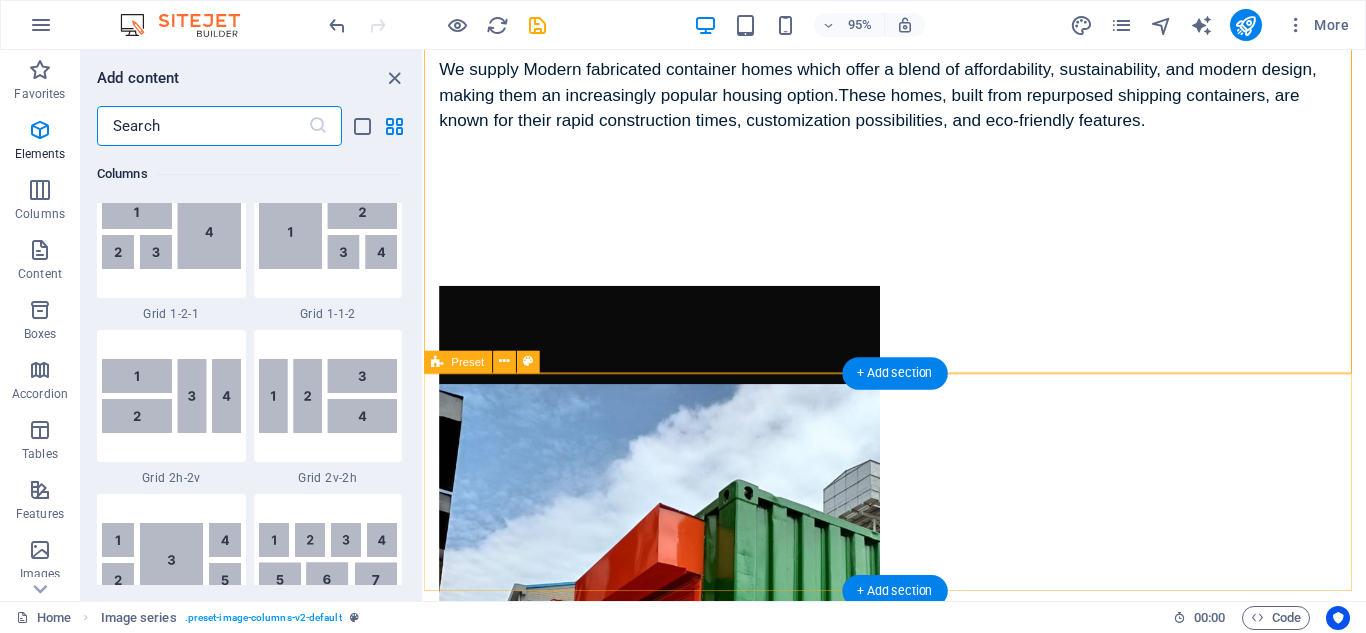 scroll, scrollTop: 3499, scrollLeft: 0, axis: vertical 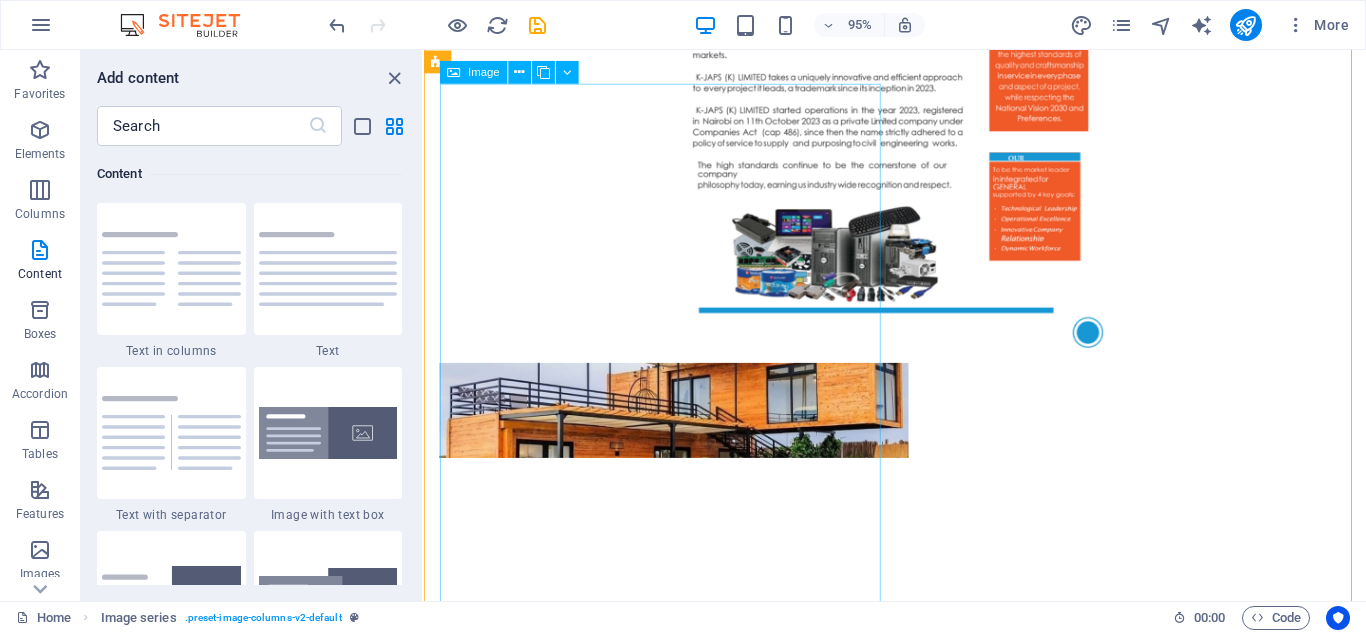 click at bounding box center [672, 1292] 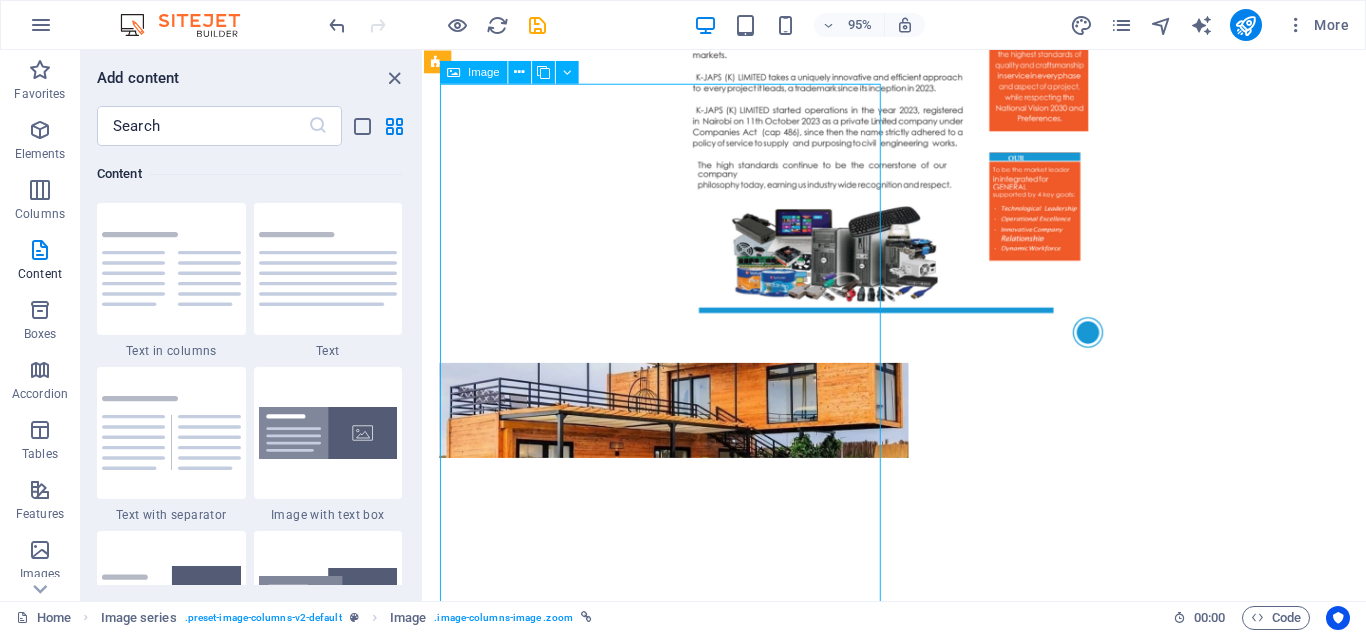 click at bounding box center (672, 1292) 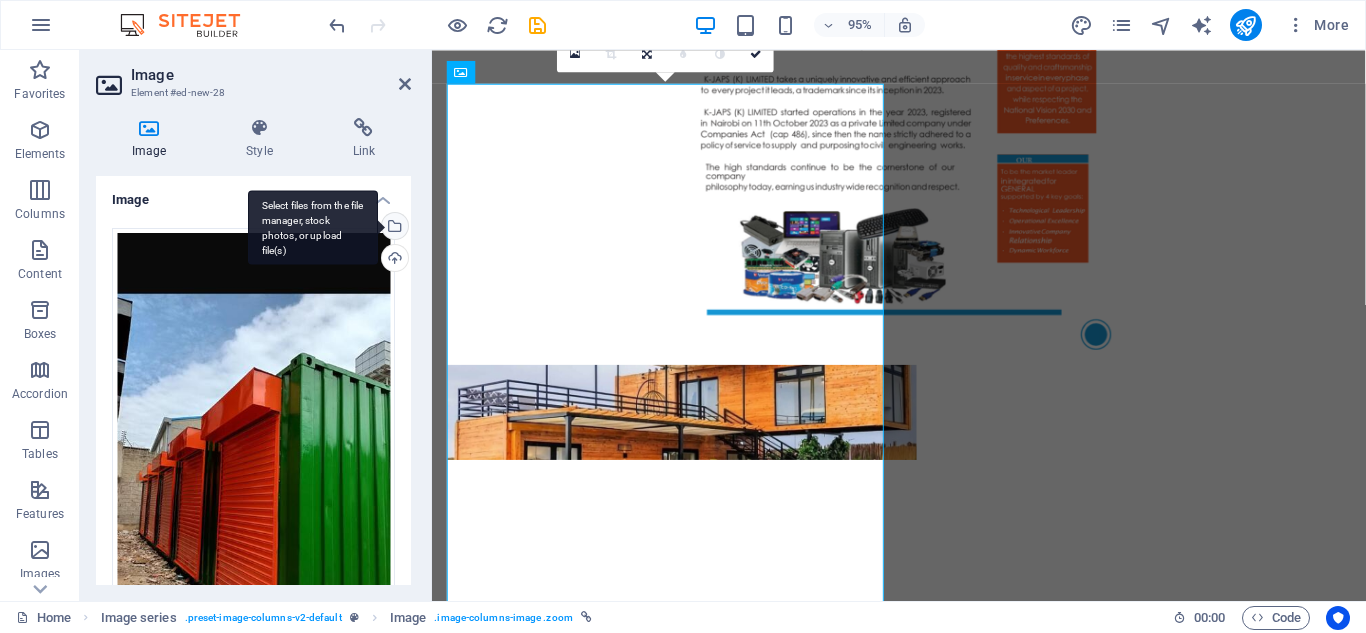 click on "Select files from the file manager, stock photos, or upload file(s)" at bounding box center (393, 228) 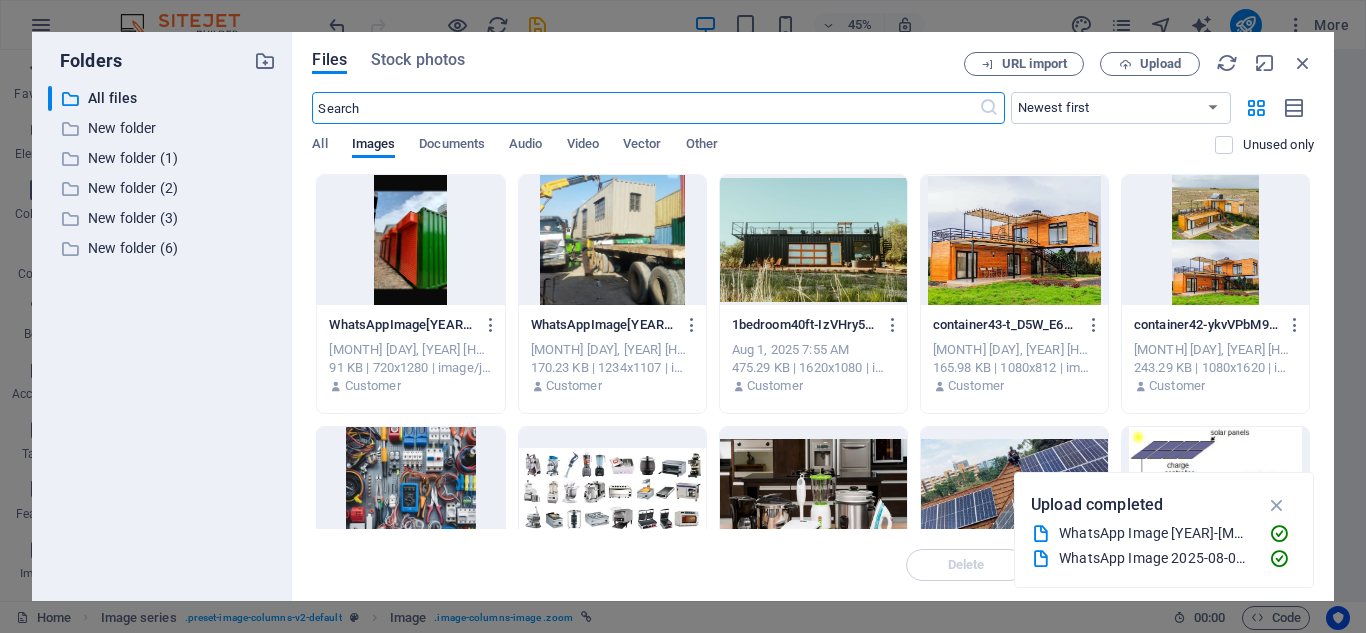 scroll, scrollTop: 2130, scrollLeft: 0, axis: vertical 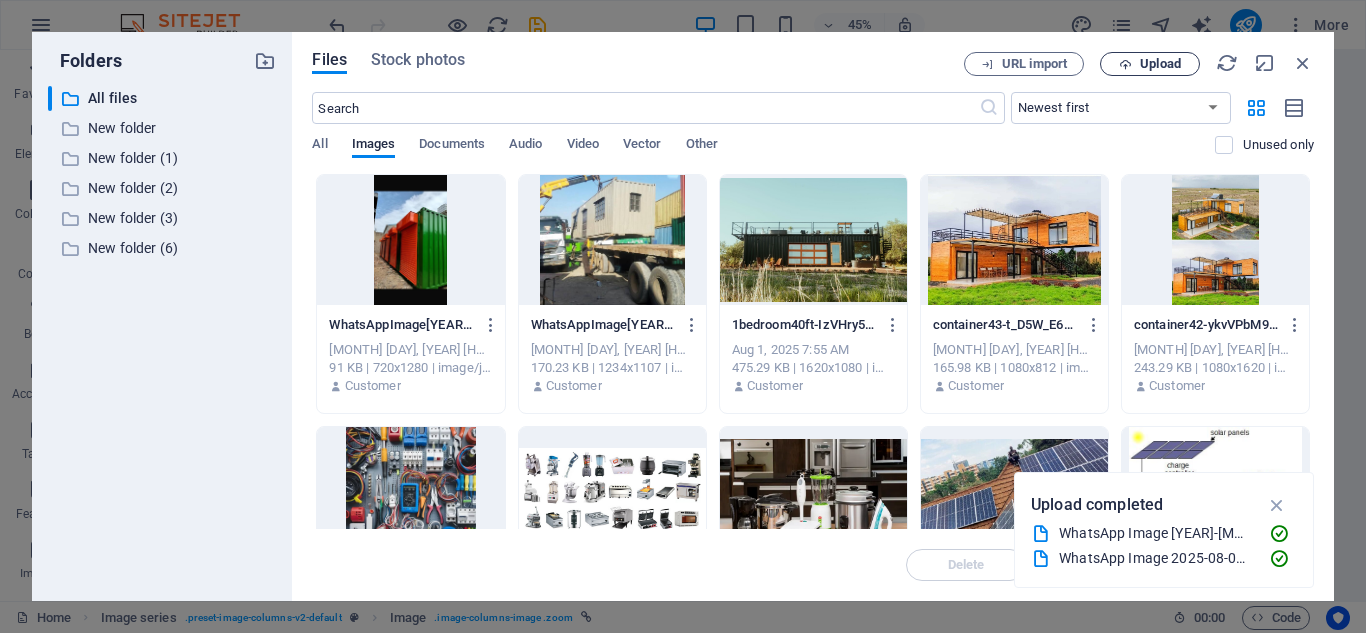 click on "Upload" at bounding box center (1160, 64) 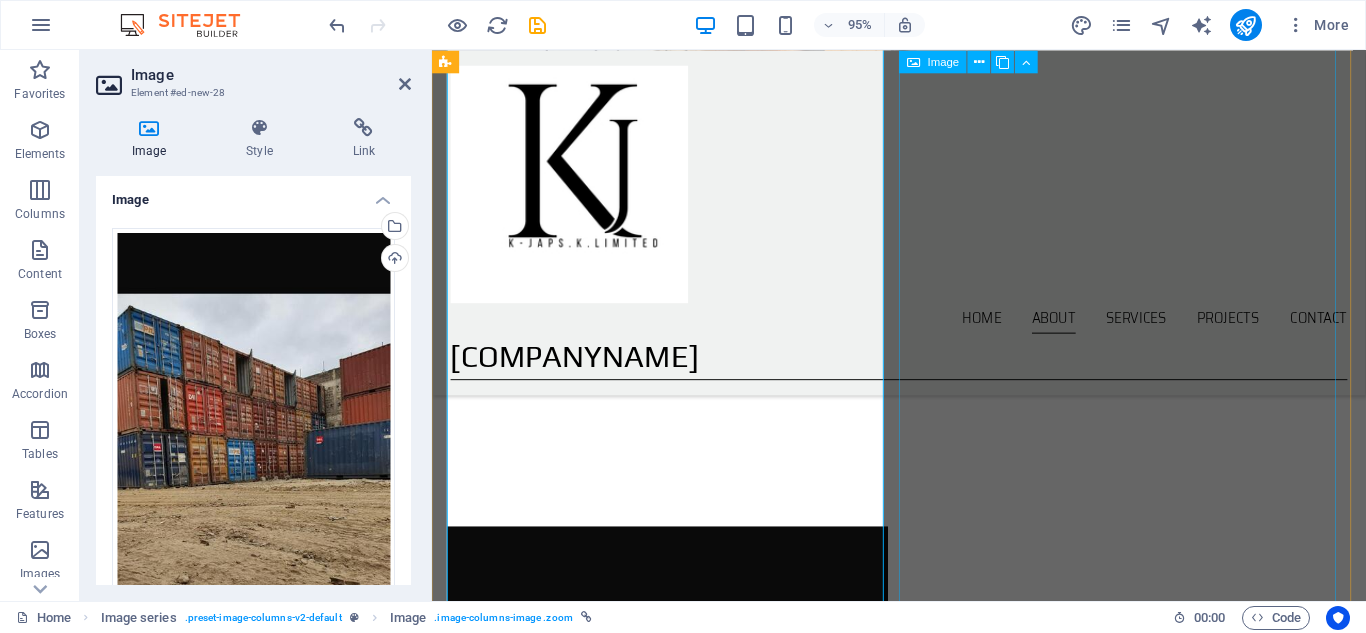 scroll, scrollTop: 1551, scrollLeft: 0, axis: vertical 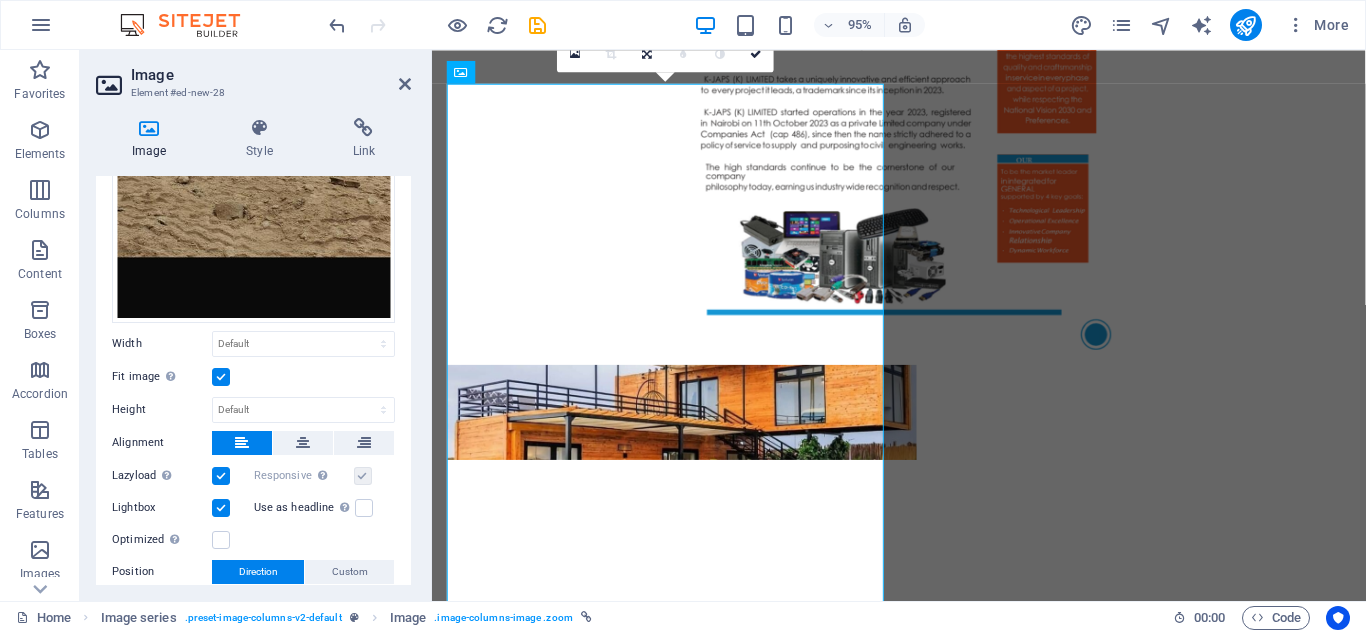 click at bounding box center (221, 476) 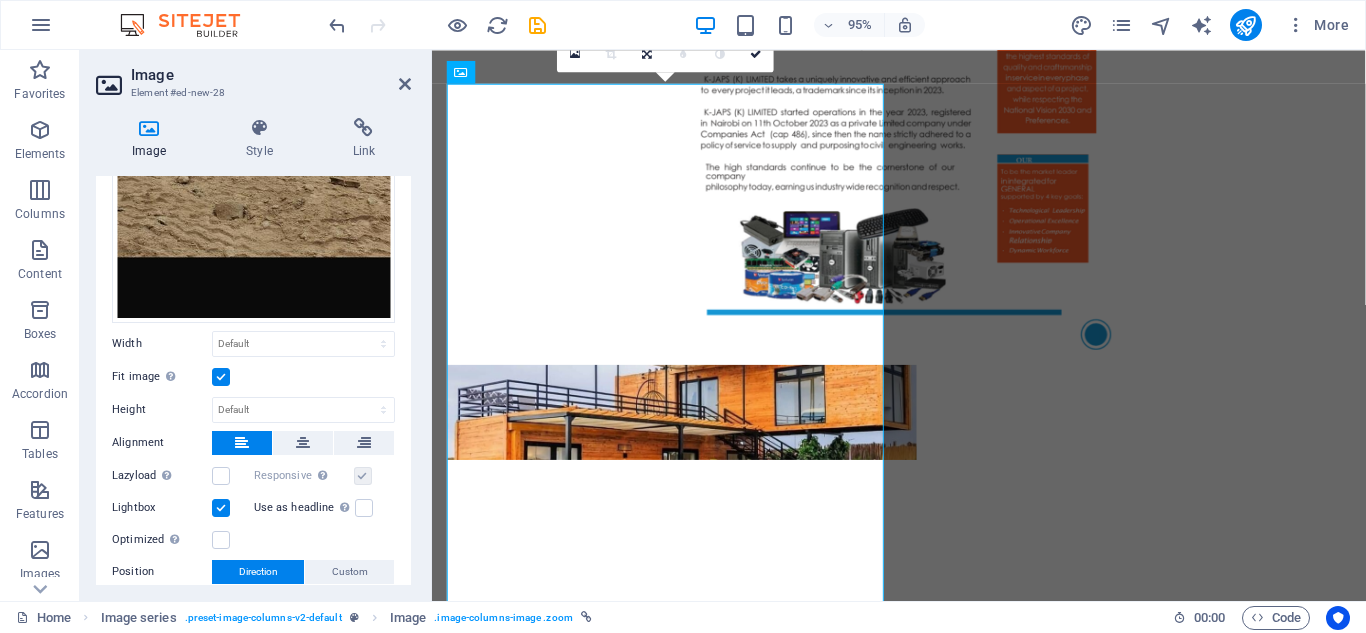 click on "Direction" at bounding box center [258, 572] 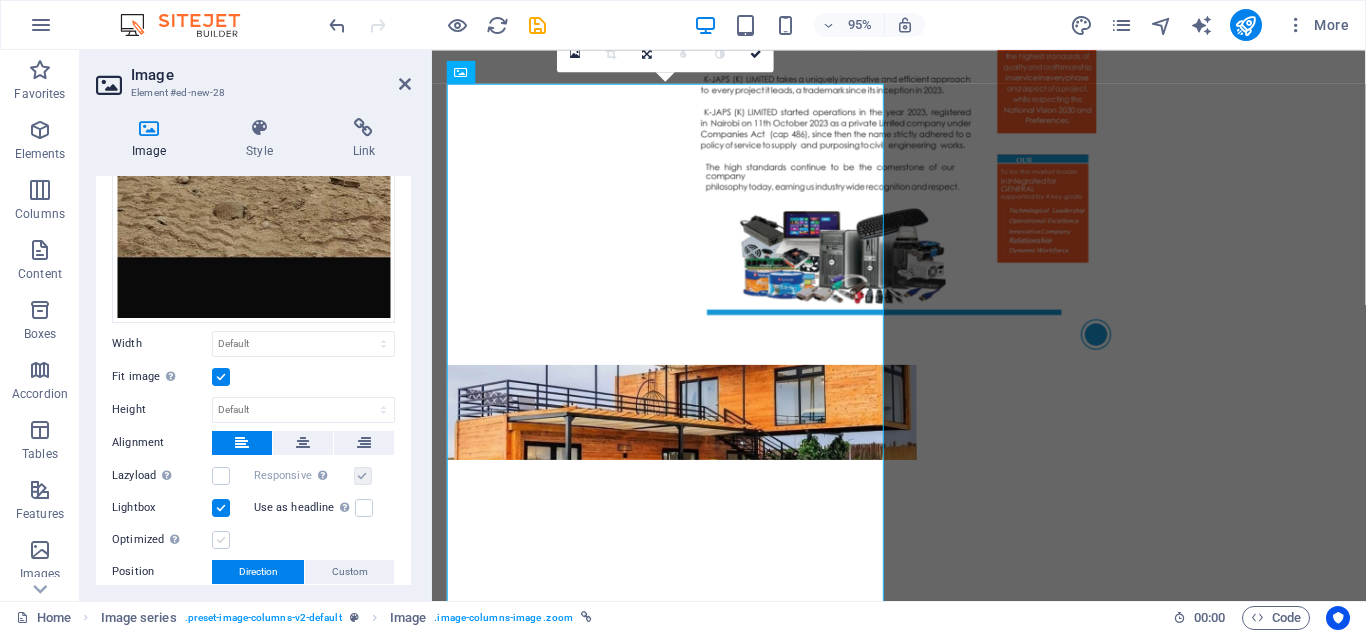 click at bounding box center (221, 540) 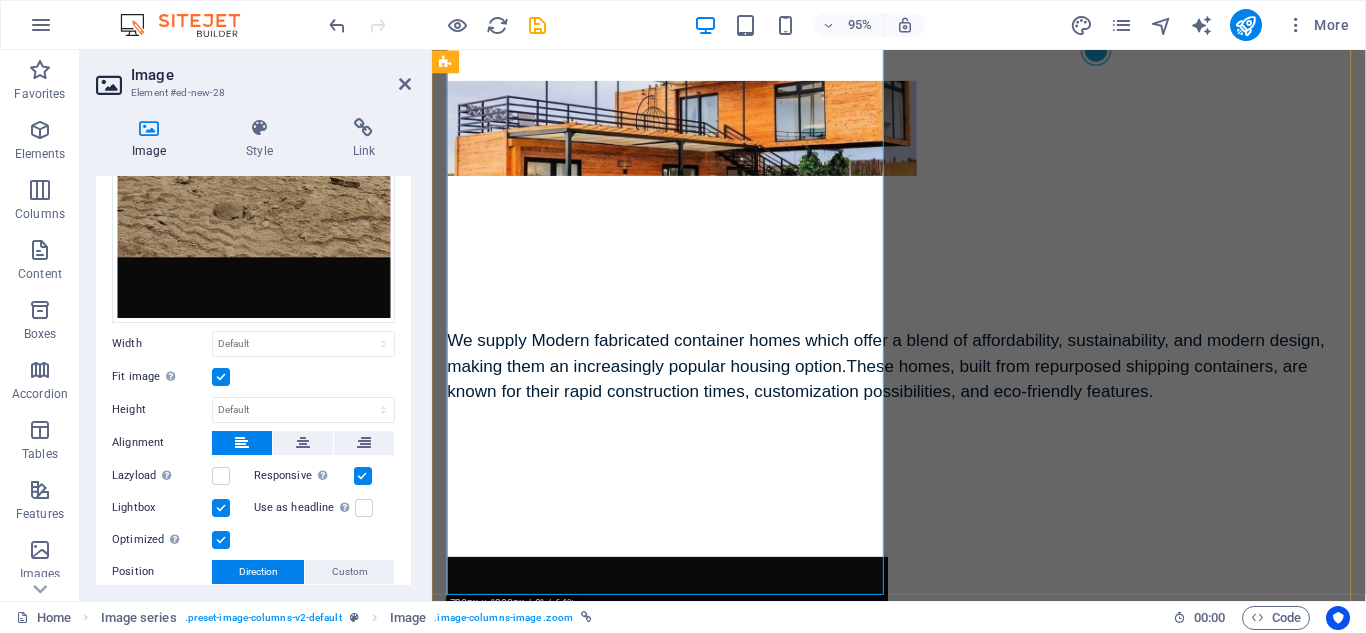 scroll, scrollTop: 1851, scrollLeft: 0, axis: vertical 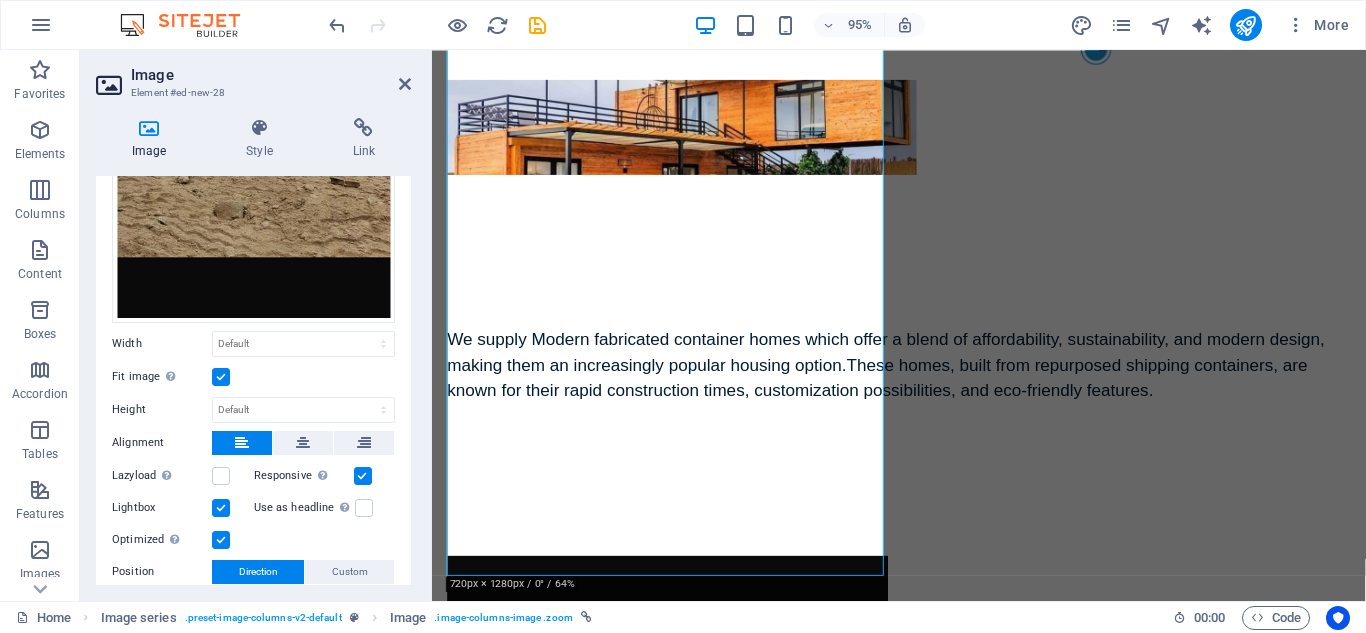 click at bounding box center [221, 508] 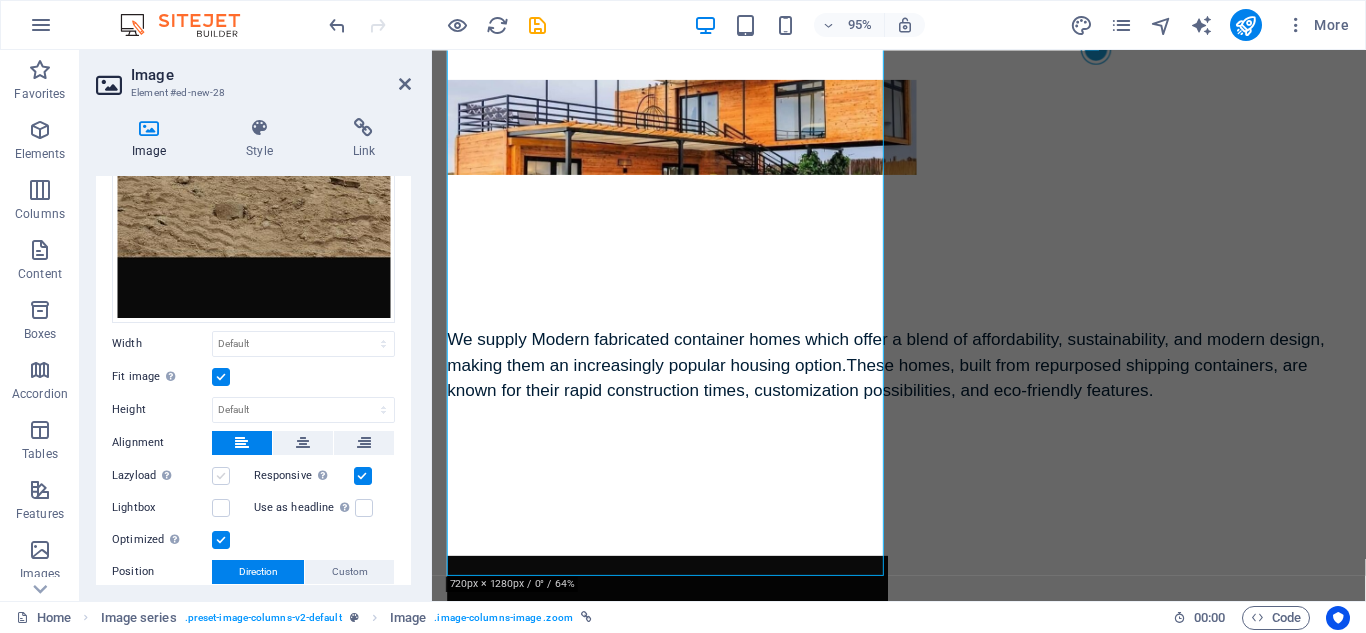 click at bounding box center (221, 476) 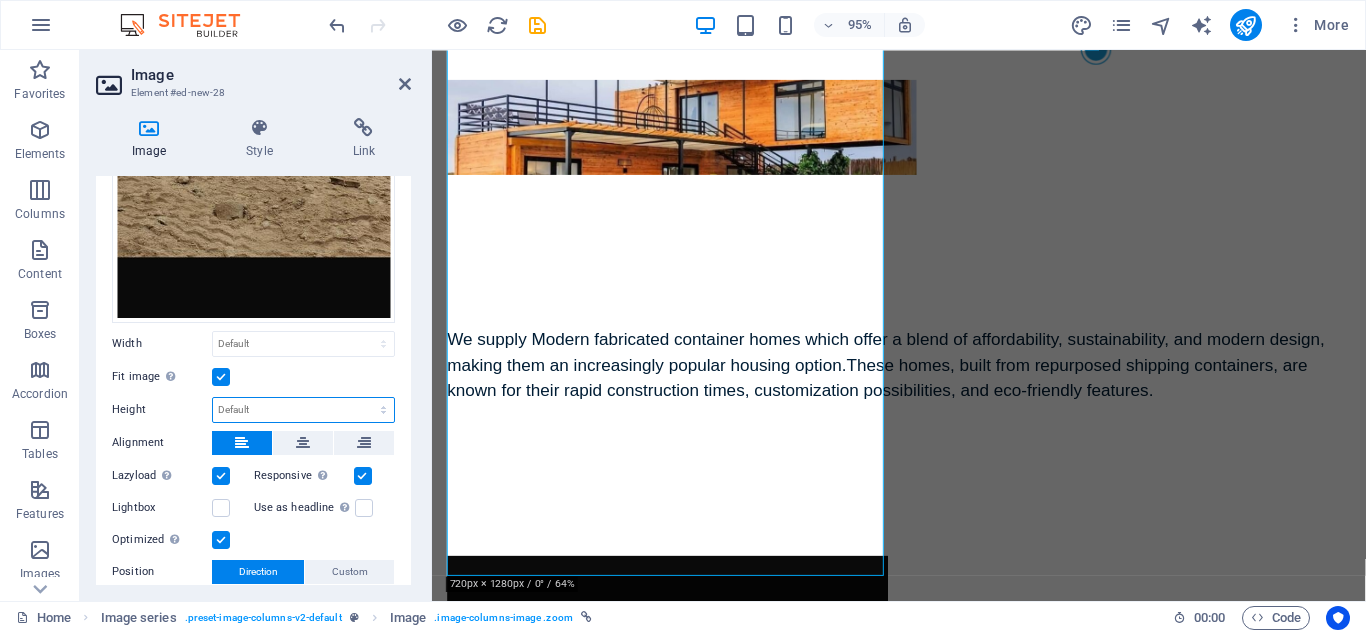 click on "Default auto px" at bounding box center (303, 410) 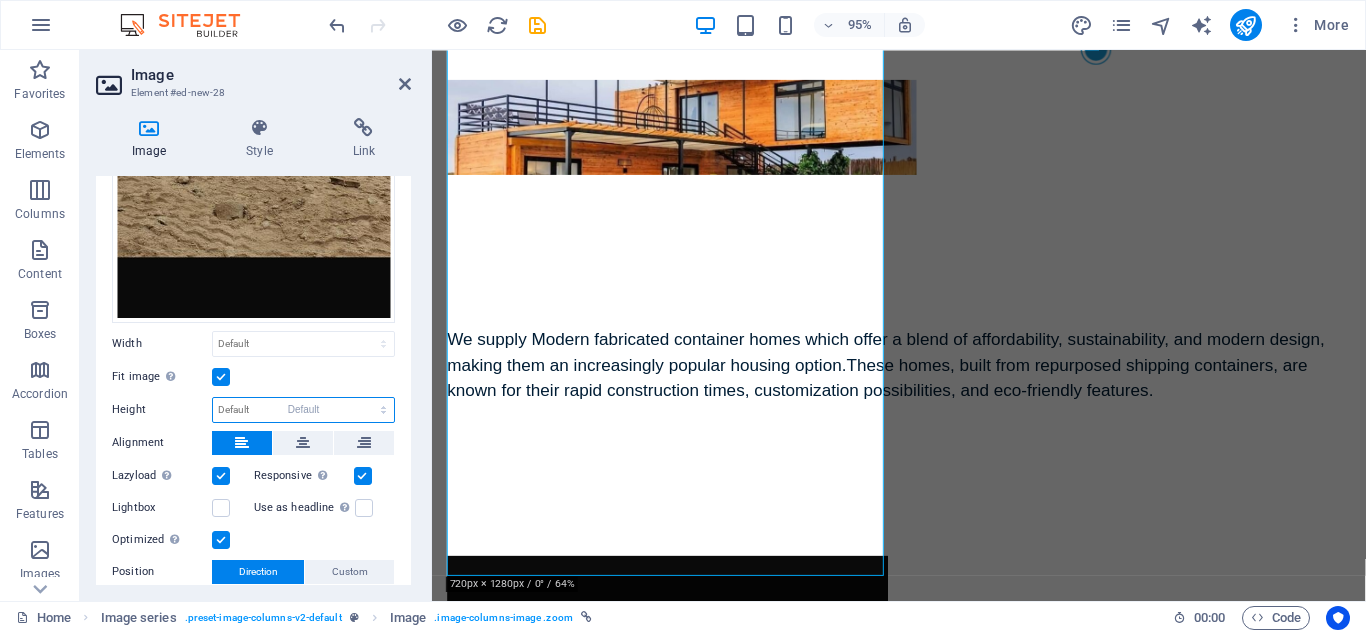 click on "Default auto px" at bounding box center (303, 410) 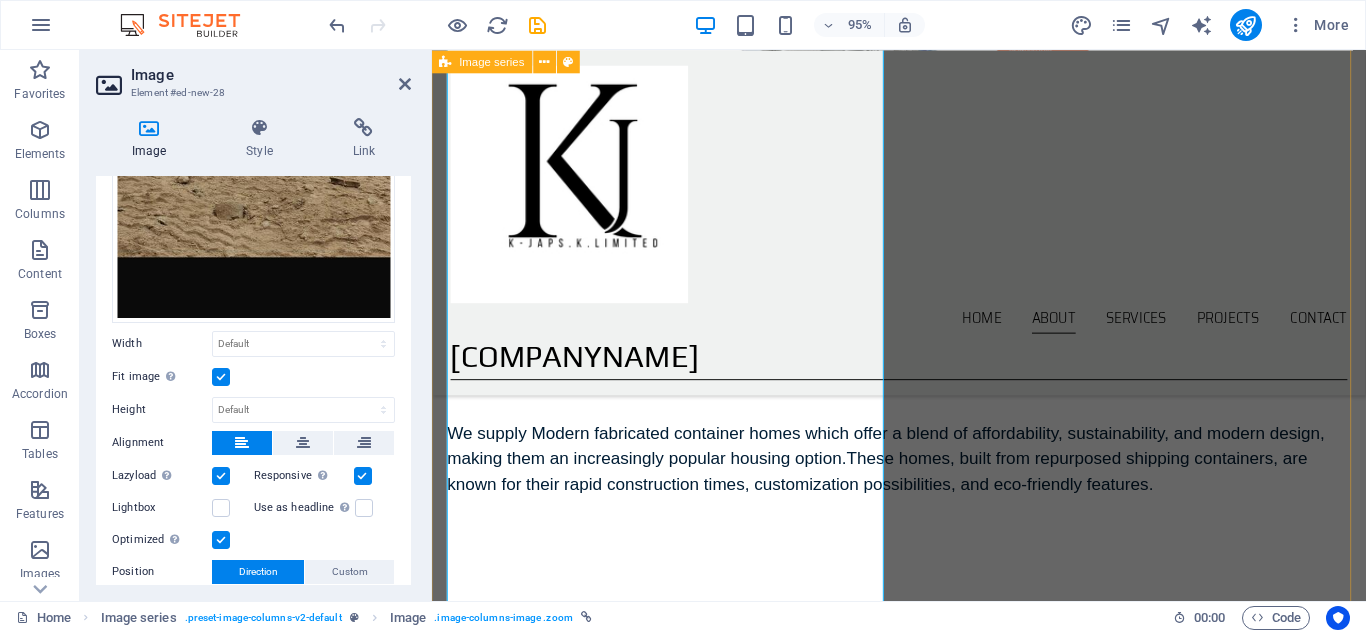 scroll, scrollTop: 1551, scrollLeft: 0, axis: vertical 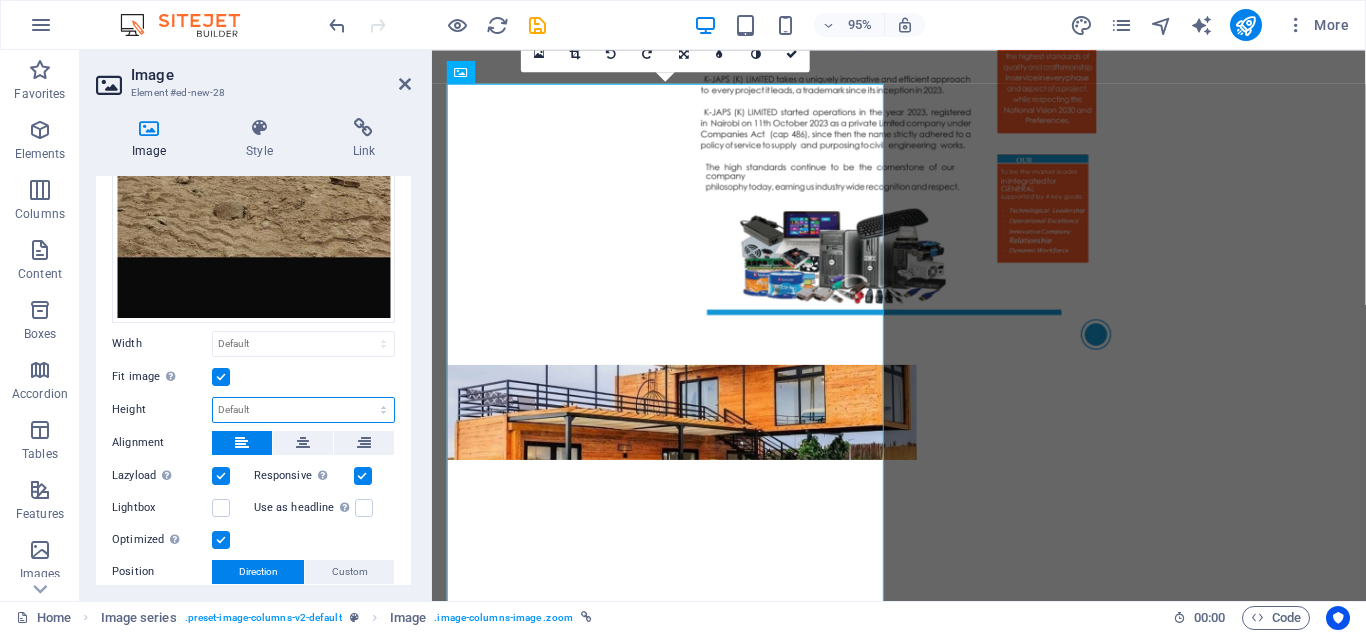 click on "Default auto px" at bounding box center (303, 410) 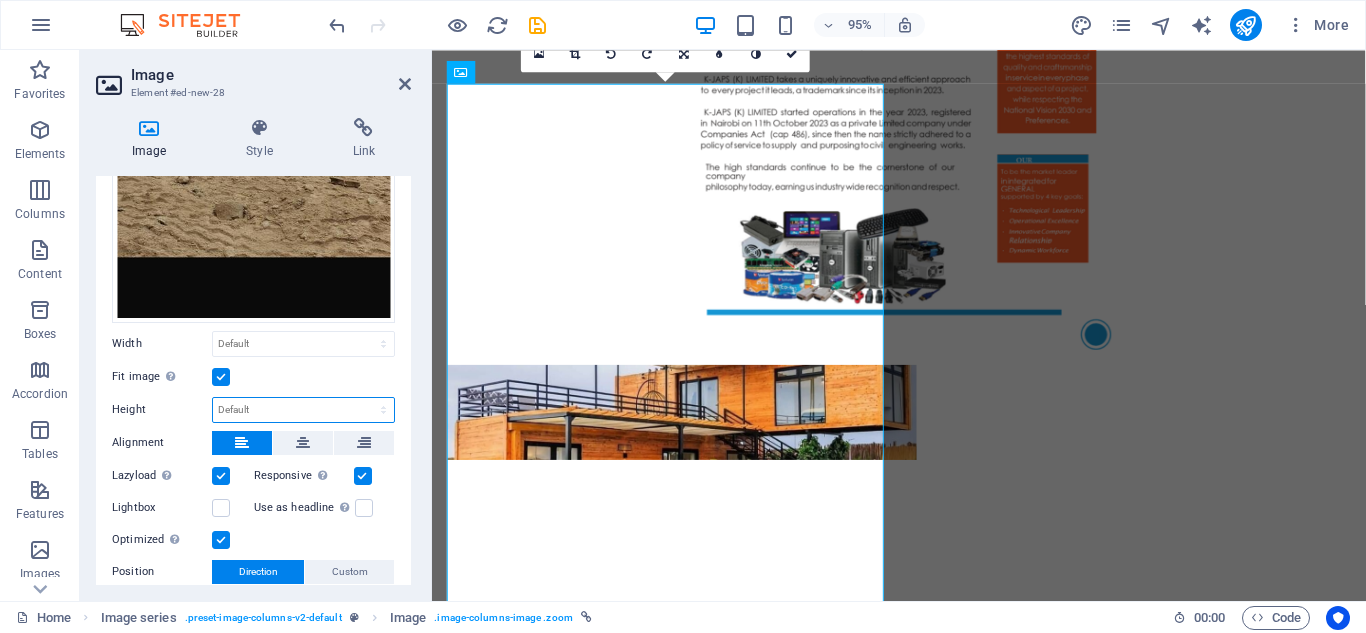 select on "px" 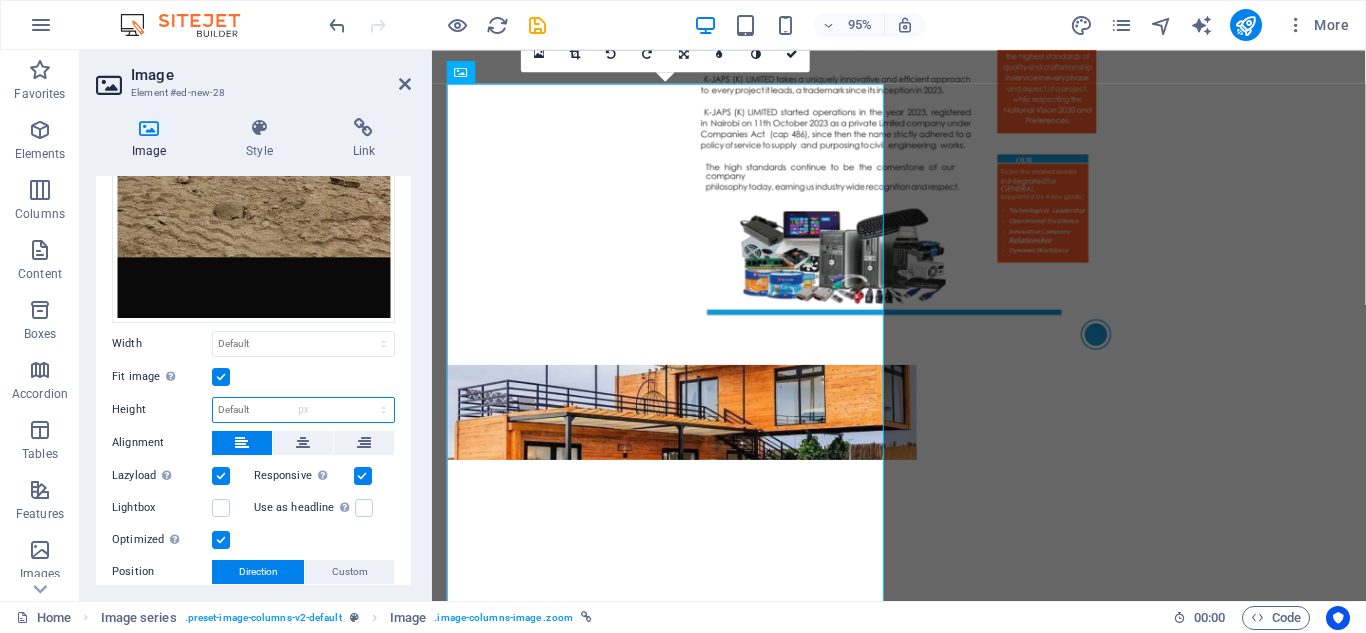 click on "Default auto px" at bounding box center [303, 410] 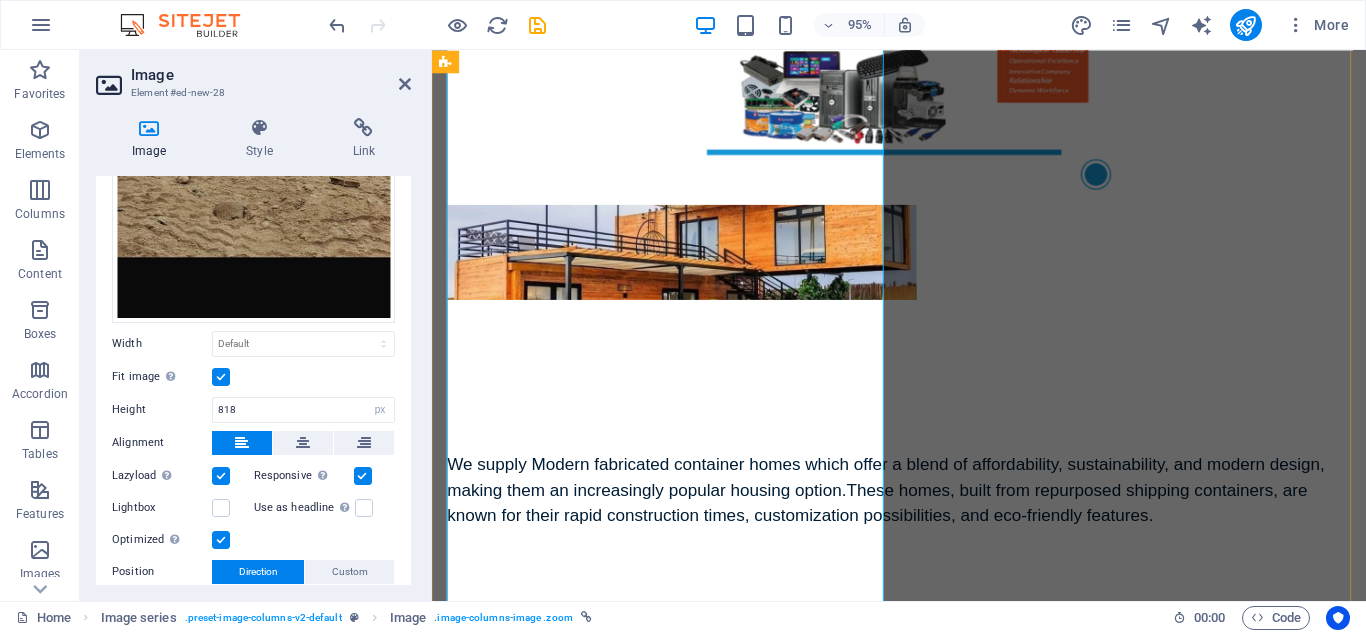 scroll, scrollTop: 1851, scrollLeft: 0, axis: vertical 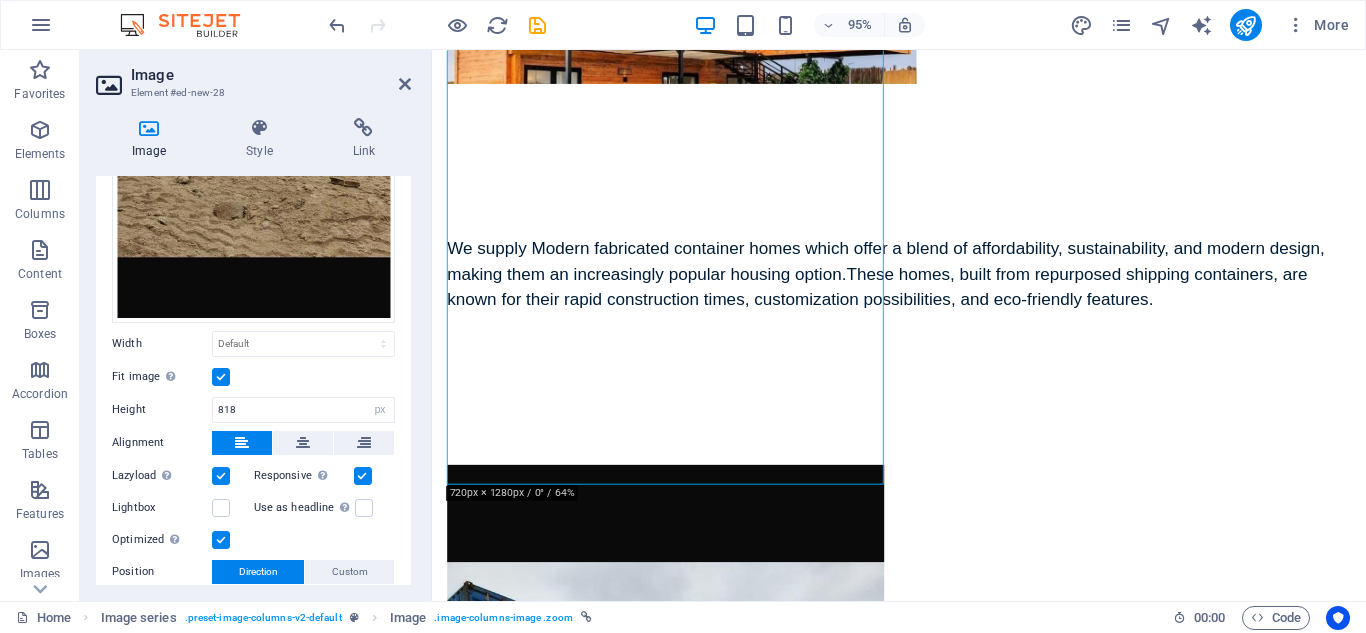 drag, startPoint x: 607, startPoint y: 602, endPoint x: 628, endPoint y: 490, distance: 113.951744 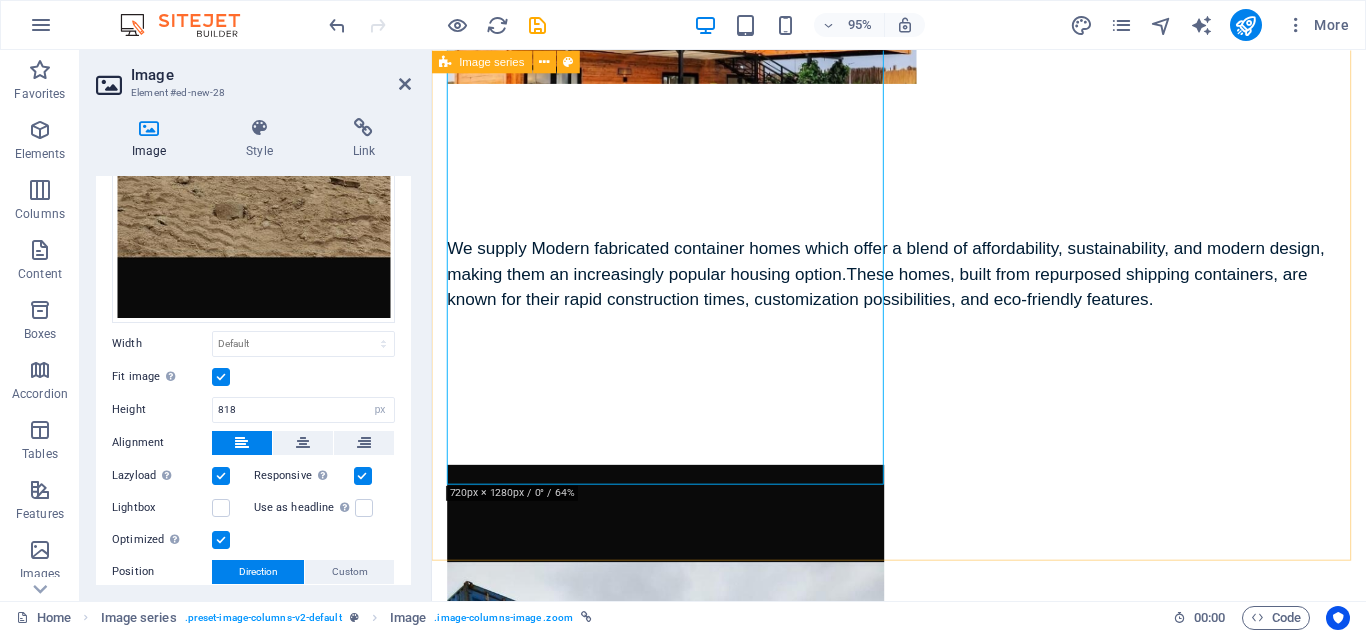scroll, scrollTop: 1949, scrollLeft: 0, axis: vertical 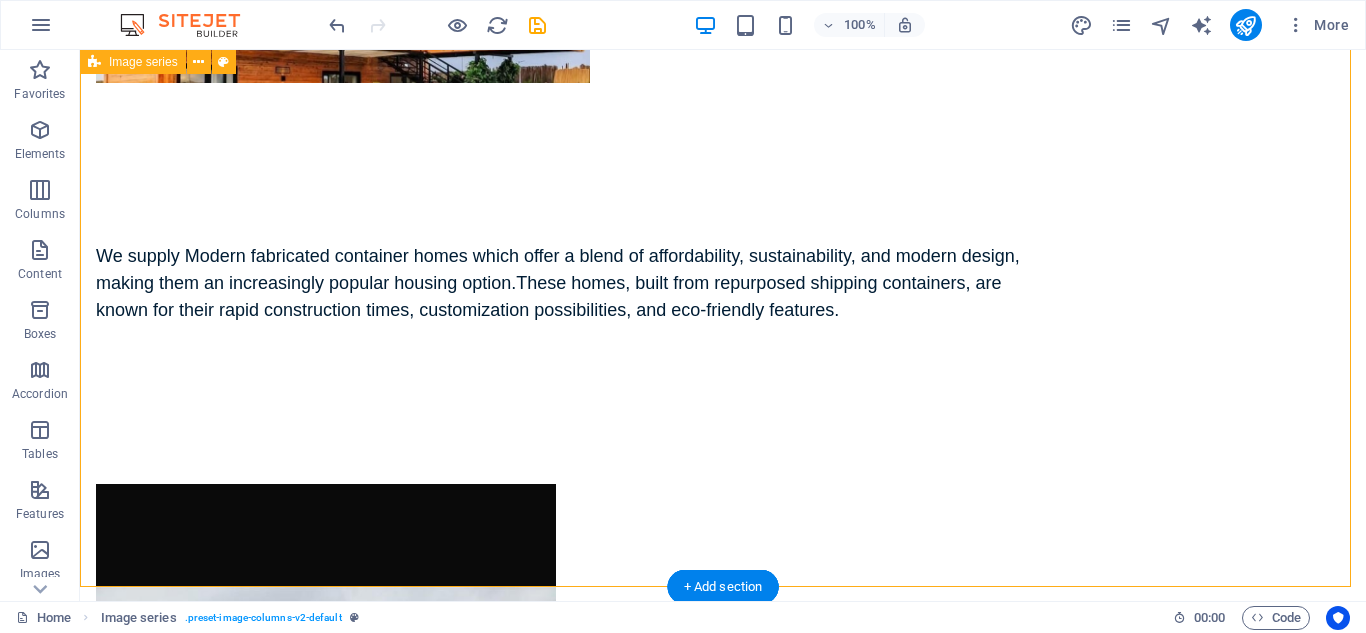 drag, startPoint x: 276, startPoint y: 508, endPoint x: 628, endPoint y: 343, distance: 388.75314 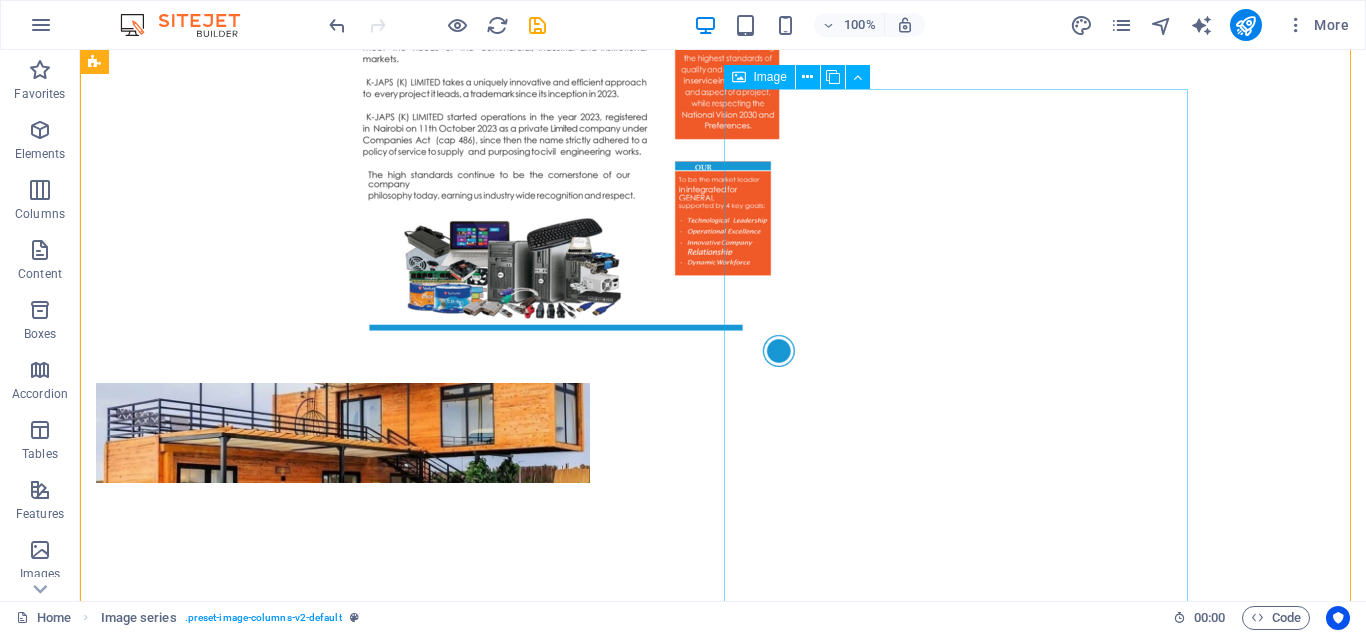 scroll, scrollTop: 1949, scrollLeft: 0, axis: vertical 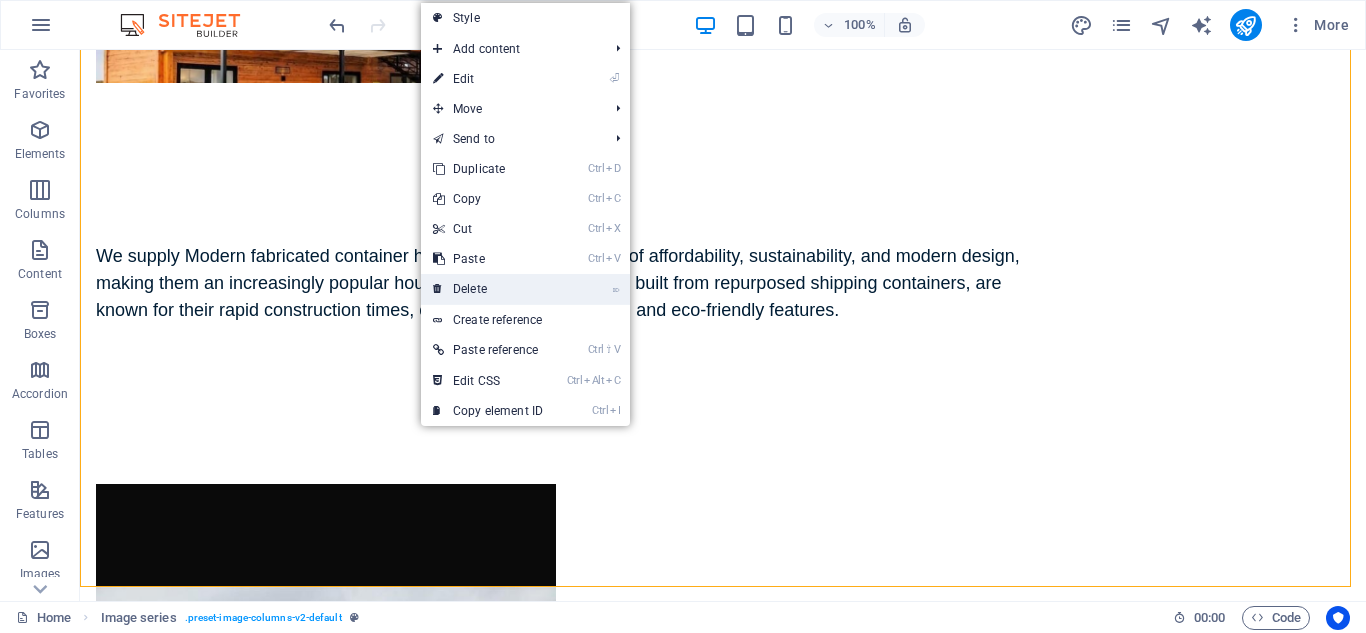 click on "⌦  Delete" at bounding box center (488, 289) 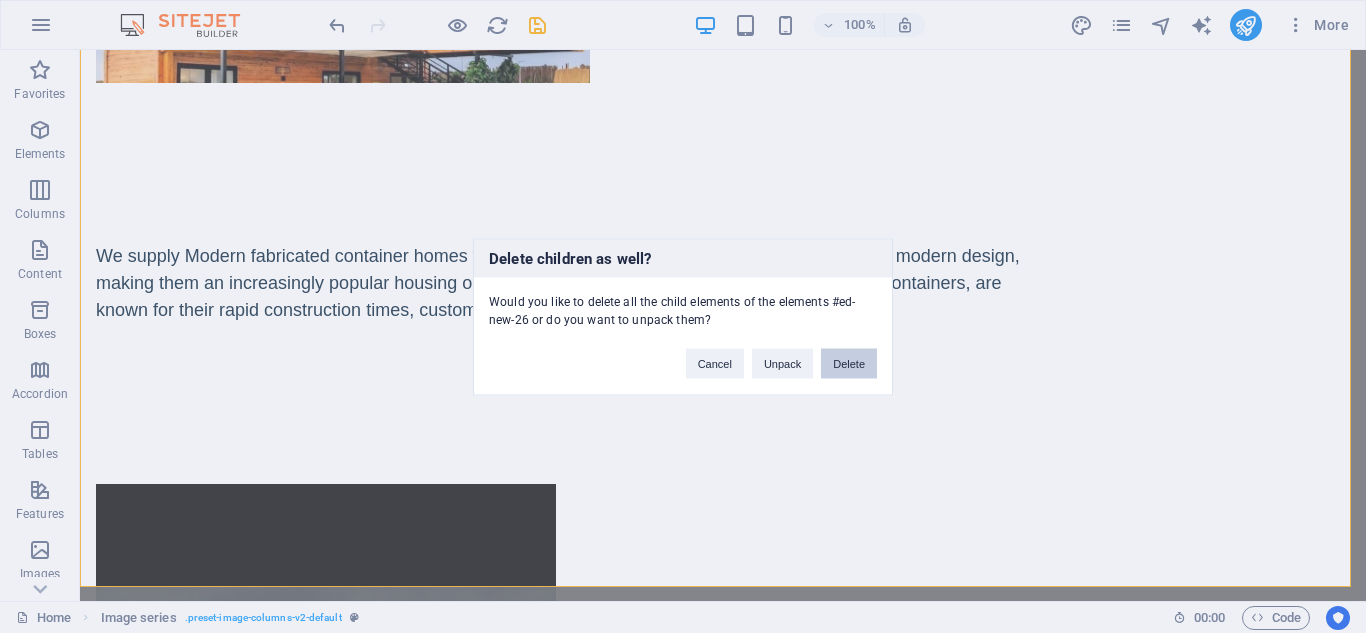 click on "Delete" at bounding box center [849, 363] 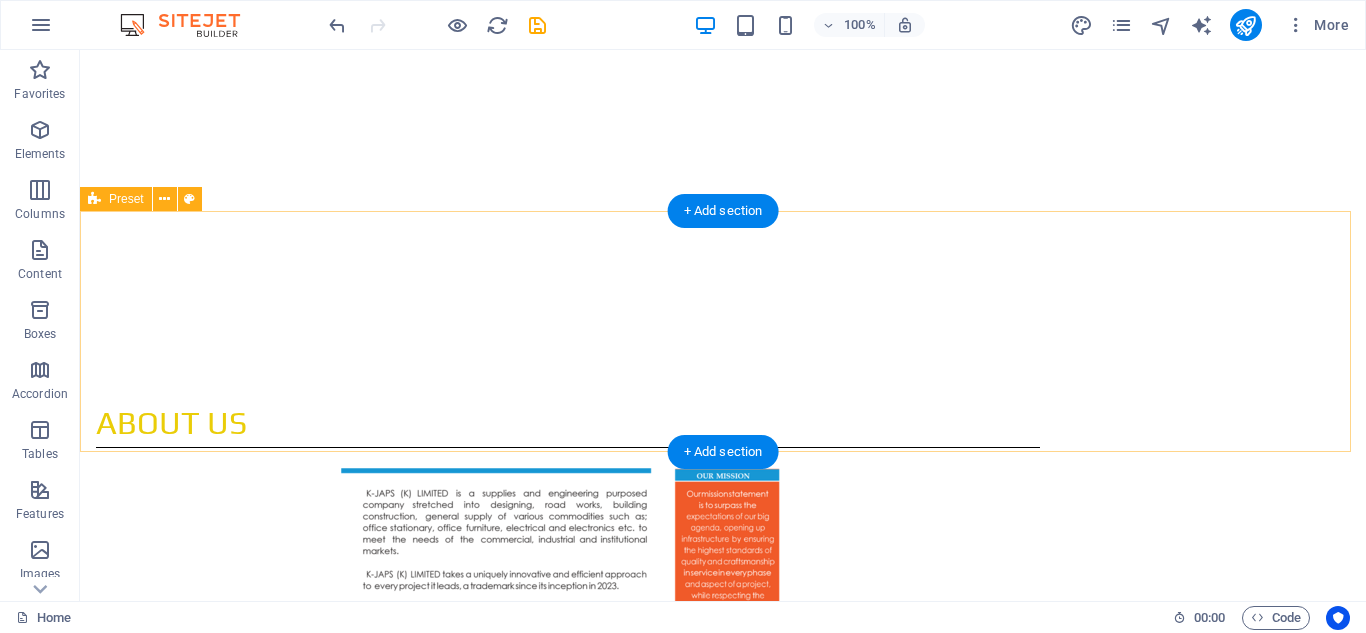 scroll, scrollTop: 1171, scrollLeft: 0, axis: vertical 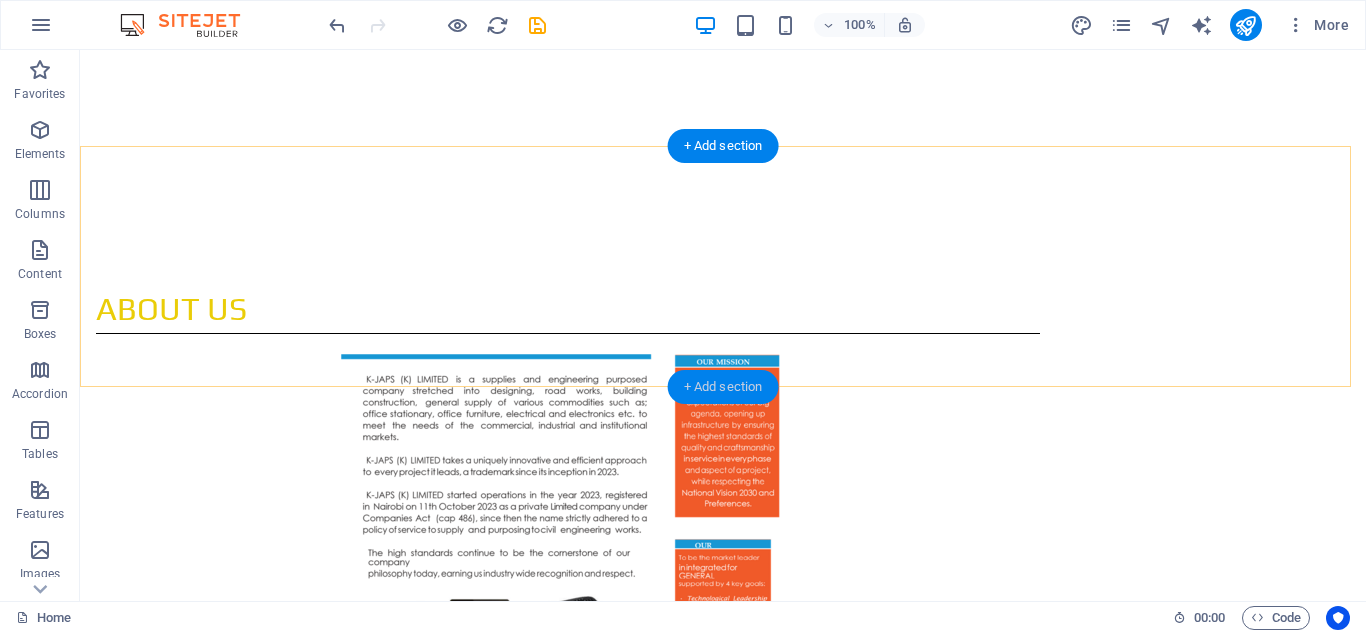 click on "+ Add section" at bounding box center (723, 387) 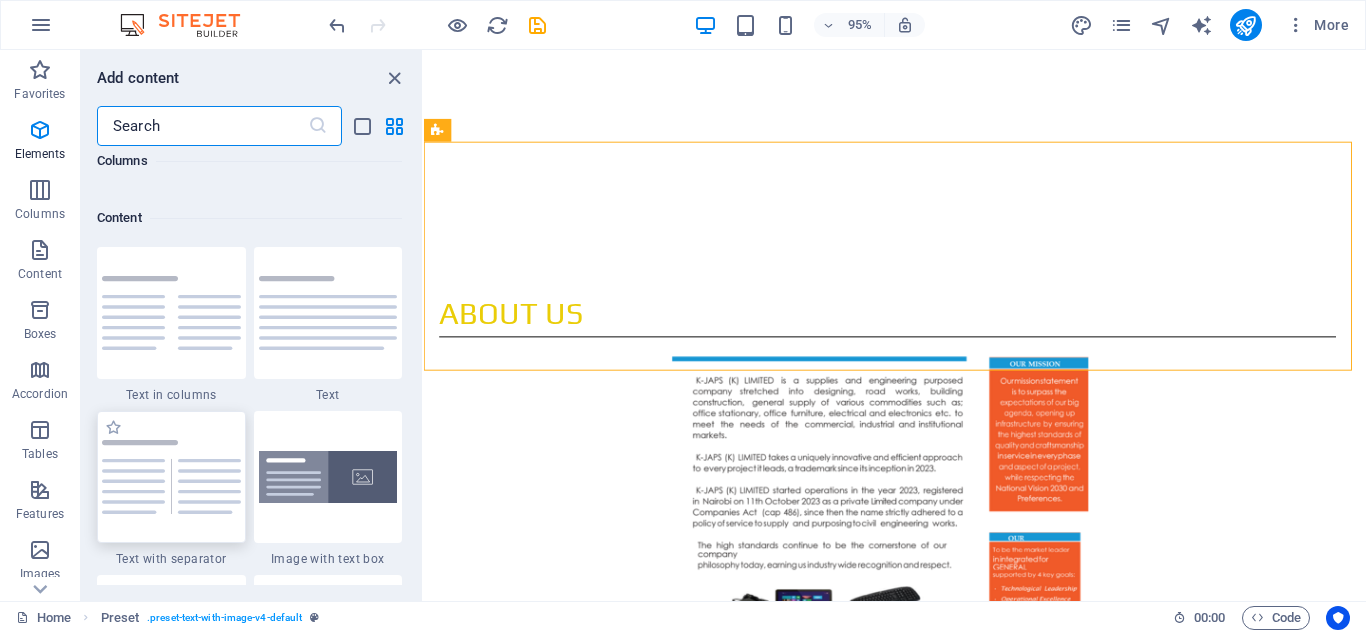 scroll, scrollTop: 3499, scrollLeft: 0, axis: vertical 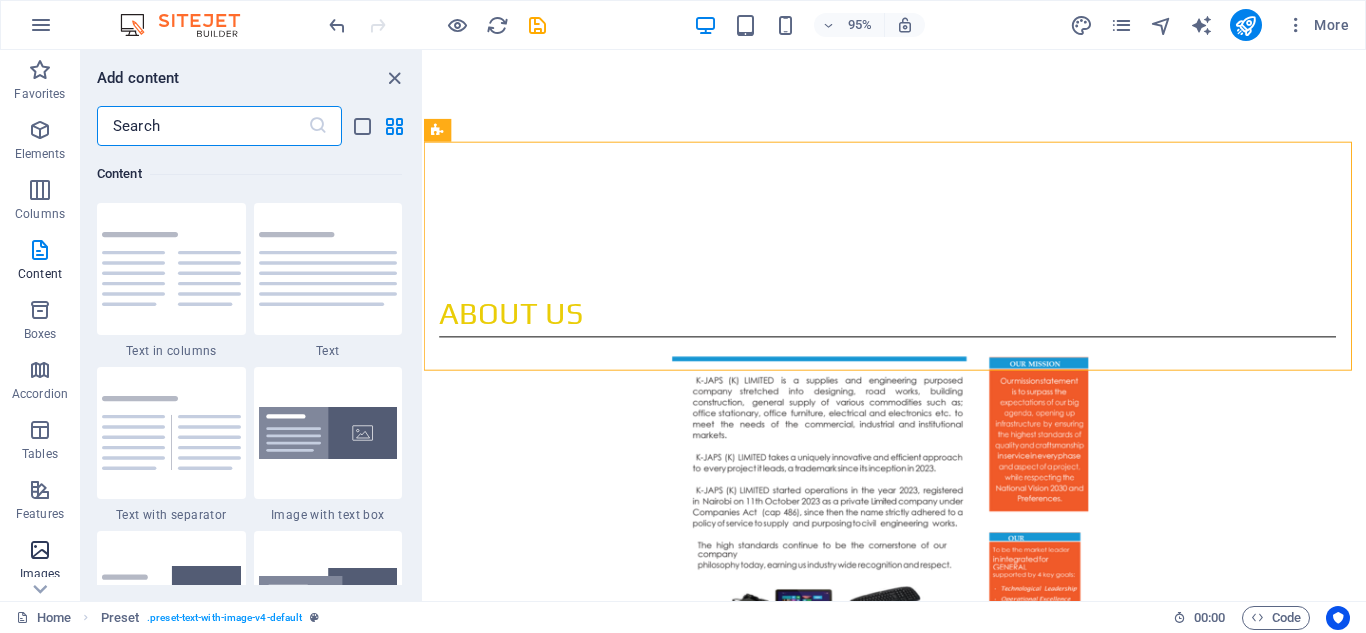 click at bounding box center (40, 550) 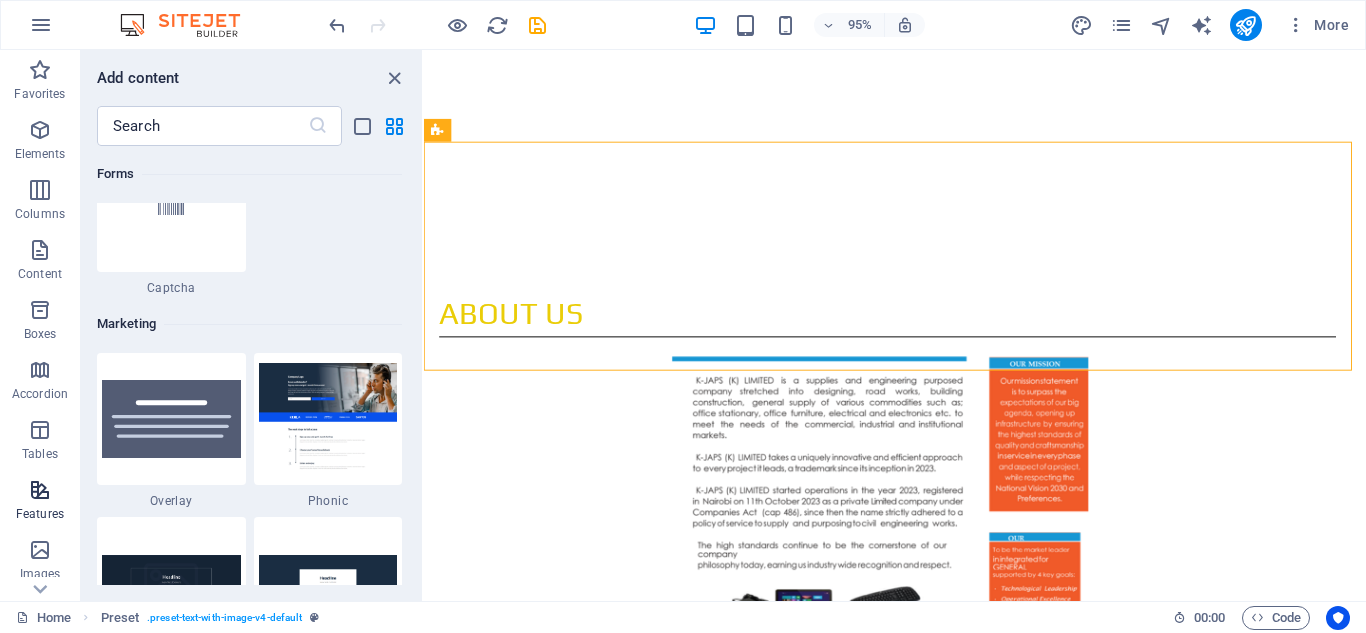 scroll, scrollTop: 16140, scrollLeft: 0, axis: vertical 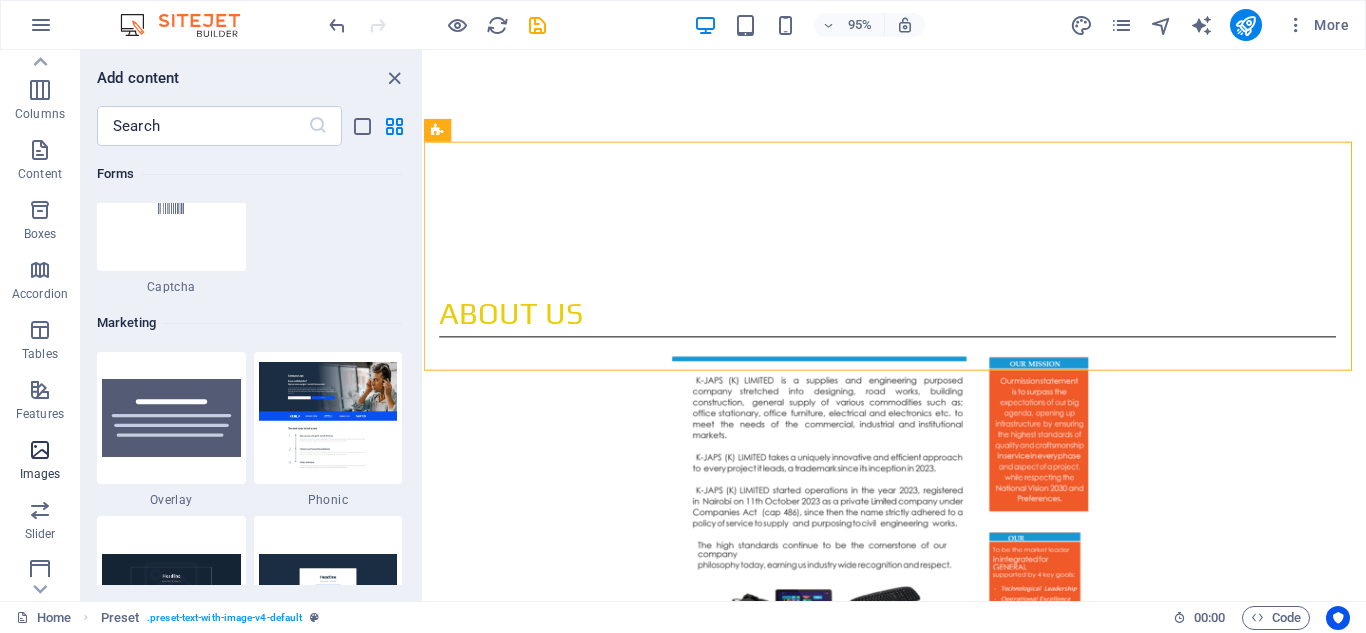 click at bounding box center (40, 450) 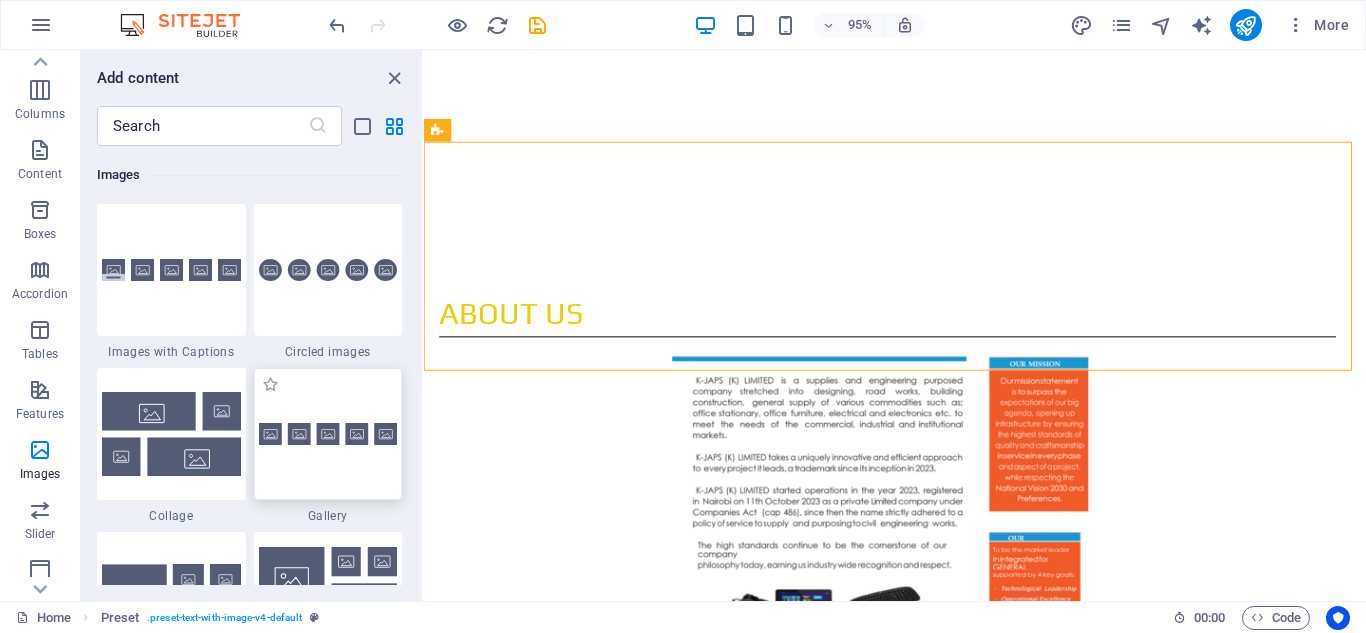scroll, scrollTop: 10140, scrollLeft: 0, axis: vertical 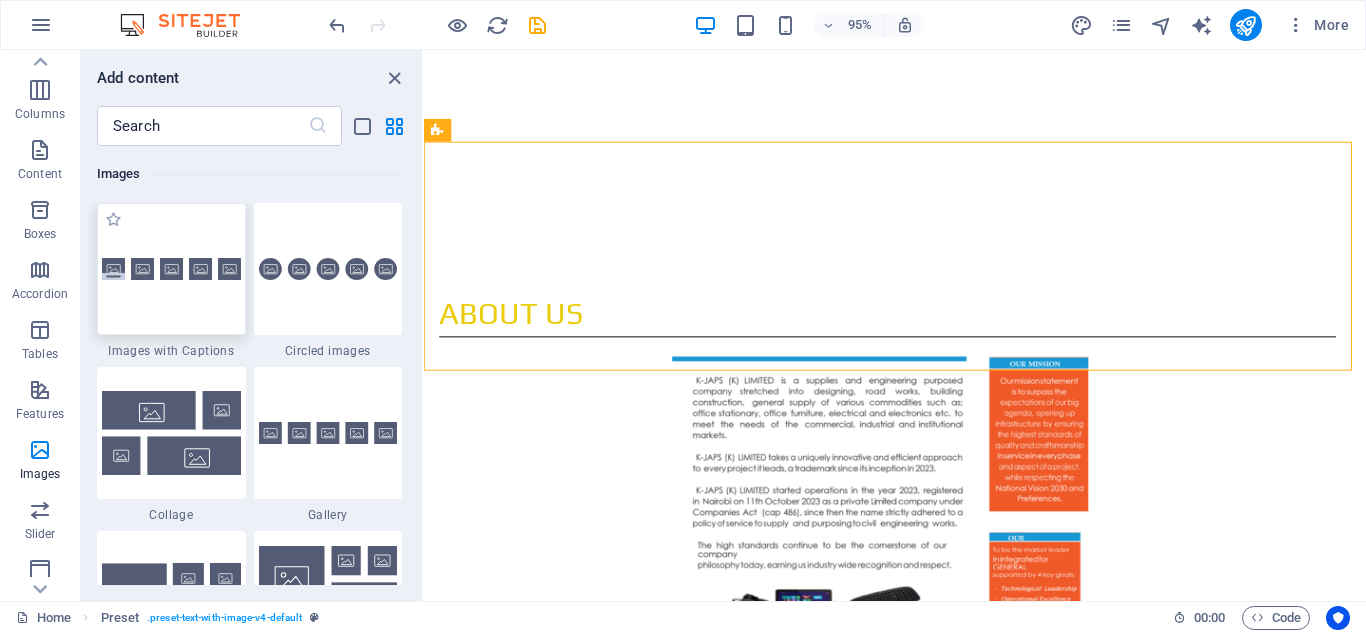 click at bounding box center (171, 269) 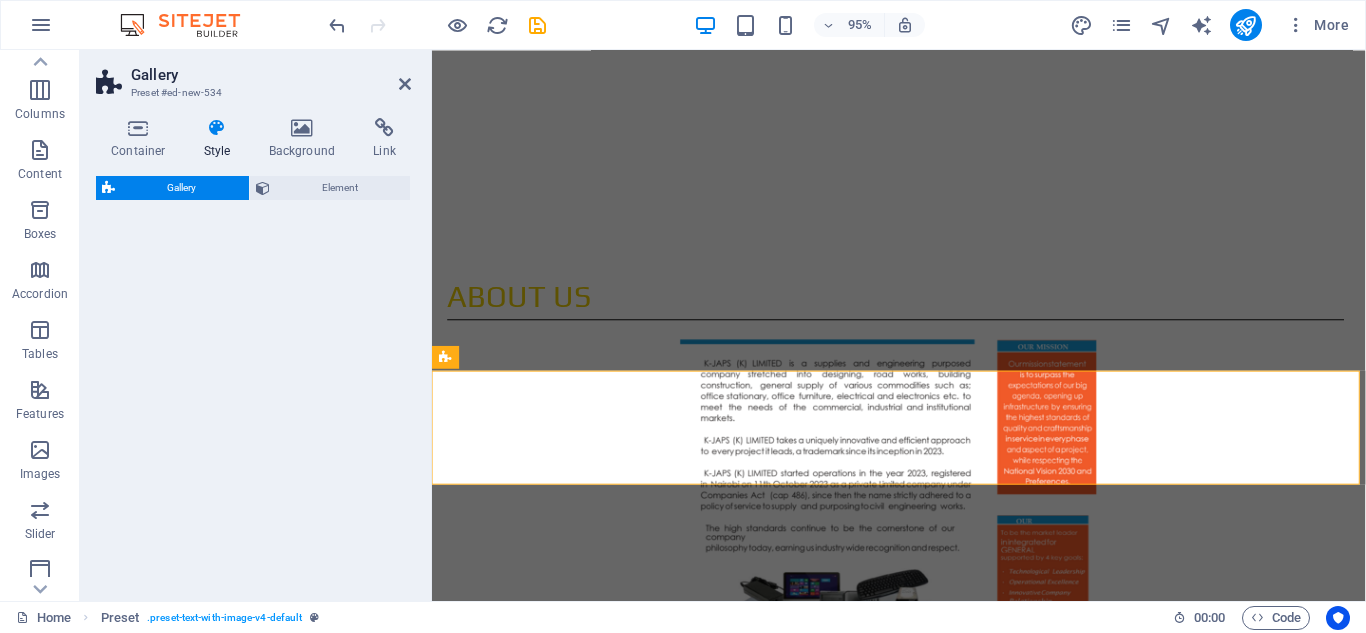 select on "rem" 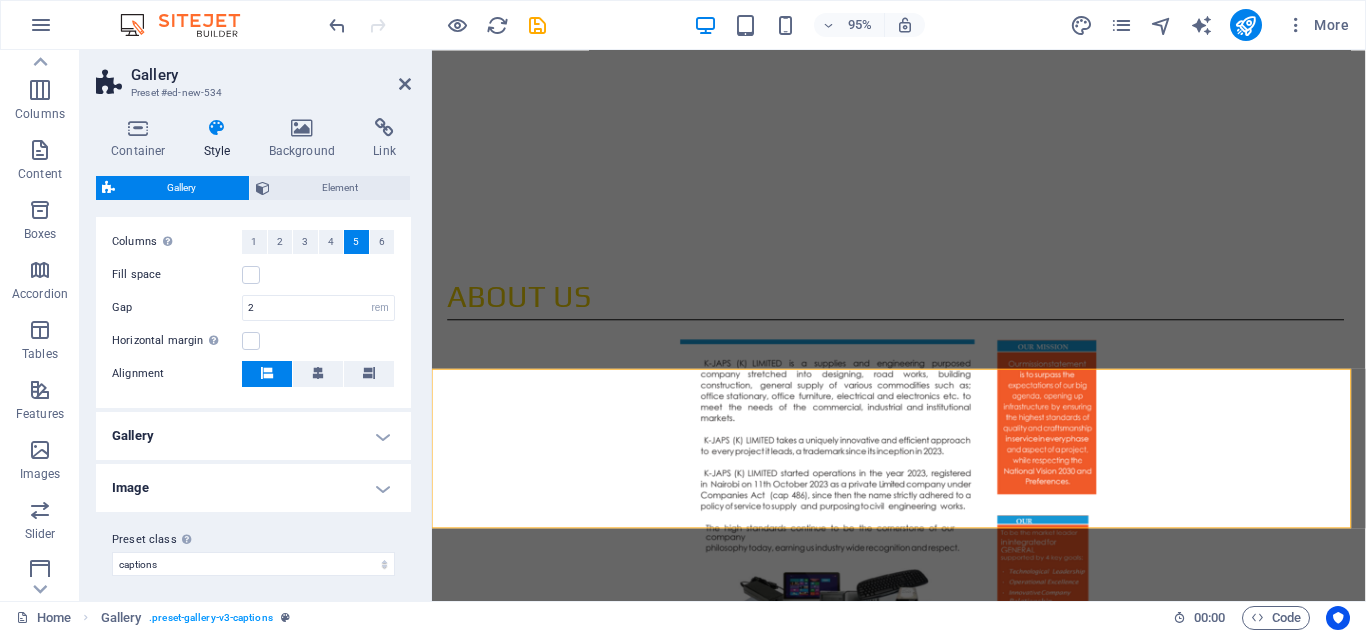 scroll, scrollTop: 390, scrollLeft: 0, axis: vertical 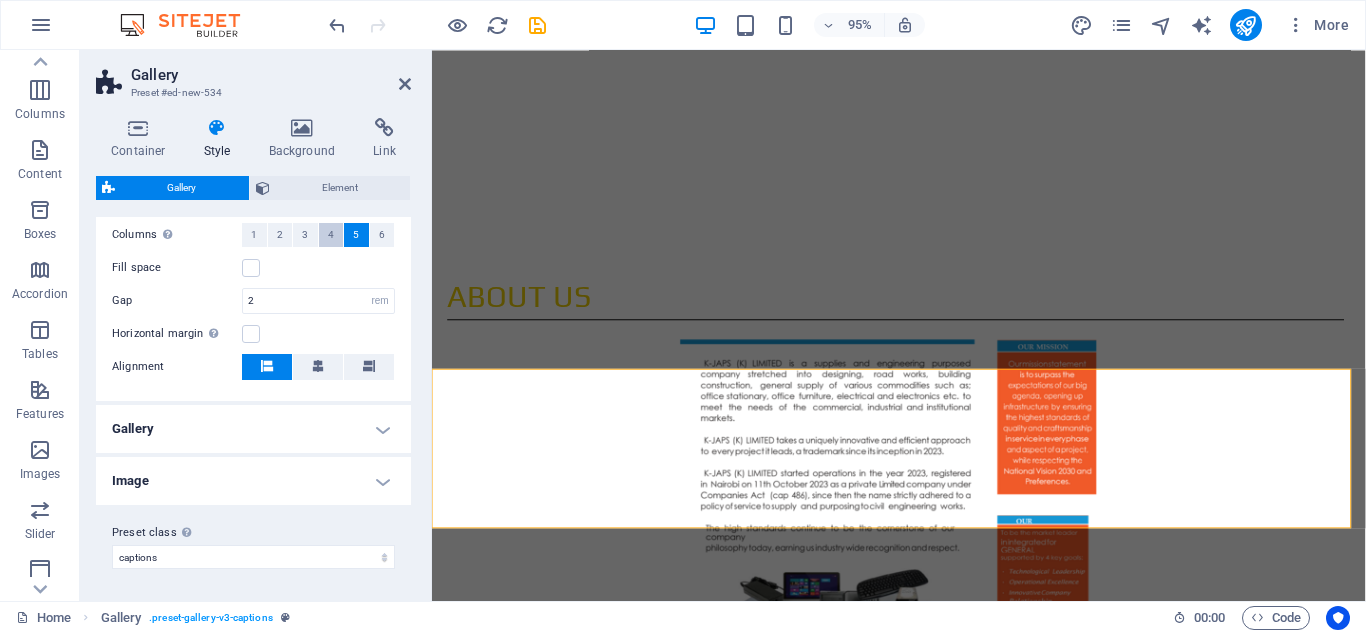 click on "4" at bounding box center [331, 235] 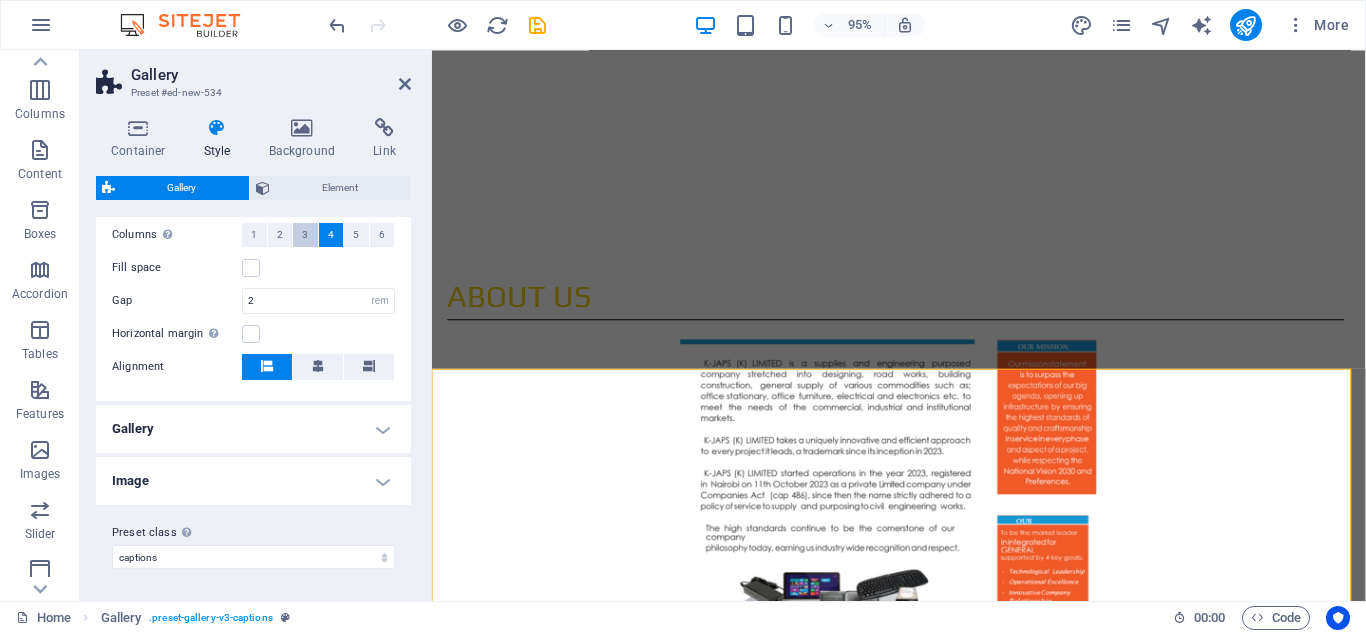 click on "3" at bounding box center [305, 235] 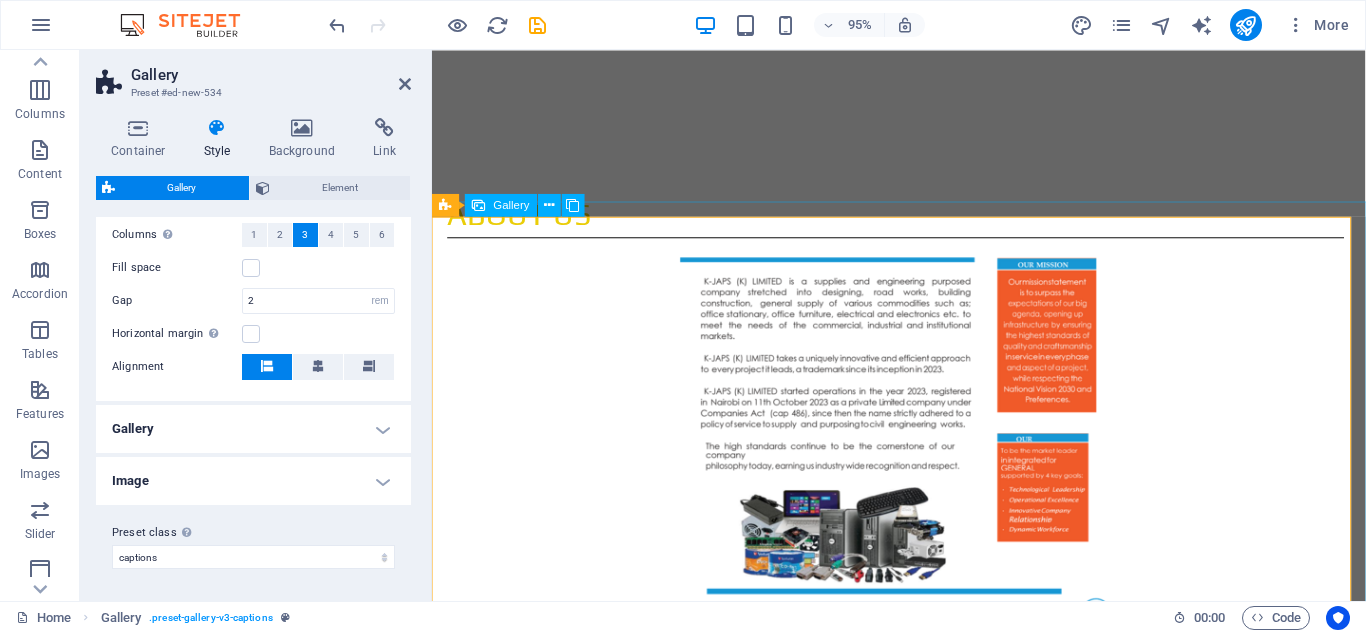 scroll, scrollTop: 1371, scrollLeft: 0, axis: vertical 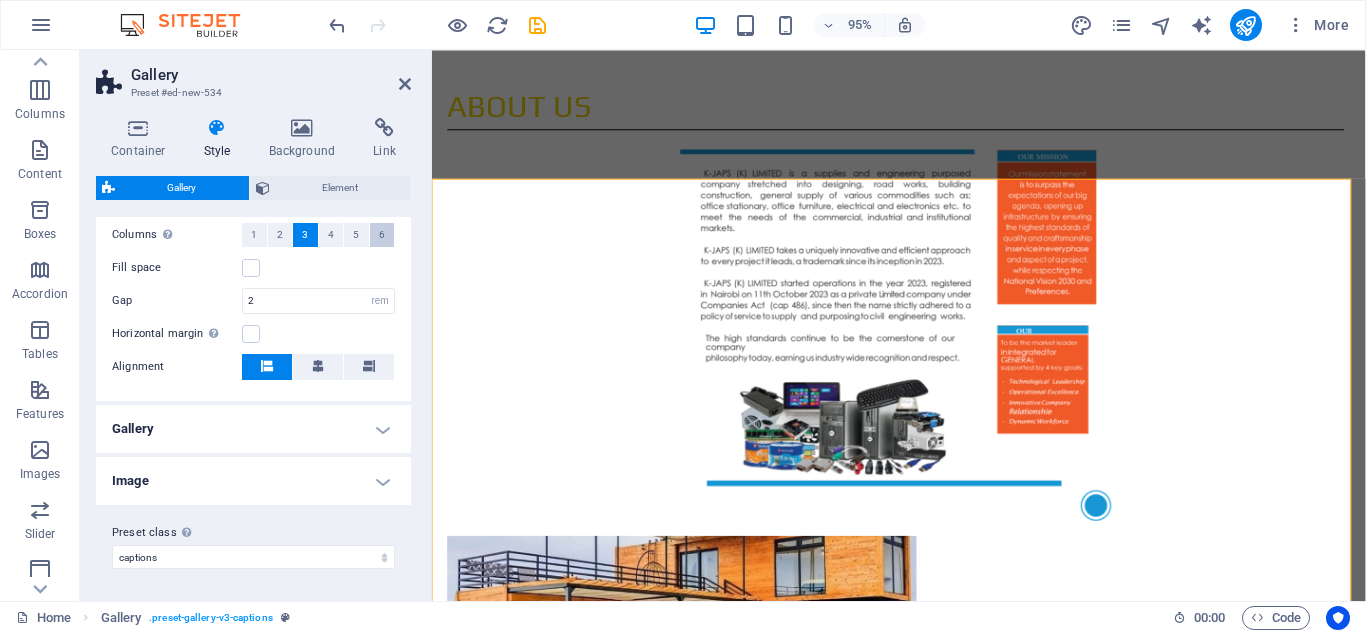 click on "6" at bounding box center (382, 235) 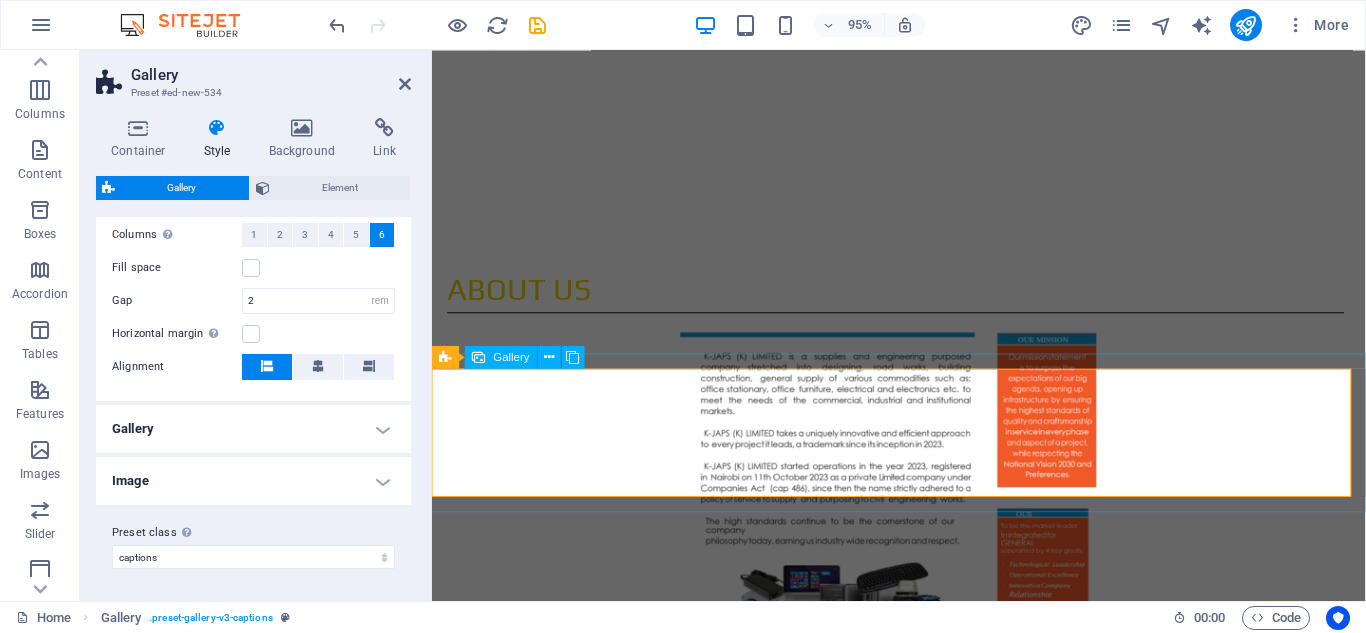 scroll, scrollTop: 1171, scrollLeft: 0, axis: vertical 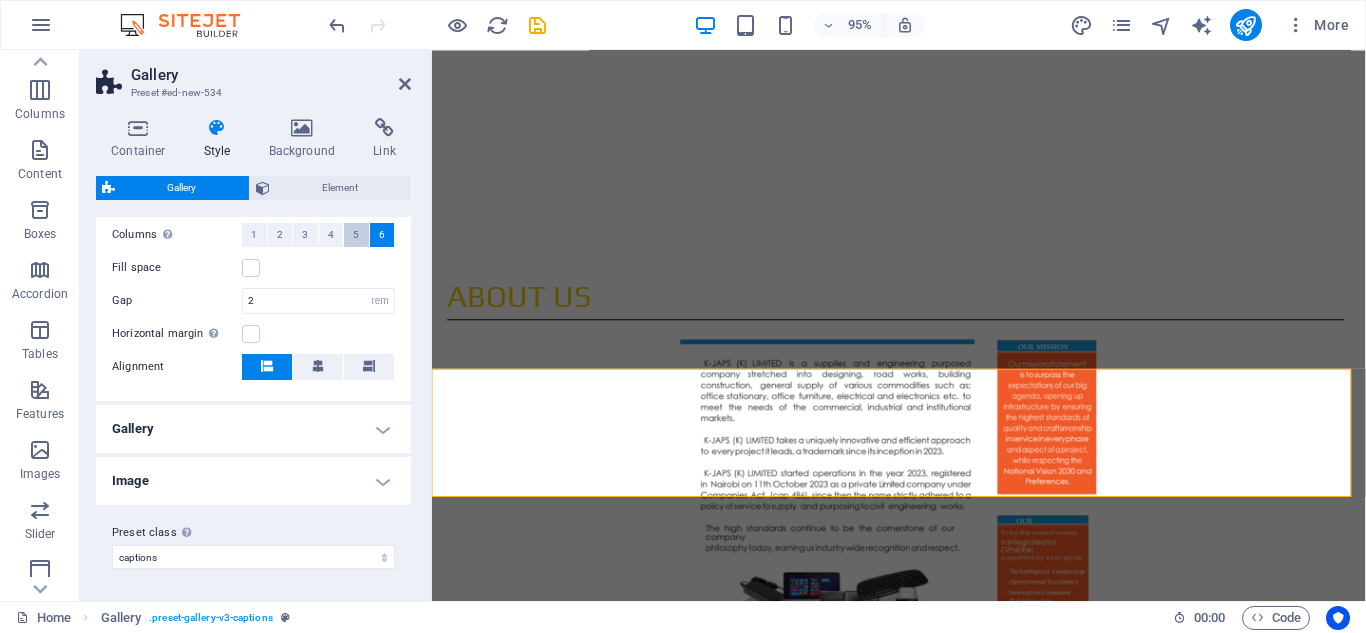 click on "5" at bounding box center [356, 235] 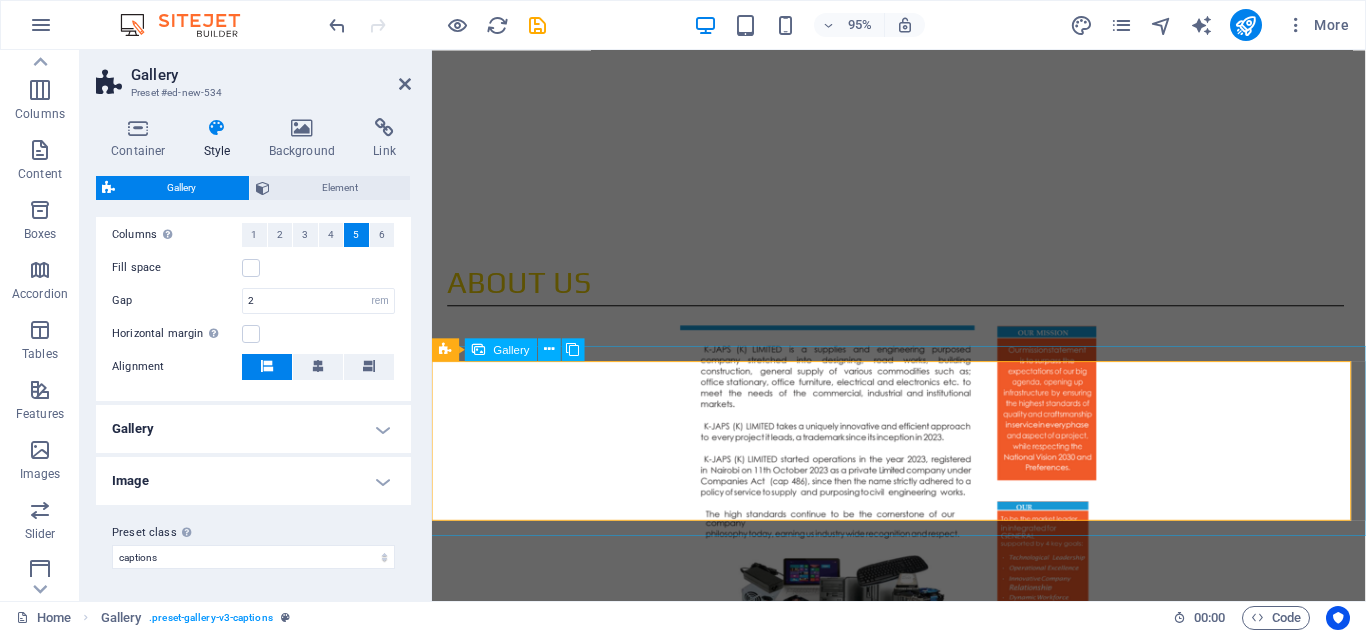 scroll, scrollTop: 1171, scrollLeft: 0, axis: vertical 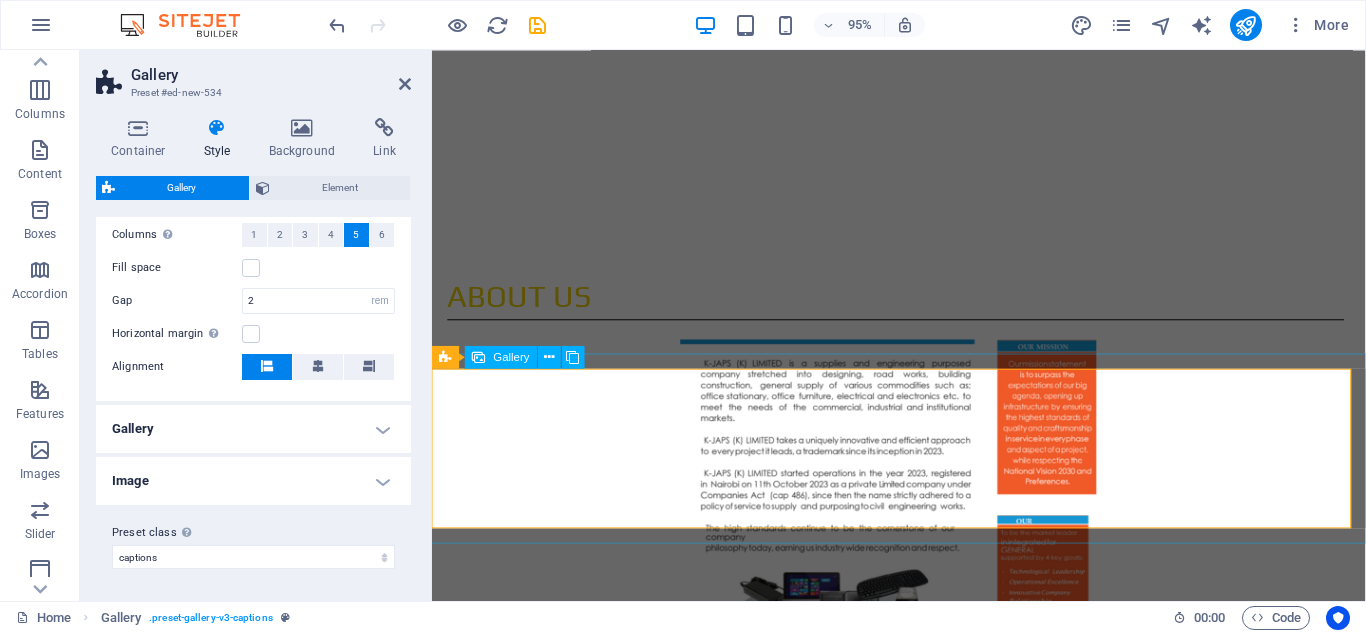 click at bounding box center (517, 1267) 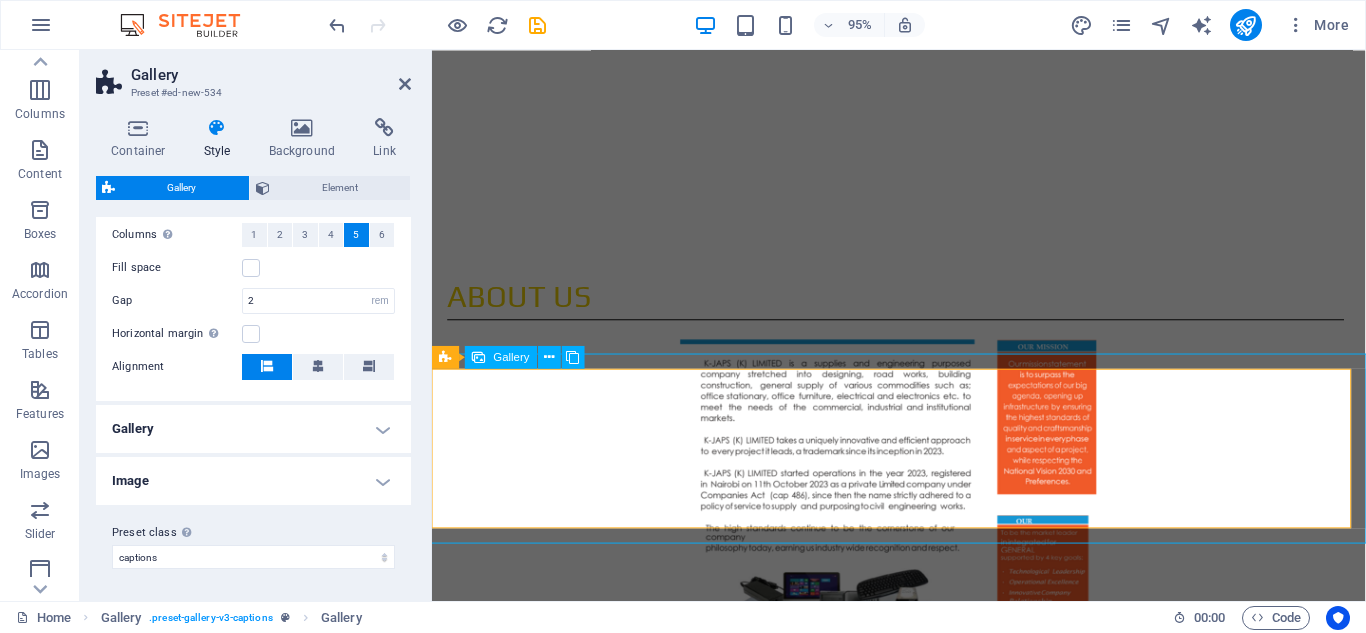 click at bounding box center [517, 1267] 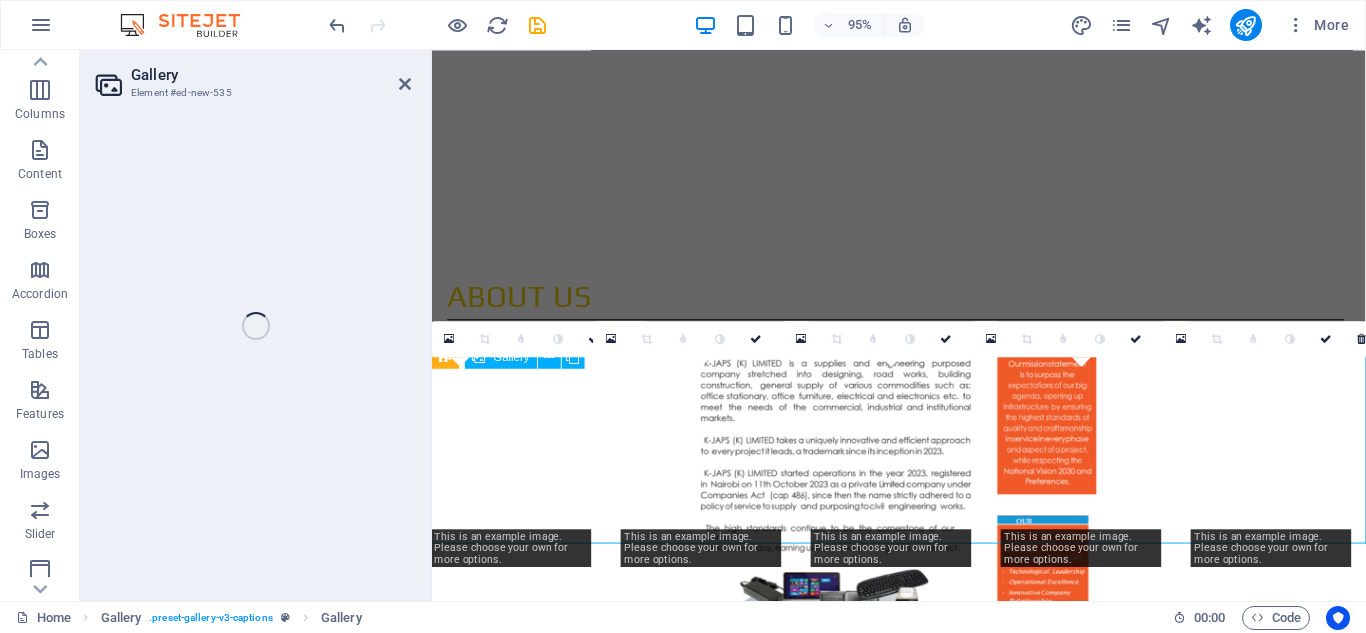 select on "4" 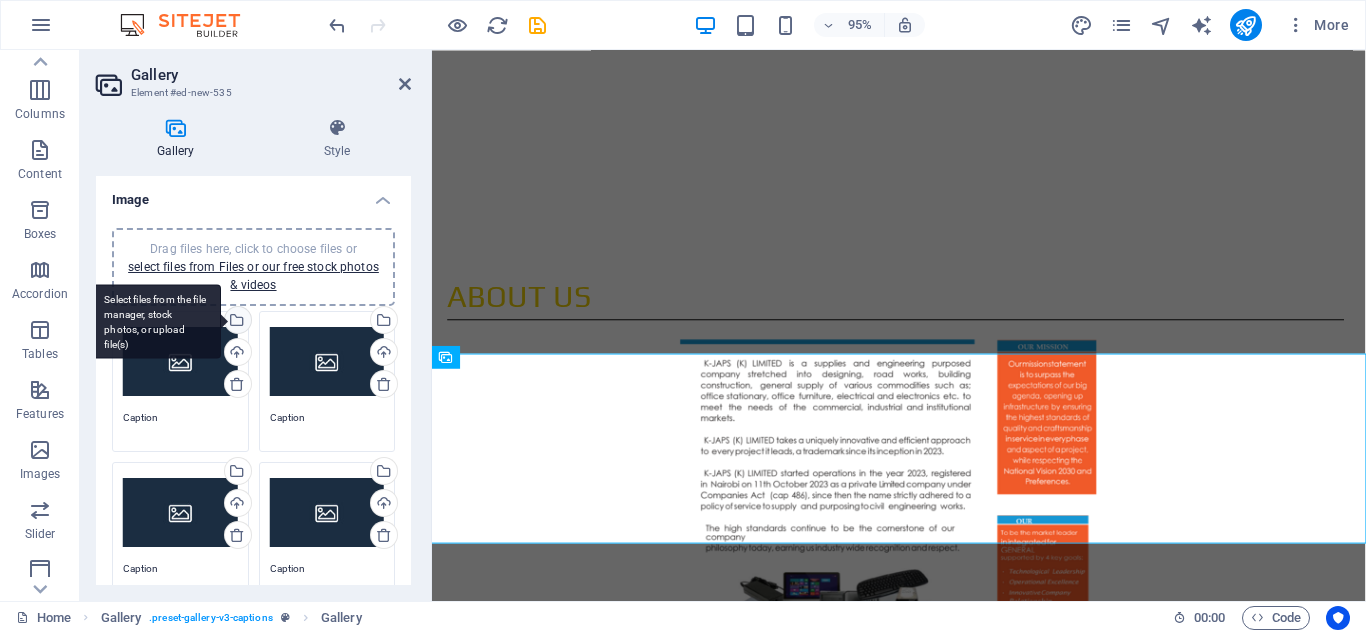 click on "Select files from the file manager, stock photos, or upload file(s)" at bounding box center (156, 321) 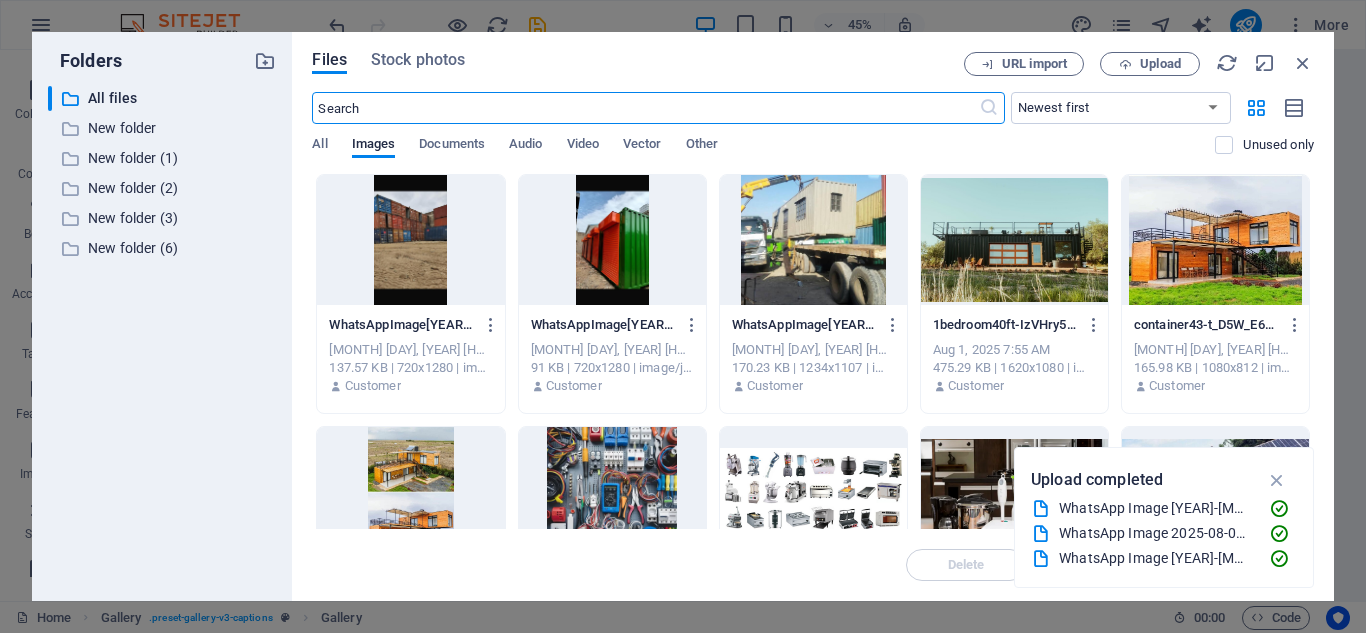 scroll, scrollTop: 1748, scrollLeft: 0, axis: vertical 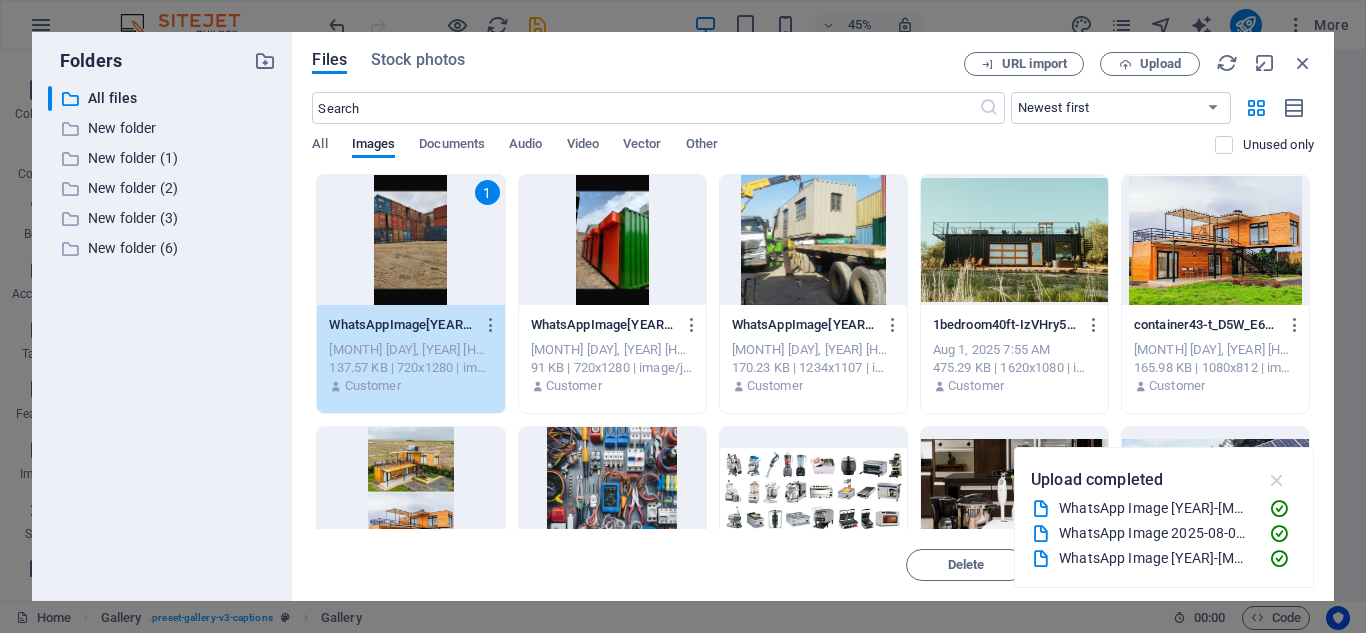 click at bounding box center (1277, 480) 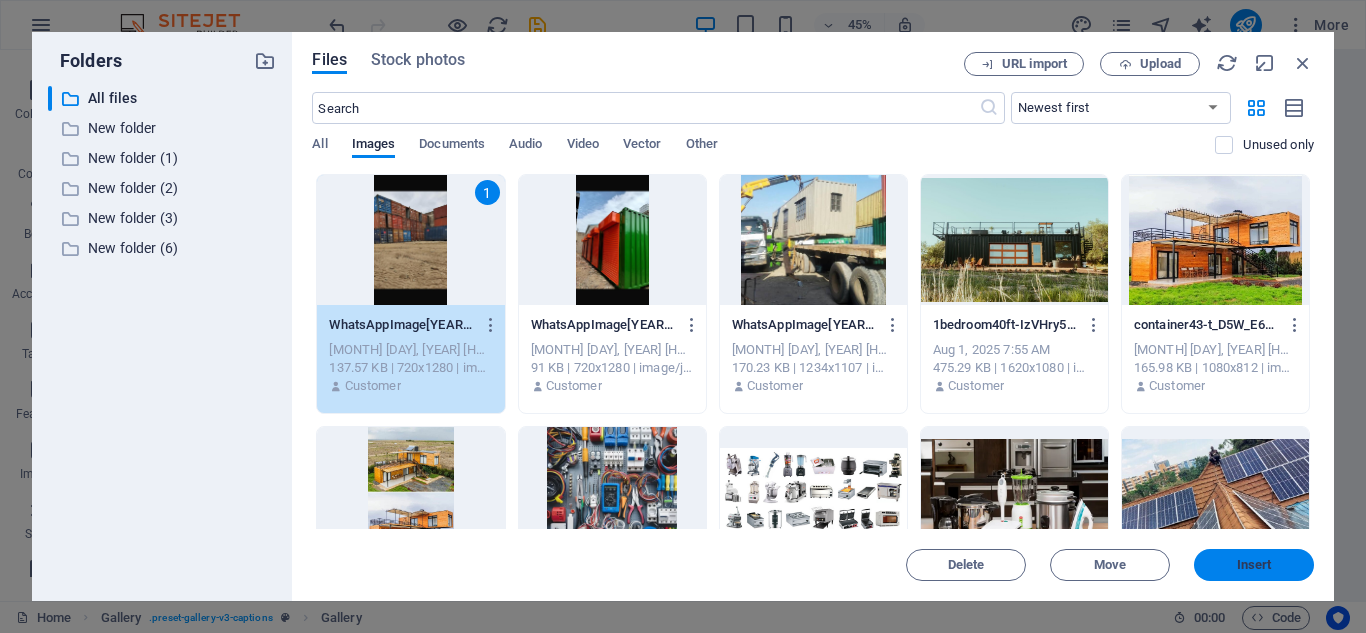 click on "Insert" at bounding box center [1254, 565] 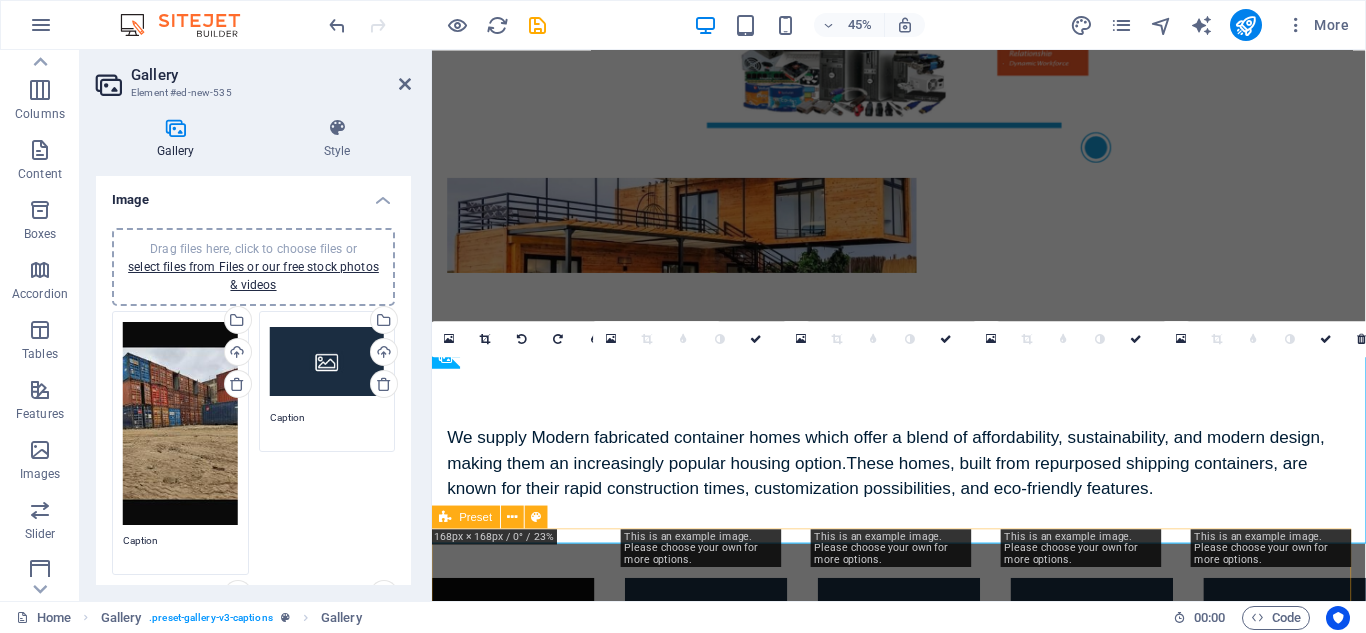scroll, scrollTop: 1171, scrollLeft: 0, axis: vertical 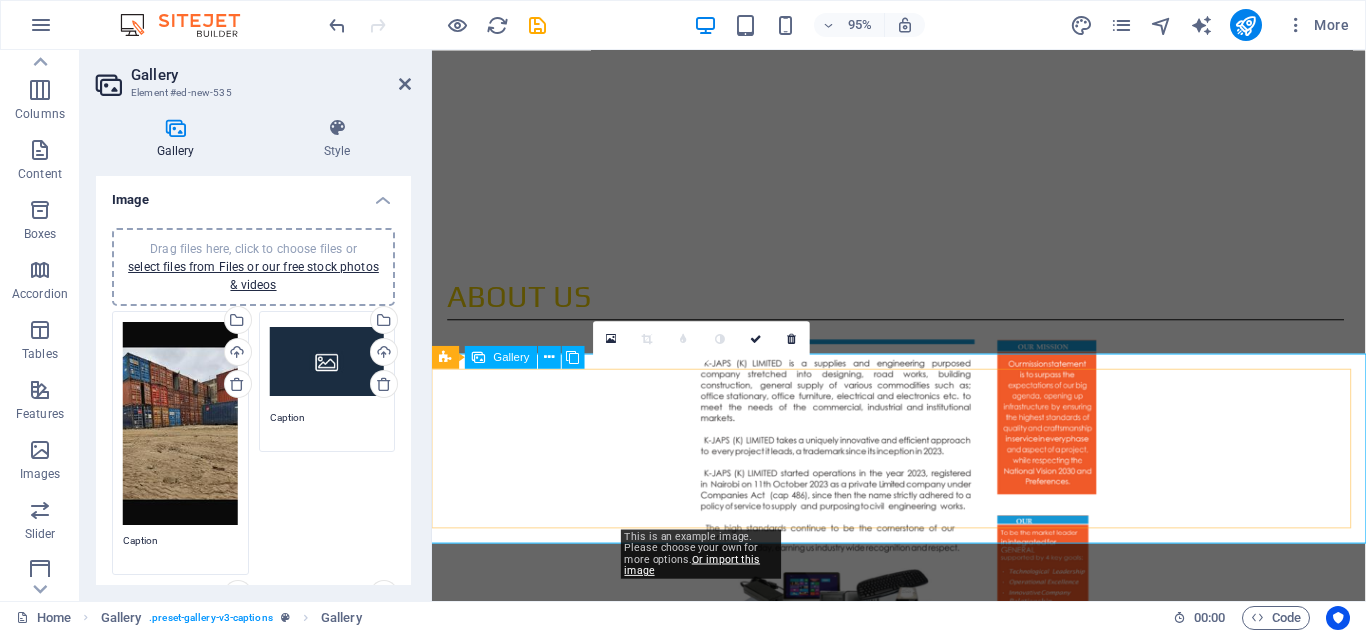 click at bounding box center (720, 1267) 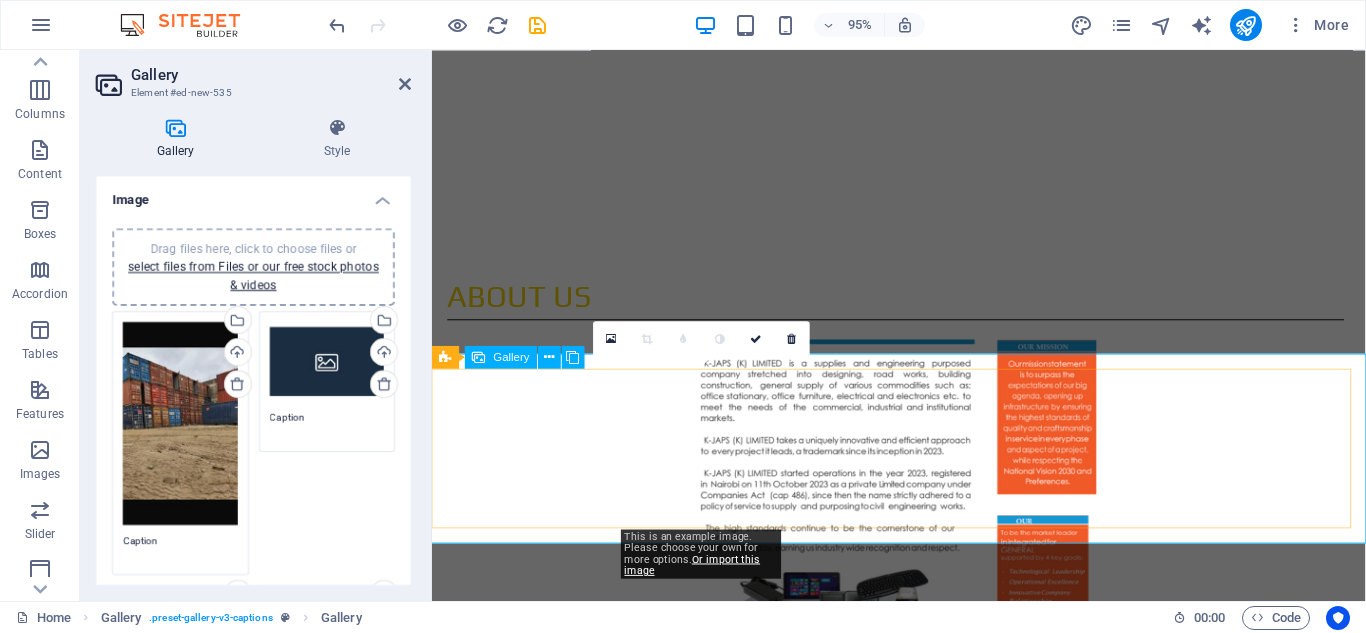 click at bounding box center [720, 1267] 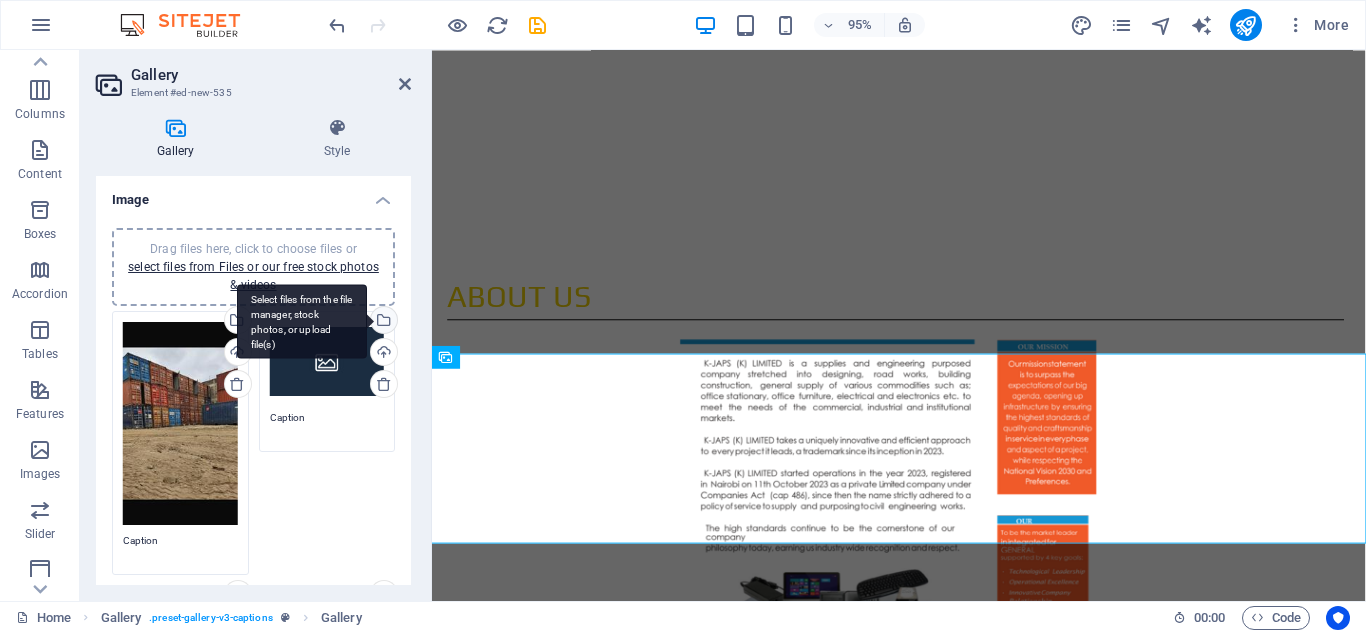 click on "Select files from the file manager, stock photos, or upload file(s)" at bounding box center [302, 321] 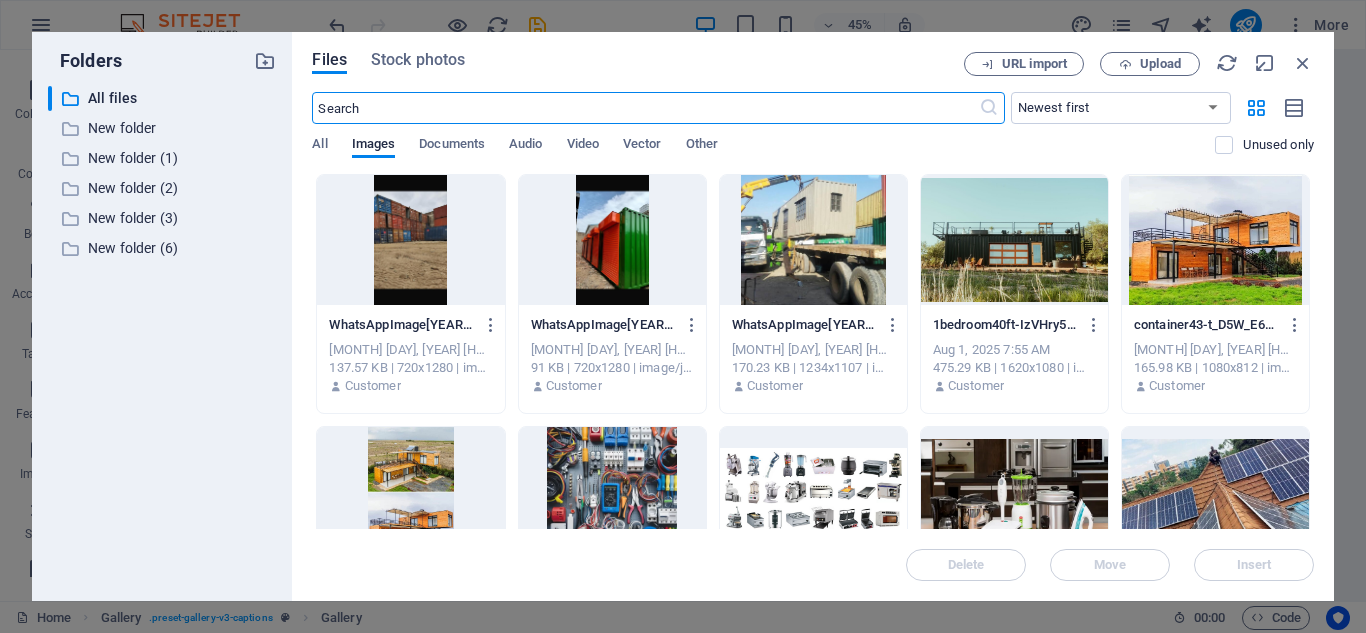 scroll, scrollTop: 1748, scrollLeft: 0, axis: vertical 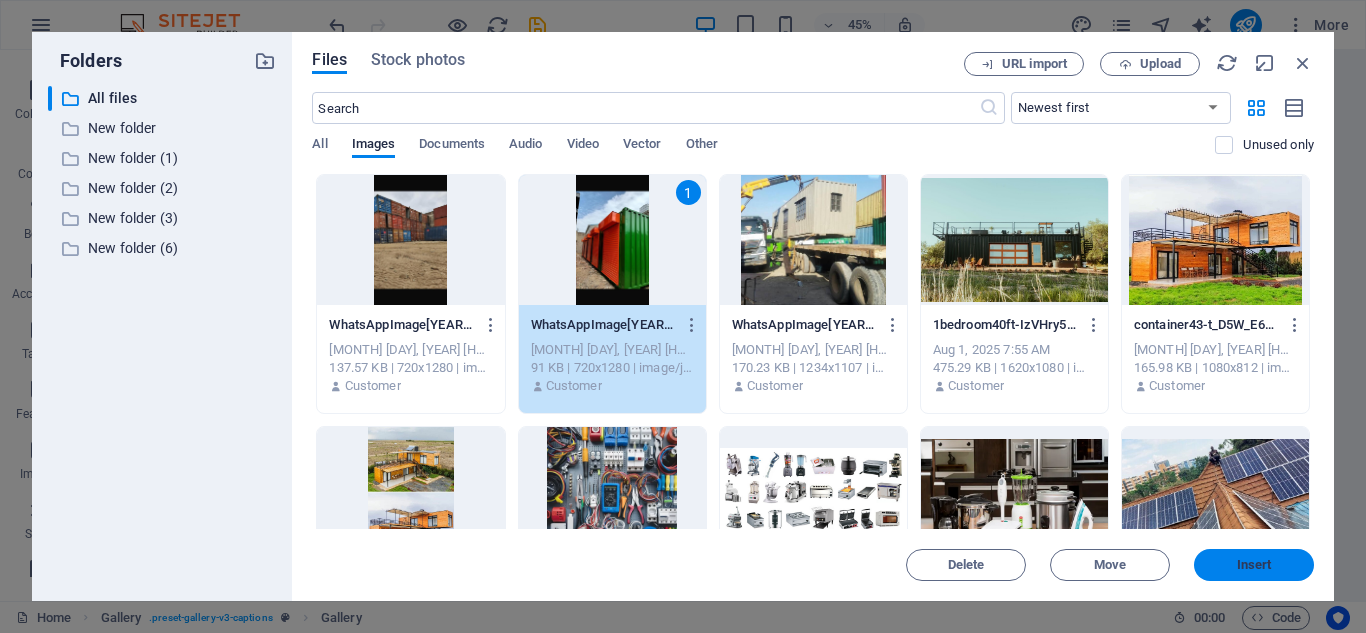 click on "Insert" at bounding box center (1254, 565) 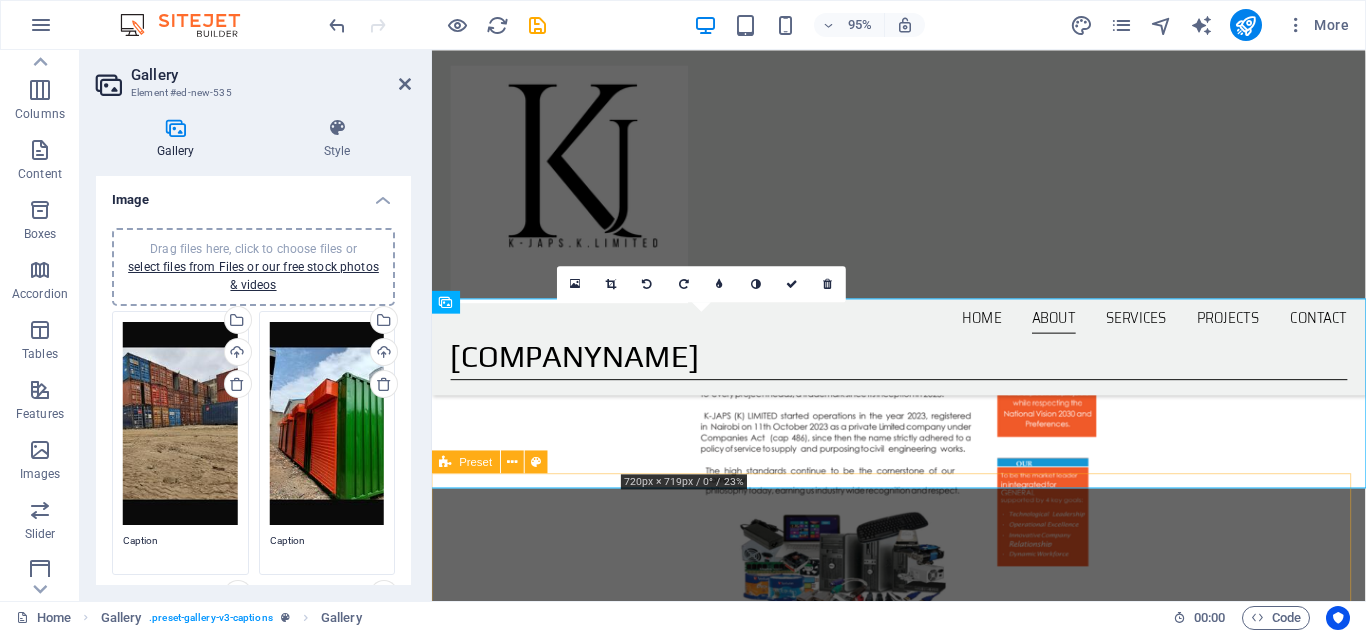 scroll, scrollTop: 1171, scrollLeft: 0, axis: vertical 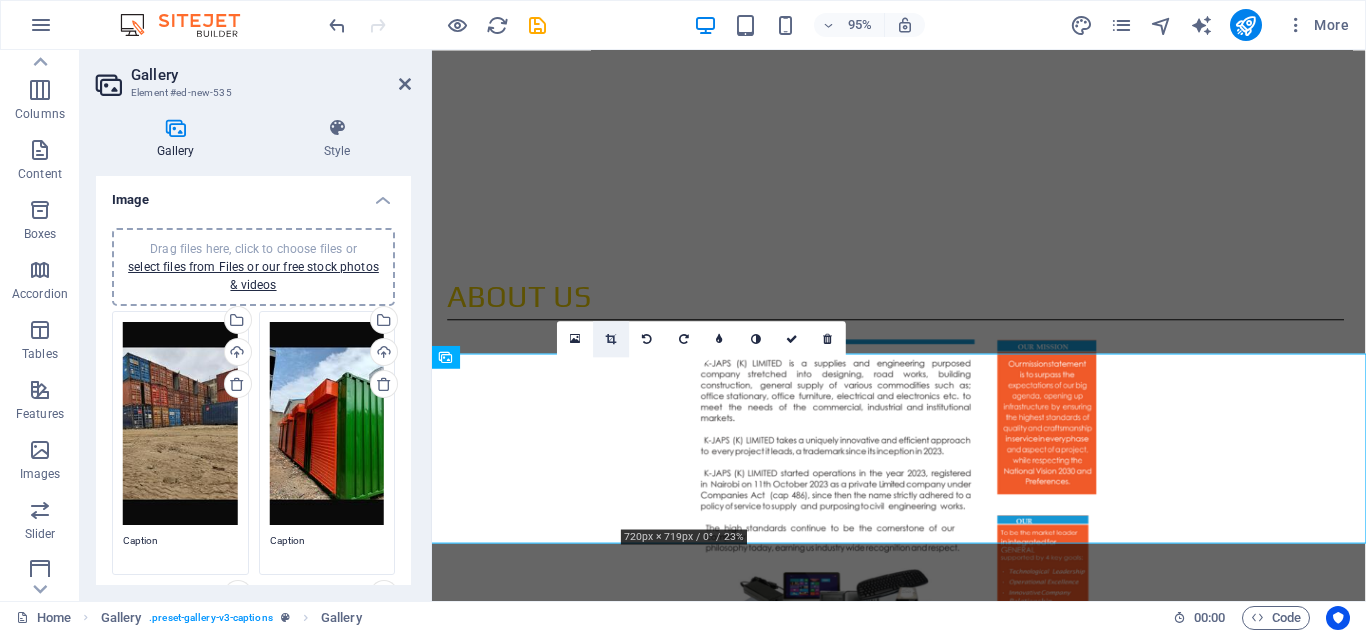 click at bounding box center [611, 338] 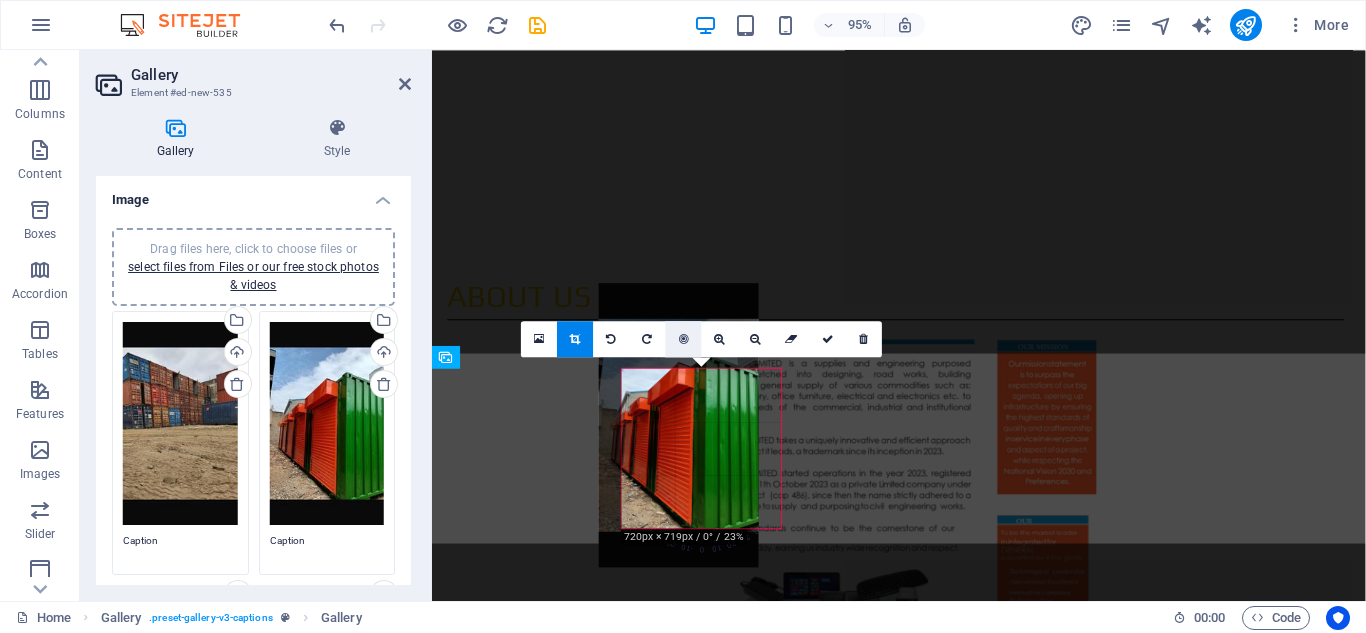 drag, startPoint x: 703, startPoint y: 428, endPoint x: 679, endPoint y: 338, distance: 93.14505 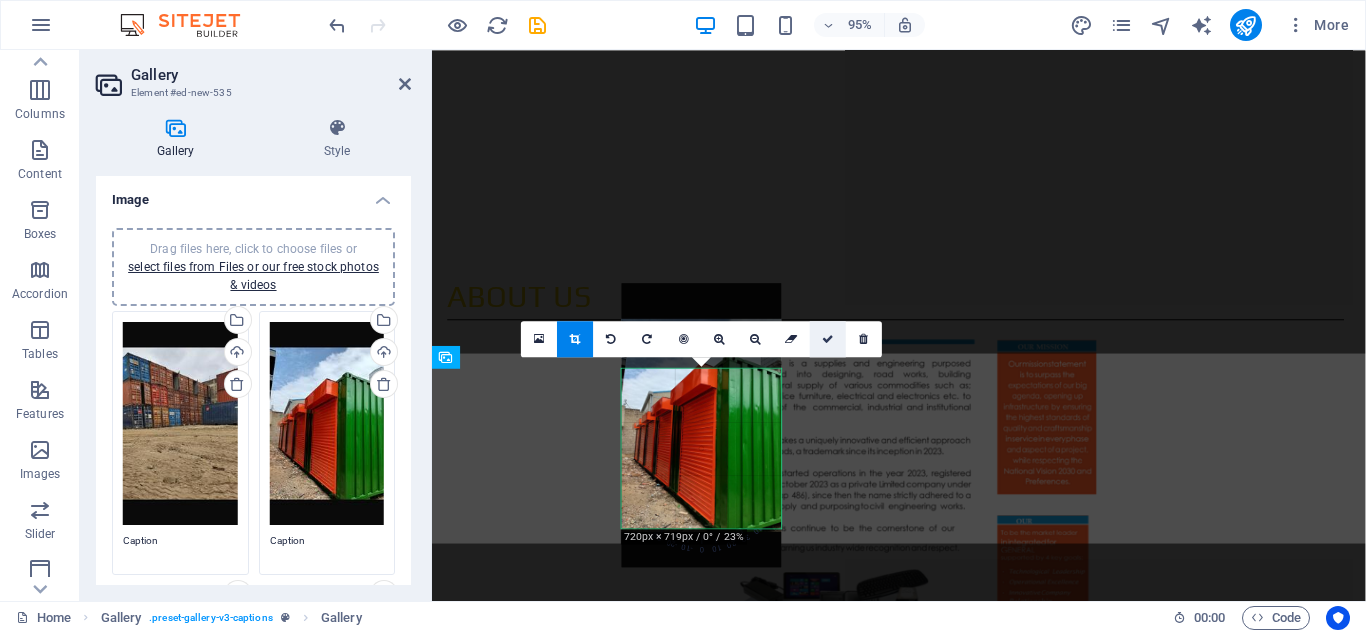 click at bounding box center [828, 338] 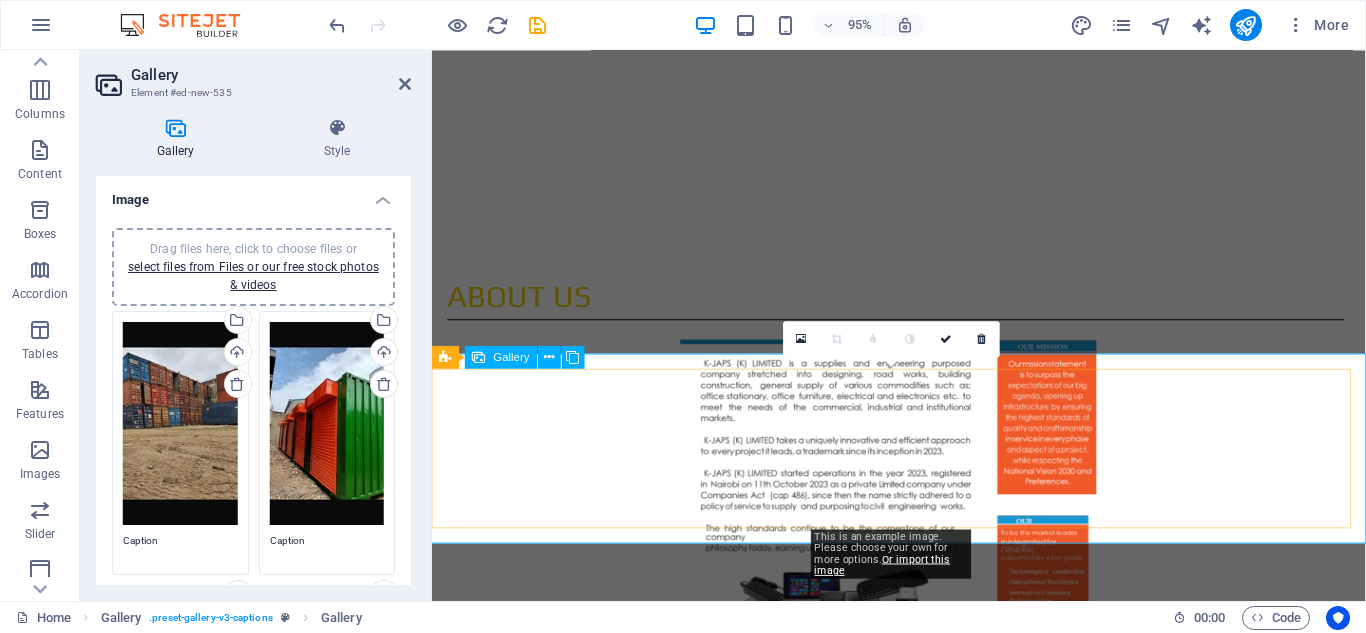 click at bounding box center [923, 1267] 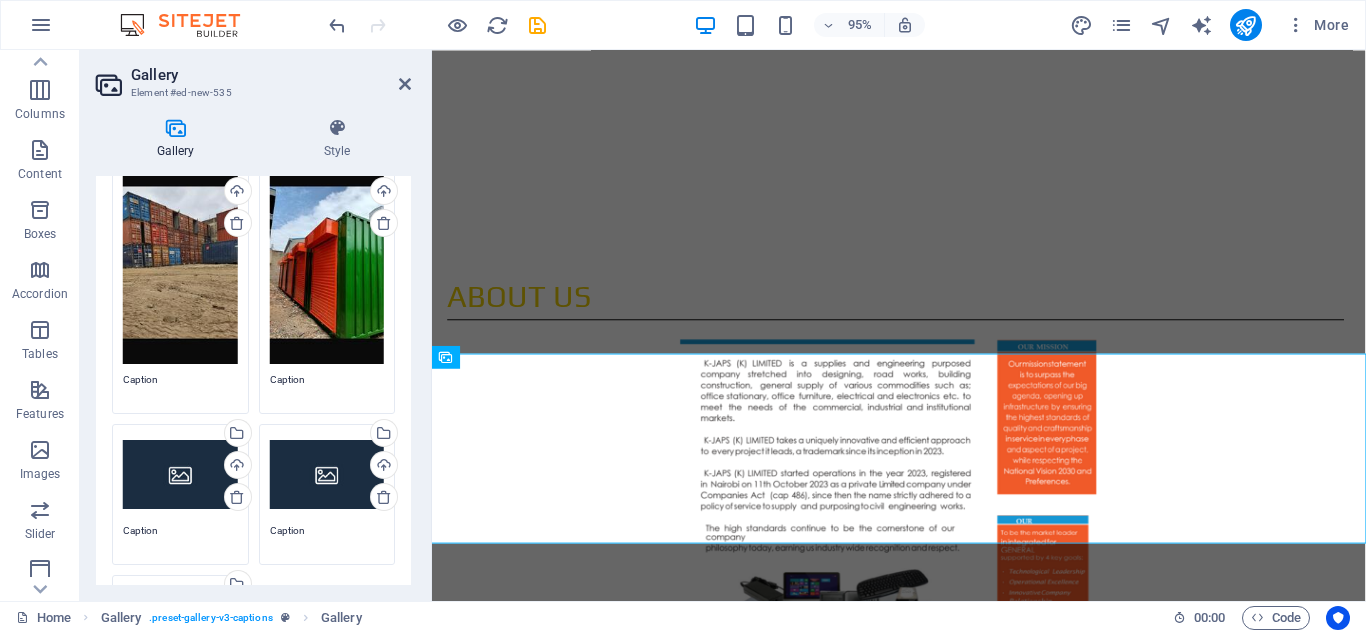 scroll, scrollTop: 300, scrollLeft: 0, axis: vertical 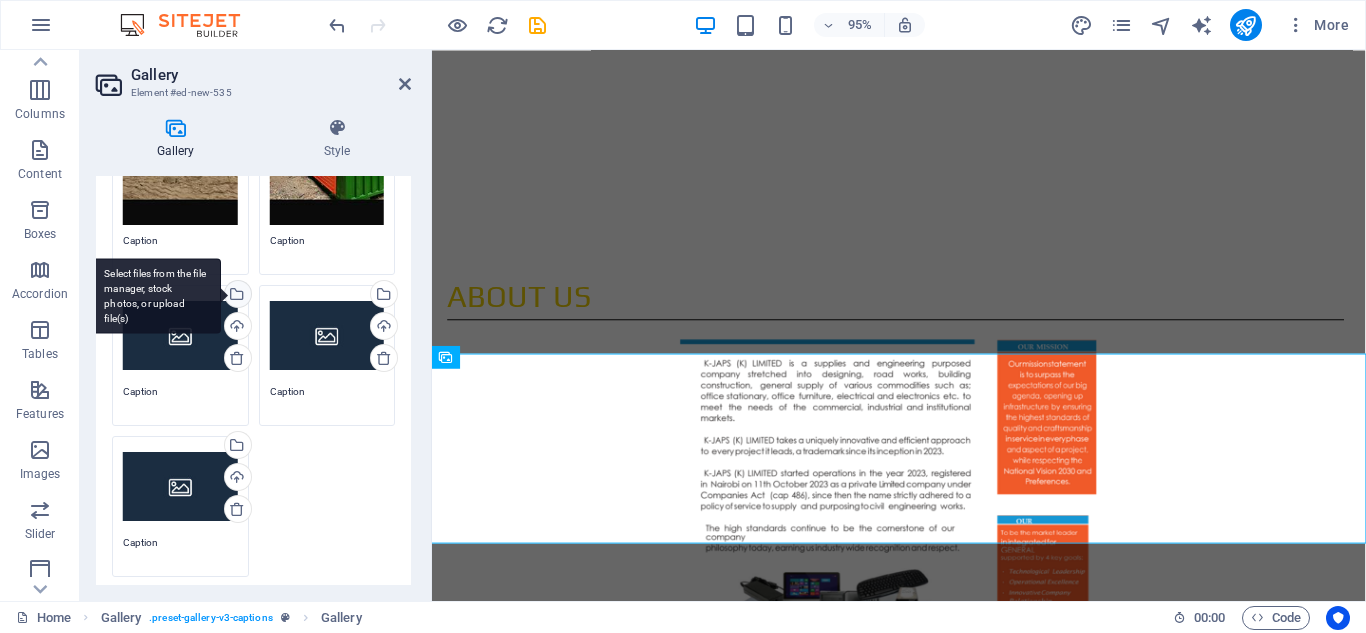 click on "Select files from the file manager, stock photos, or upload file(s)" at bounding box center (156, 295) 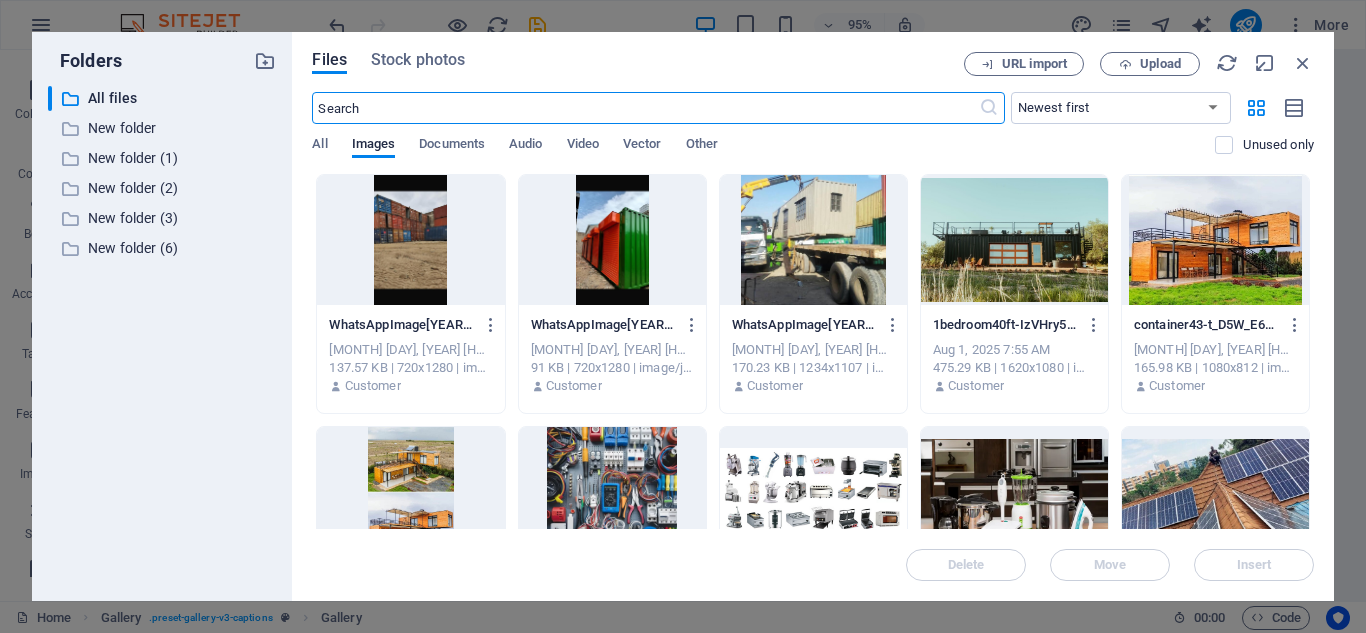 scroll, scrollTop: 1748, scrollLeft: 0, axis: vertical 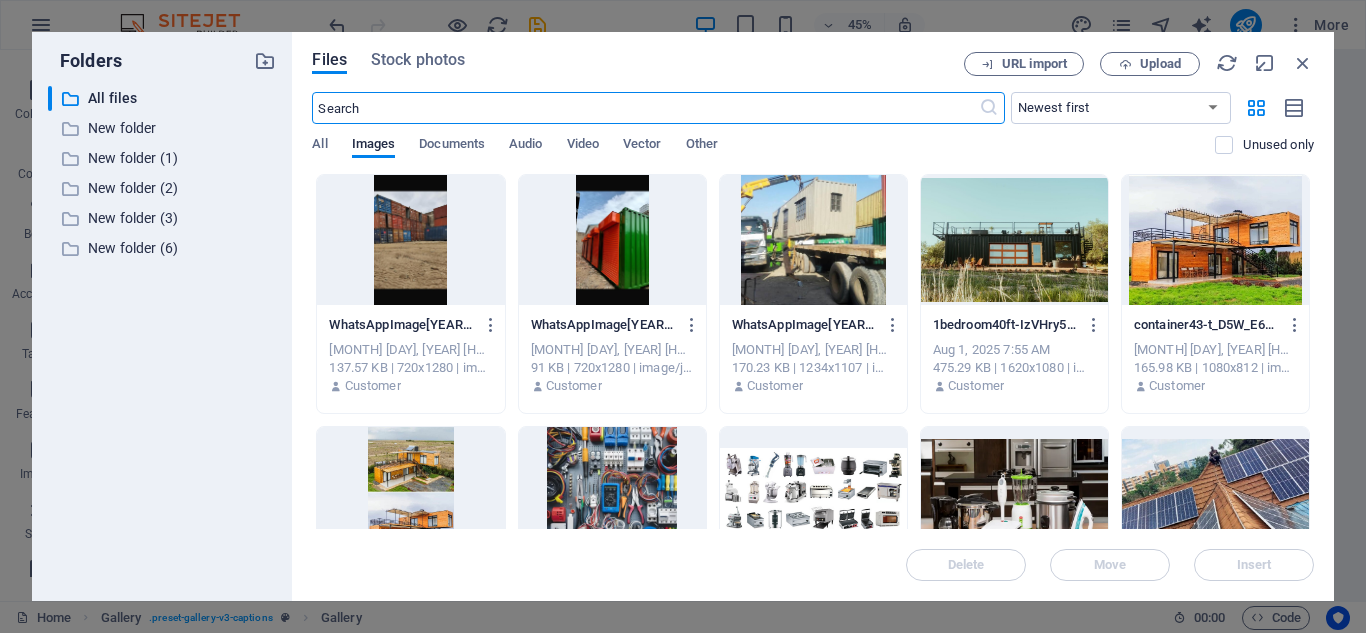 click at bounding box center [813, 240] 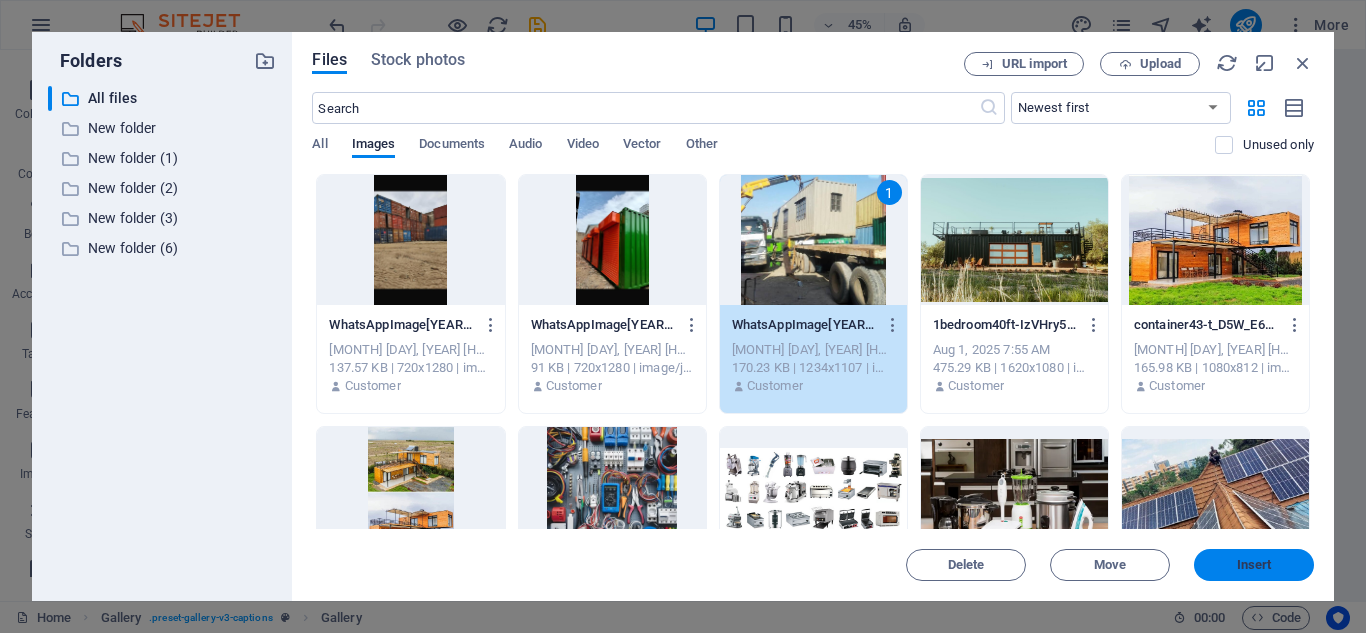 click on "Insert" at bounding box center (1254, 565) 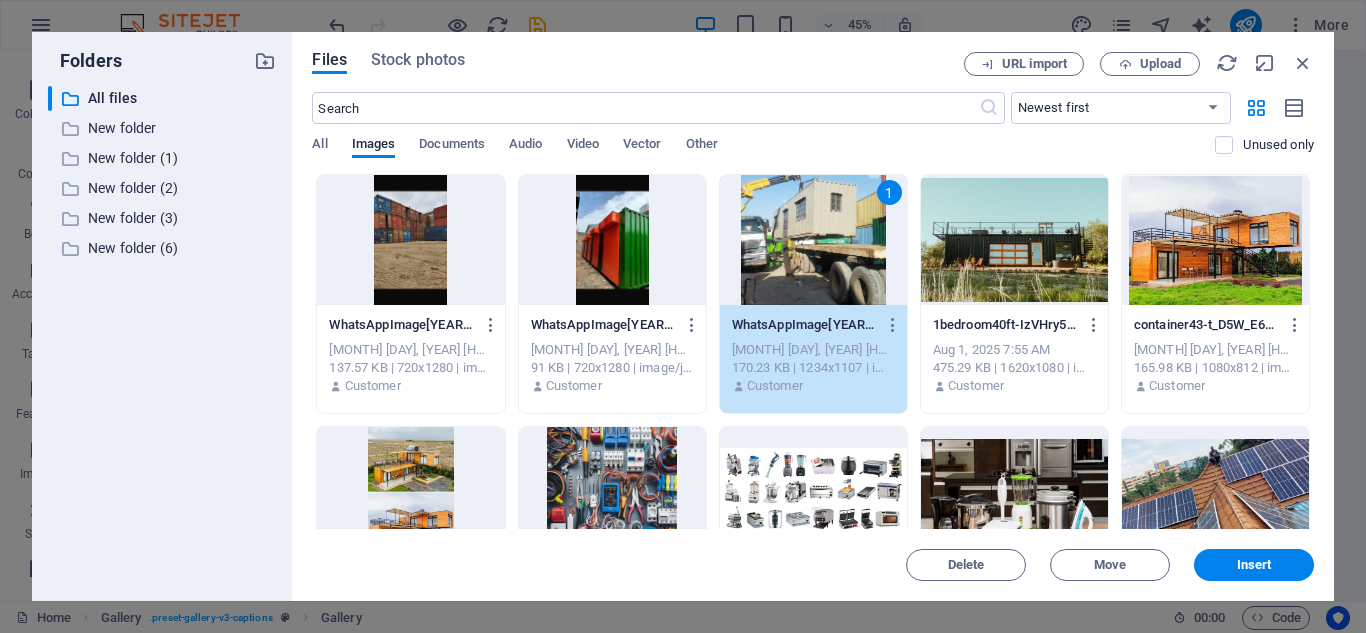 scroll, scrollTop: 1171, scrollLeft: 0, axis: vertical 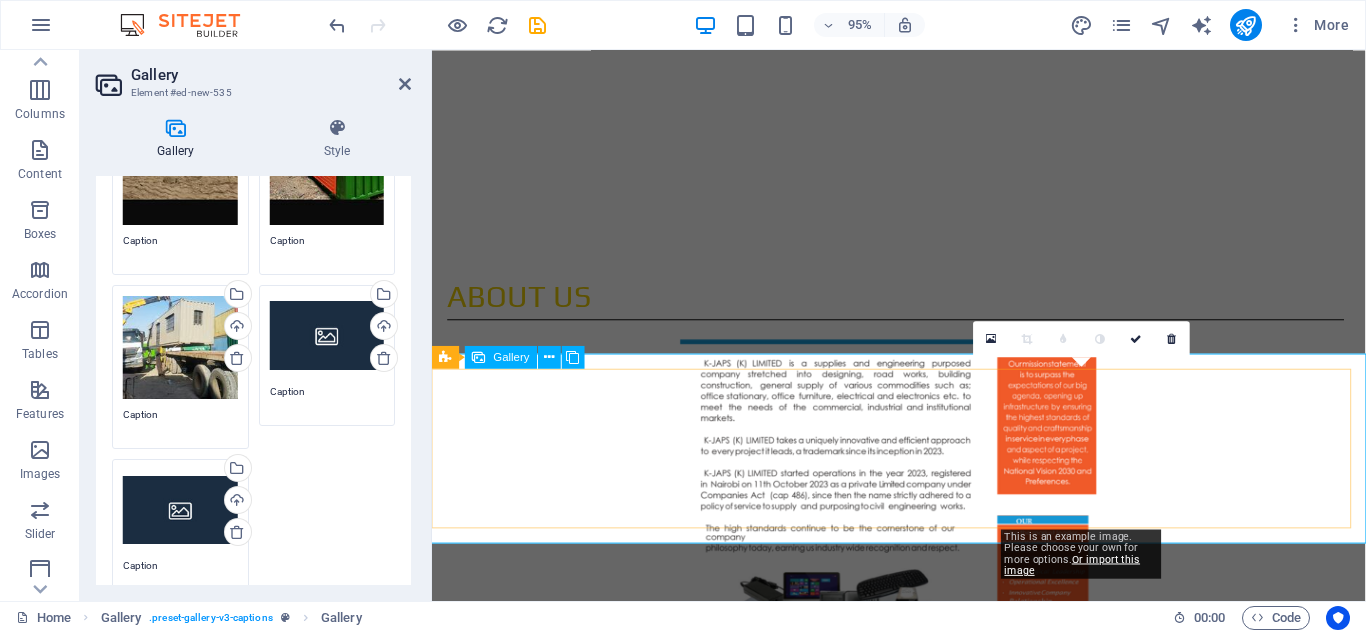 click at bounding box center [1126, 1267] 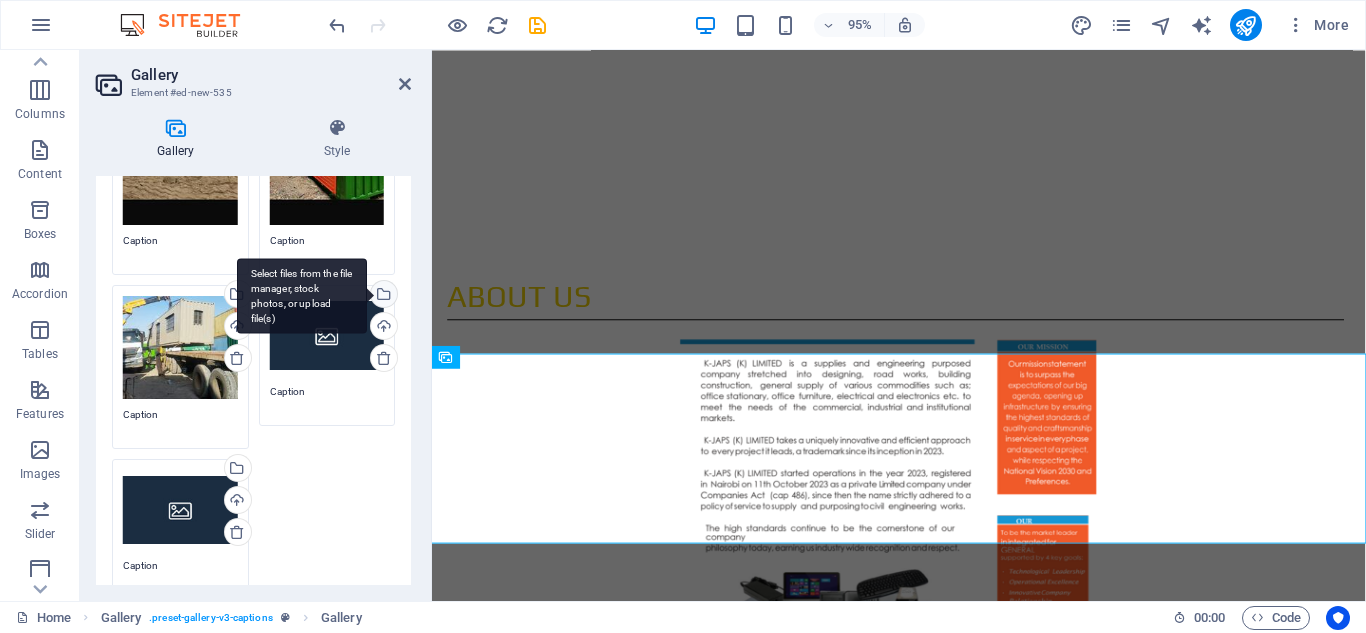 click on "Select files from the file manager, stock photos, or upload file(s)" at bounding box center (302, 295) 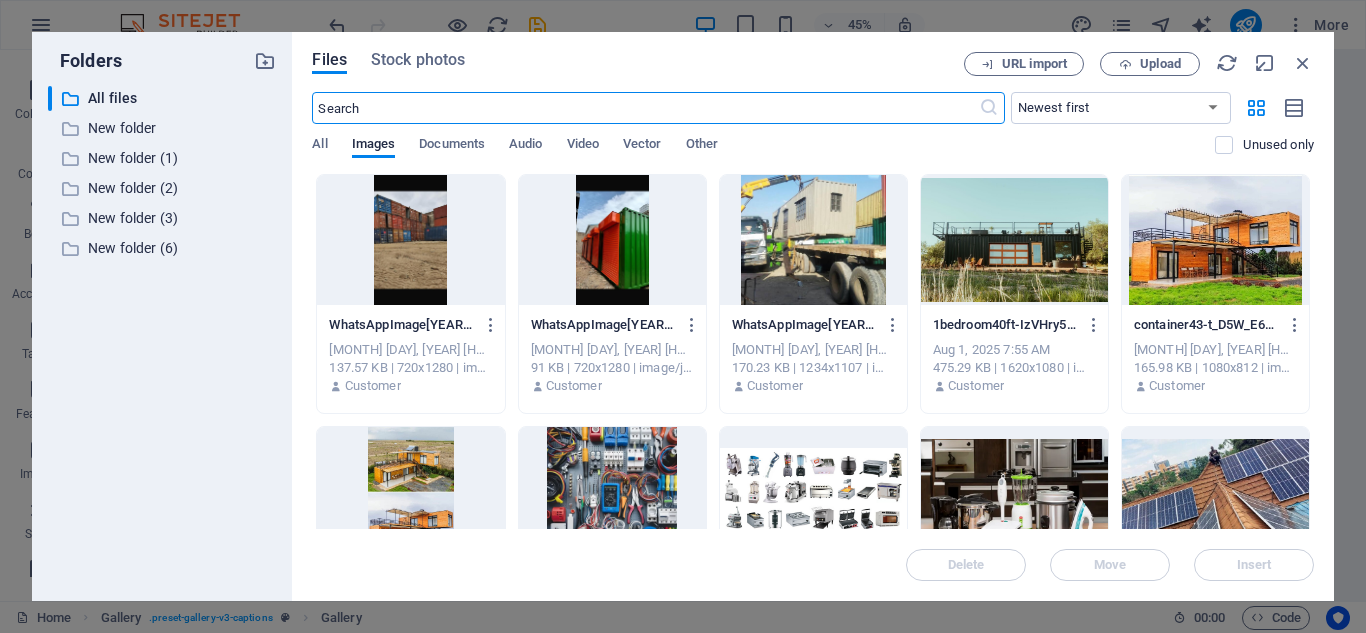 scroll, scrollTop: 1748, scrollLeft: 0, axis: vertical 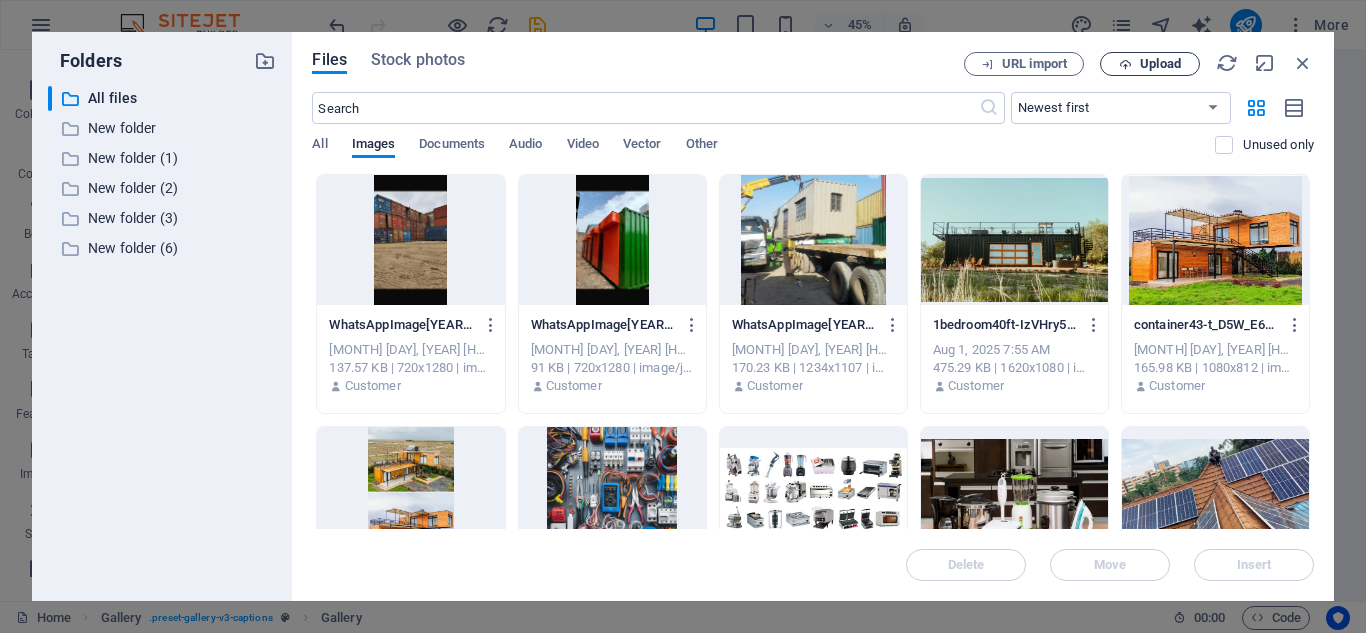 click on "Upload" at bounding box center [1160, 64] 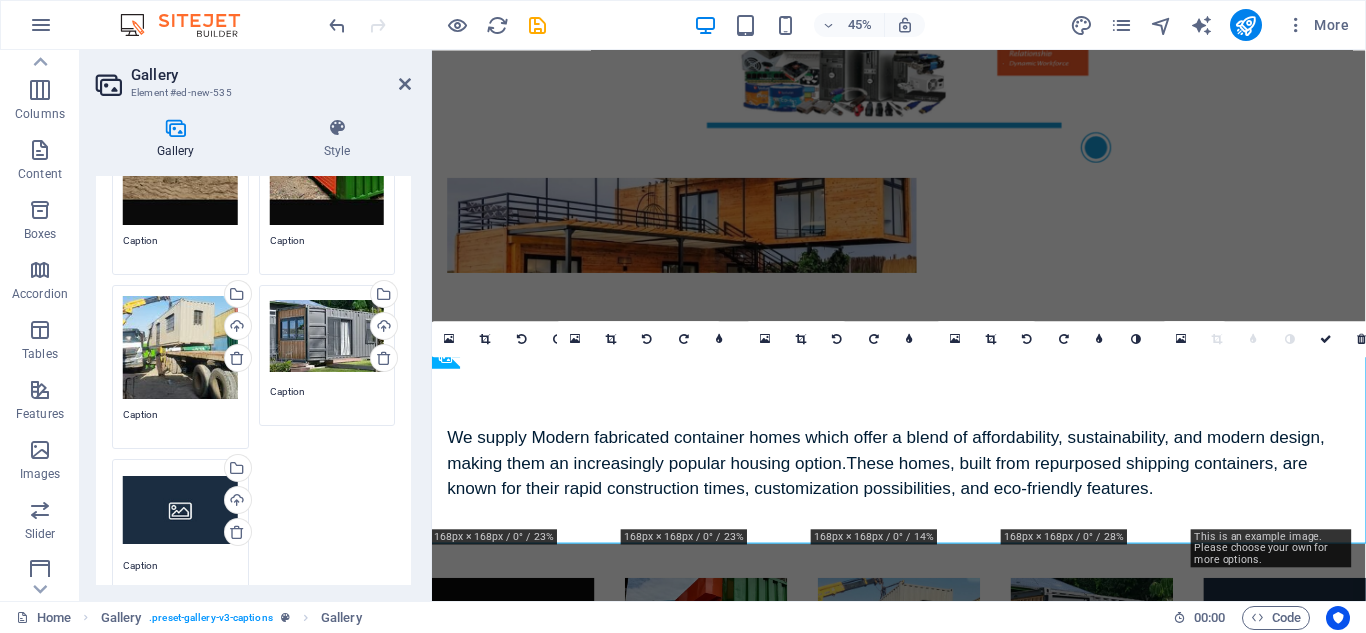 scroll, scrollTop: 1171, scrollLeft: 0, axis: vertical 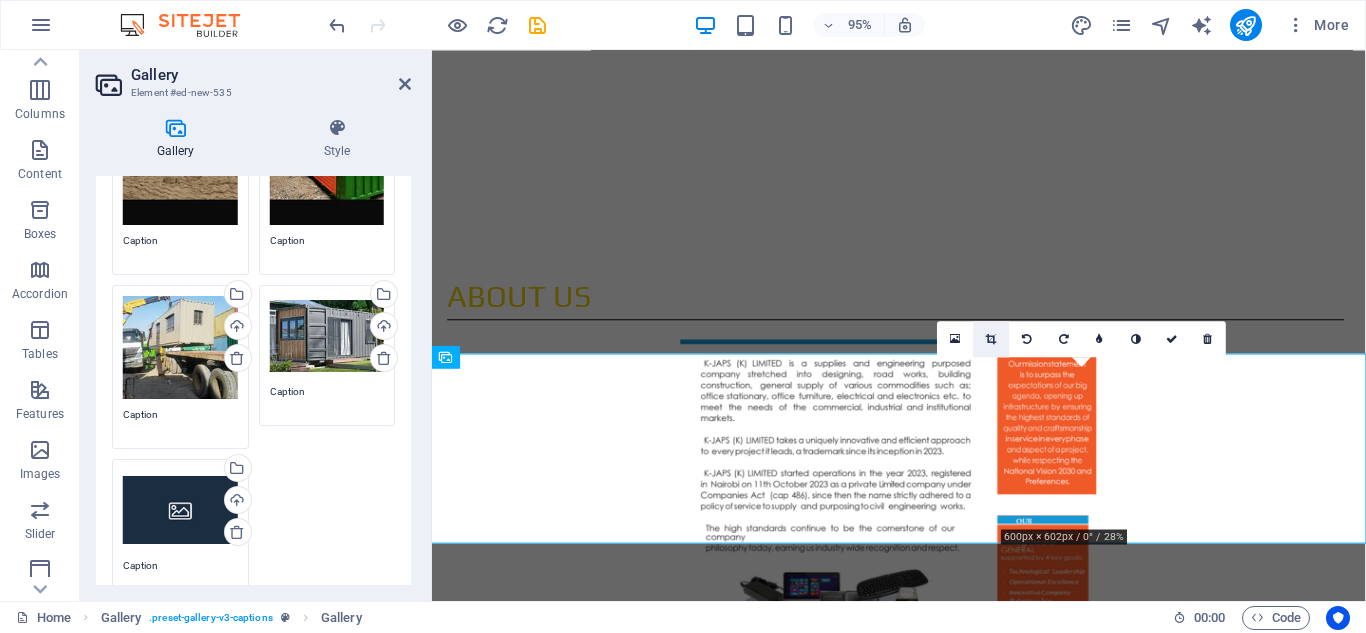 click at bounding box center (991, 338) 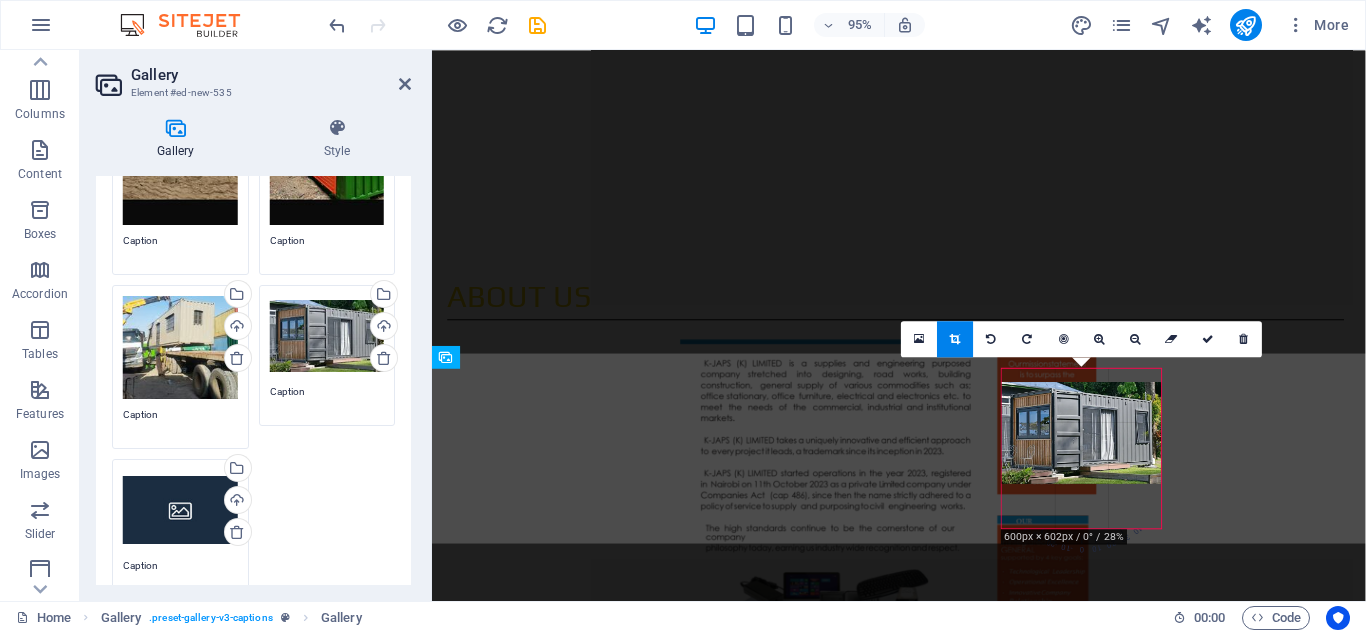 drag, startPoint x: 1053, startPoint y: 438, endPoint x: 1057, endPoint y: 452, distance: 14.56022 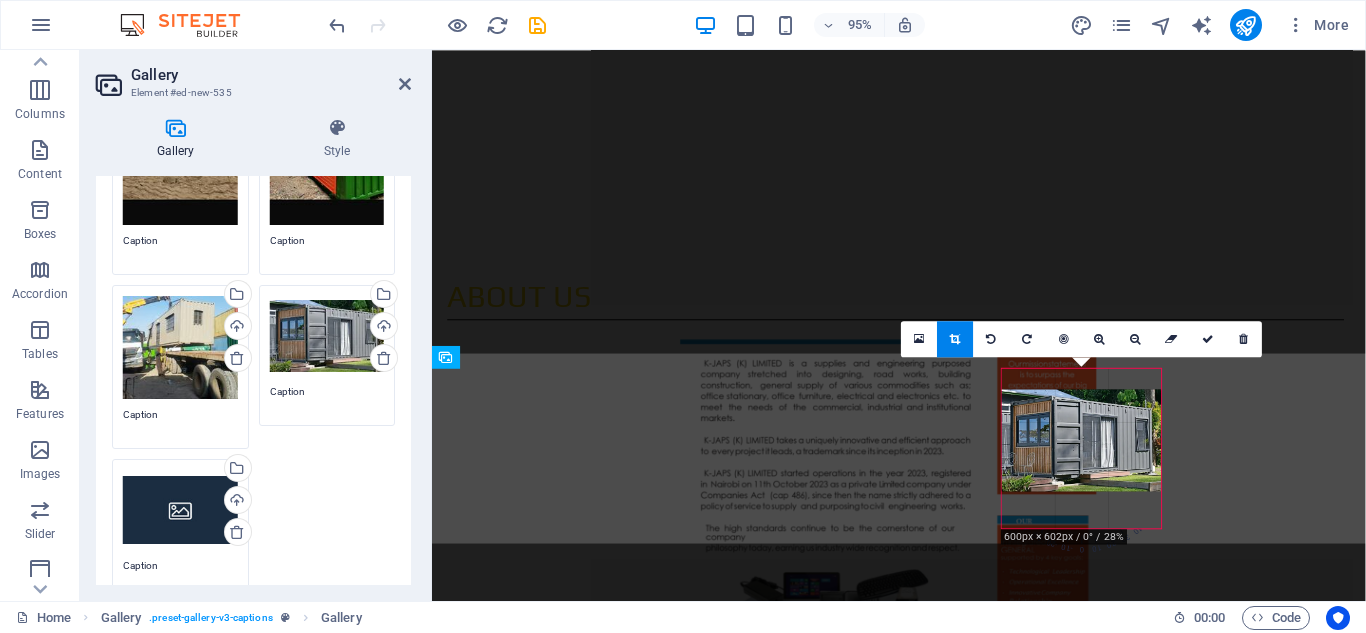 drag, startPoint x: 1033, startPoint y: 471, endPoint x: 1028, endPoint y: 434, distance: 37.336308 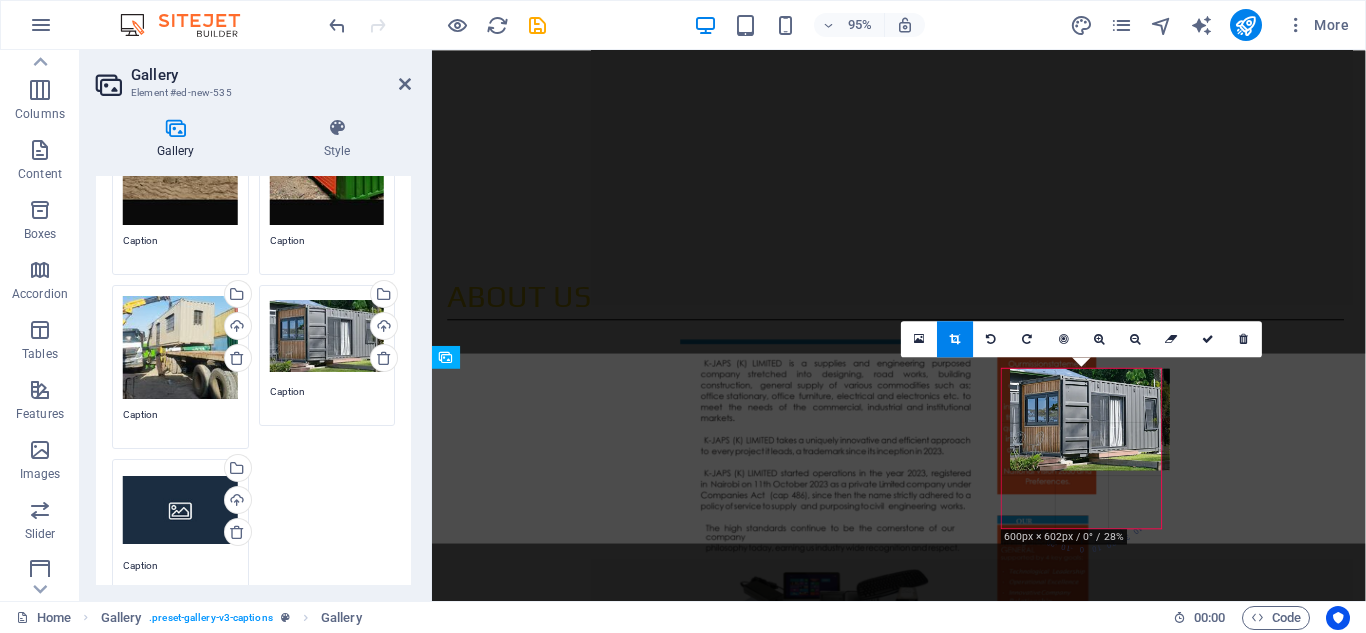 drag, startPoint x: 1032, startPoint y: 486, endPoint x: 1041, endPoint y: 428, distance: 58.694122 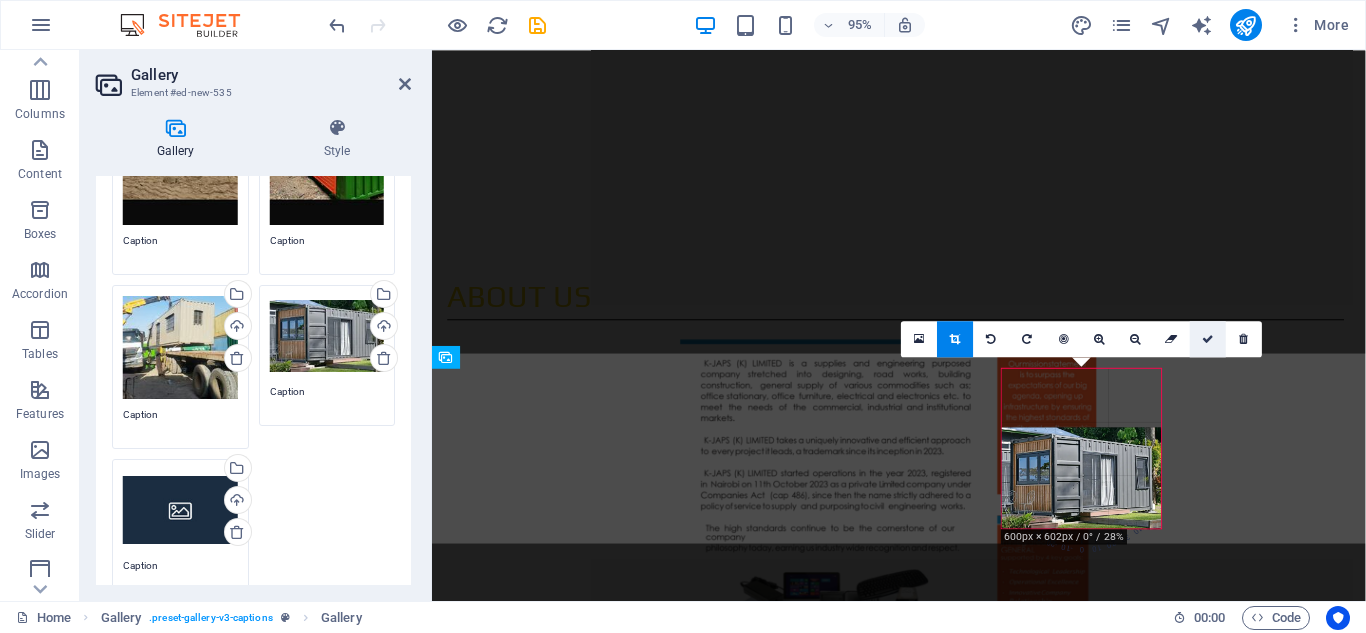 click at bounding box center [1208, 338] 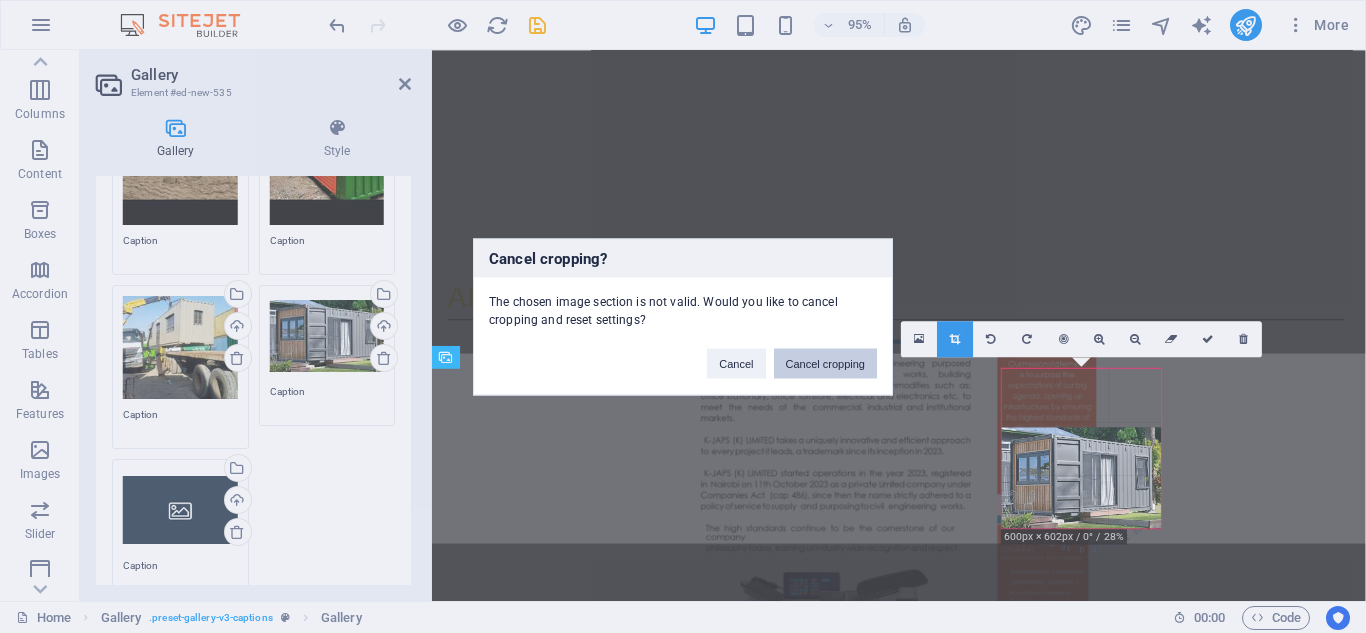 click on "Cancel cropping" at bounding box center (826, 363) 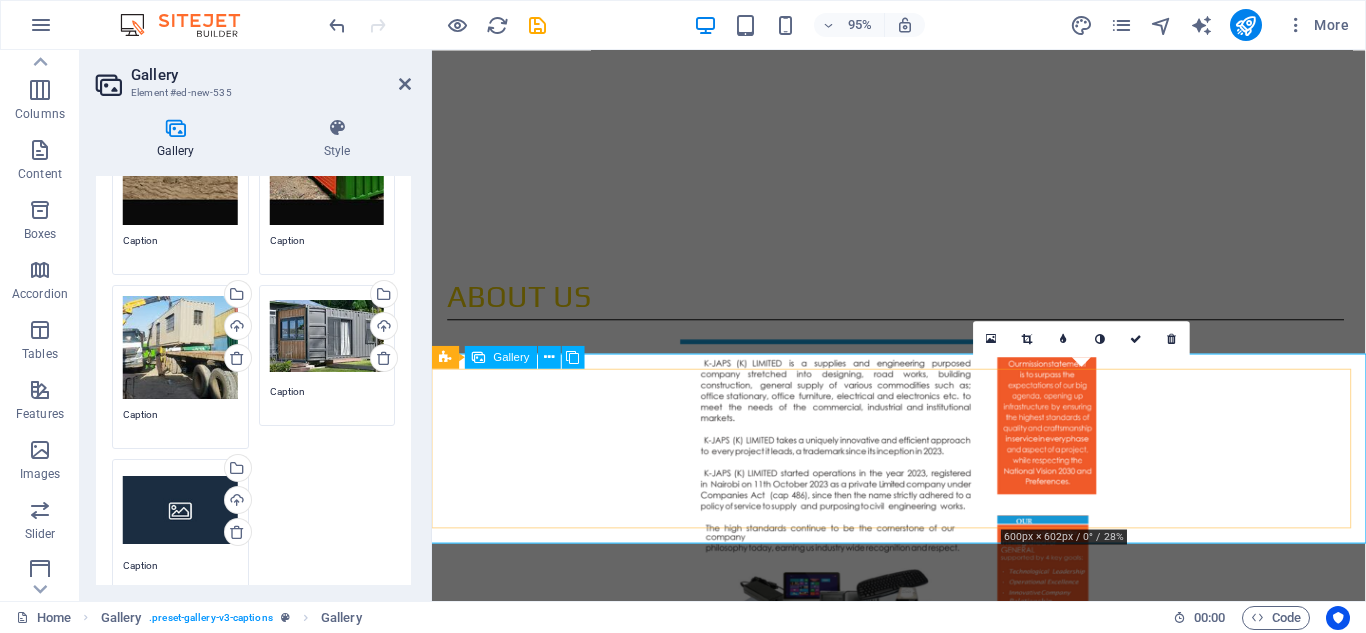 click at bounding box center [1126, 1267] 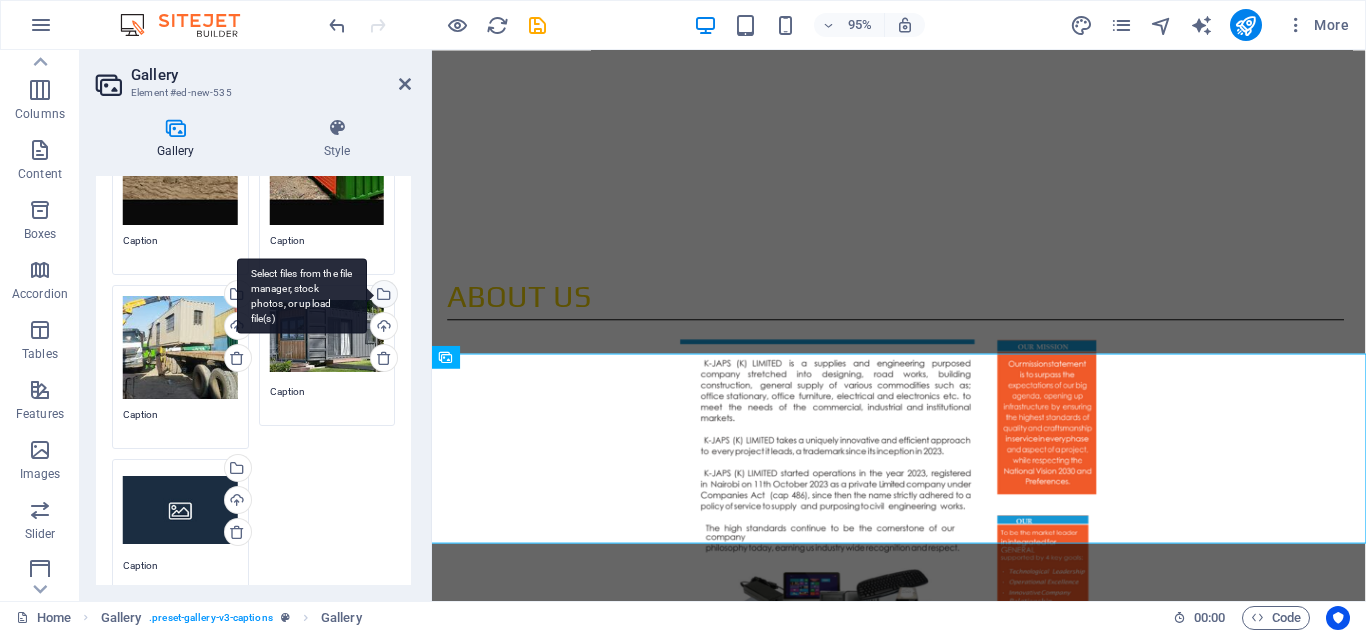 click on "Select files from the file manager, stock photos, or upload file(s)" at bounding box center [382, 296] 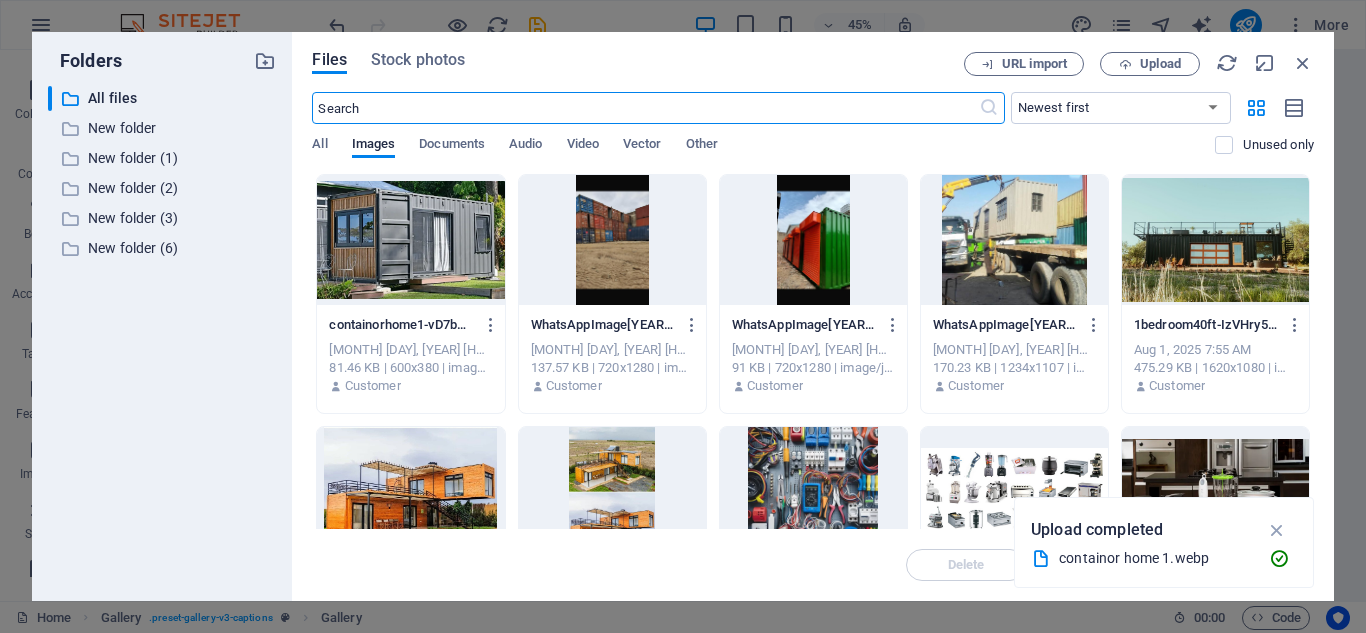 scroll, scrollTop: 1748, scrollLeft: 0, axis: vertical 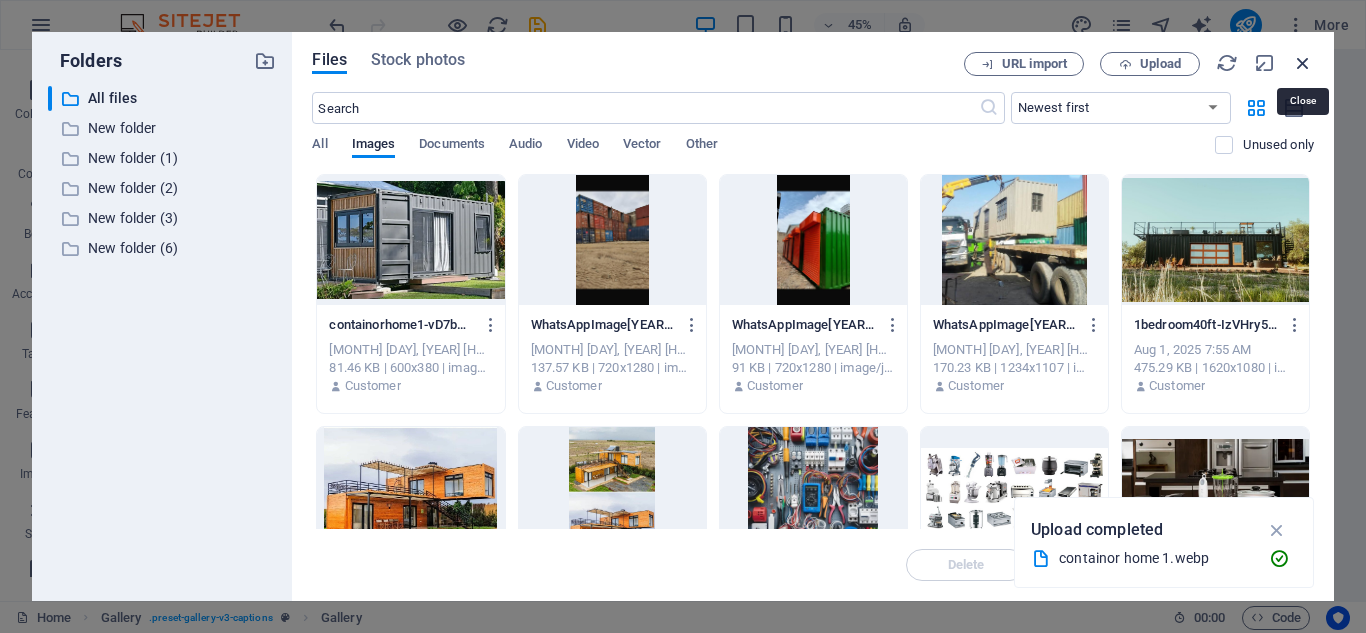 drag, startPoint x: 1306, startPoint y: 63, endPoint x: 884, endPoint y: 1, distance: 426.53018 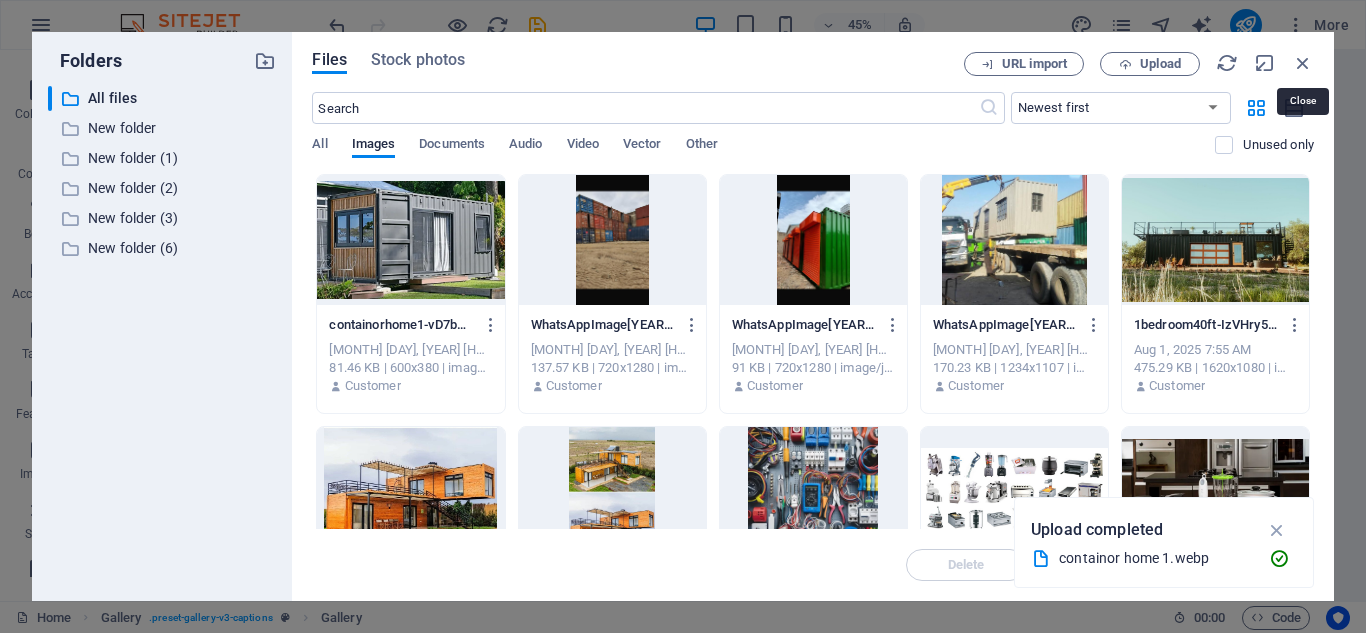 scroll, scrollTop: 1171, scrollLeft: 0, axis: vertical 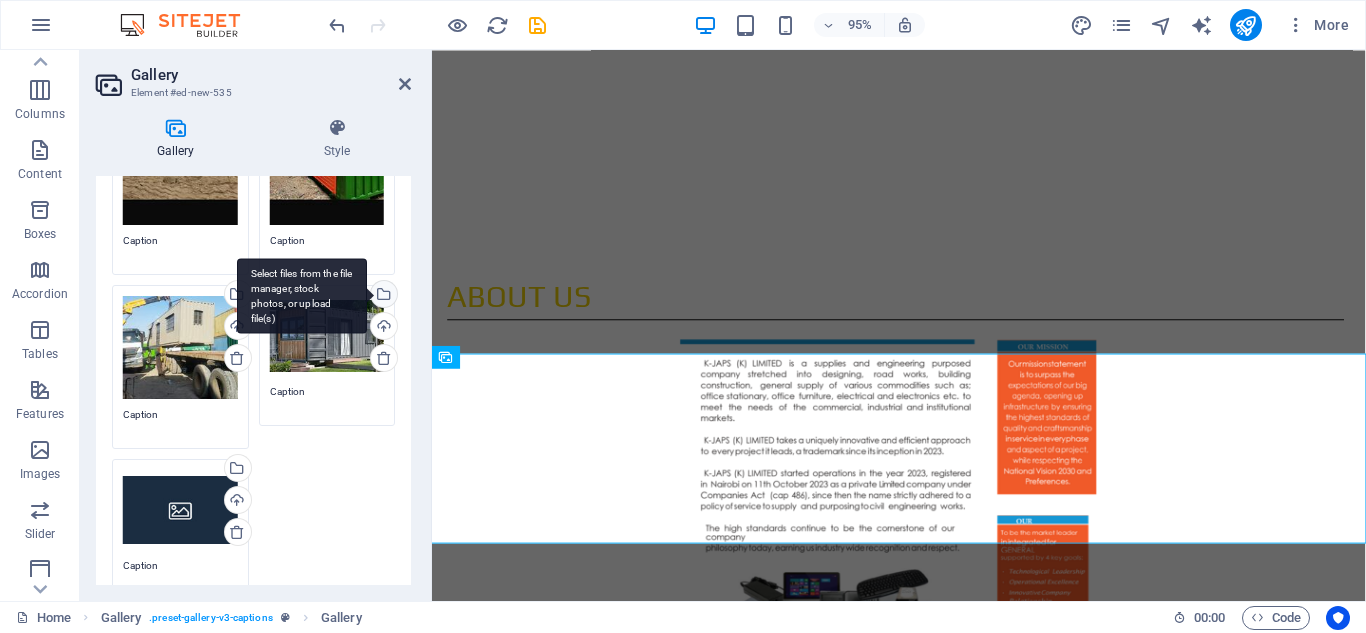 click on "Select files from the file manager, stock photos, or upload file(s)" at bounding box center [382, 296] 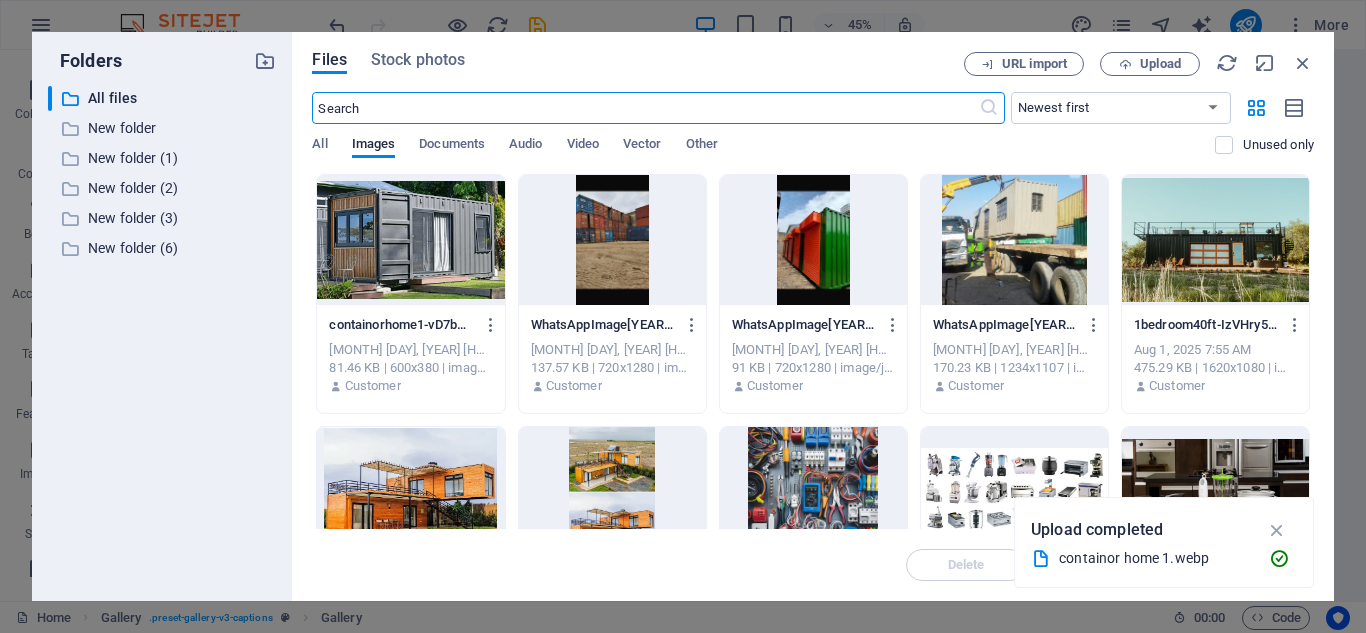 scroll, scrollTop: 1748, scrollLeft: 0, axis: vertical 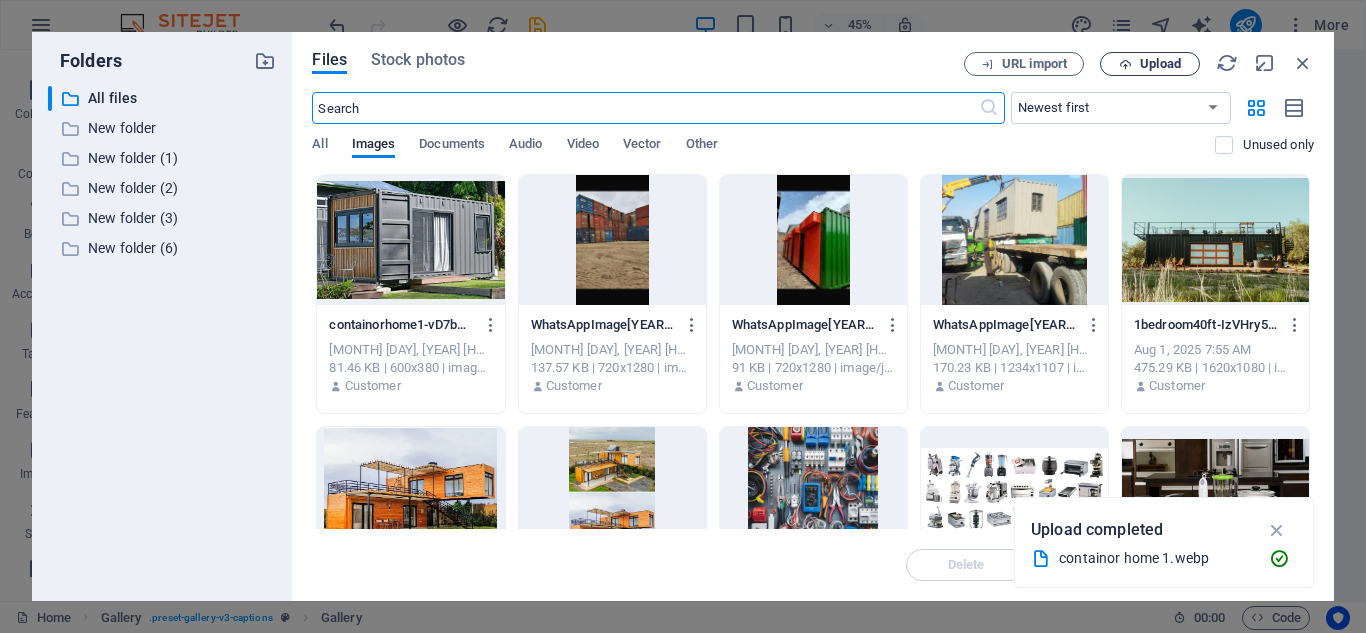 click on "Upload" at bounding box center (1150, 64) 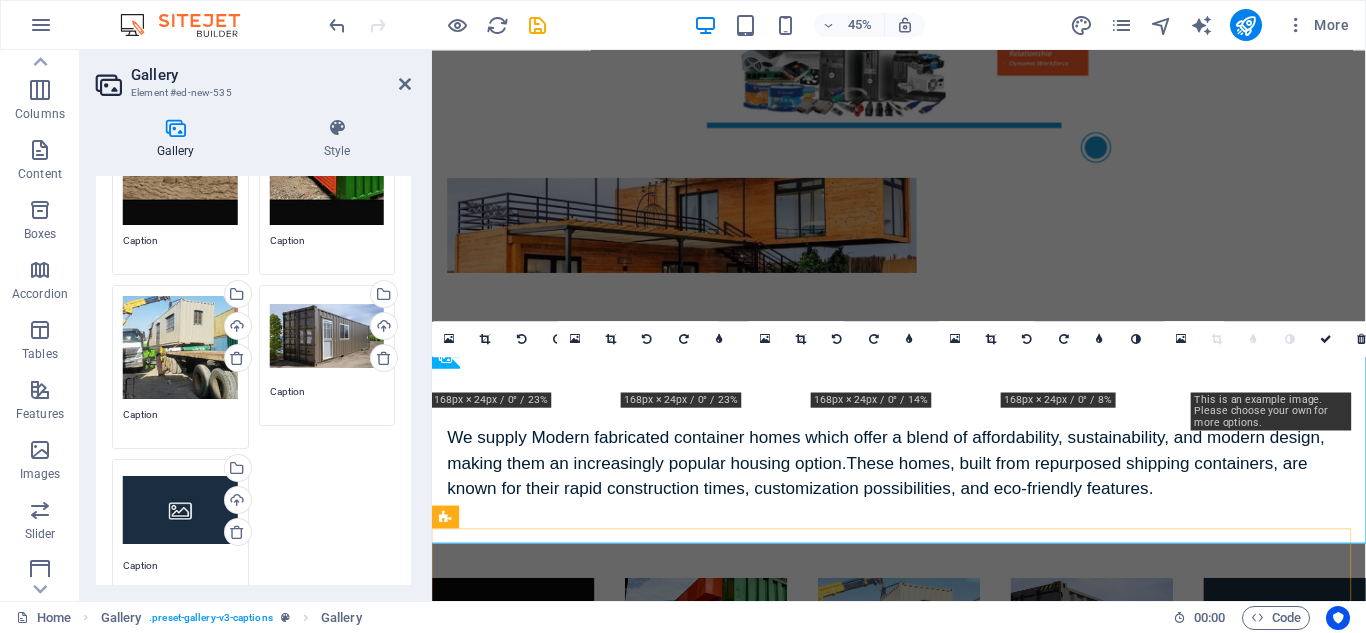 scroll, scrollTop: 1171, scrollLeft: 0, axis: vertical 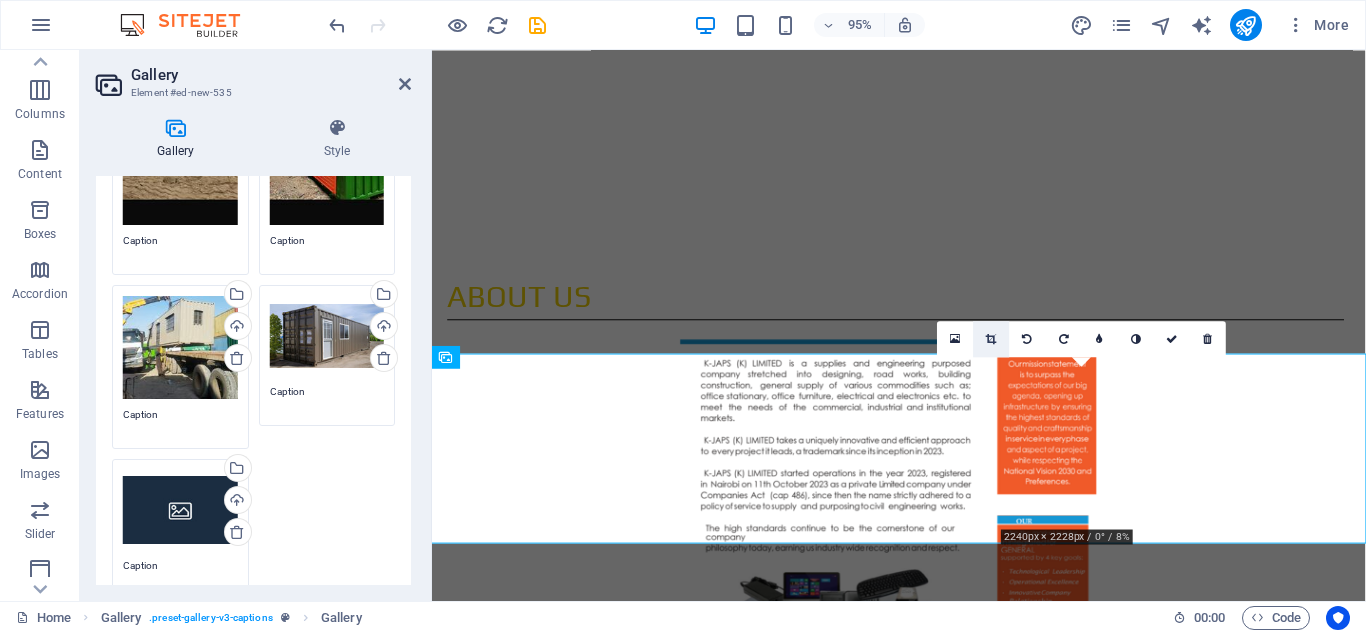 click at bounding box center [991, 338] 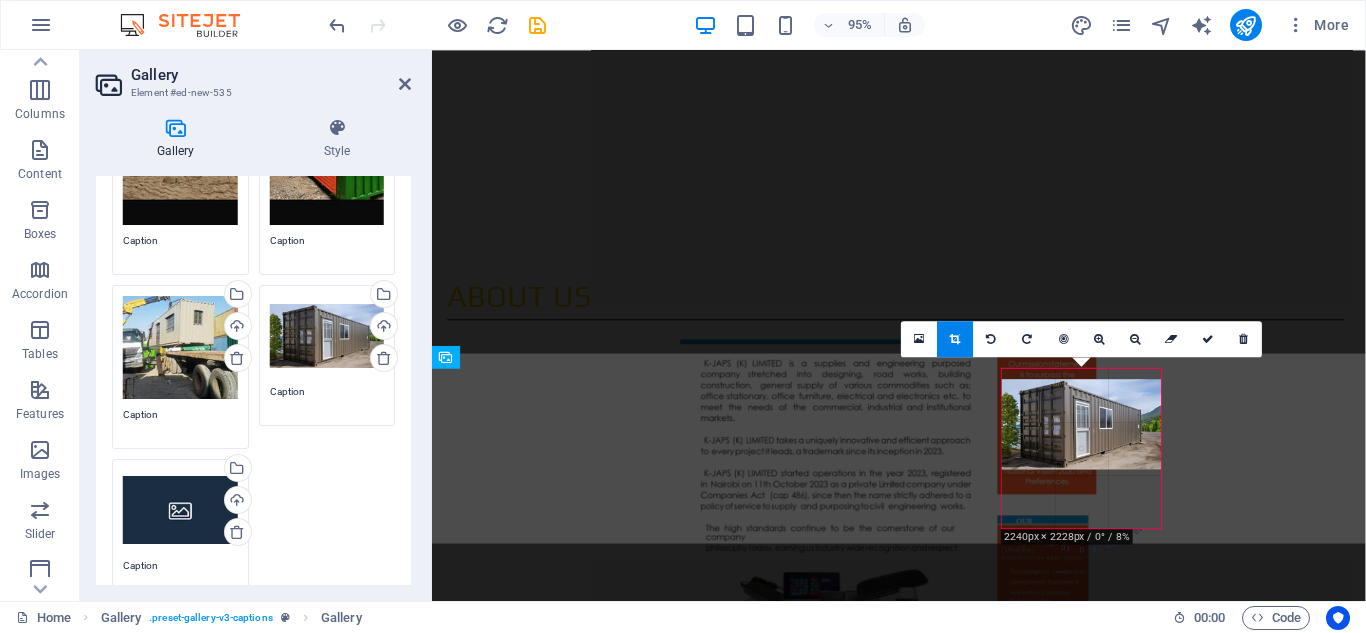 drag, startPoint x: 1060, startPoint y: 421, endPoint x: 1054, endPoint y: 432, distance: 12.529964 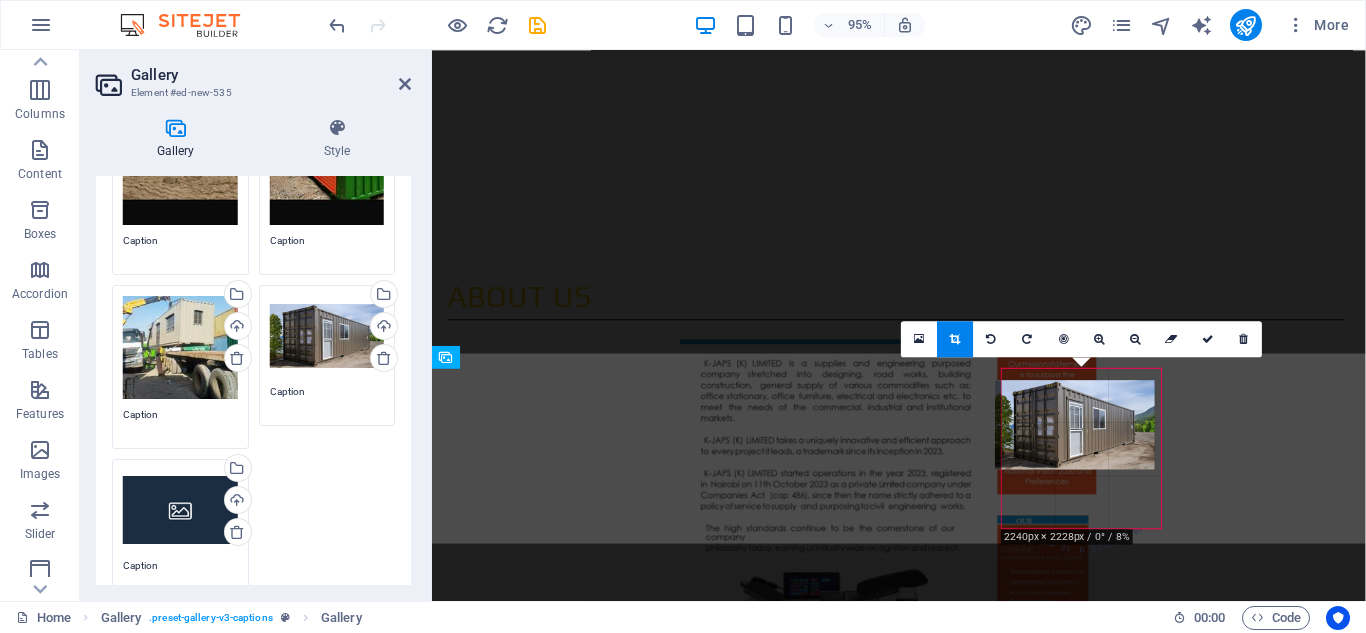 drag, startPoint x: 1074, startPoint y: 471, endPoint x: 1077, endPoint y: 409, distance: 62.072536 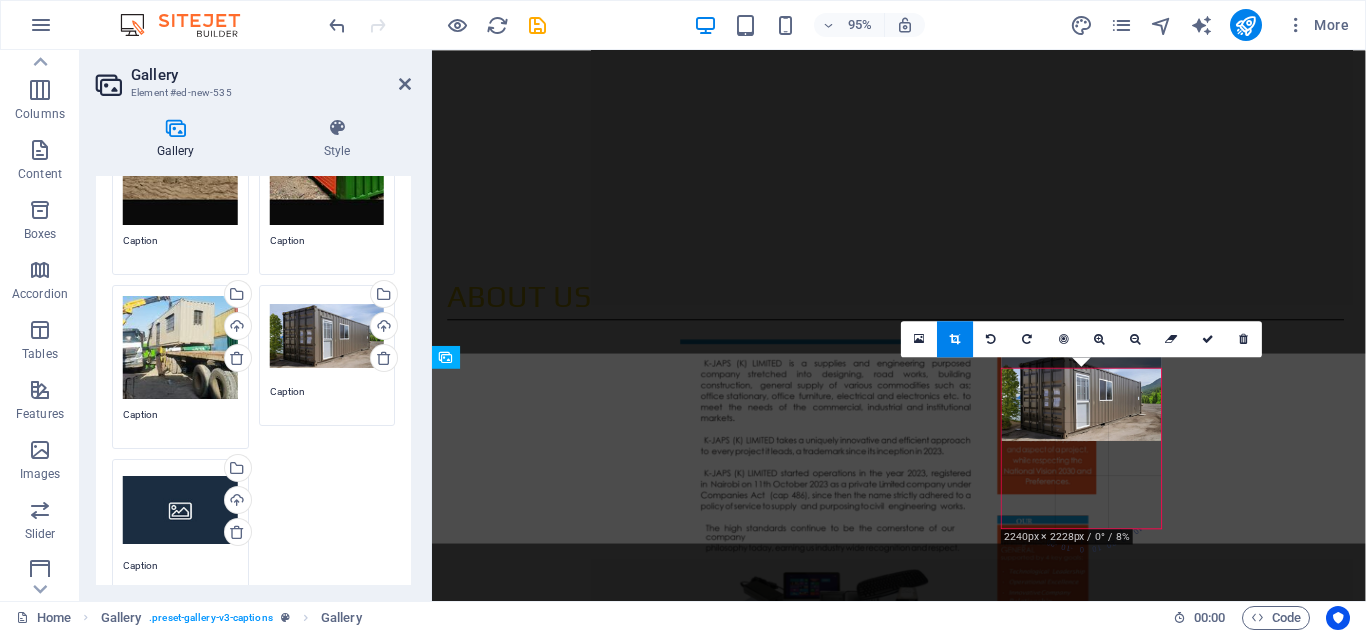 drag, startPoint x: 1071, startPoint y: 480, endPoint x: 1071, endPoint y: 392, distance: 88 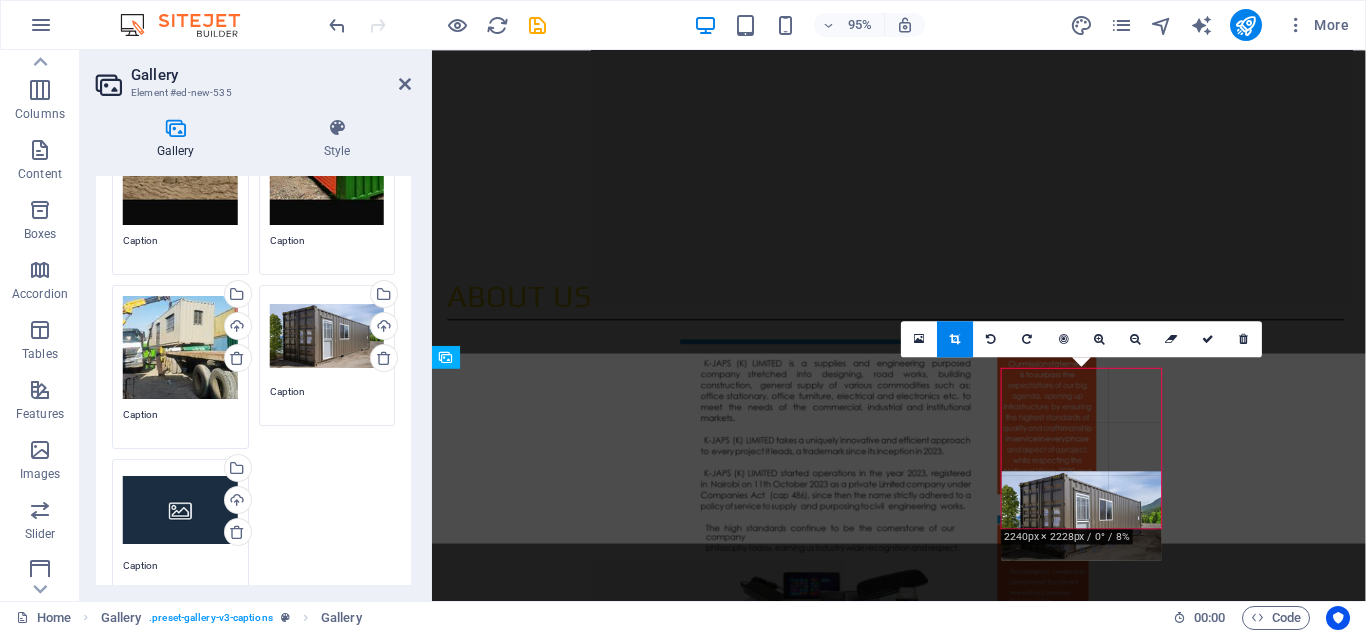 drag, startPoint x: 1096, startPoint y: 470, endPoint x: 1096, endPoint y: 508, distance: 38 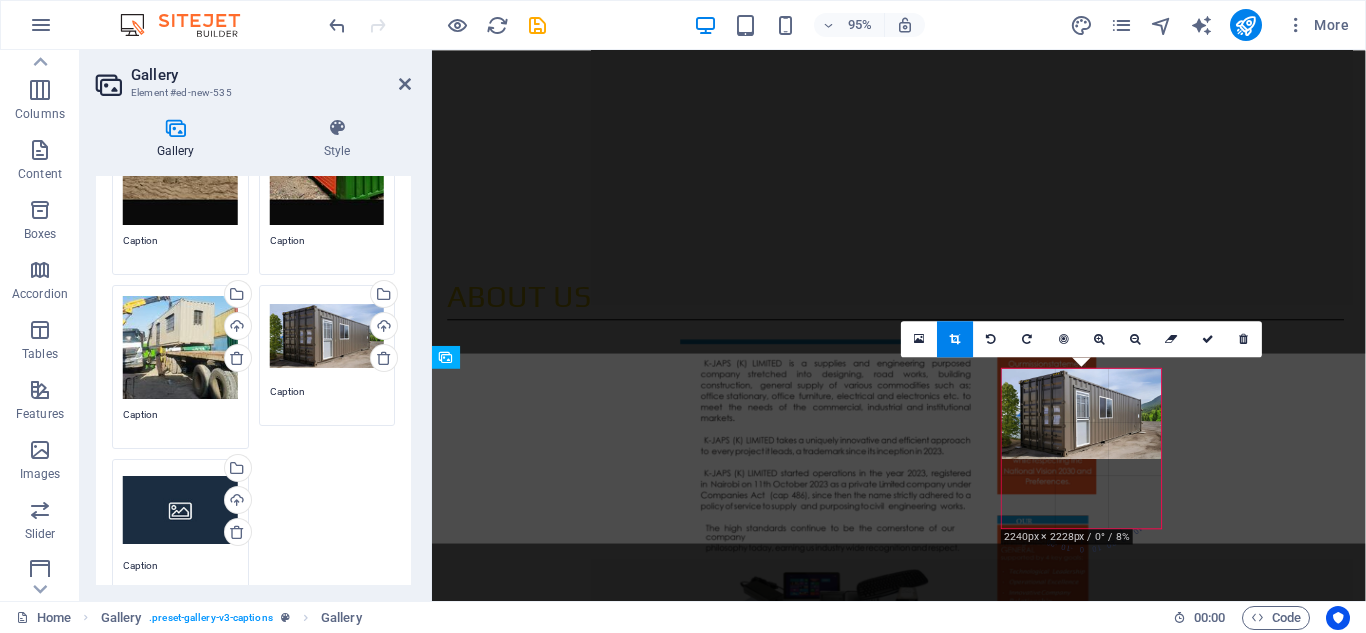 drag, startPoint x: 1083, startPoint y: 493, endPoint x: 1083, endPoint y: 421, distance: 72 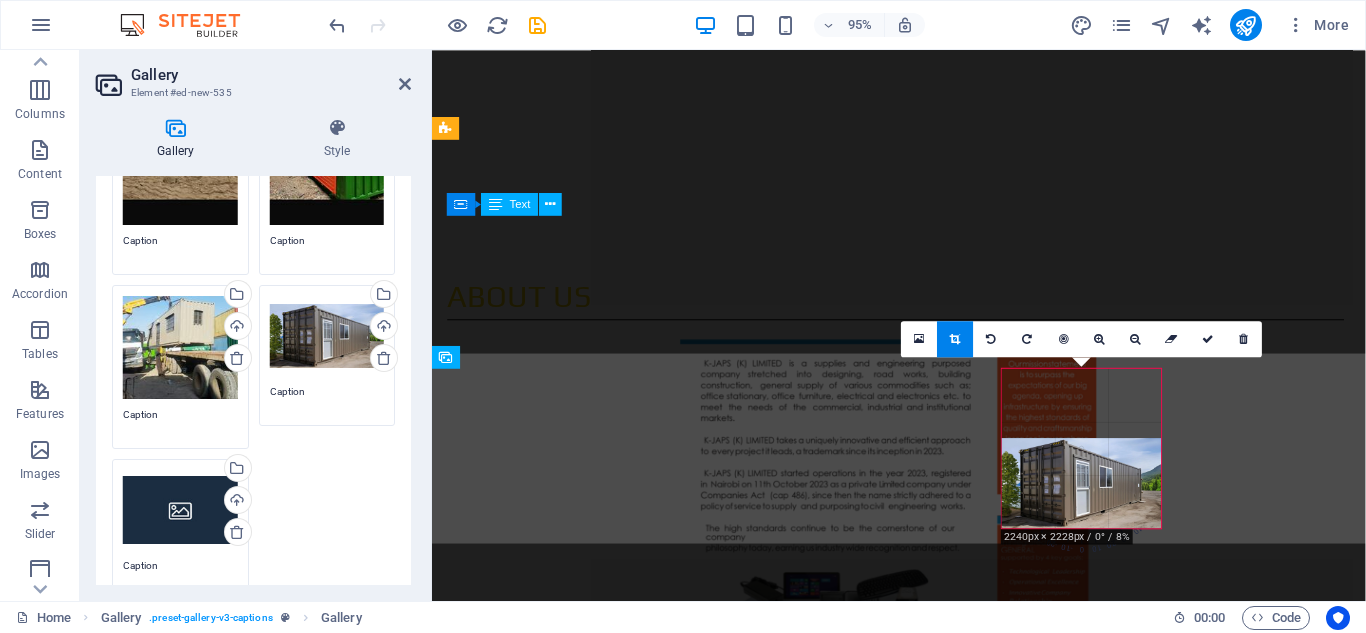 click on "We supply Modern fabricated container homes which offer a blend of affordability, sustainability, and modern design, making them an increasingly popular housing option.  These homes, built from repurposed shipping containers, are known for their rapid construction times, customization possibilities, and eco-friendly features." at bounding box center [920, 1061] 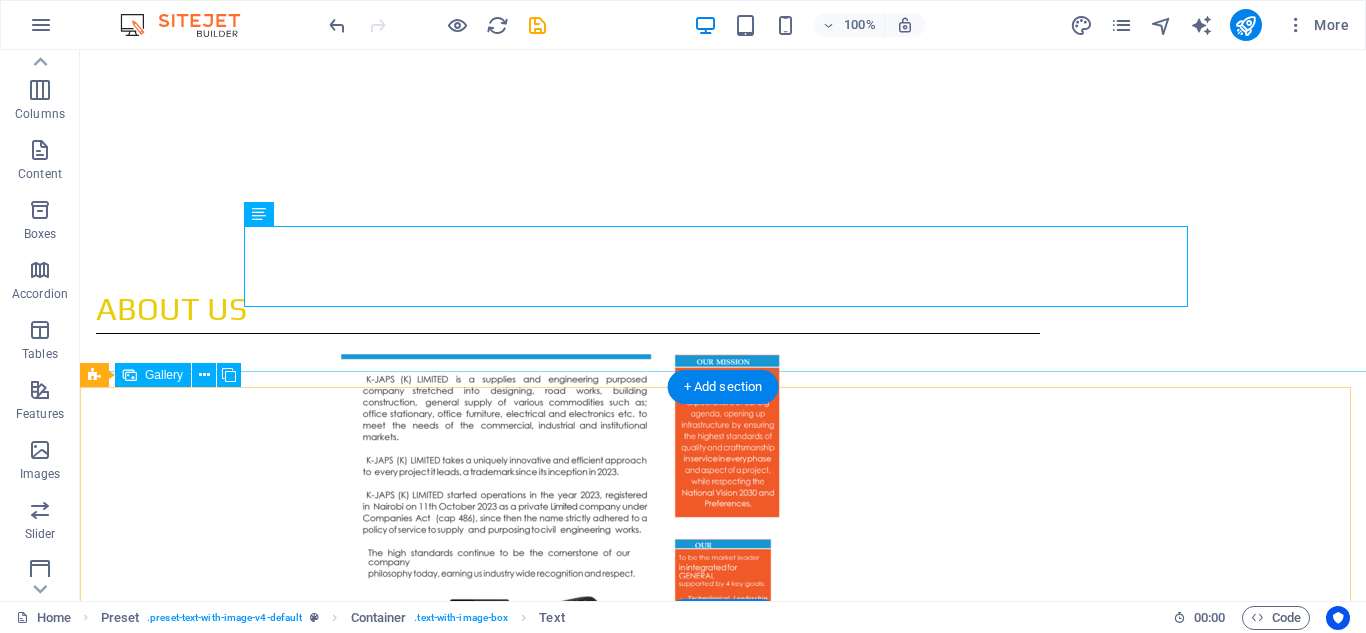 scroll, scrollTop: 1271, scrollLeft: 0, axis: vertical 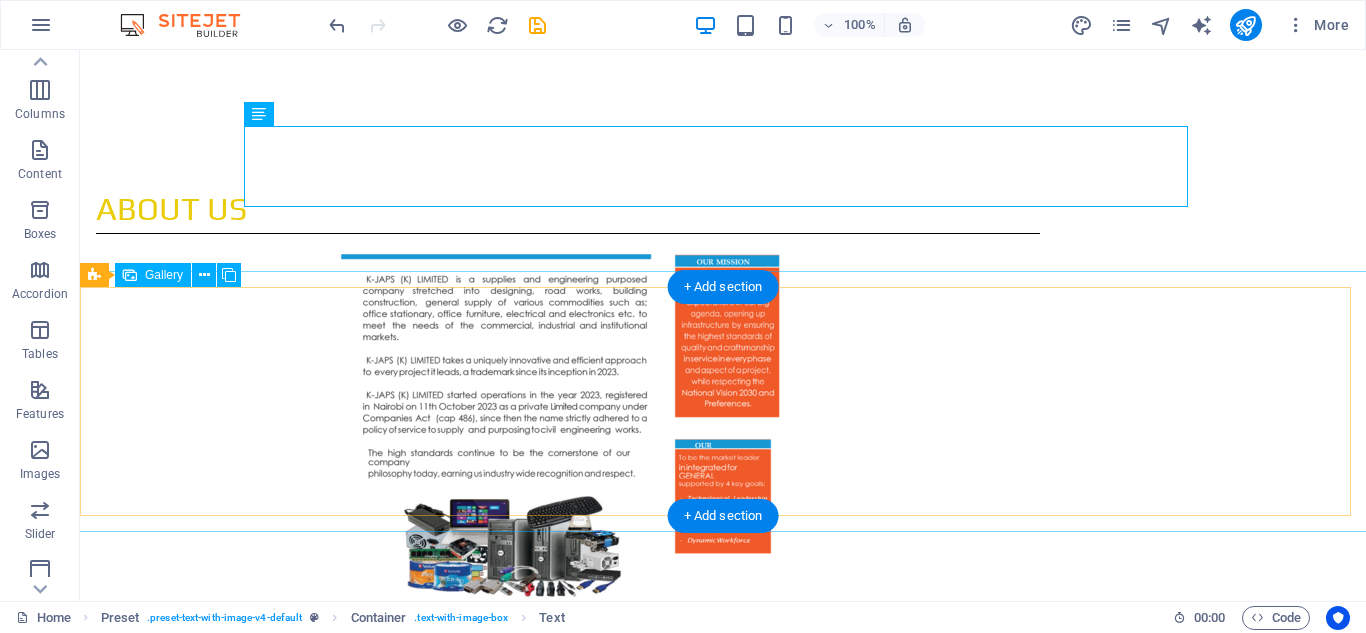 click at bounding box center [987, 1198] 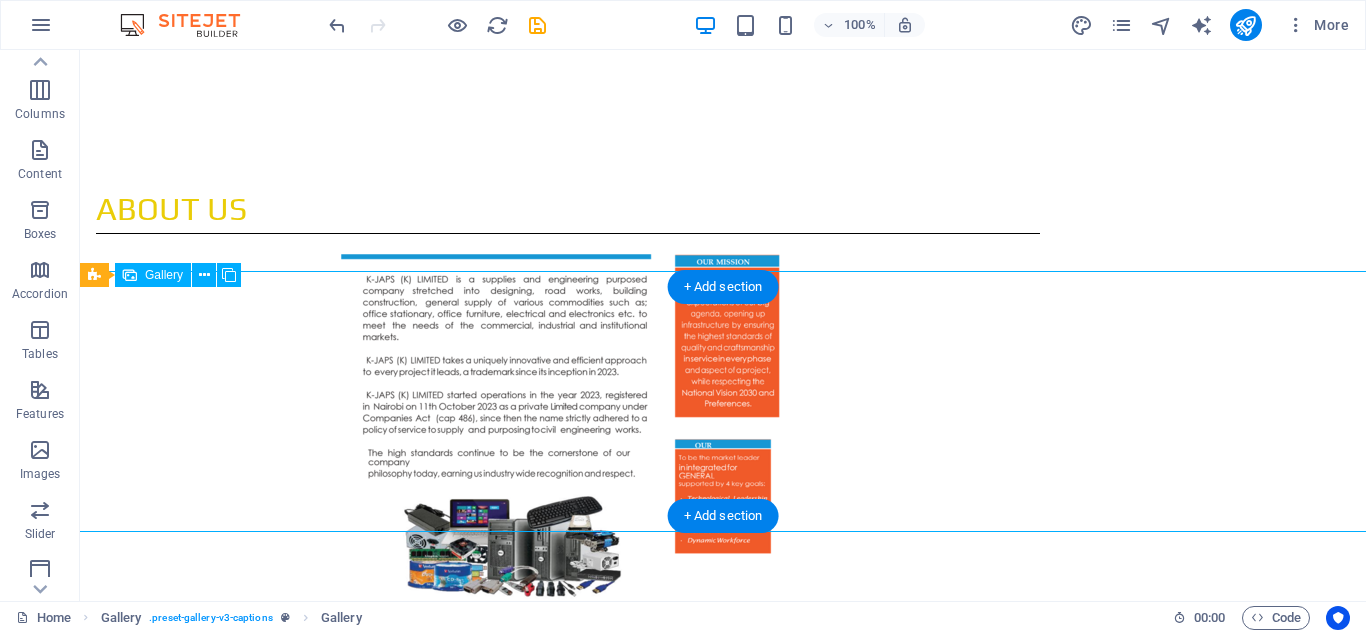 click at bounding box center (987, 1198) 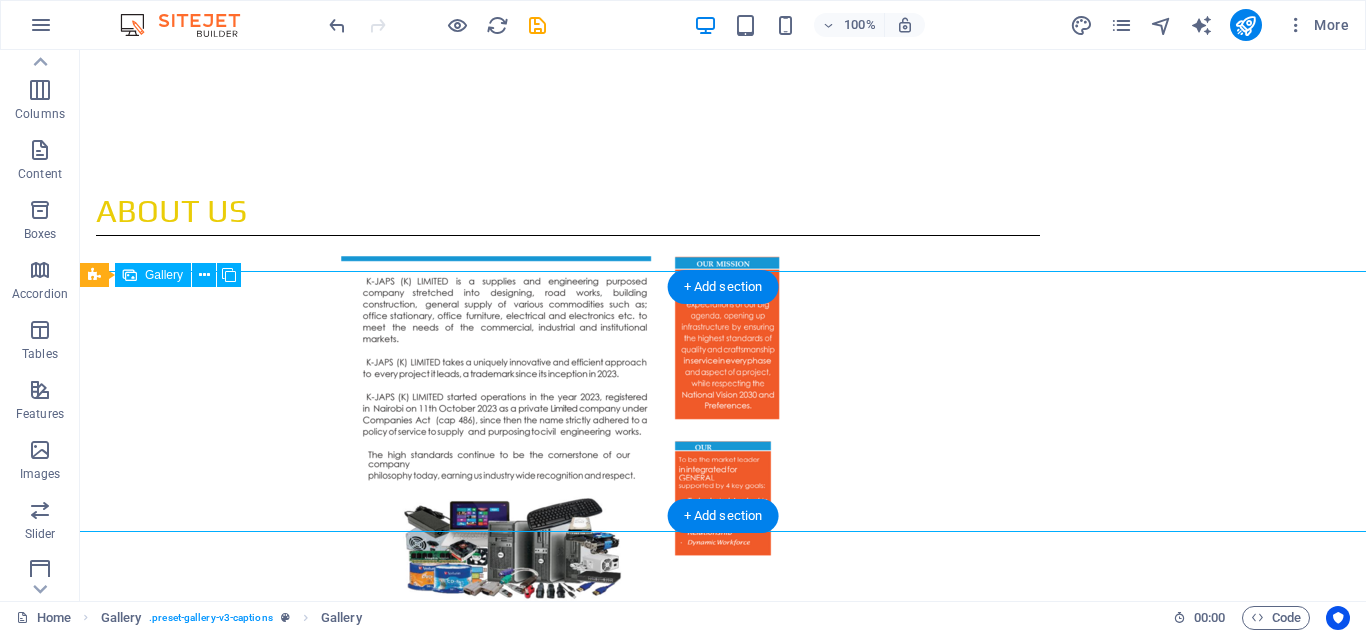 select on "4" 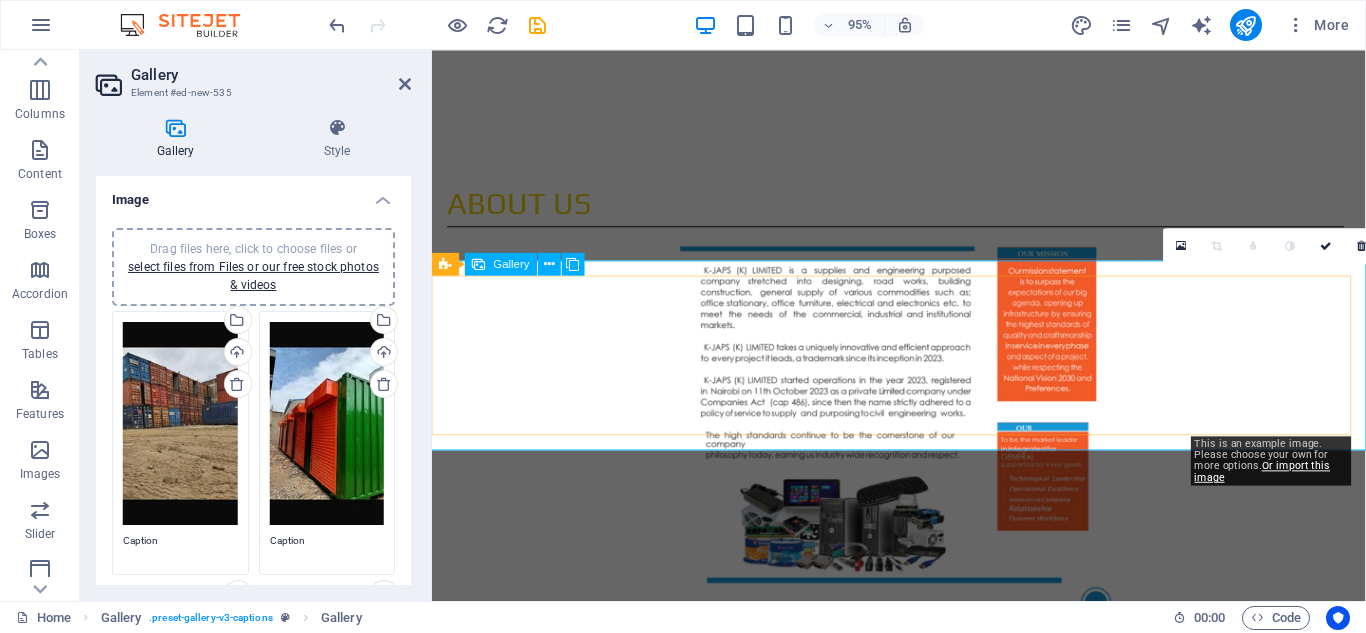 click at bounding box center [1329, 1169] 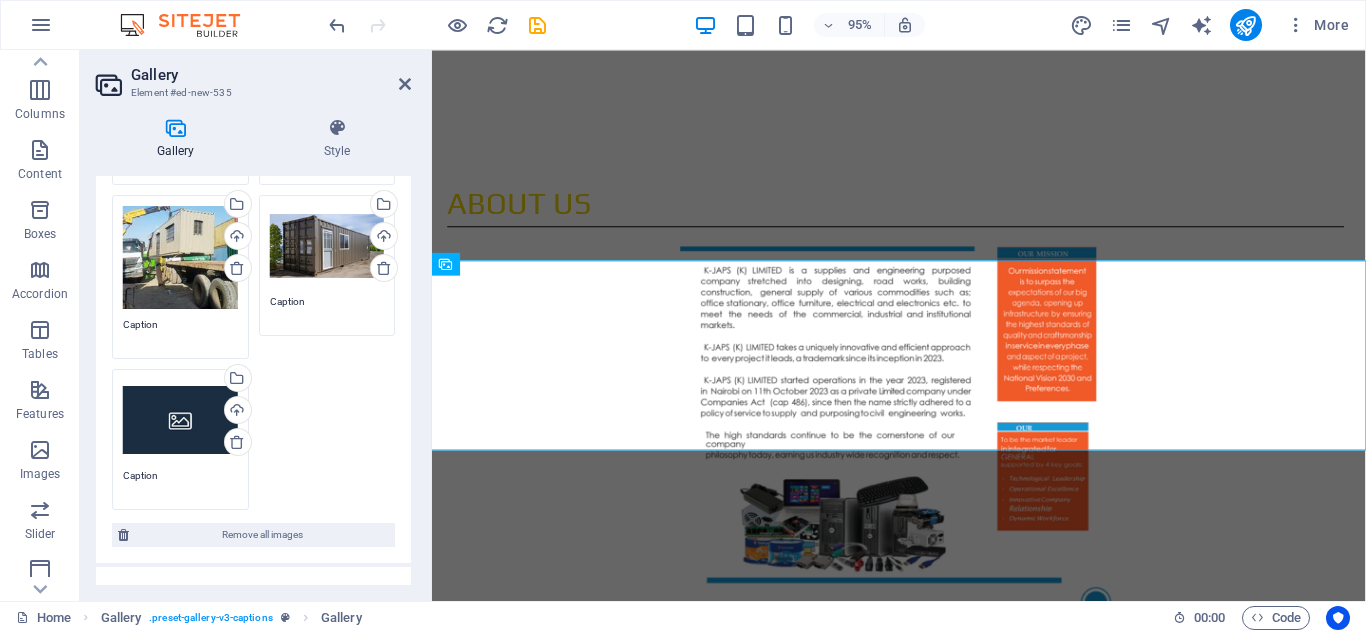 scroll, scrollTop: 400, scrollLeft: 0, axis: vertical 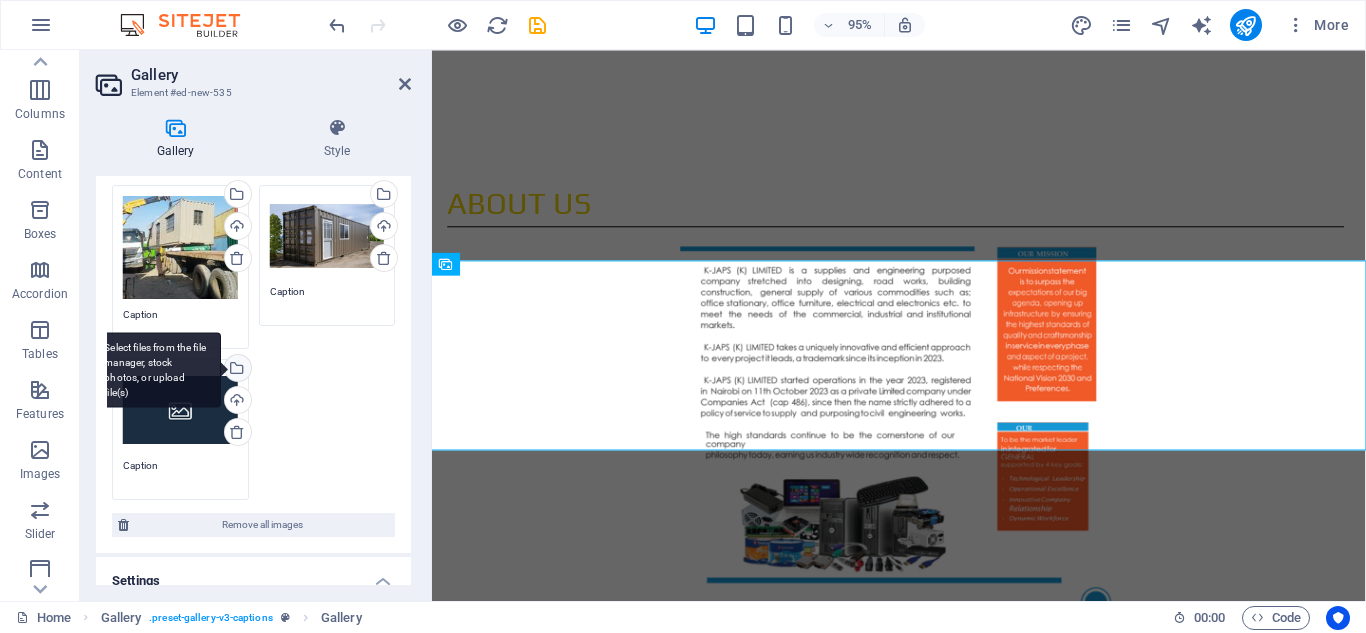 click on "Select files from the file manager, stock photos, or upload file(s)" at bounding box center [156, 369] 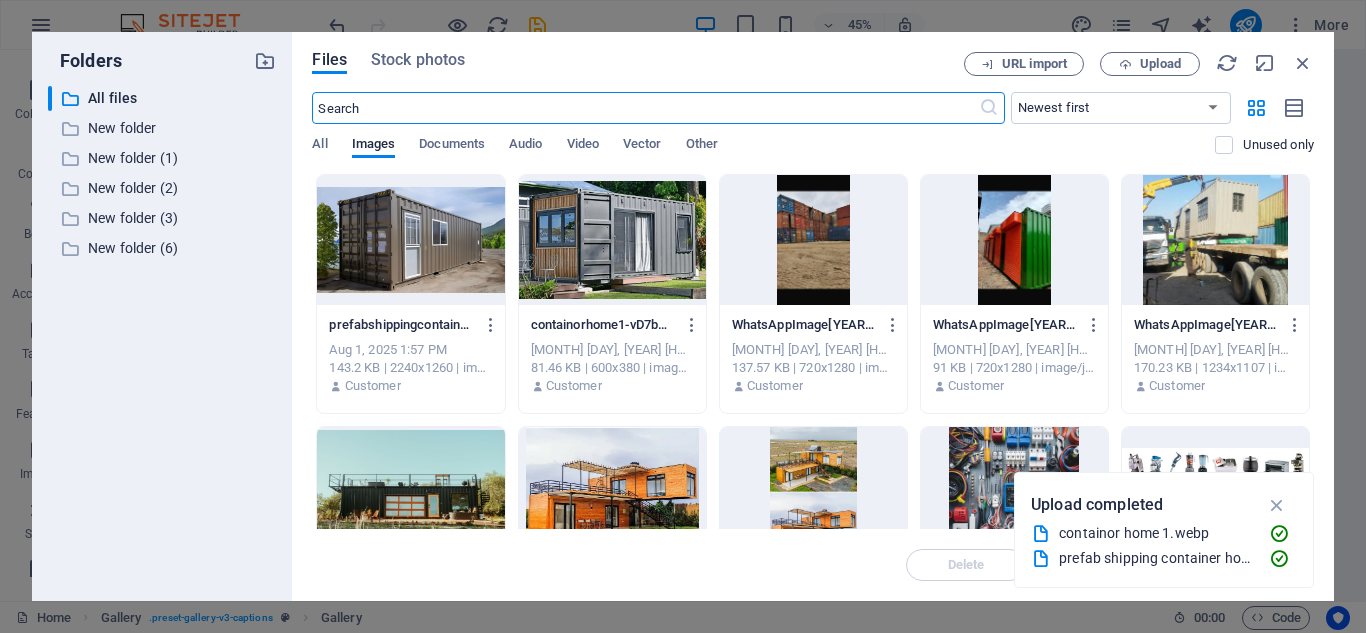 scroll, scrollTop: 1848, scrollLeft: 0, axis: vertical 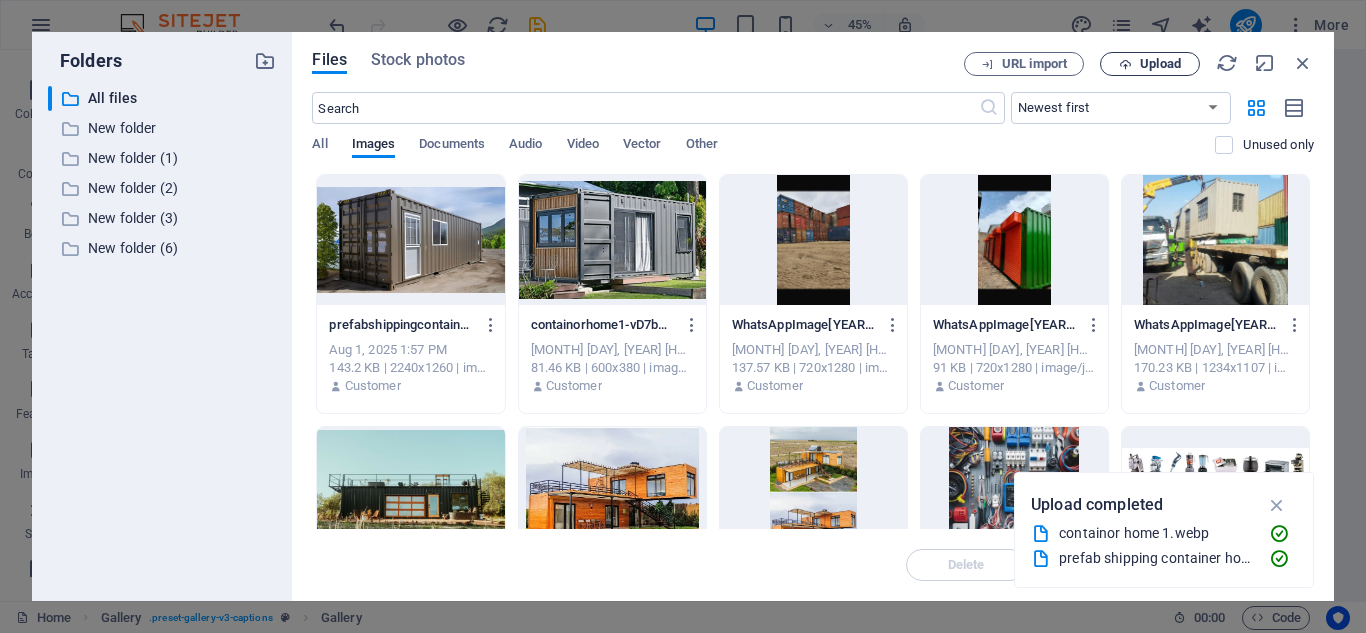 click on "Upload" at bounding box center (1160, 64) 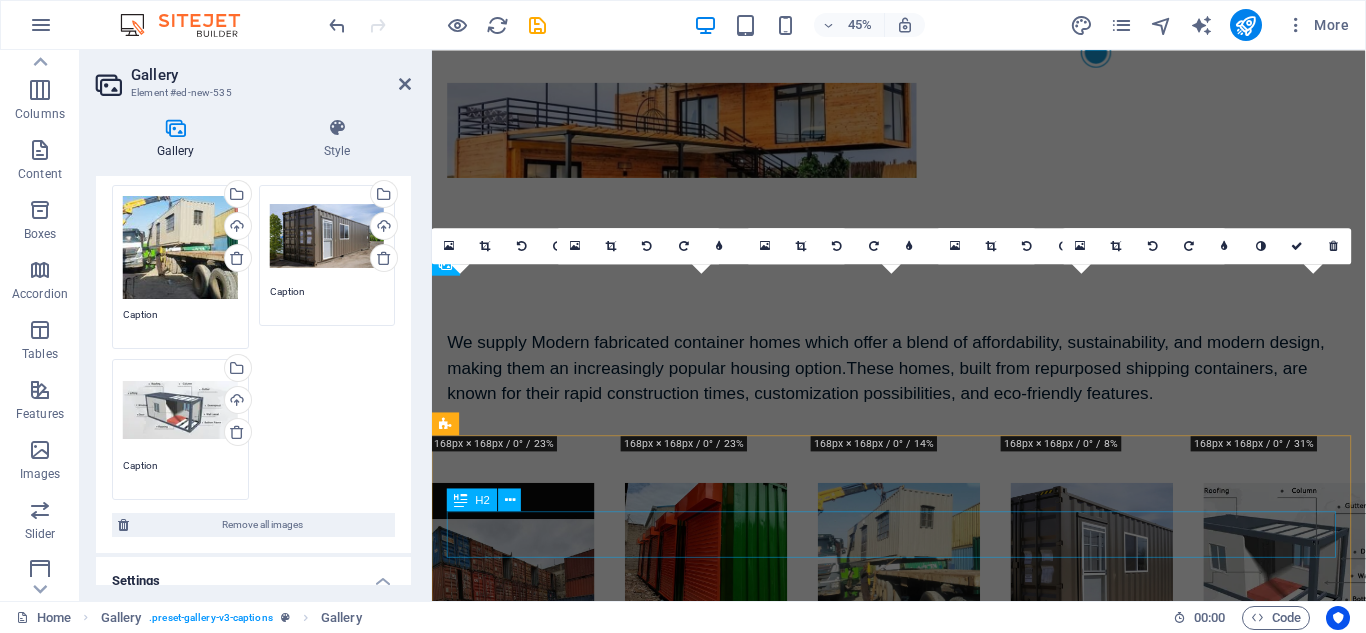 scroll, scrollTop: 1269, scrollLeft: 0, axis: vertical 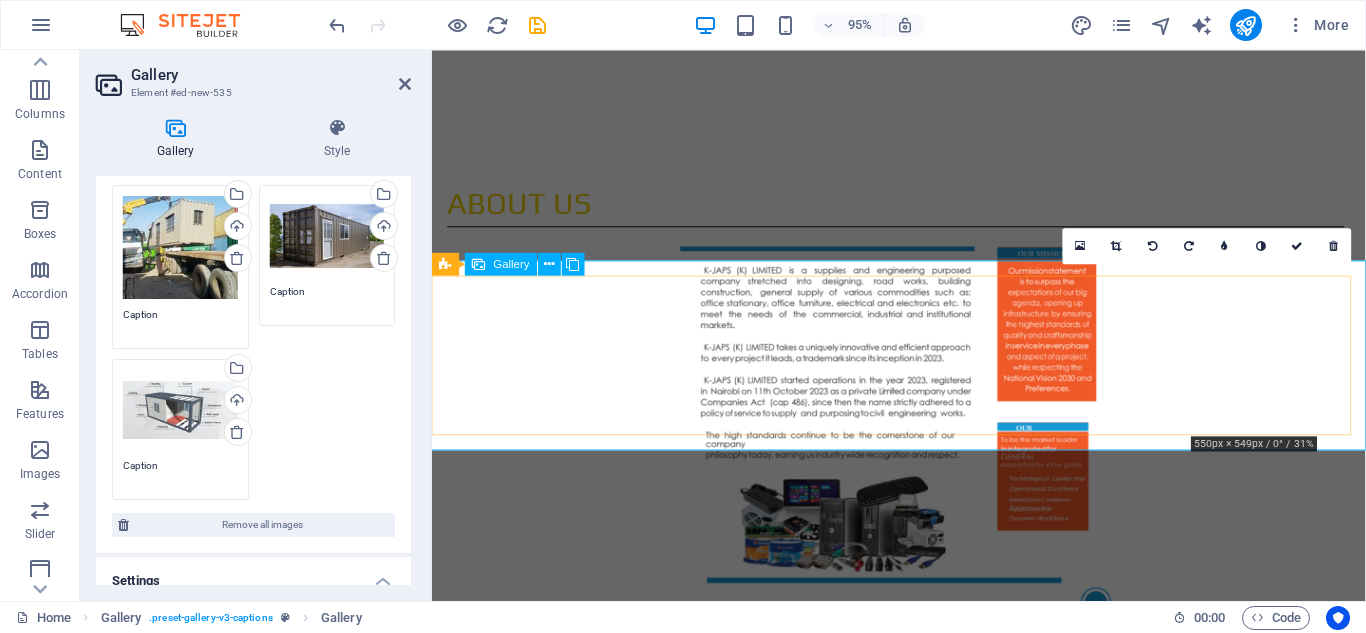 drag, startPoint x: 1264, startPoint y: 361, endPoint x: 1250, endPoint y: 334, distance: 30.413813 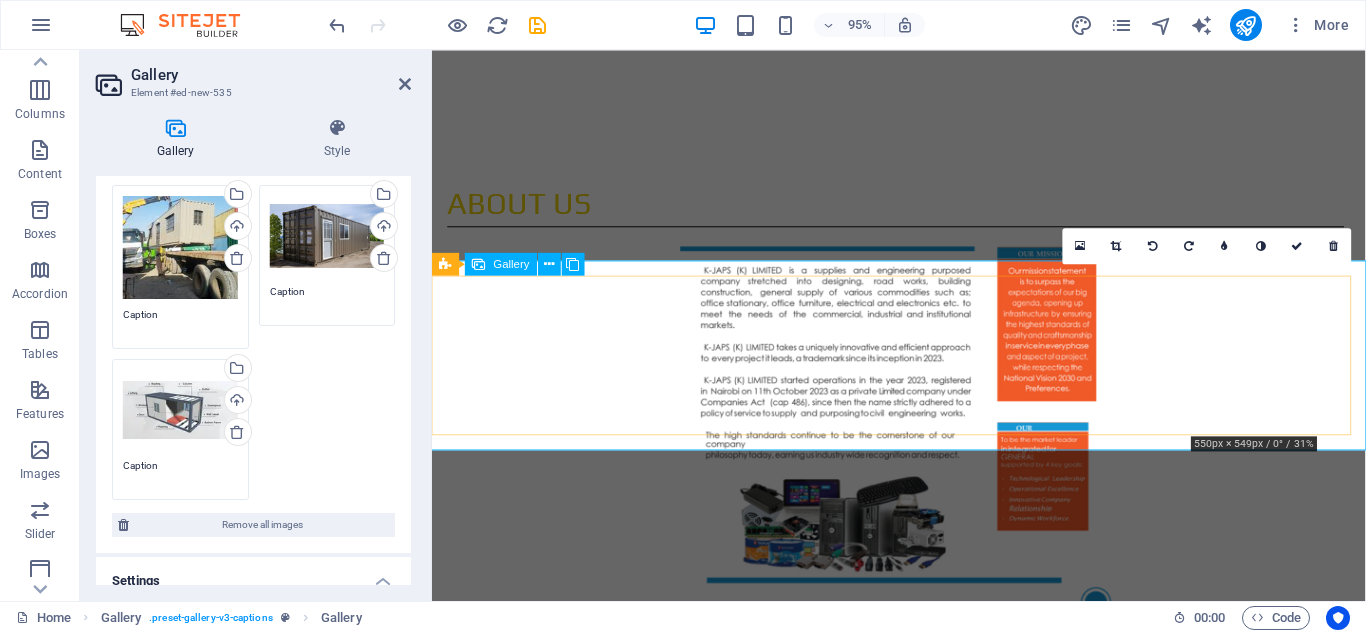 drag, startPoint x: 1280, startPoint y: 362, endPoint x: 1266, endPoint y: 362, distance: 14 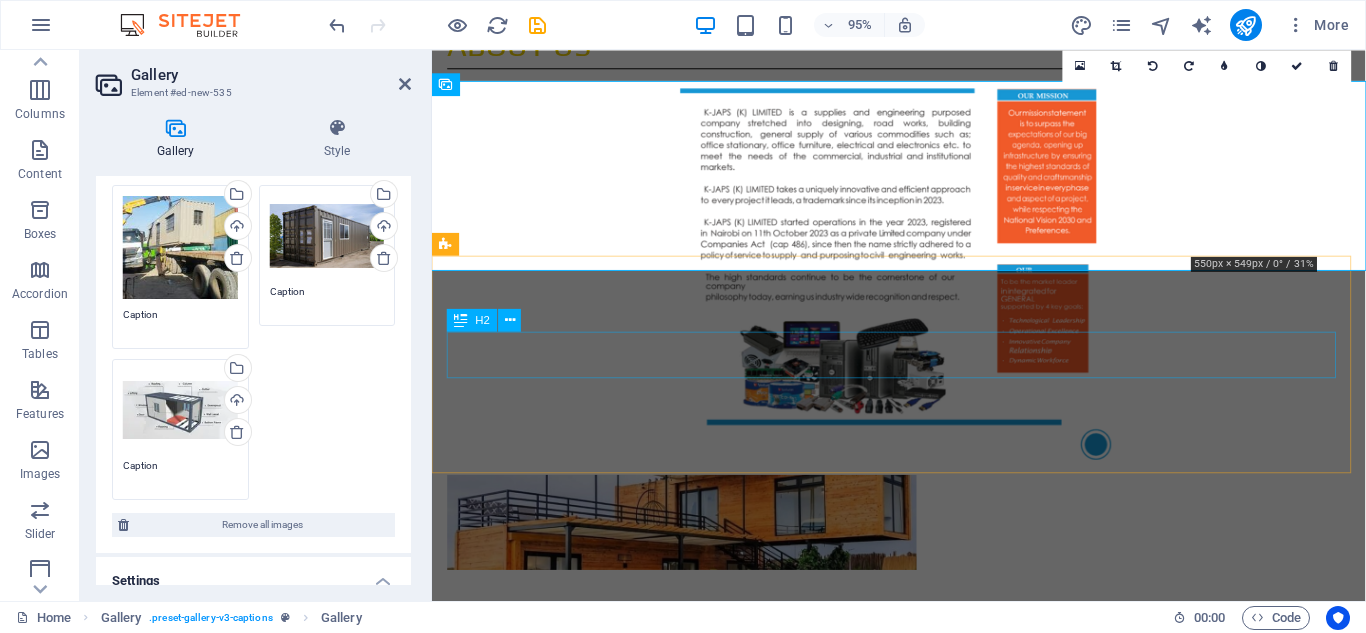 scroll, scrollTop: 1469, scrollLeft: 0, axis: vertical 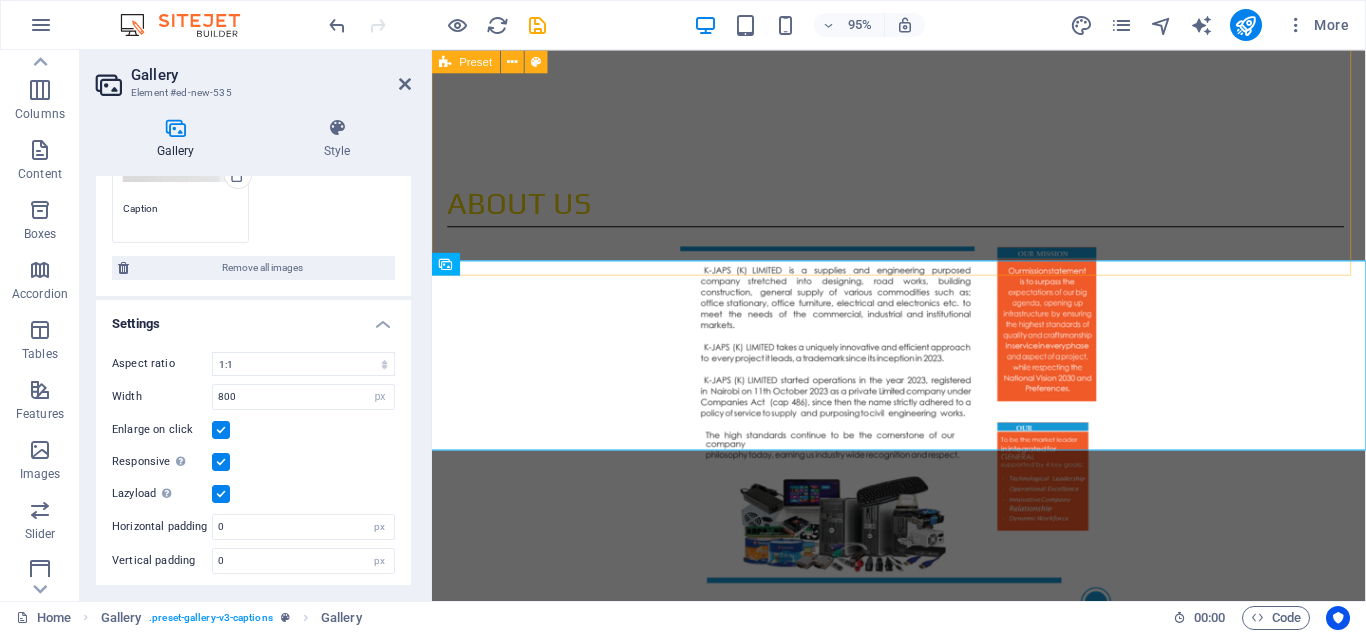 click on "We supply Modern fabricated container homes which offer a blend of affordability, sustainability, and modern design, making them an increasingly popular housing option.  These homes, built from repurposed shipping containers, are known for their rapid construction times, customization possibilities, and eco-friendly features." at bounding box center [923, 963] 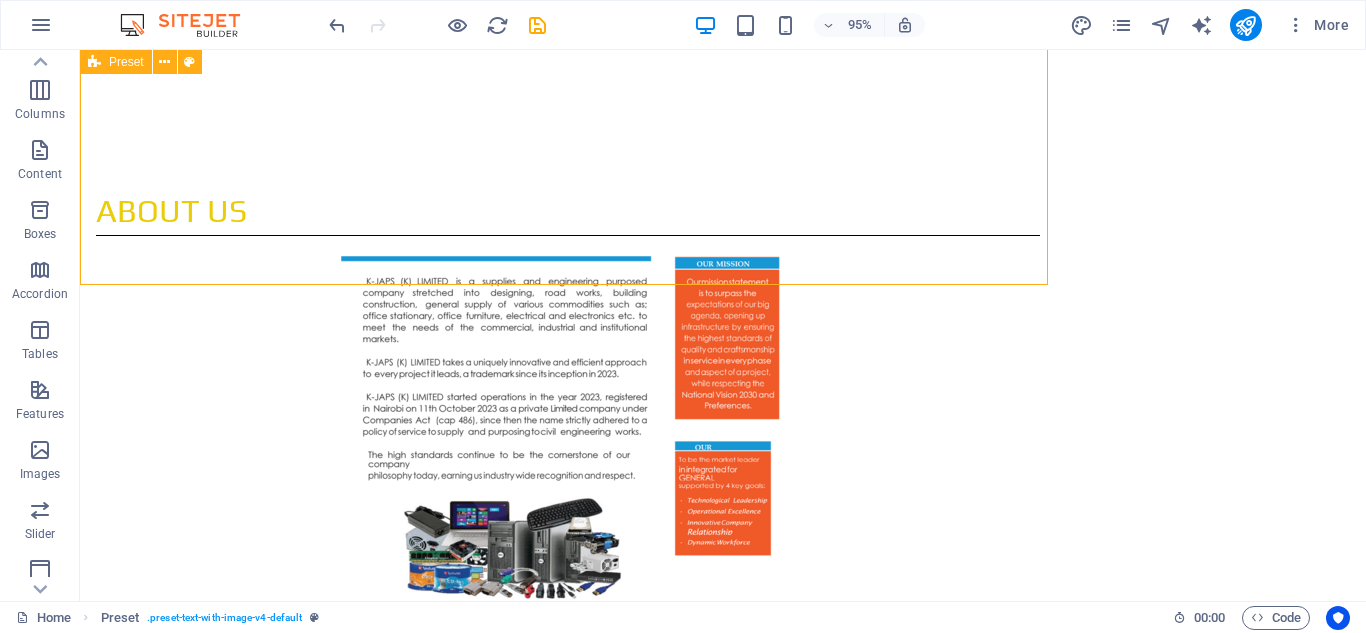 scroll, scrollTop: 1271, scrollLeft: 0, axis: vertical 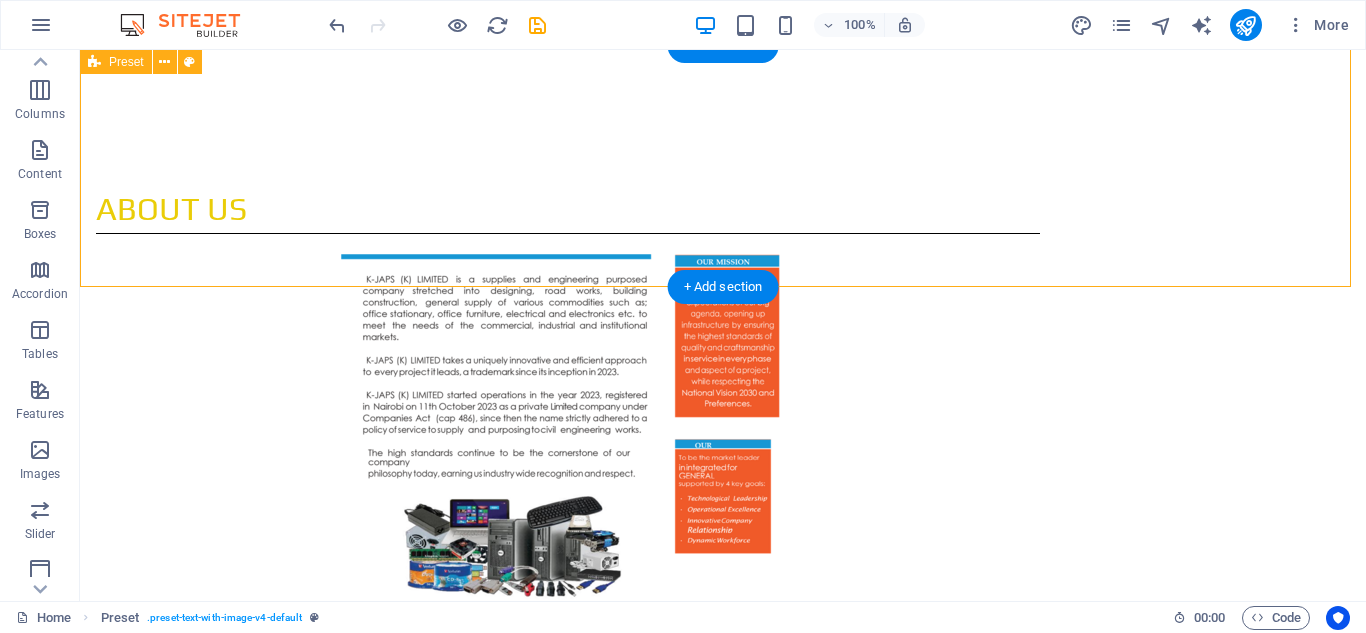 click on "We supply Modern fabricated container homes which offer a blend of affordability, sustainability, and modern design, making them an increasingly popular housing option.  These homes, built from repurposed shipping containers, are known for their rapid construction times, customization possibilities, and eco-friendly features." at bounding box center (723, 961) 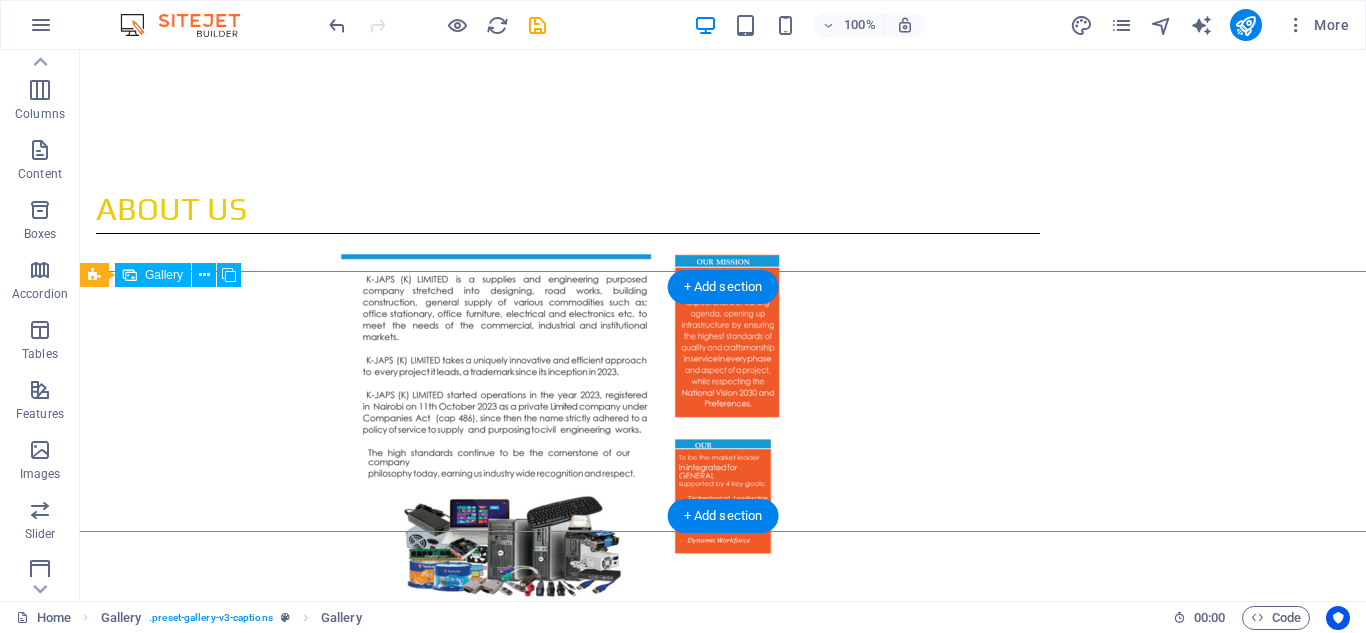 drag, startPoint x: 1267, startPoint y: 395, endPoint x: 1178, endPoint y: 413, distance: 90.80198 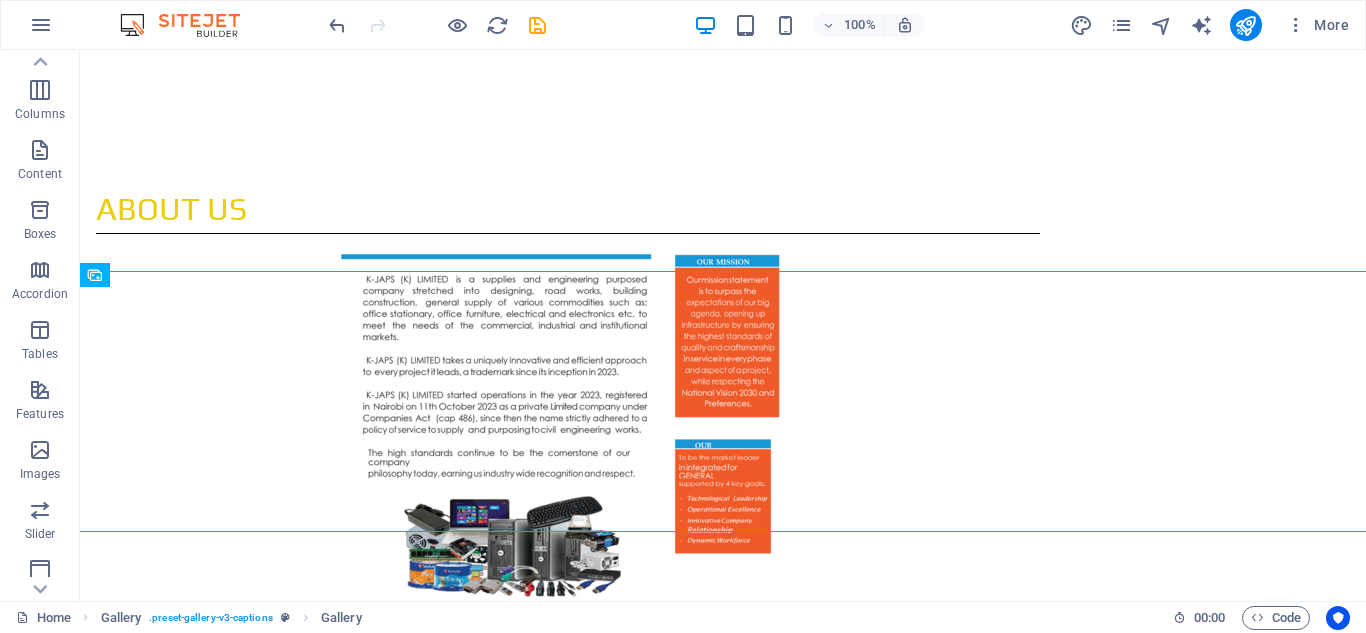click on "Home Gallery . preset-gallery-v3-captions Gallery" at bounding box center (586, 618) 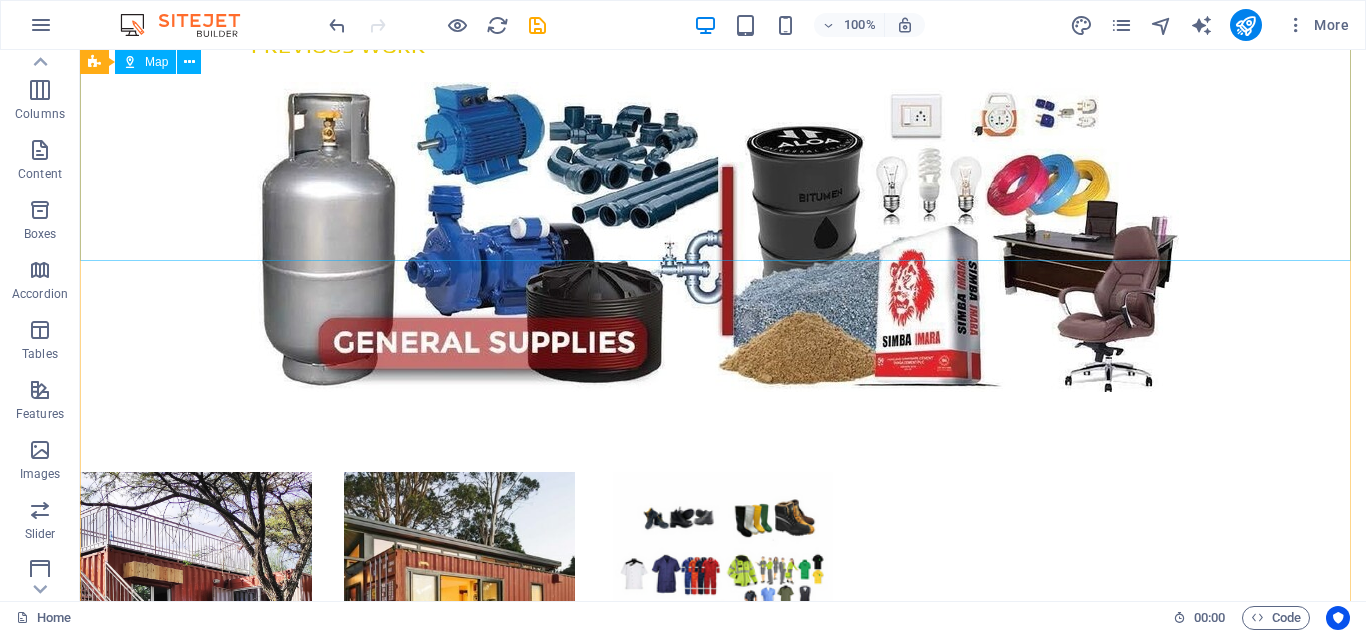 scroll, scrollTop: 5171, scrollLeft: 0, axis: vertical 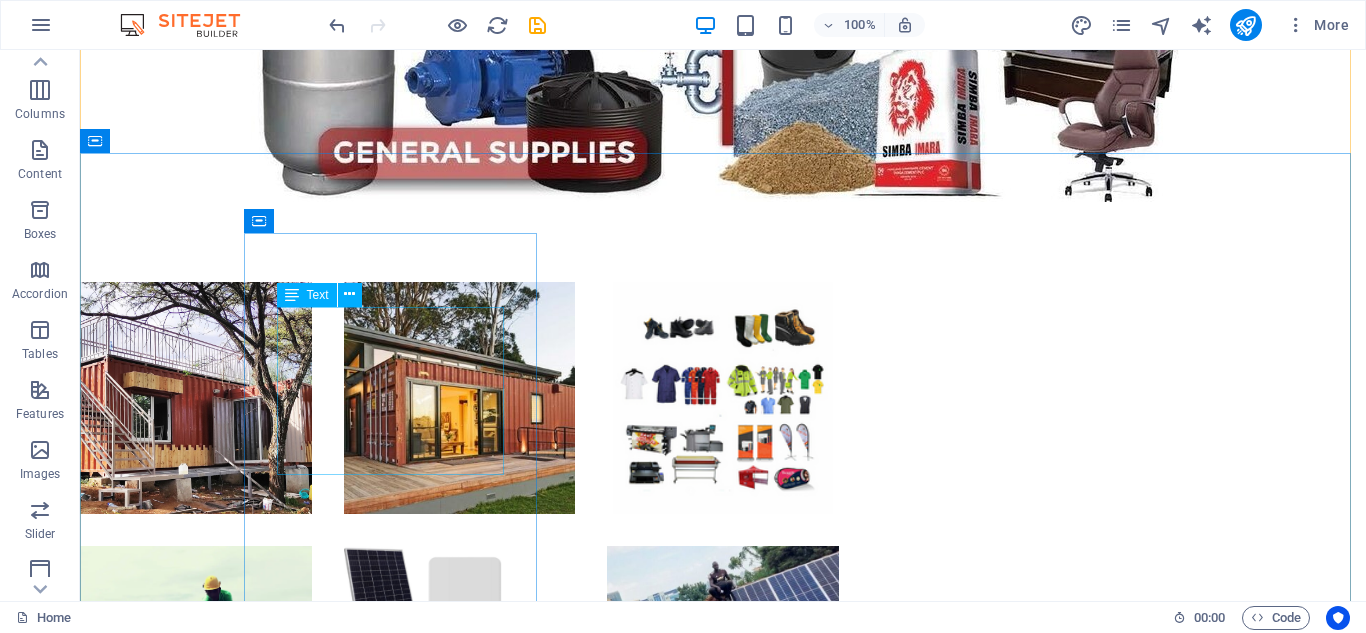 click on "[CITY] [COUNTRY] [CITY] [COUNTRY]" at bounding box center (568, 2765) 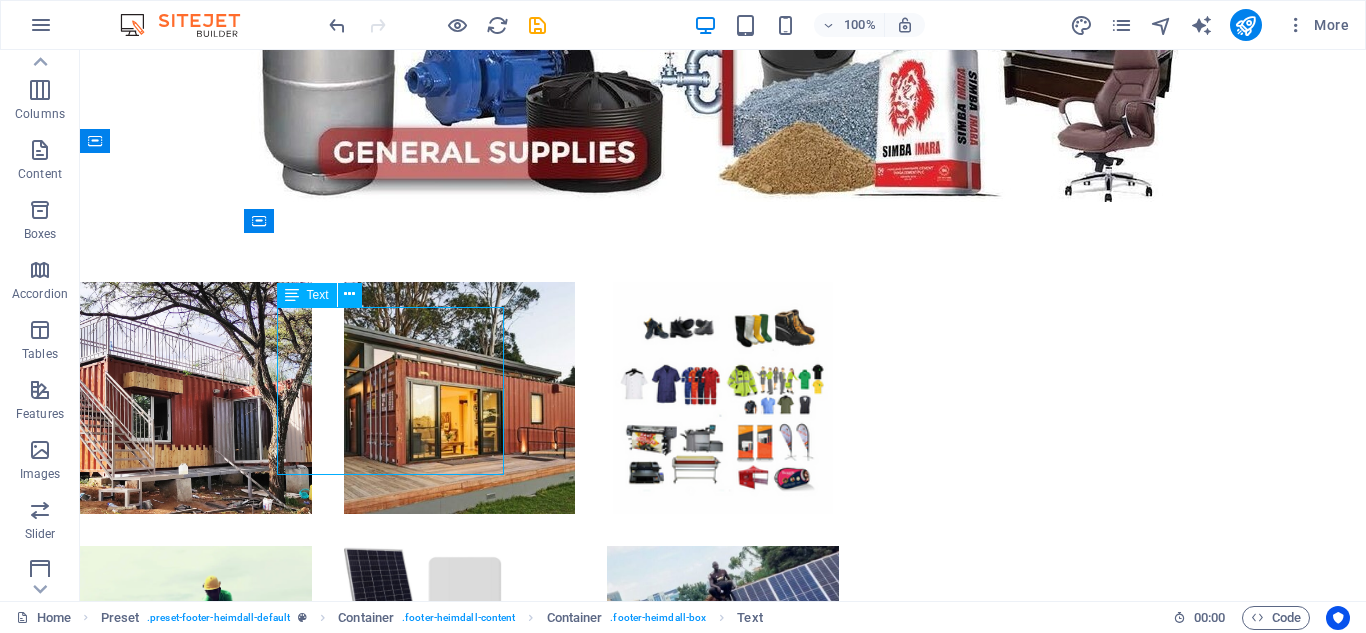 click on "[CITY] [COUNTRY] [CITY] [COUNTRY]" at bounding box center (568, 2765) 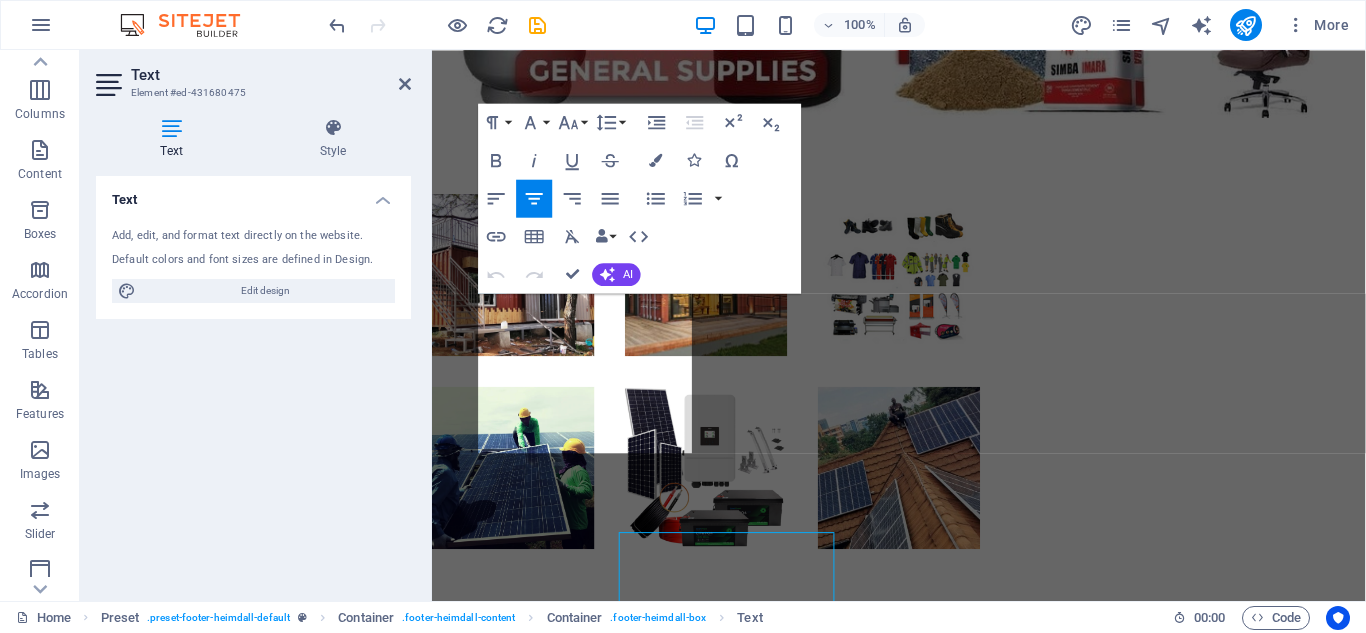 scroll, scrollTop: 4921, scrollLeft: 0, axis: vertical 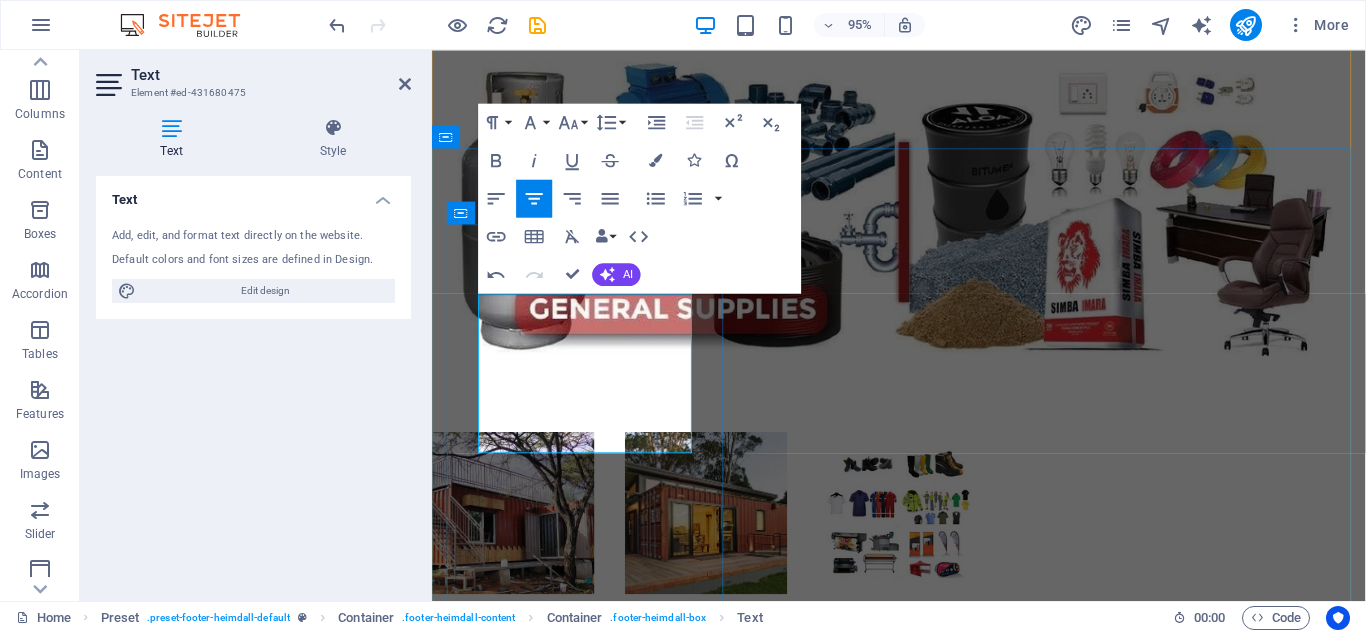 type 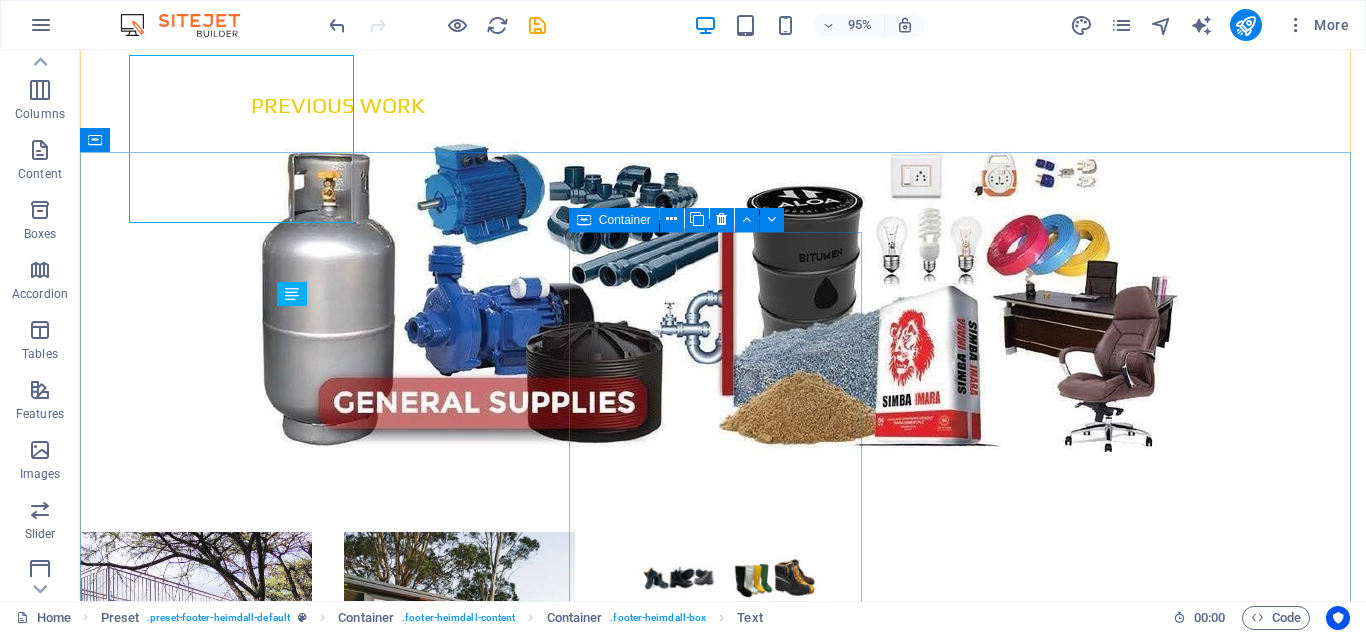 scroll, scrollTop: 5172, scrollLeft: 0, axis: vertical 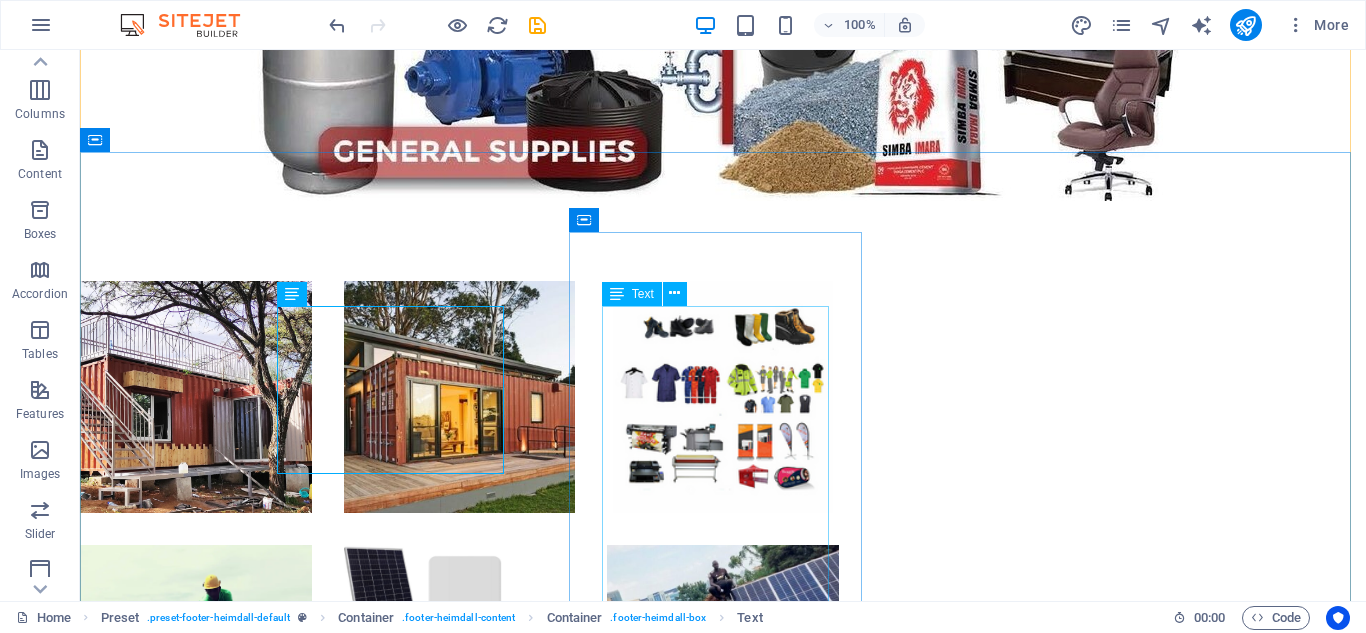 click on "Managing Director: +[COUNTRYCODE][PHONE] +[COUNTRYCODE][PHONE] +[COUNTRYCODE][PHONE] Working hours: [DAY]-[DAY] [HOUR]:[MINUTE][AM/PM]-[HOUR]:[MINUTE][AM/PM]" at bounding box center [568, 3193] 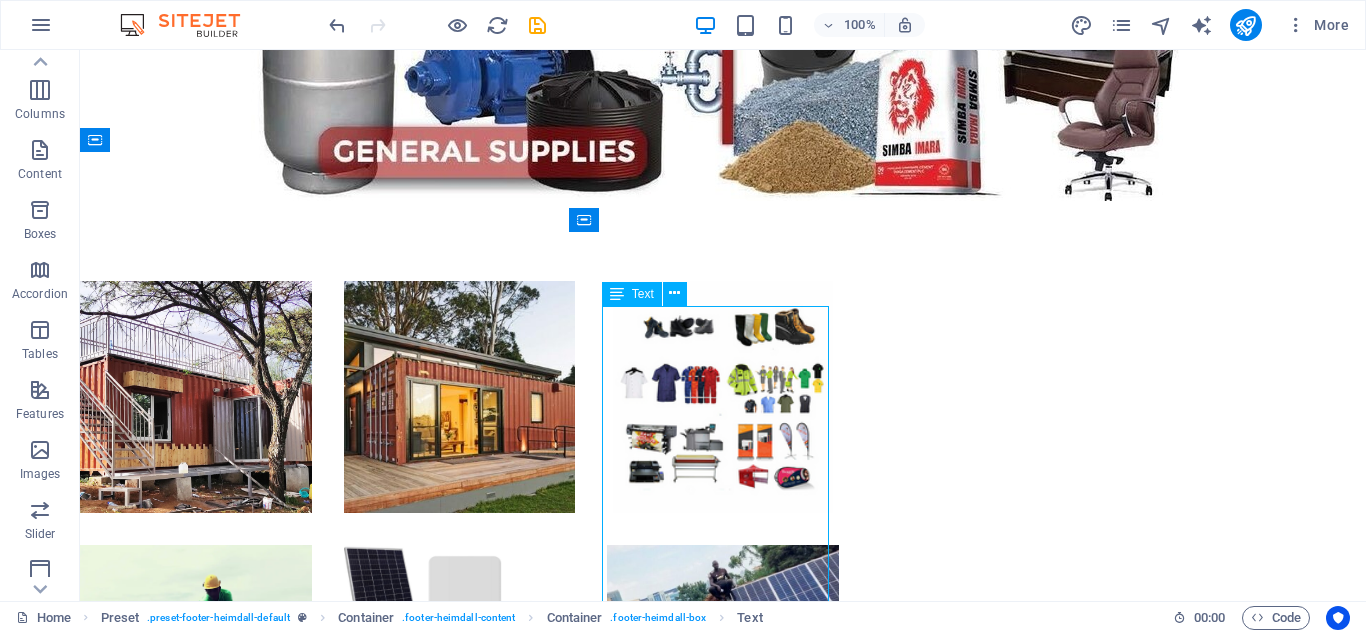 click on "Managing Director: +[COUNTRYCODE][PHONE] +[COUNTRYCODE][PHONE] +[COUNTRYCODE][PHONE] Working hours: [DAY]-[DAY] [HOUR]:[MINUTE][AM/PM]-[HOUR]:[MINUTE][AM/PM]" at bounding box center [568, 3193] 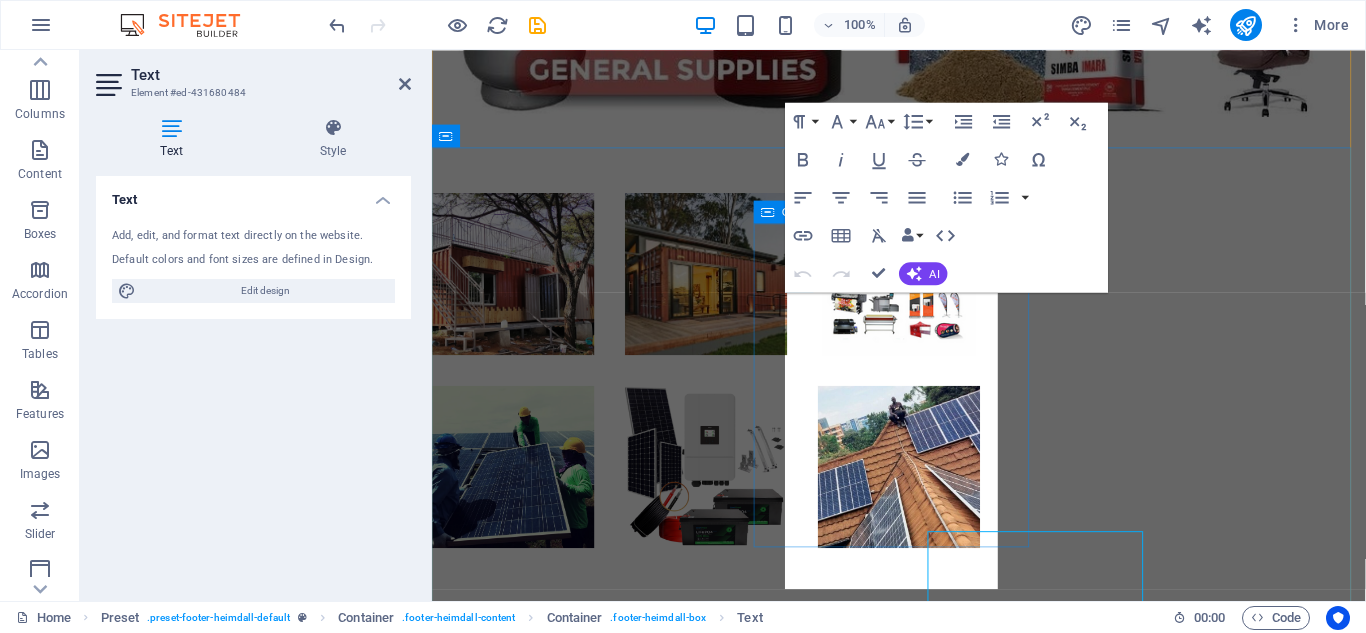 scroll, scrollTop: 4922, scrollLeft: 0, axis: vertical 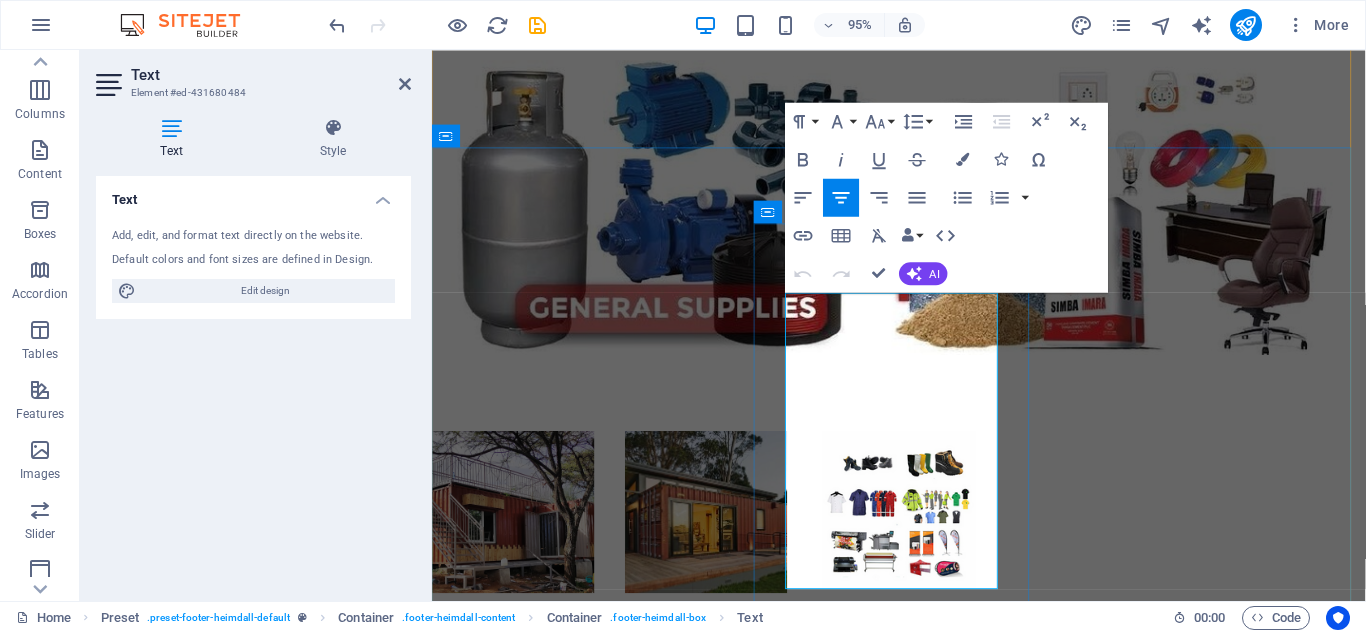 click on "+[COUNTRYCODE][PHONE]" at bounding box center [920, 3107] 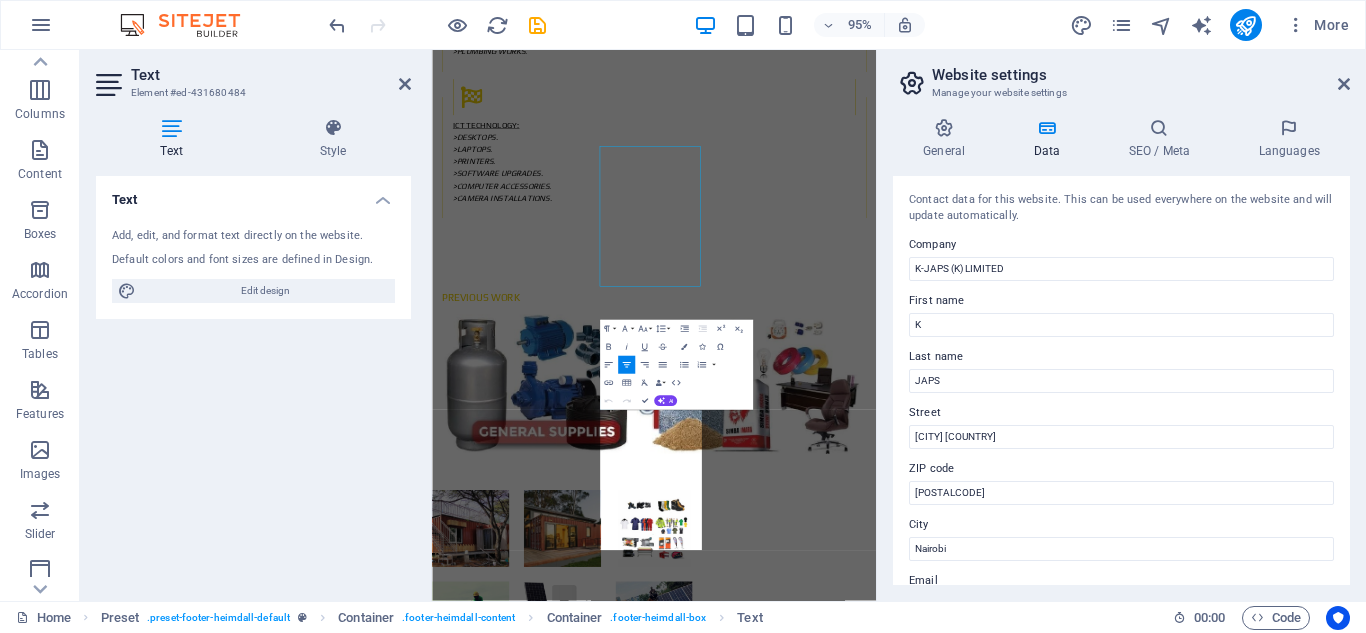 scroll, scrollTop: 4962, scrollLeft: 0, axis: vertical 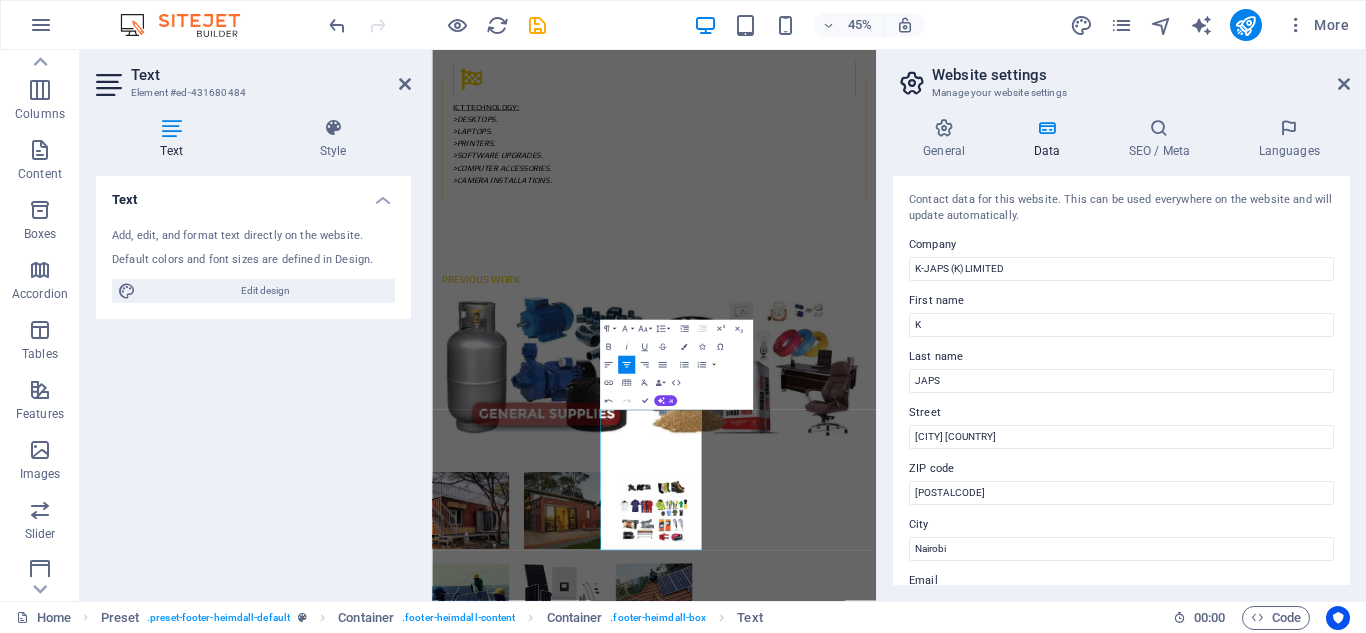 type 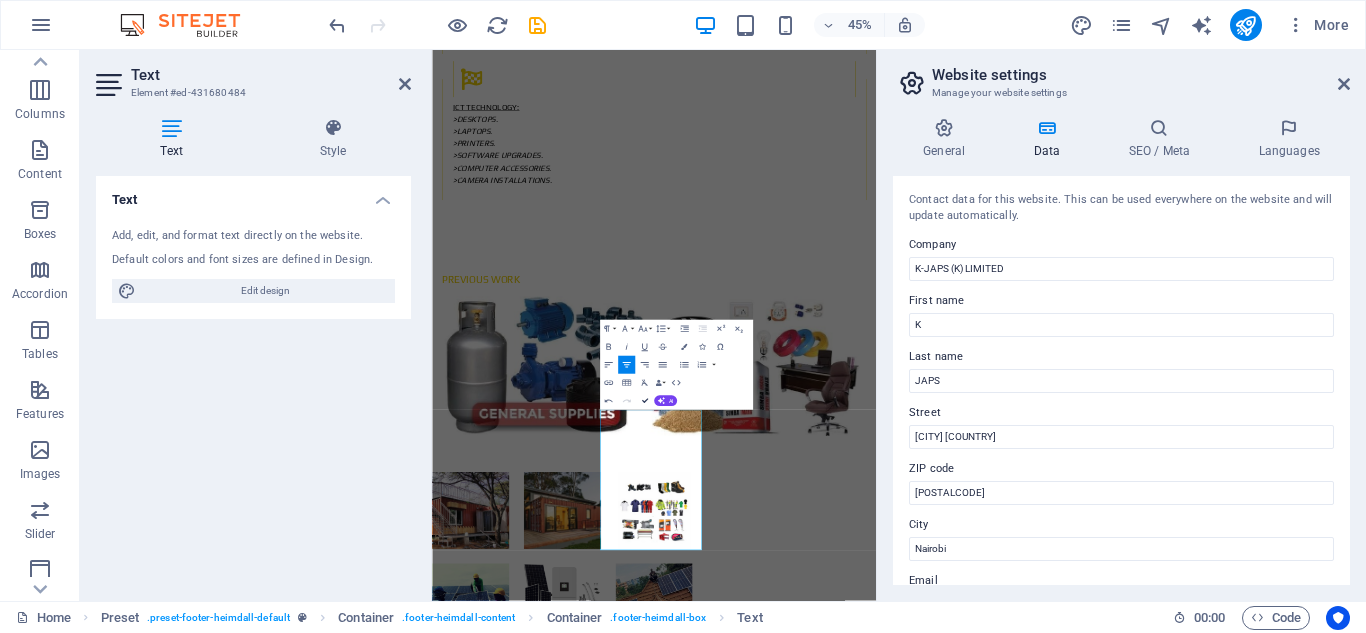 scroll, scrollTop: 4972, scrollLeft: 0, axis: vertical 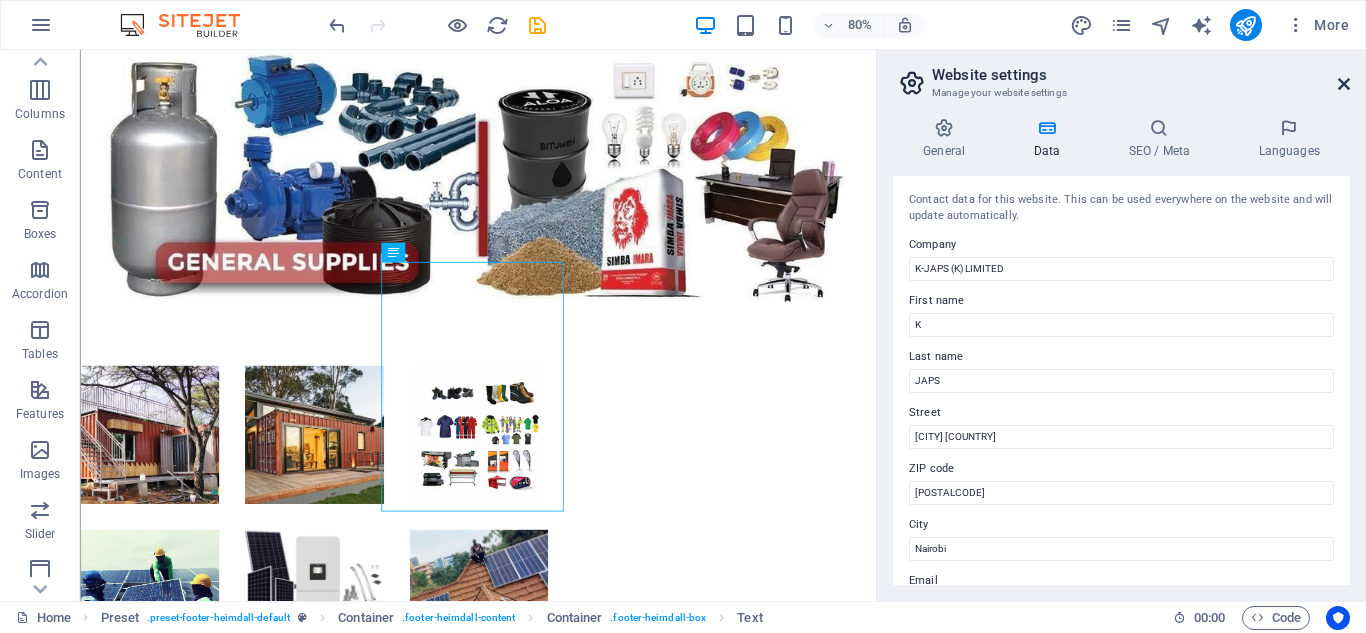click at bounding box center [1344, 84] 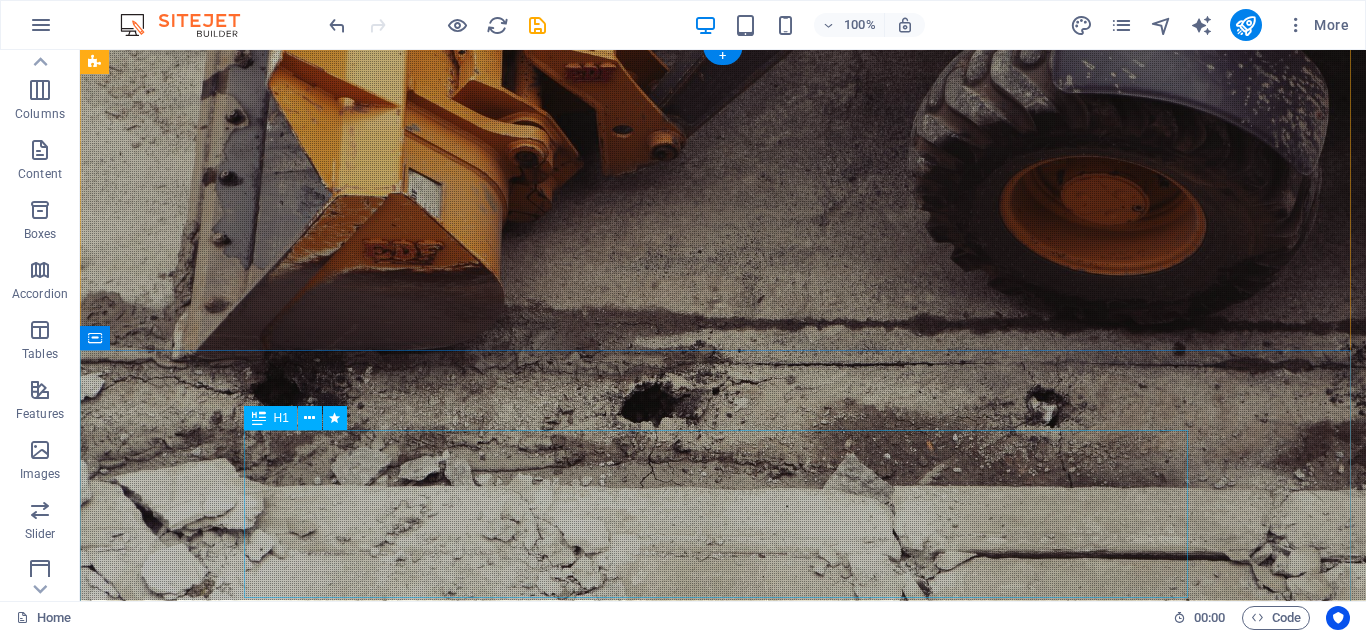 scroll, scrollTop: 0, scrollLeft: 0, axis: both 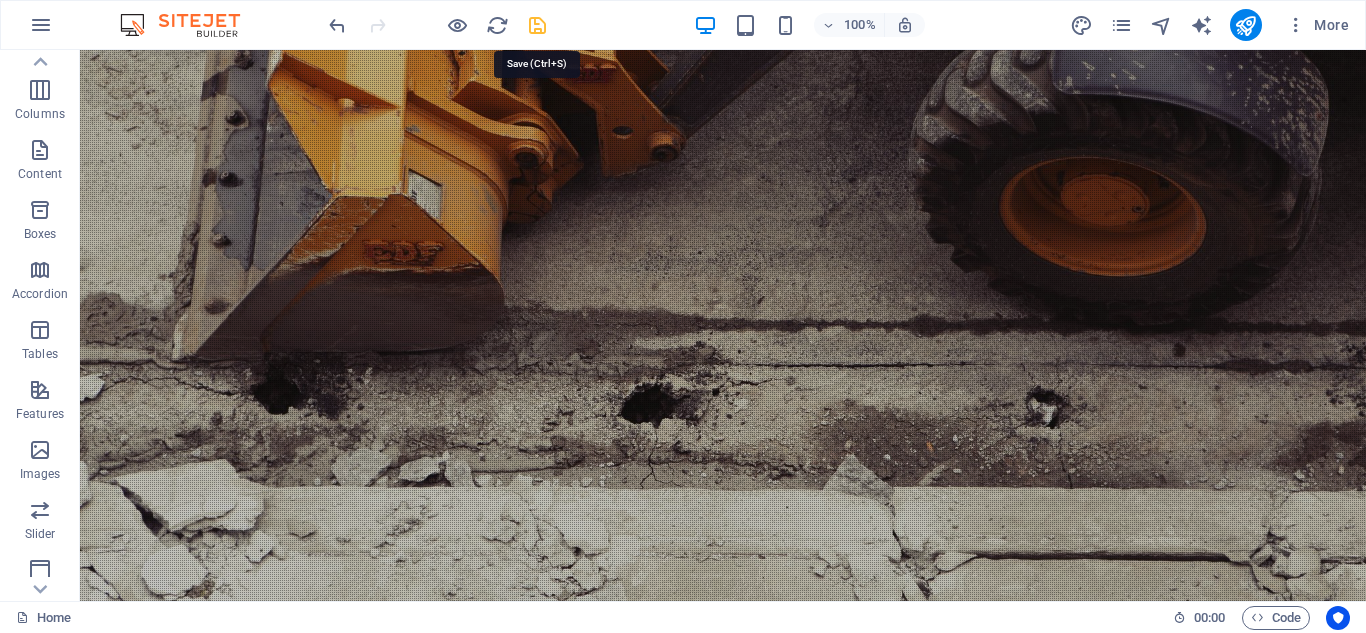 click at bounding box center [537, 25] 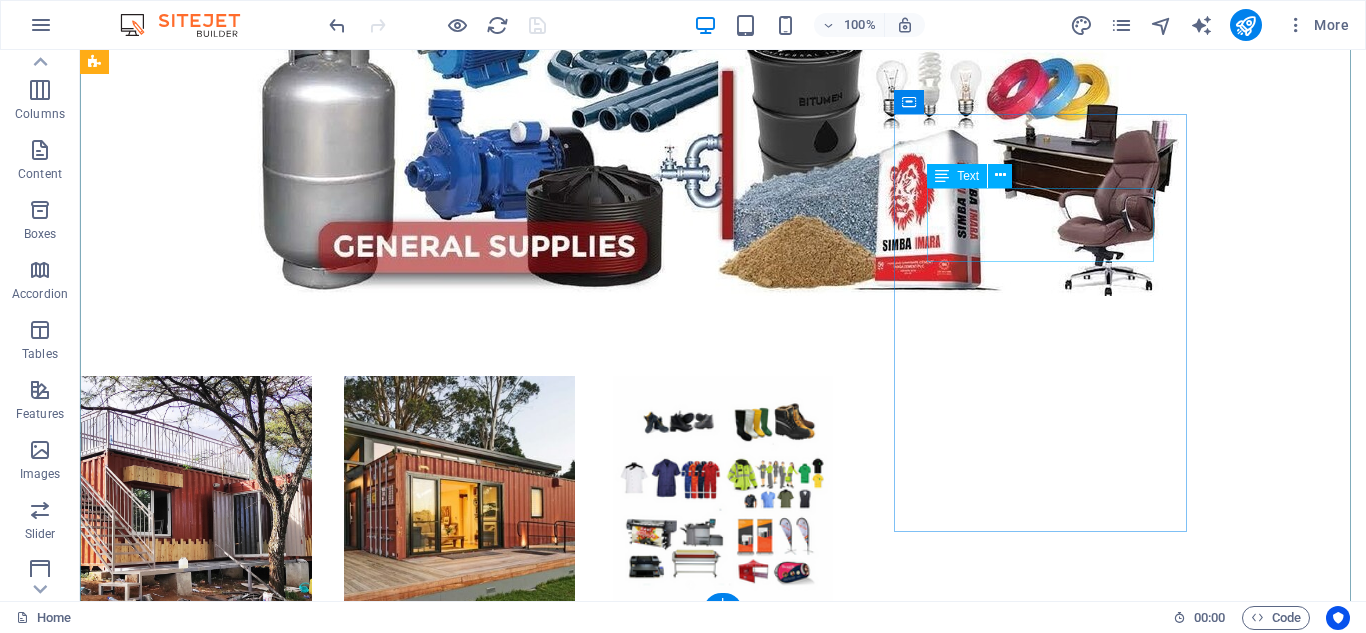 scroll, scrollTop: 5301, scrollLeft: 0, axis: vertical 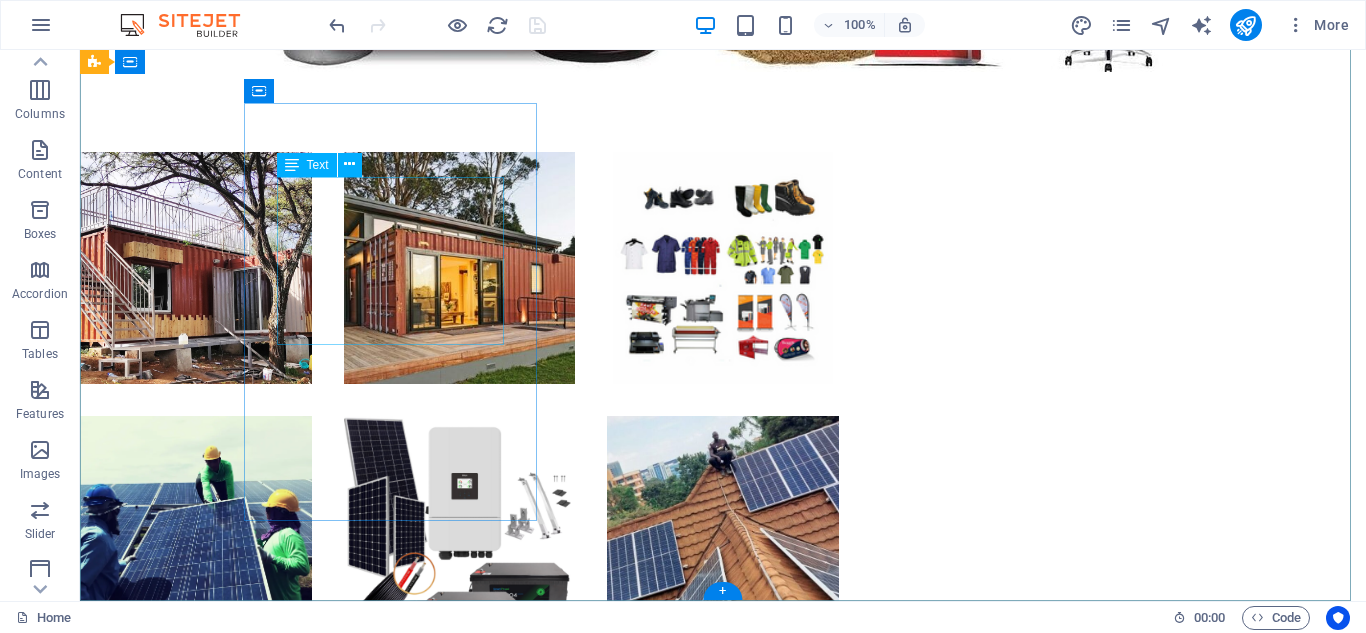 click on "[CITY] [COUNTRY] [CITY] [COUNTRY]" at bounding box center (568, 2635) 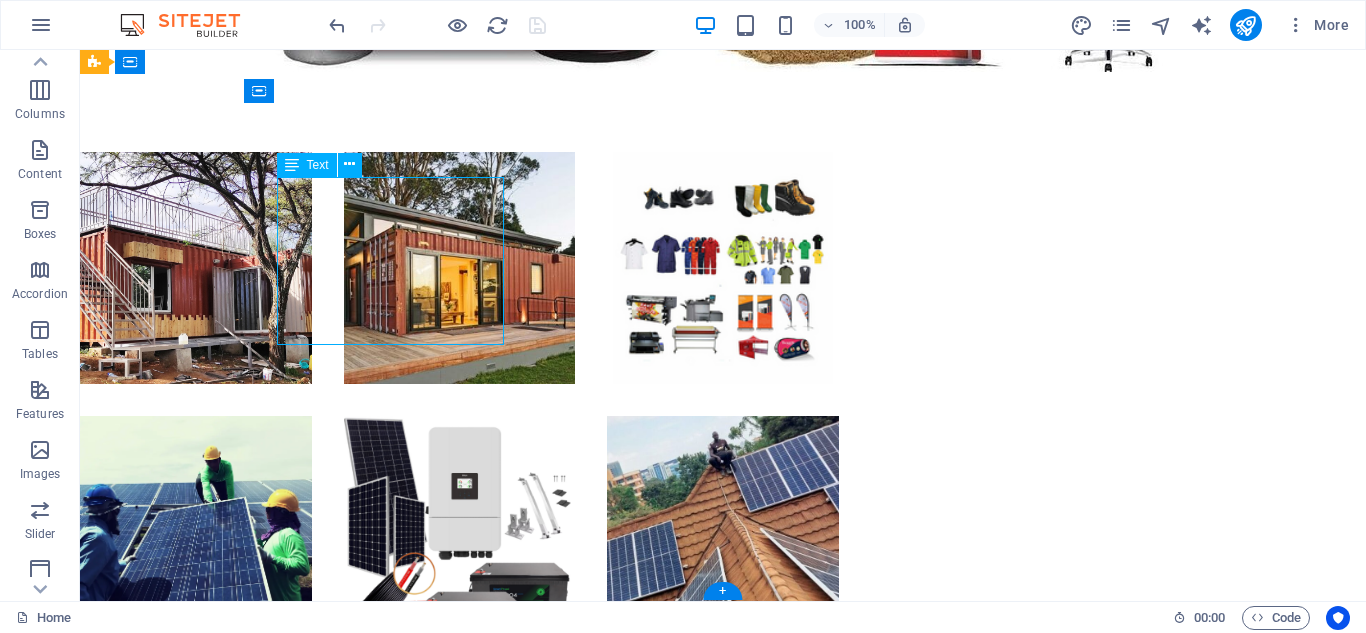 click on "[CITY] [COUNTRY] [CITY] [COUNTRY]" at bounding box center [568, 2635] 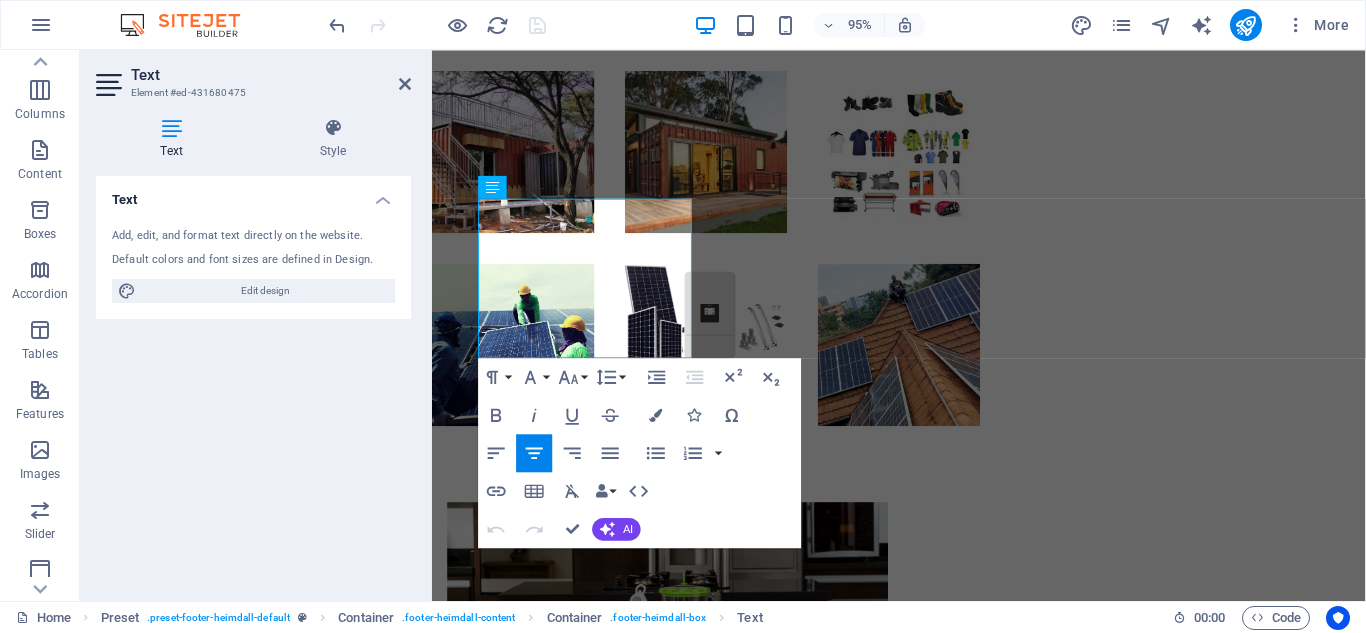 scroll, scrollTop: 5021, scrollLeft: 0, axis: vertical 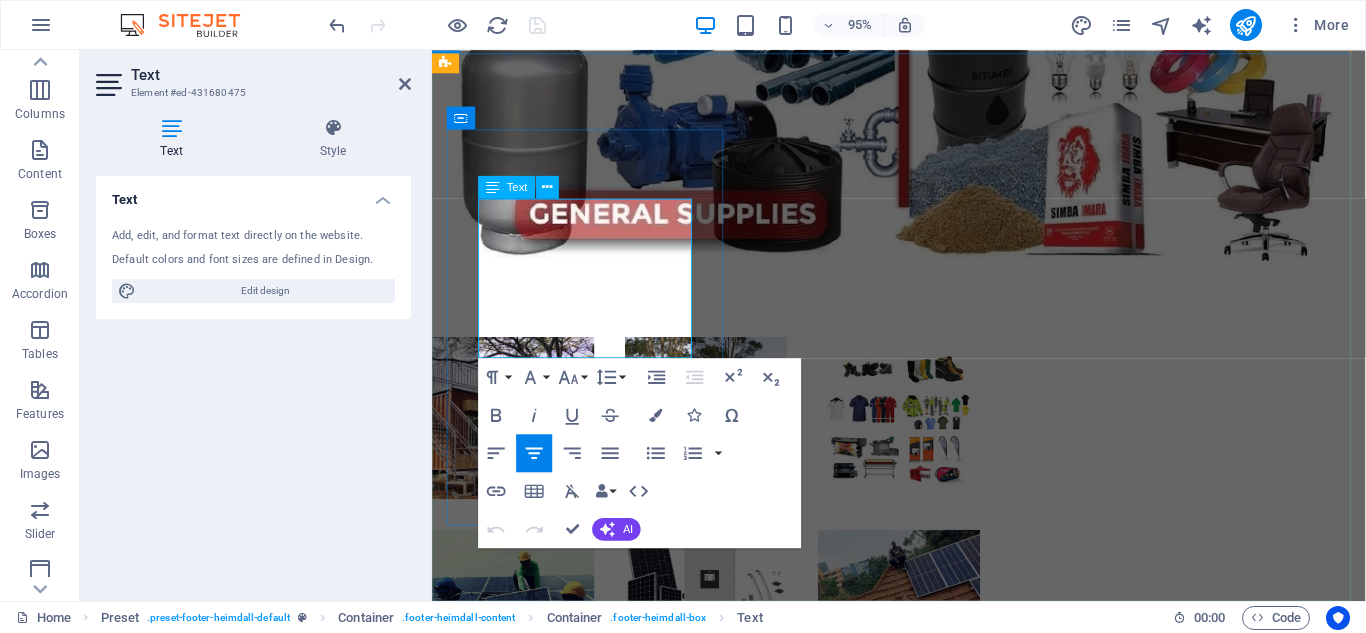 drag, startPoint x: 653, startPoint y: 241, endPoint x: 900, endPoint y: 447, distance: 321.62866 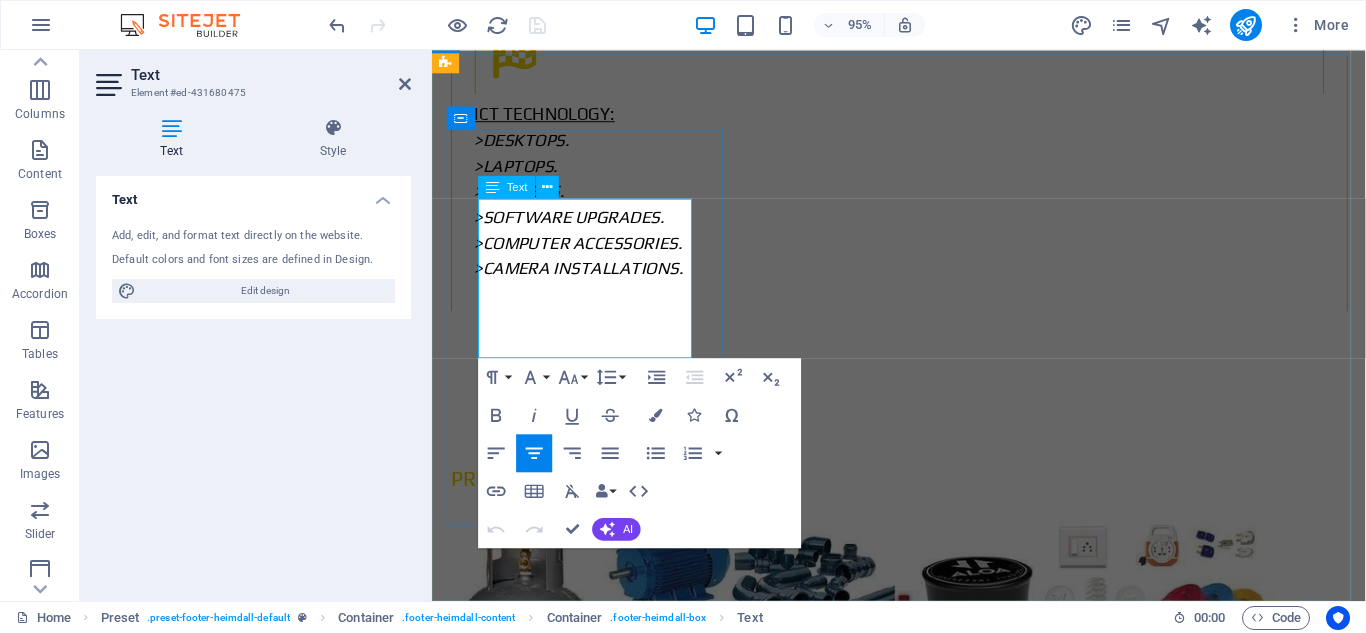 scroll, scrollTop: 4962, scrollLeft: 0, axis: vertical 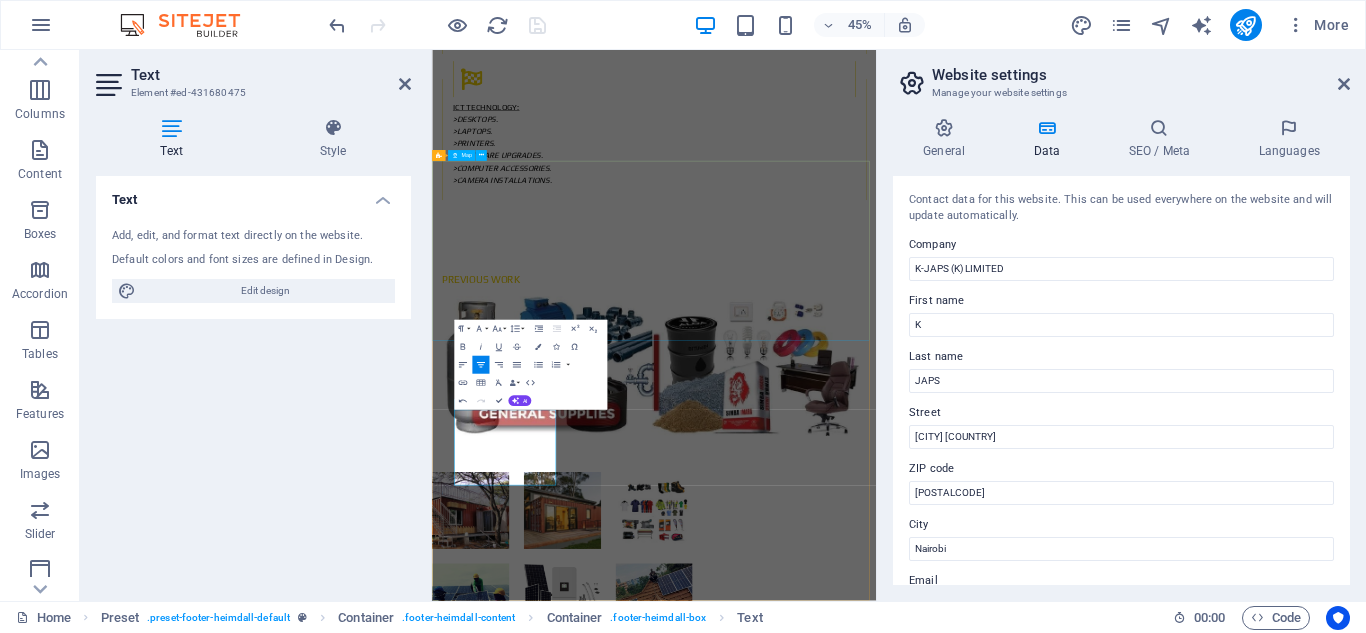 type 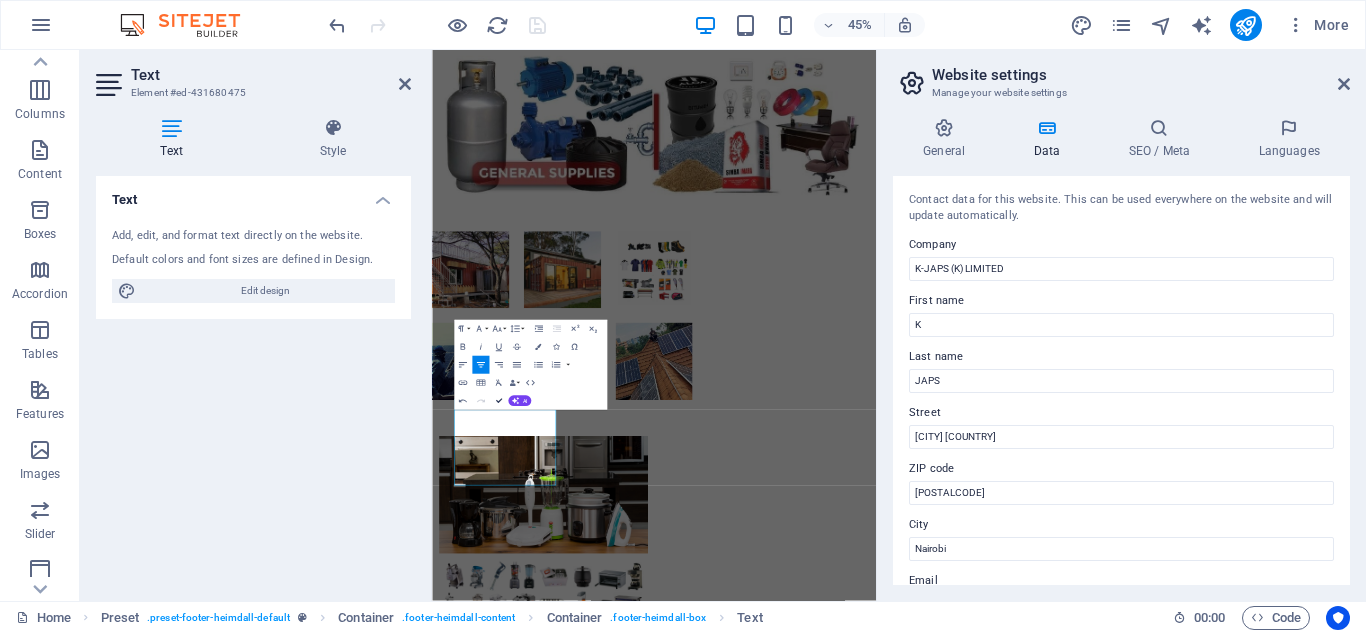 scroll, scrollTop: 4972, scrollLeft: 0, axis: vertical 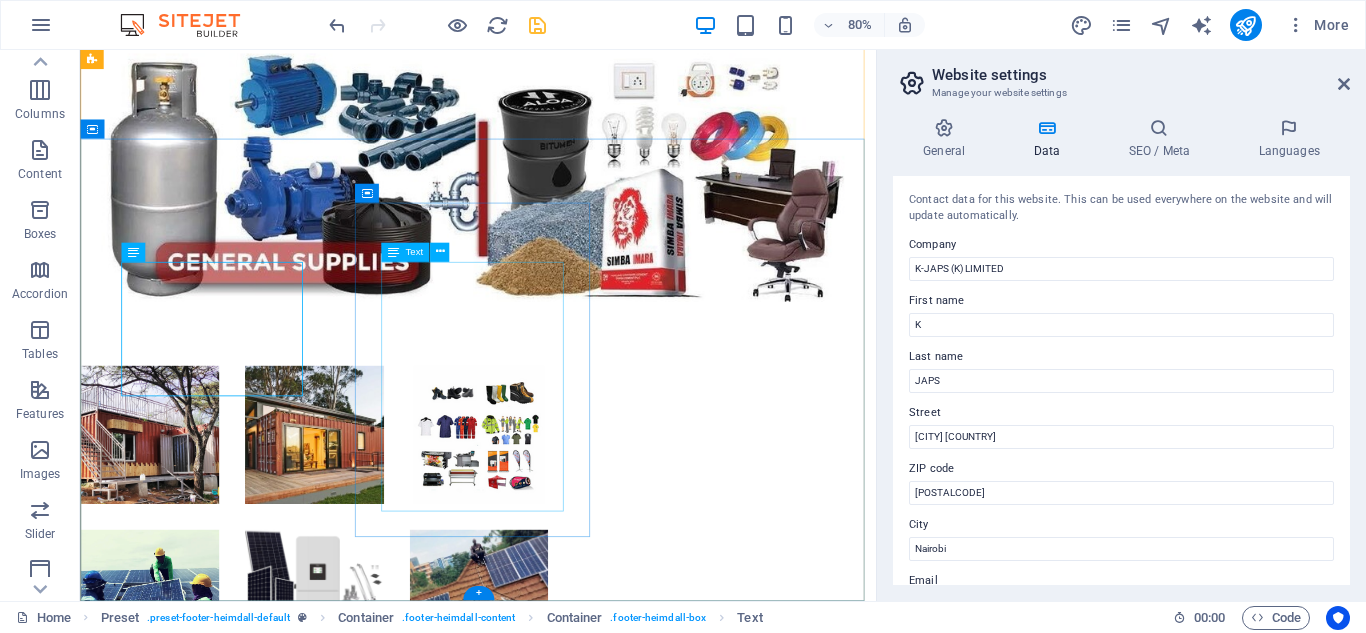 click on "Managing Director: +[COUNTRYCODE][PHONE] +[COUNTRYCODE][PHONE] +[COUNTRYCODE][PHONE] Working hours: [DAY]-[DAY] [HOUR]:[MINUTE][AM/PM]-[HOUR]:[MINUTE][AM/PM]" at bounding box center (568, 3182) 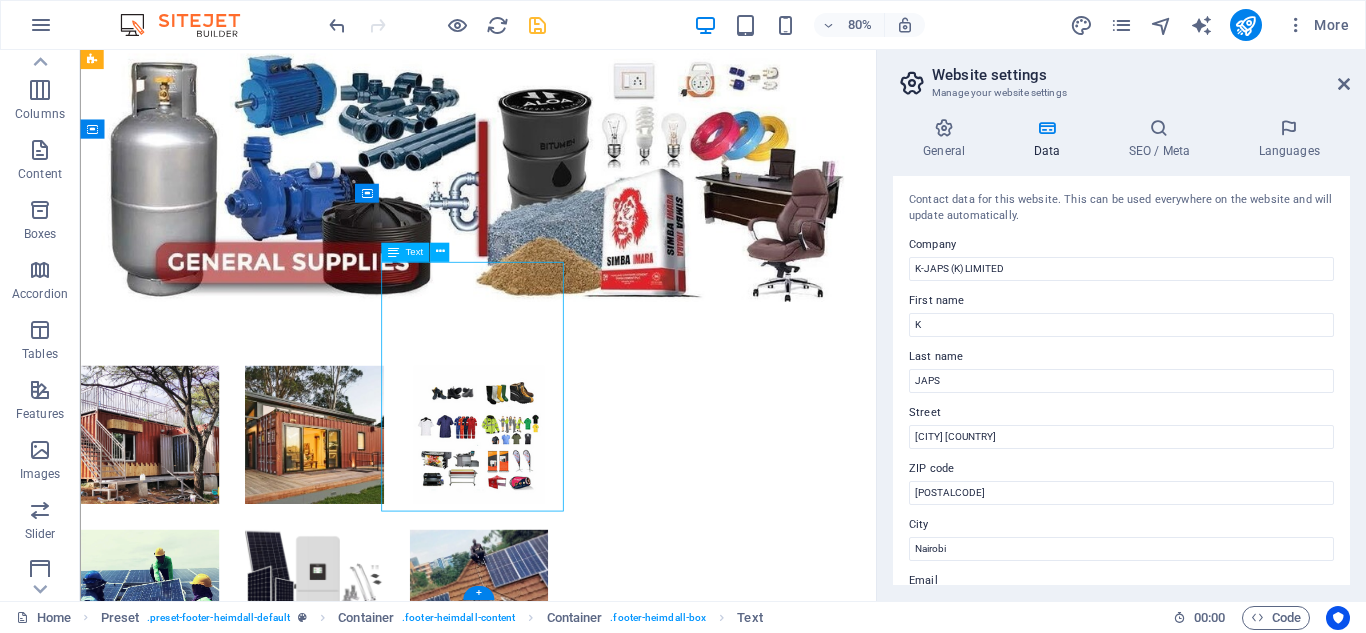 click on "Managing Director: +[COUNTRYCODE][PHONE] +[COUNTRYCODE][PHONE] +[COUNTRYCODE][PHONE] Working hours: [DAY]-[DAY] [HOUR]:[MINUTE][AM/PM]-[HOUR]:[MINUTE][AM/PM]" at bounding box center [568, 3182] 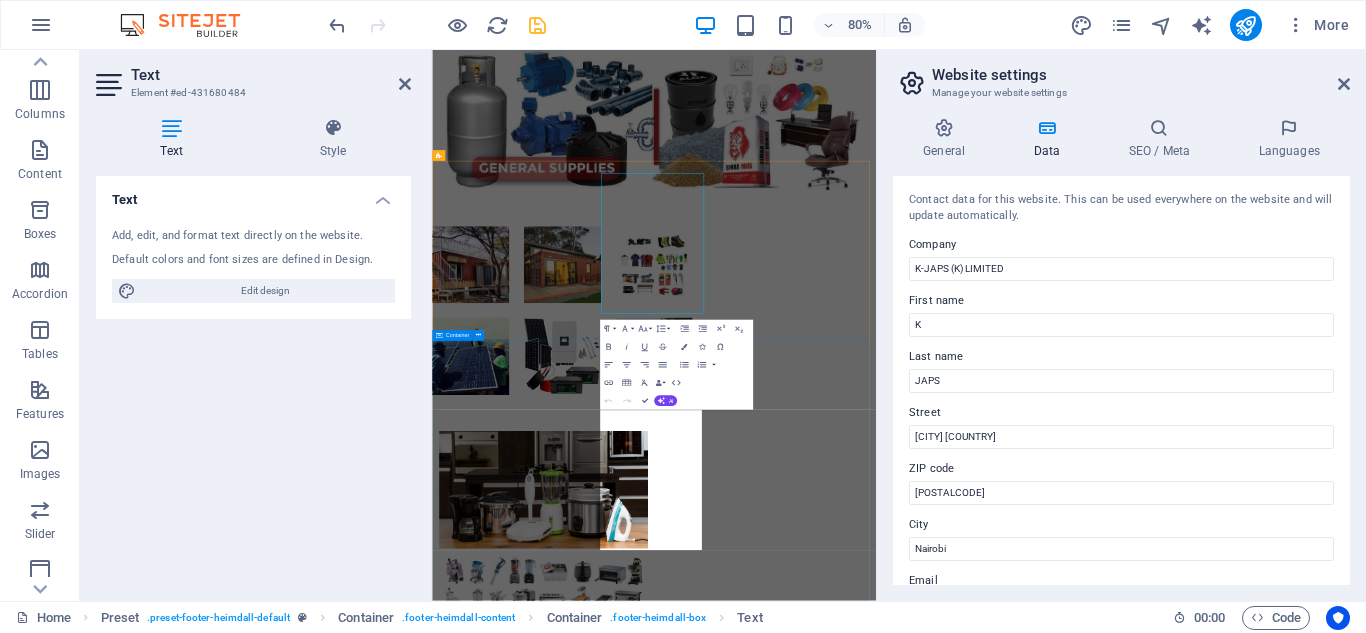 scroll, scrollTop: 4962, scrollLeft: 0, axis: vertical 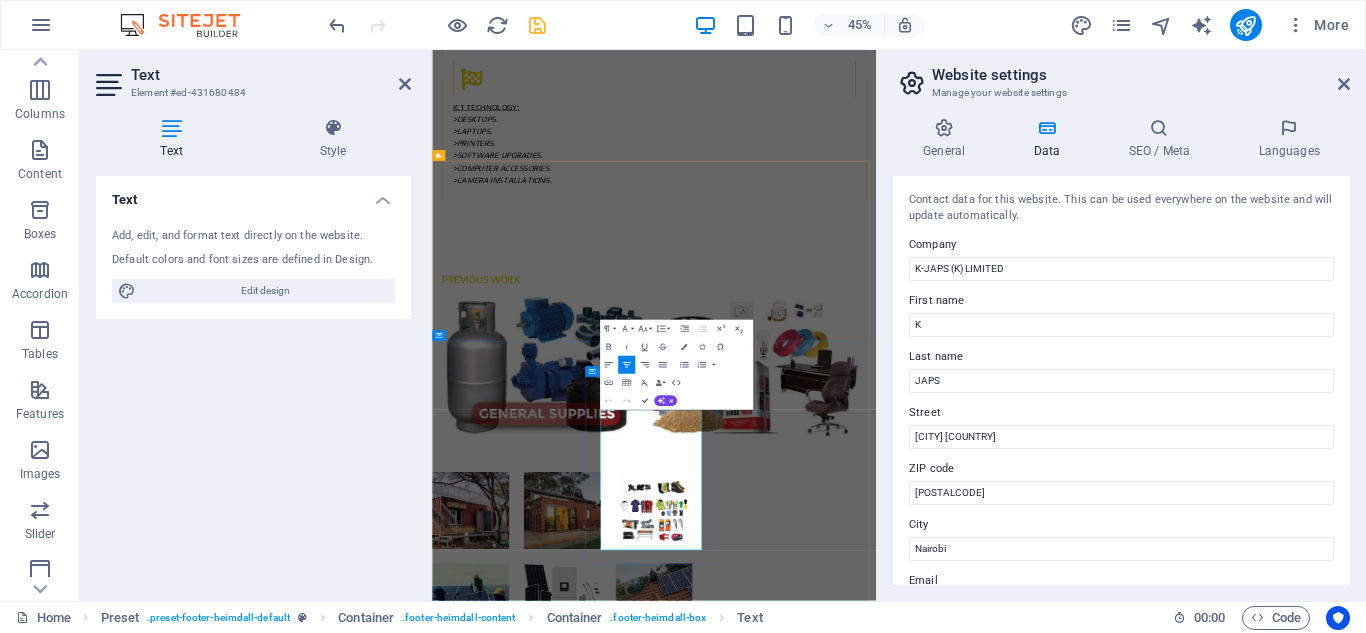 click at bounding box center (920, 3624) 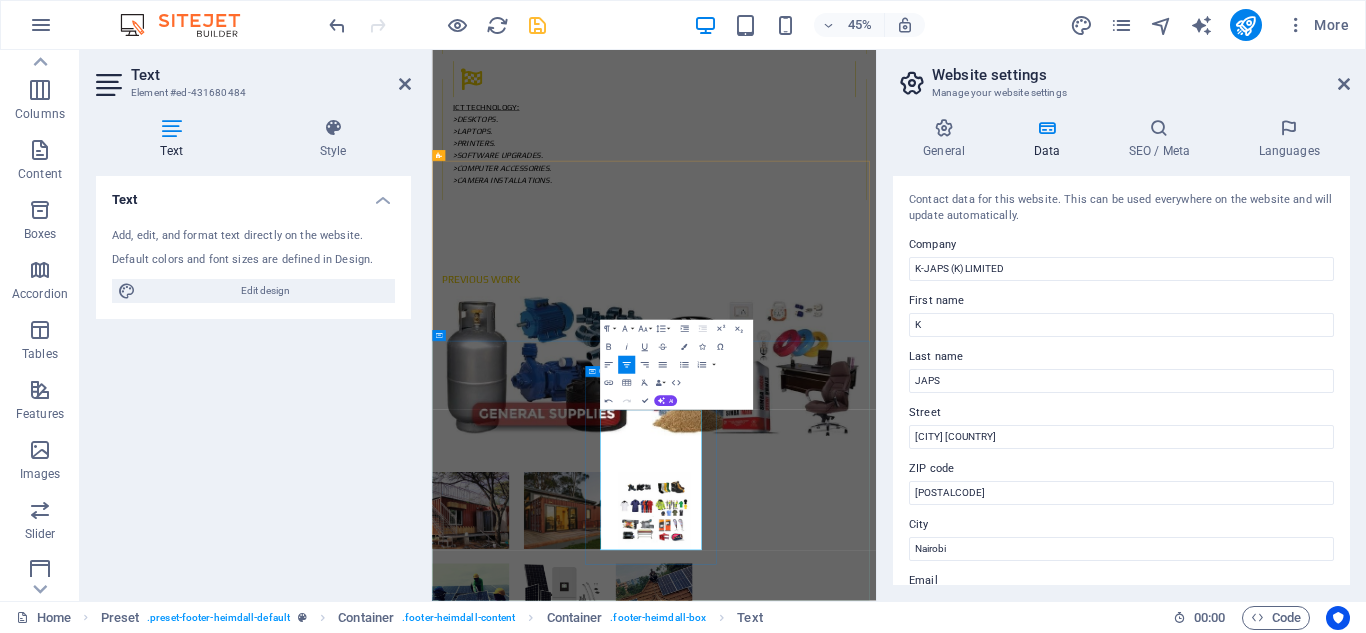 type 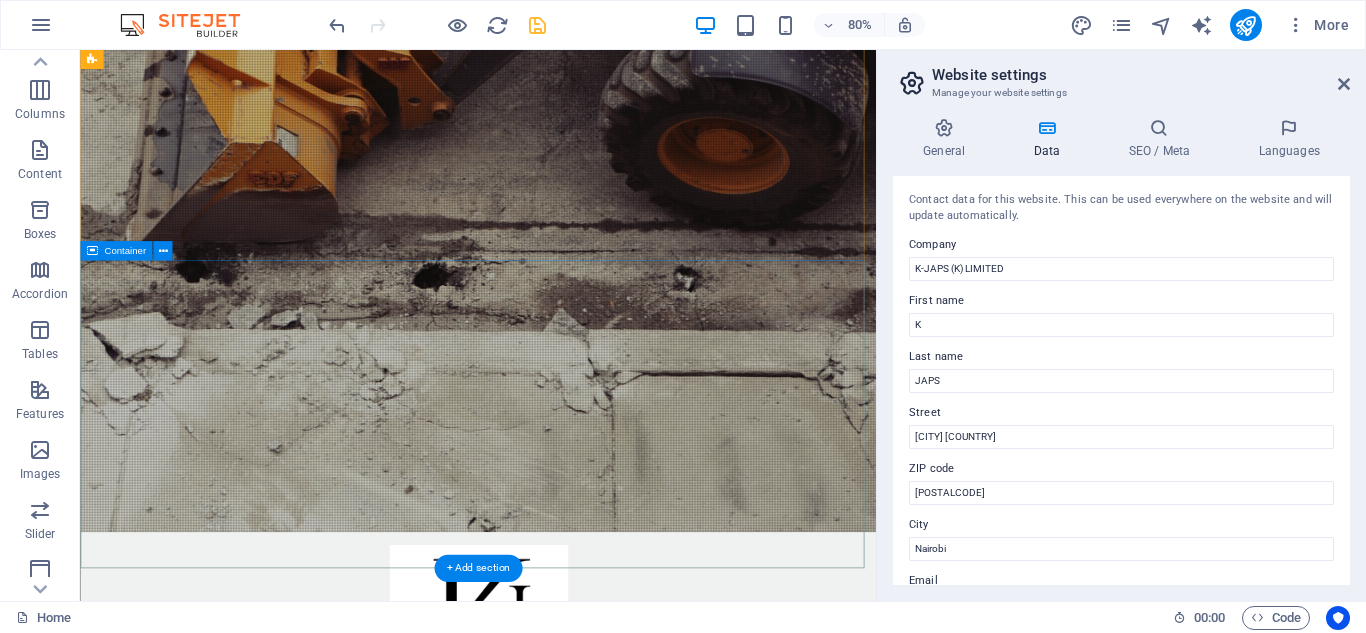 scroll, scrollTop: 0, scrollLeft: 0, axis: both 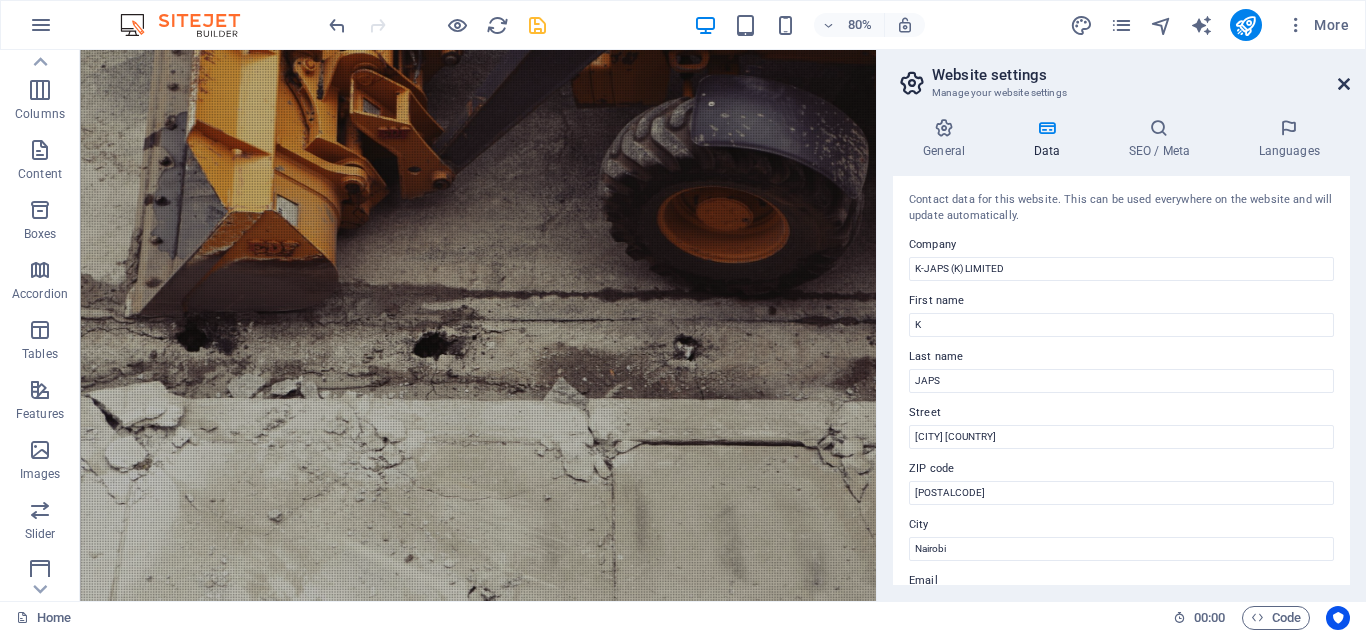 click at bounding box center [1344, 84] 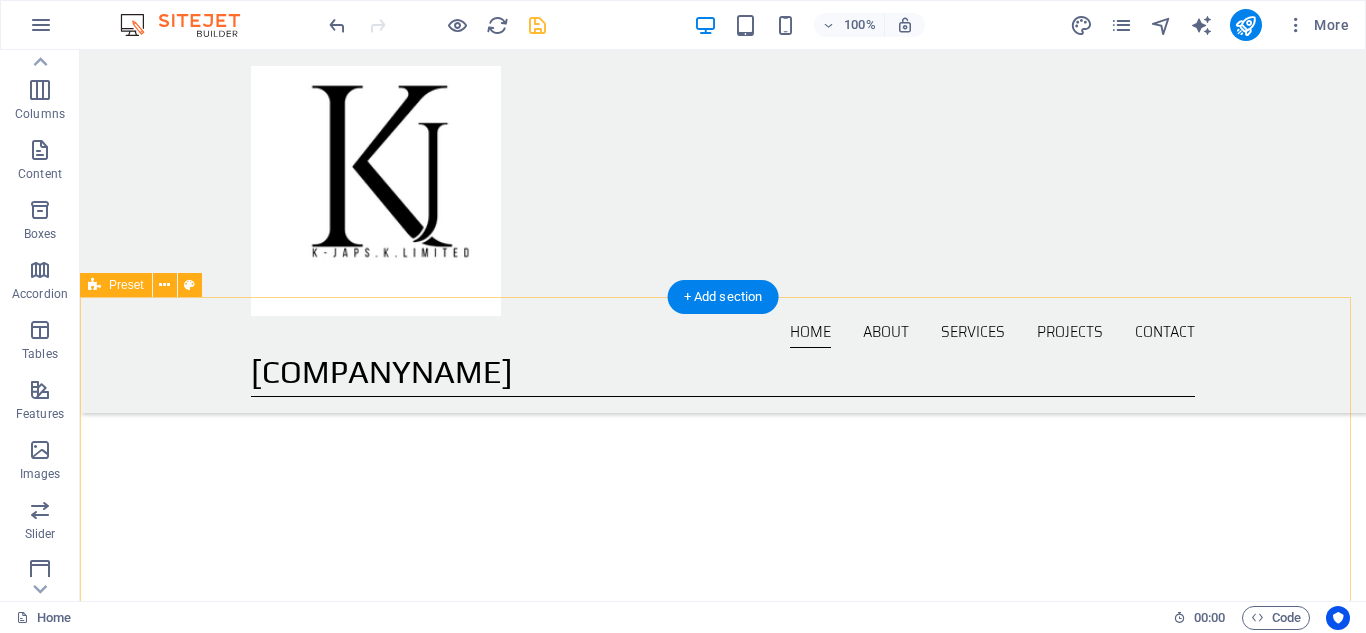 scroll, scrollTop: 0, scrollLeft: 0, axis: both 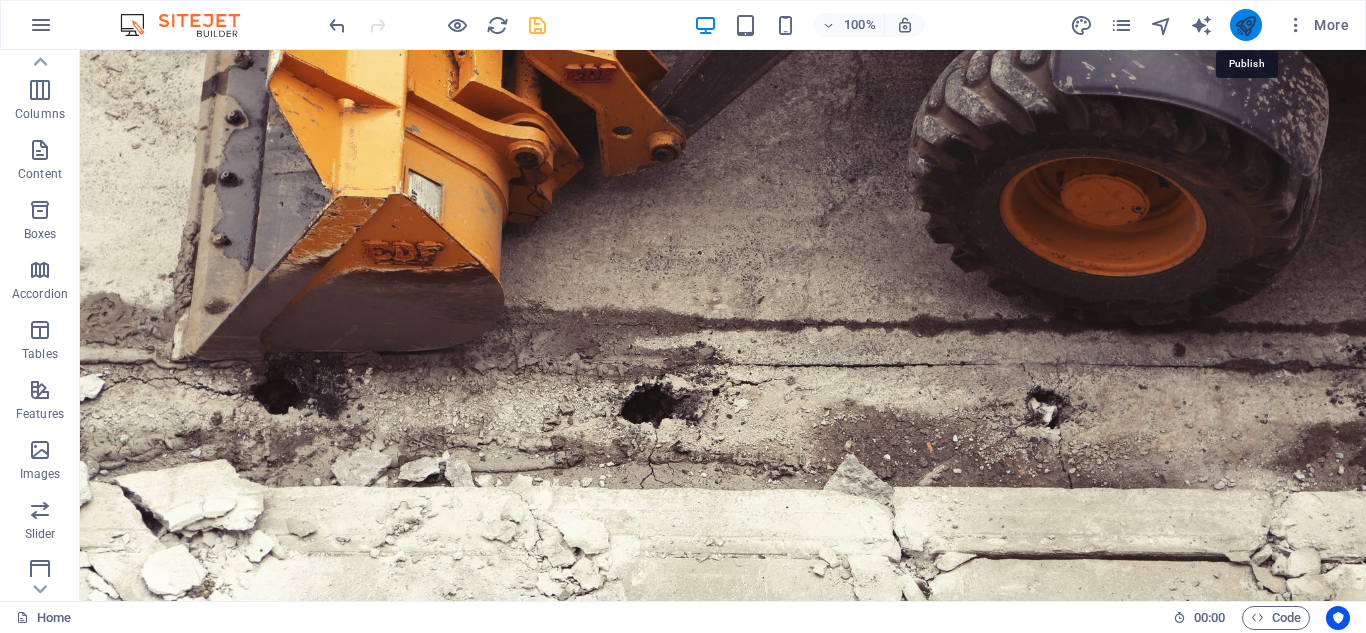 click at bounding box center (1245, 25) 